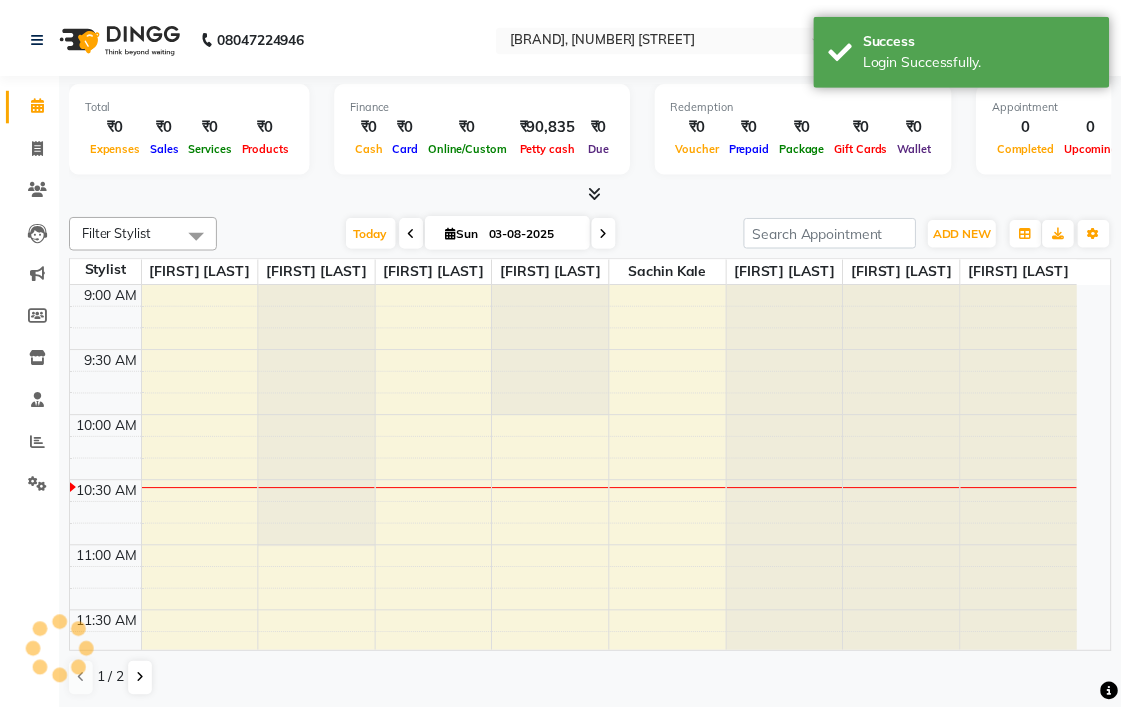 scroll, scrollTop: 0, scrollLeft: 0, axis: both 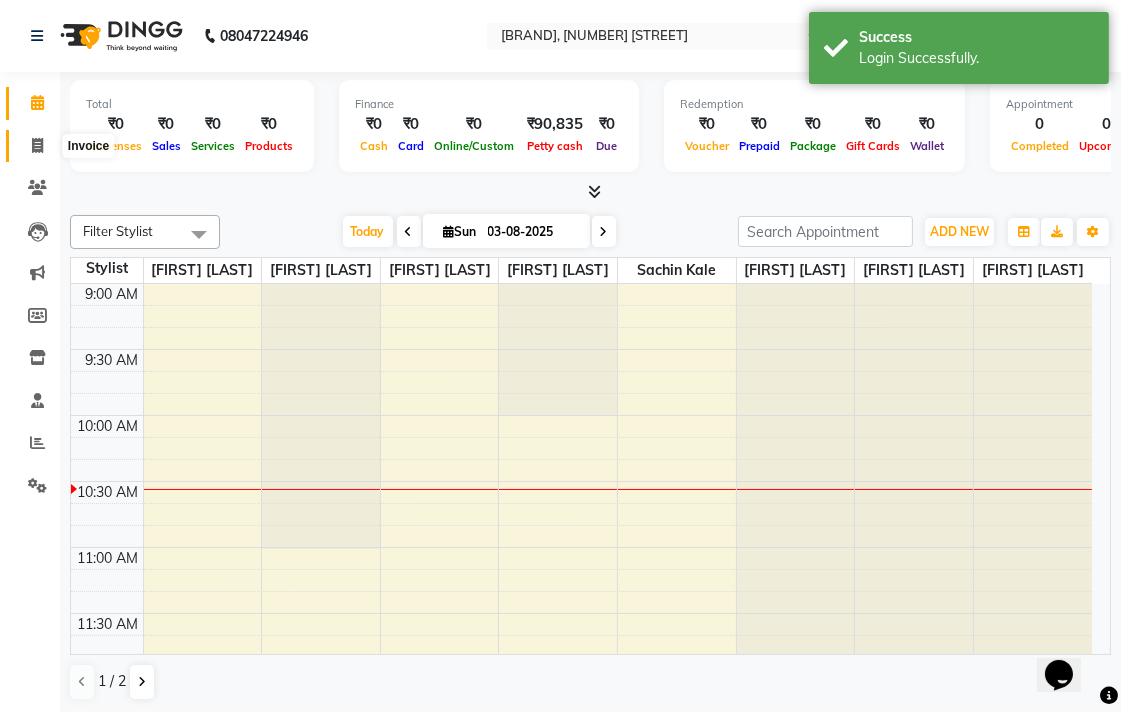 click 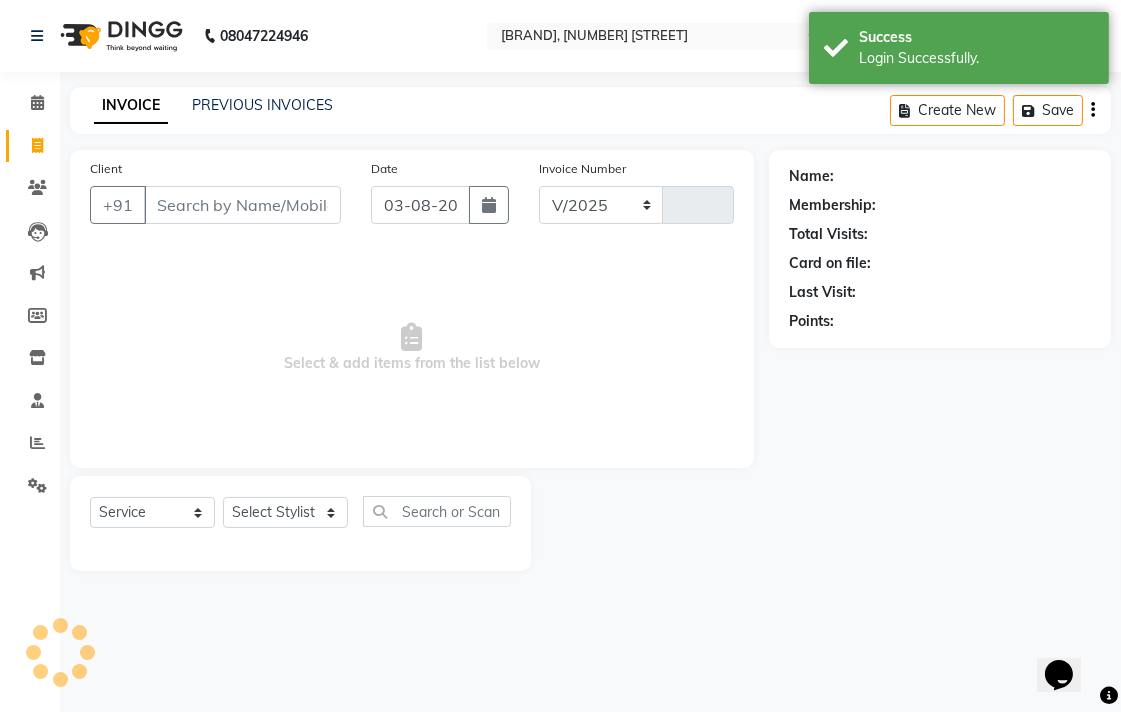 select on "5215" 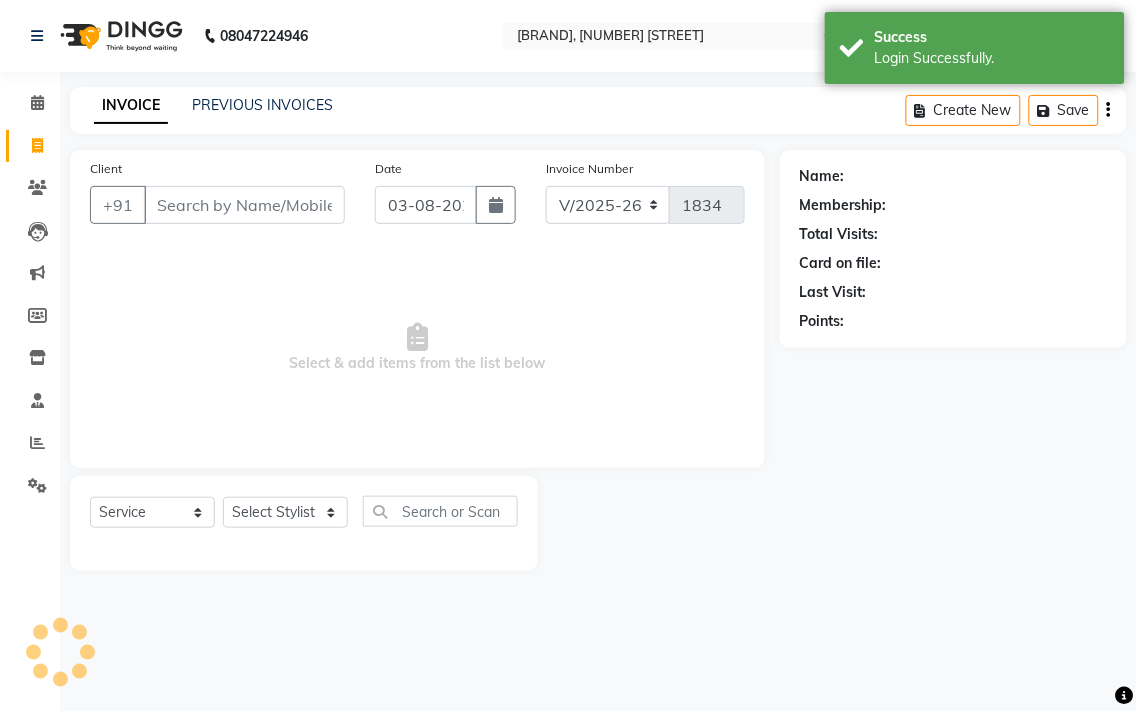click on "Client" at bounding box center [244, 205] 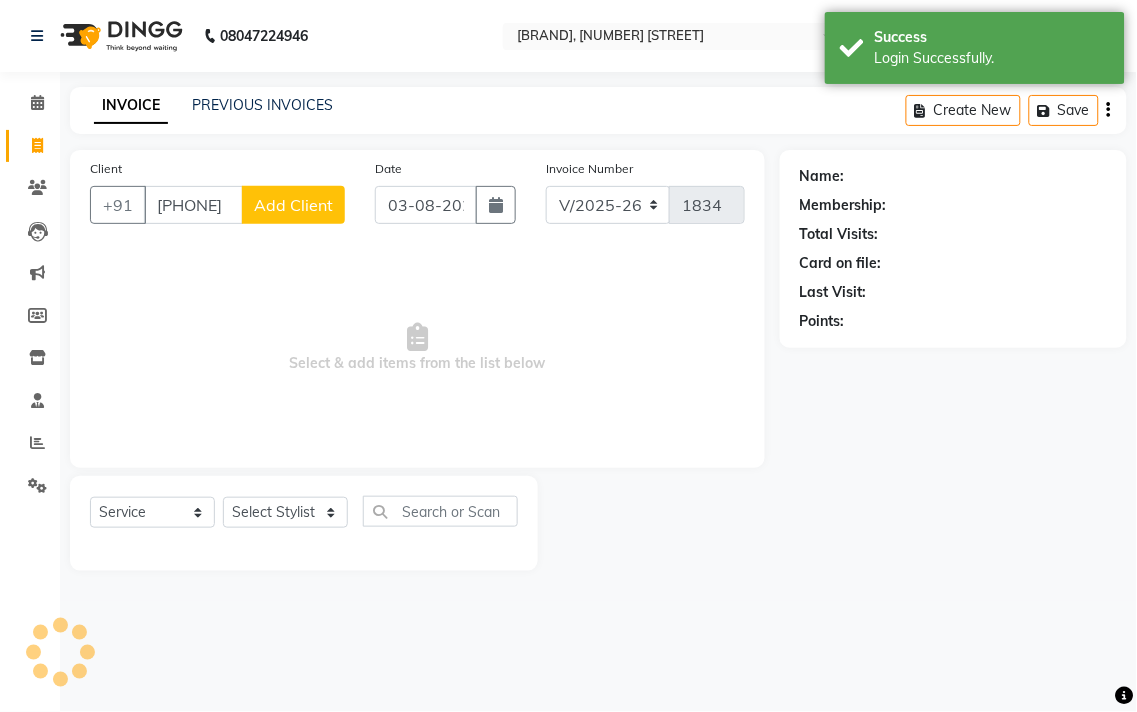 type on "[PHONE]" 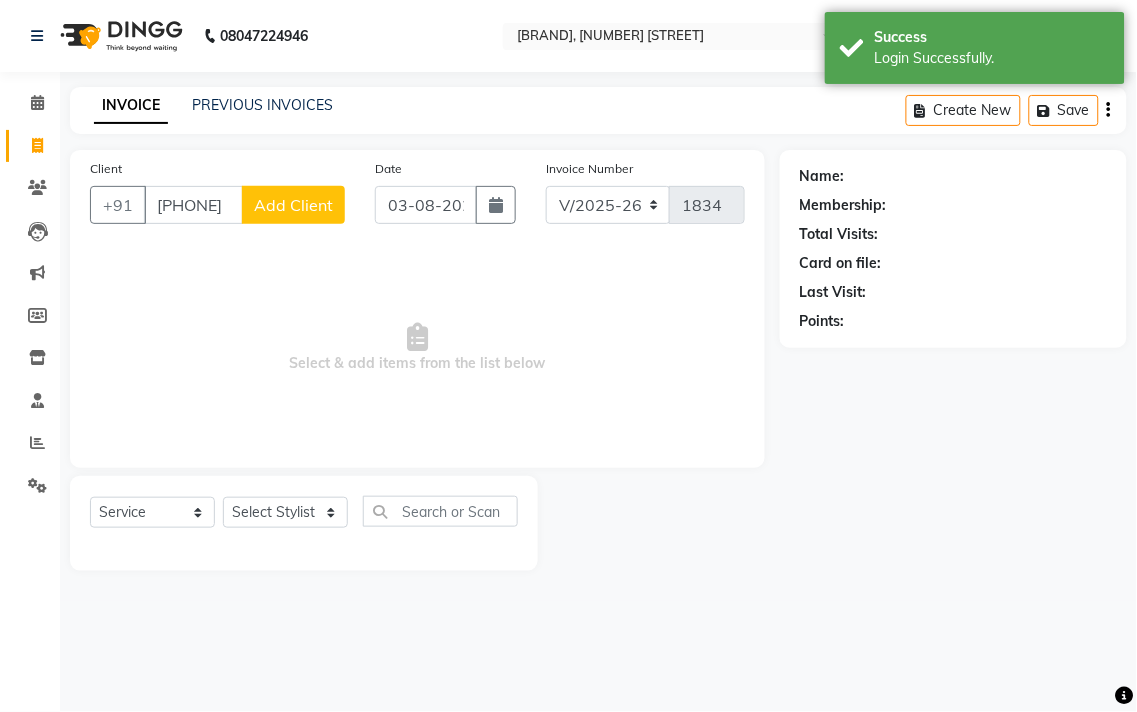 click on "Add Client" 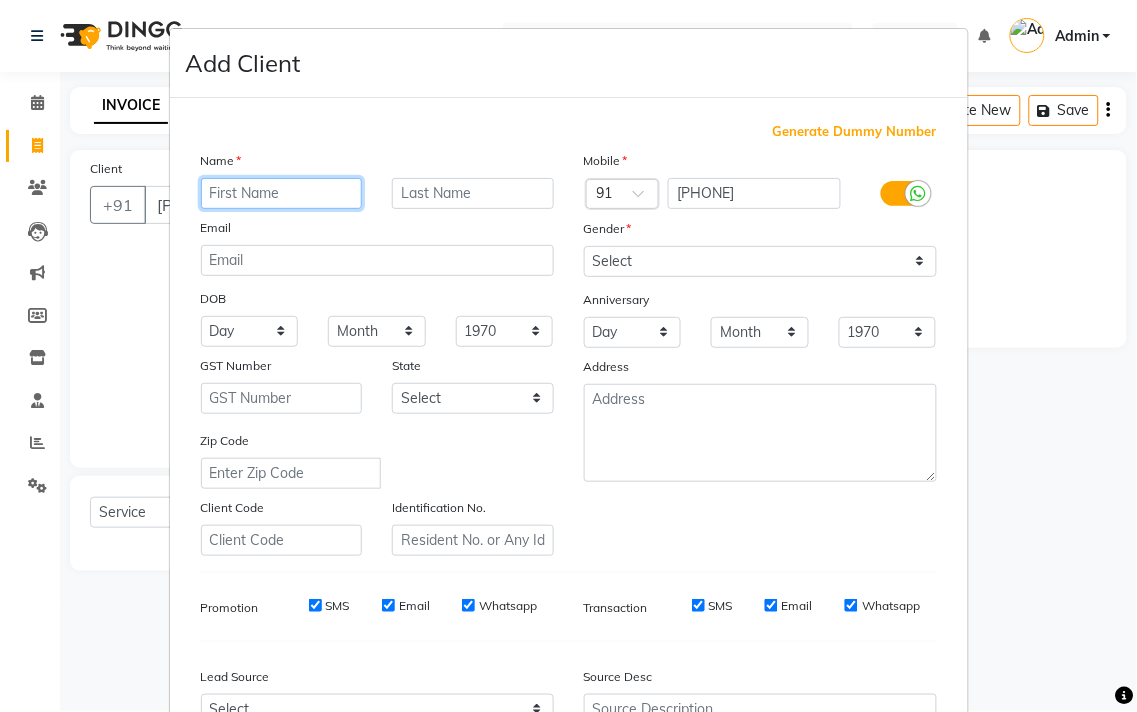 paste on "[FIRST] [LAST]" 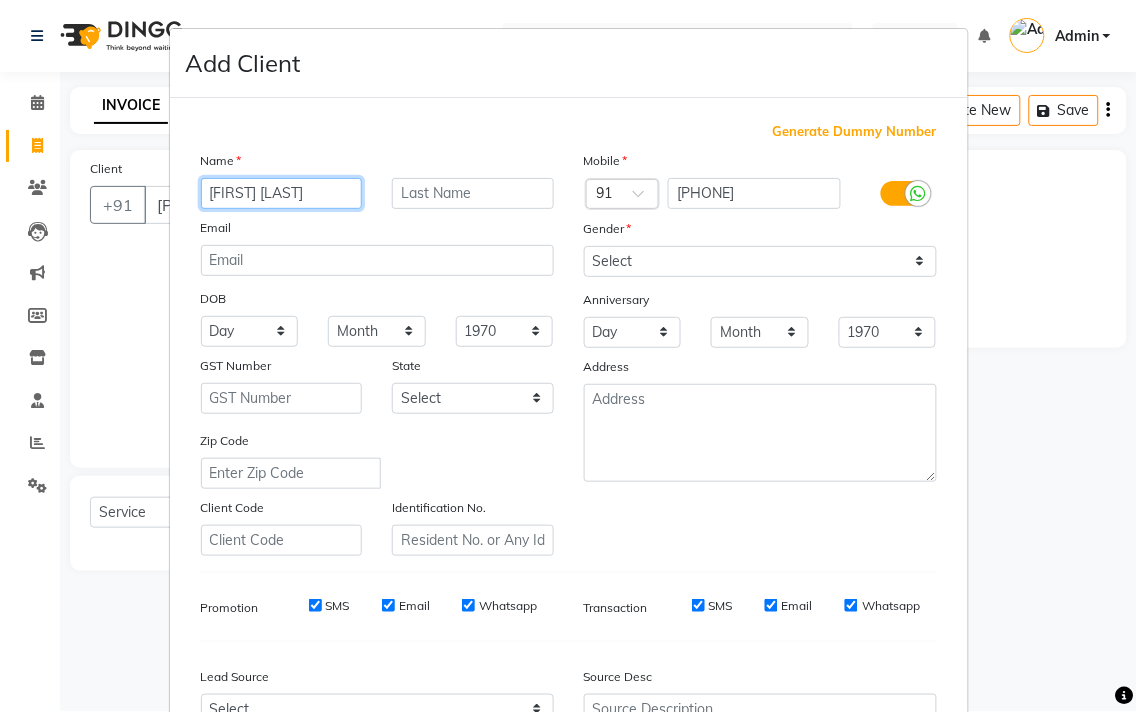 type on "[FIRST] [LAST]" 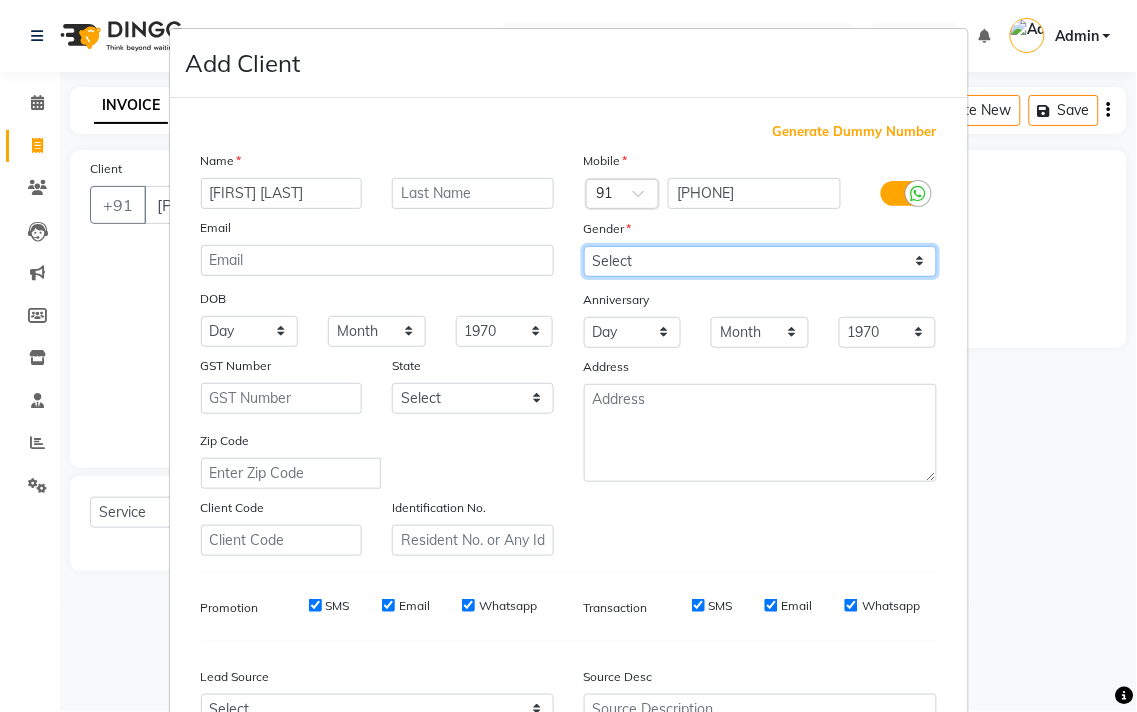 click on "Select Male Female Other Prefer Not To Say" at bounding box center [760, 261] 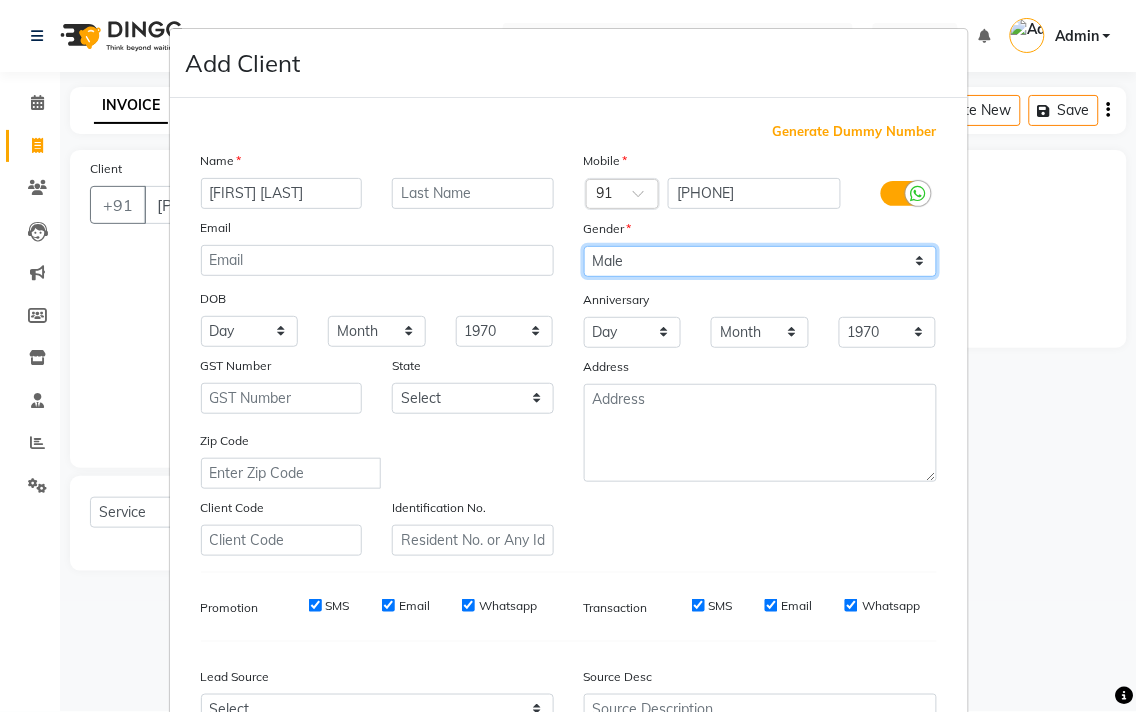 click on "Select Male Female Other Prefer Not To Say" at bounding box center (760, 261) 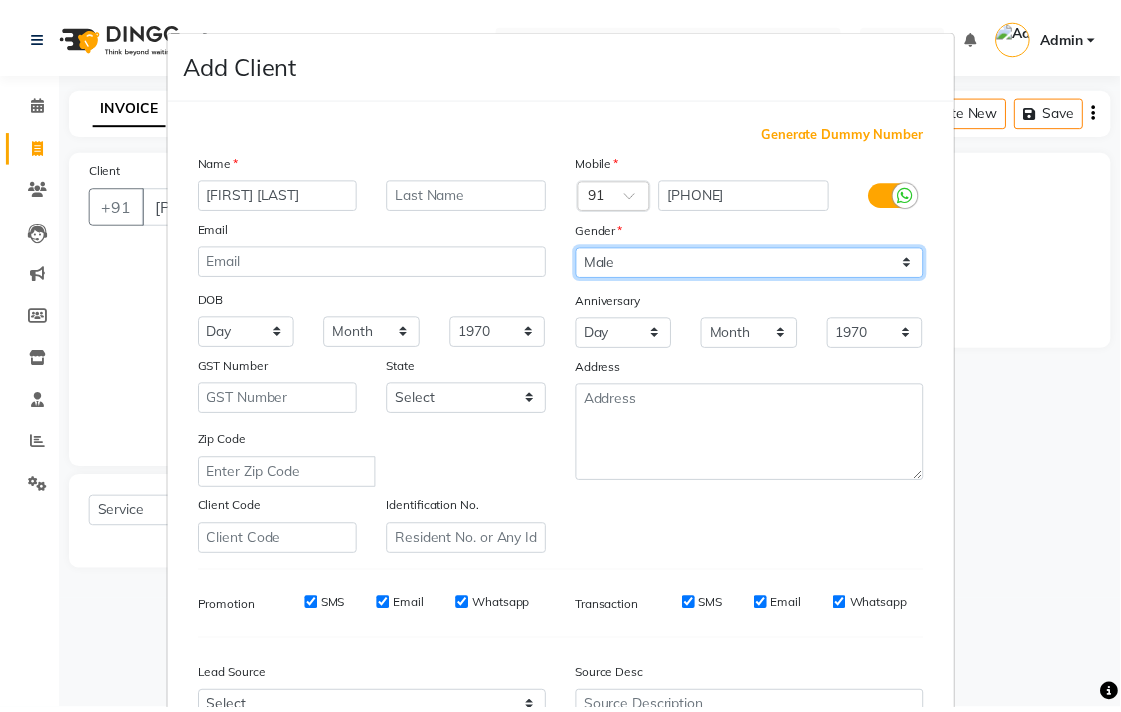 scroll, scrollTop: 212, scrollLeft: 0, axis: vertical 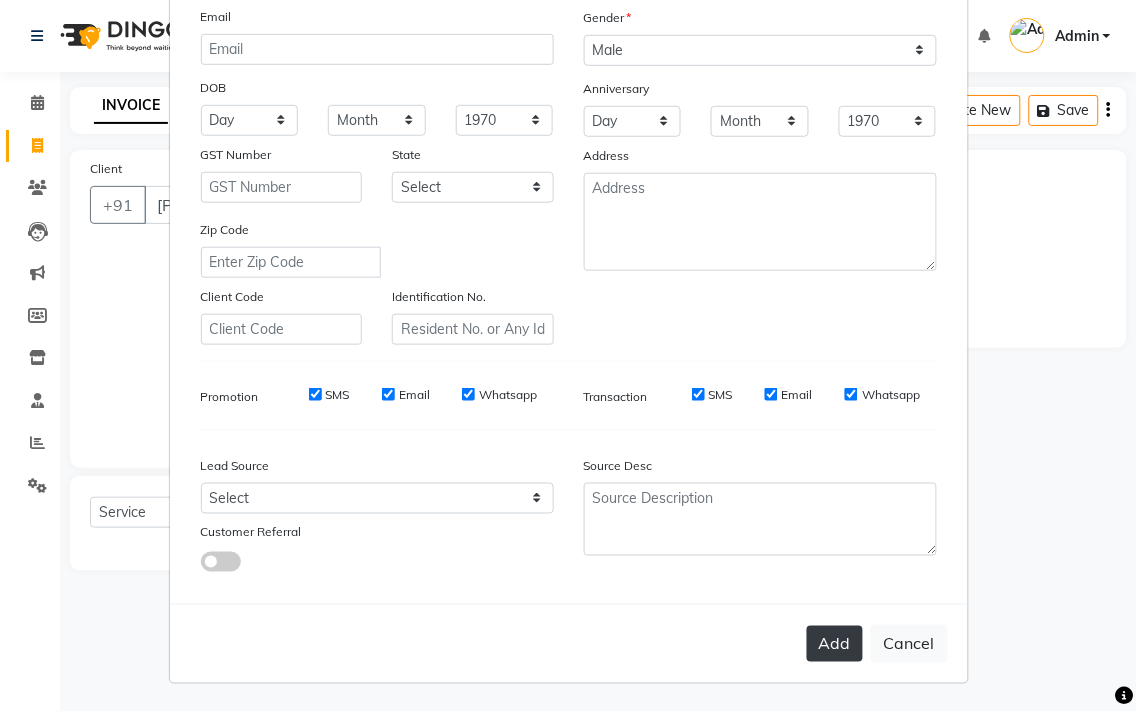 click on "Add" at bounding box center [835, 644] 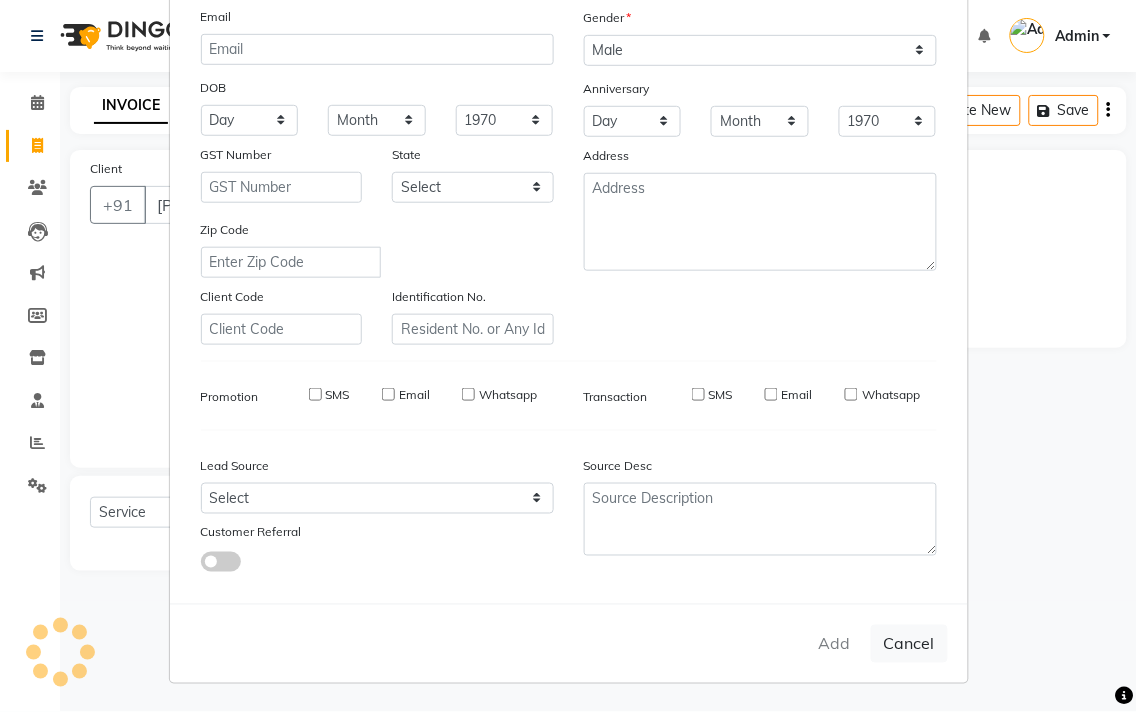 type 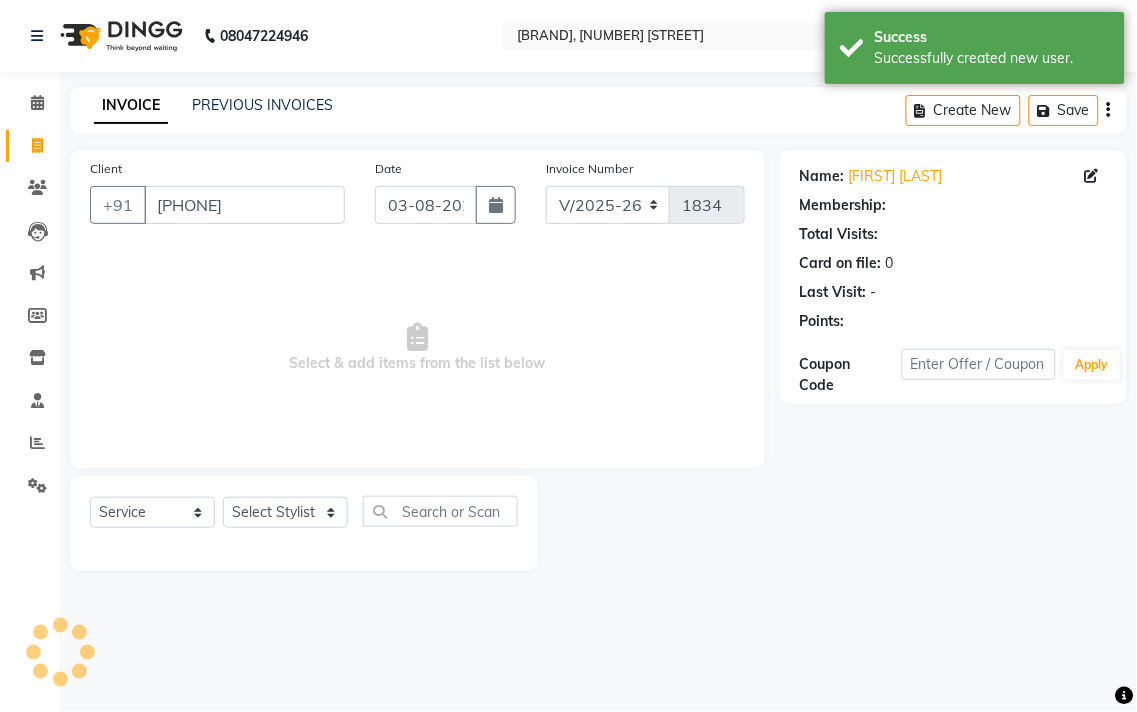 select on "1: Object" 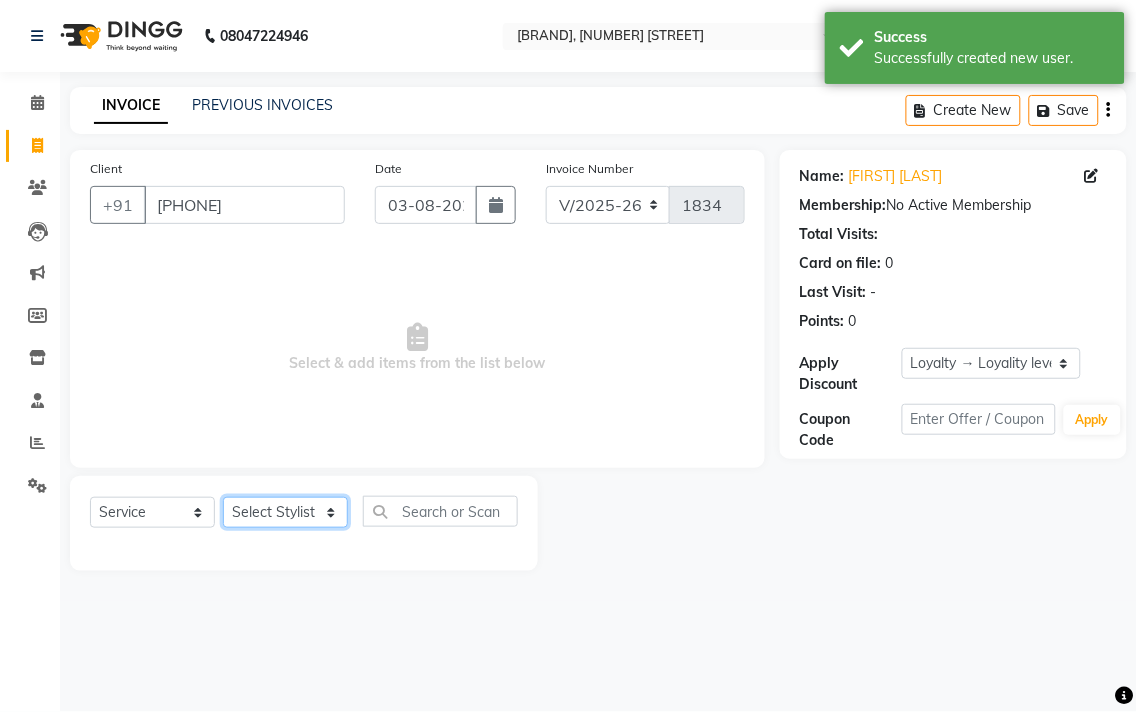 click on "Select Stylist [FIRST] [LAST] [FIRST] [LAST] [FIRST] [LAST] [FIRST] [LAST] [FIRST] [LAST] [FIRST] [LAST] [FIRST] [LAST] [FIRST] [LAST] [LAST] [LAST] [LAST] [LAST]" 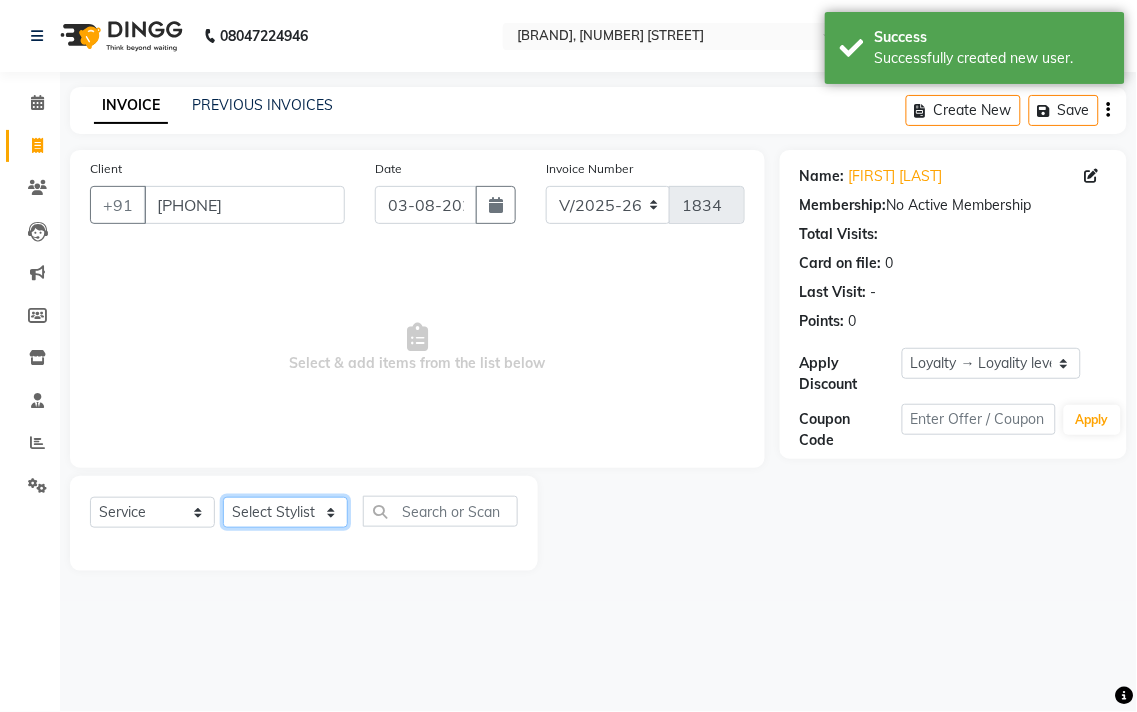 select on "33523" 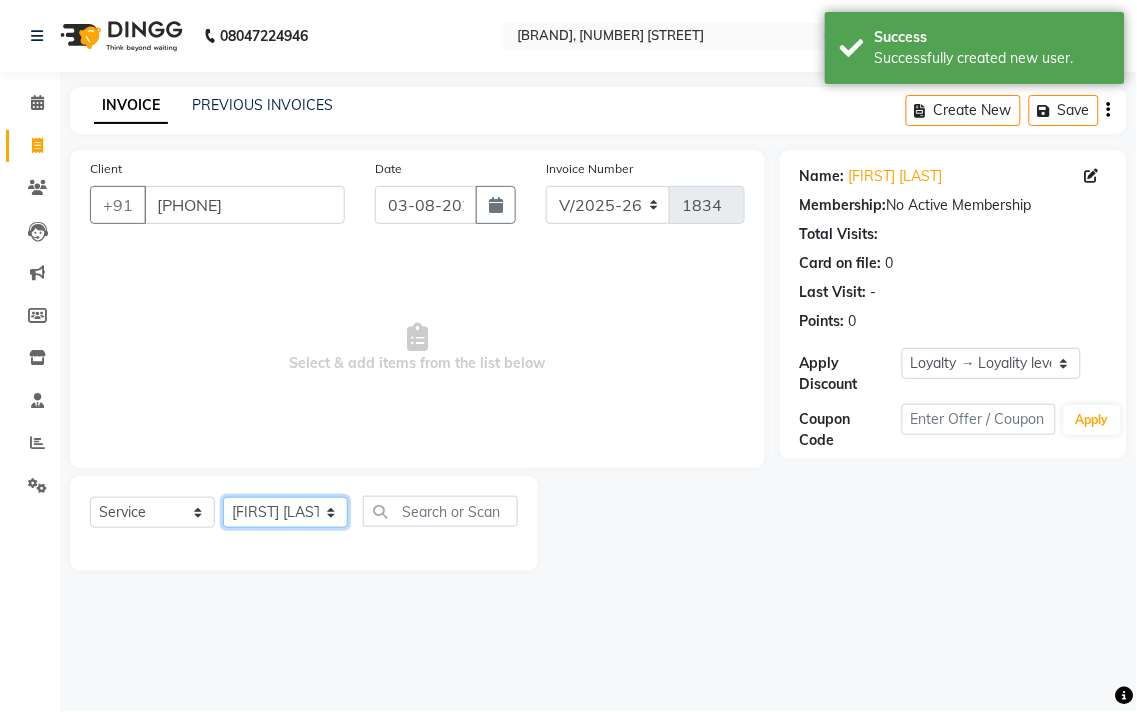 click on "Select Stylist [FIRST] [LAST] [FIRST] [LAST] [FIRST] [LAST] [FIRST] [LAST] [FIRST] [LAST] [FIRST] [LAST] [FIRST] [LAST] [FIRST] [LAST] [LAST] [LAST] [LAST] [LAST]" 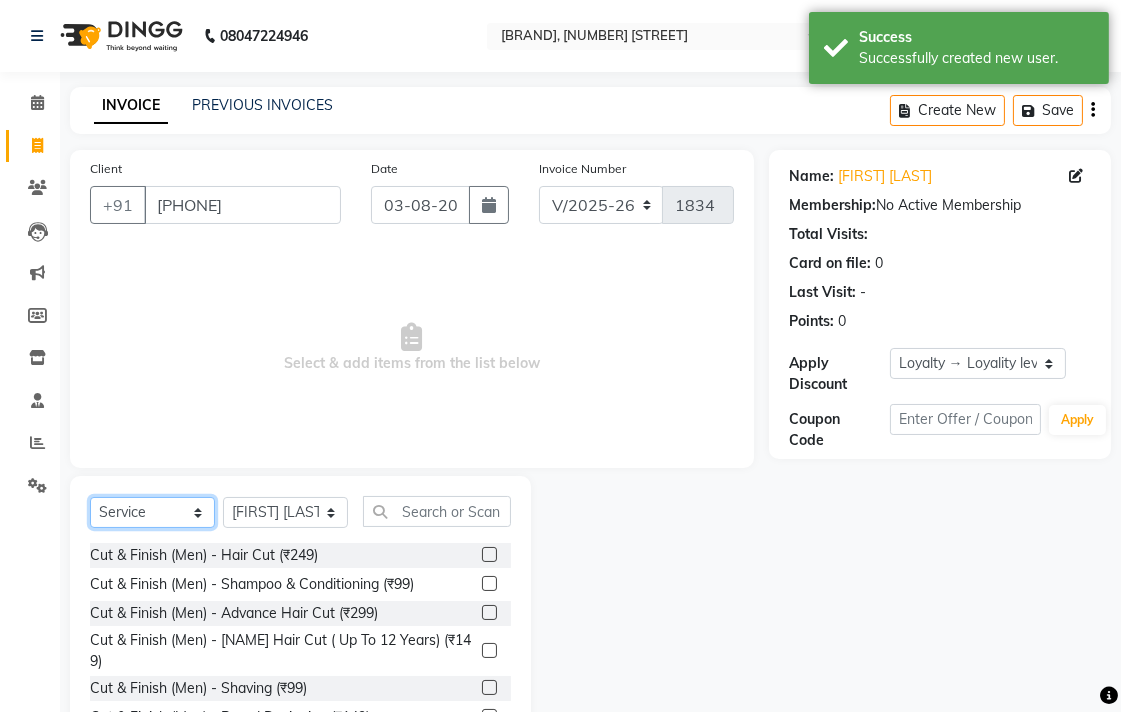 click on "Select  Service  Product  Membership  Package Voucher Prepaid Gift Card" 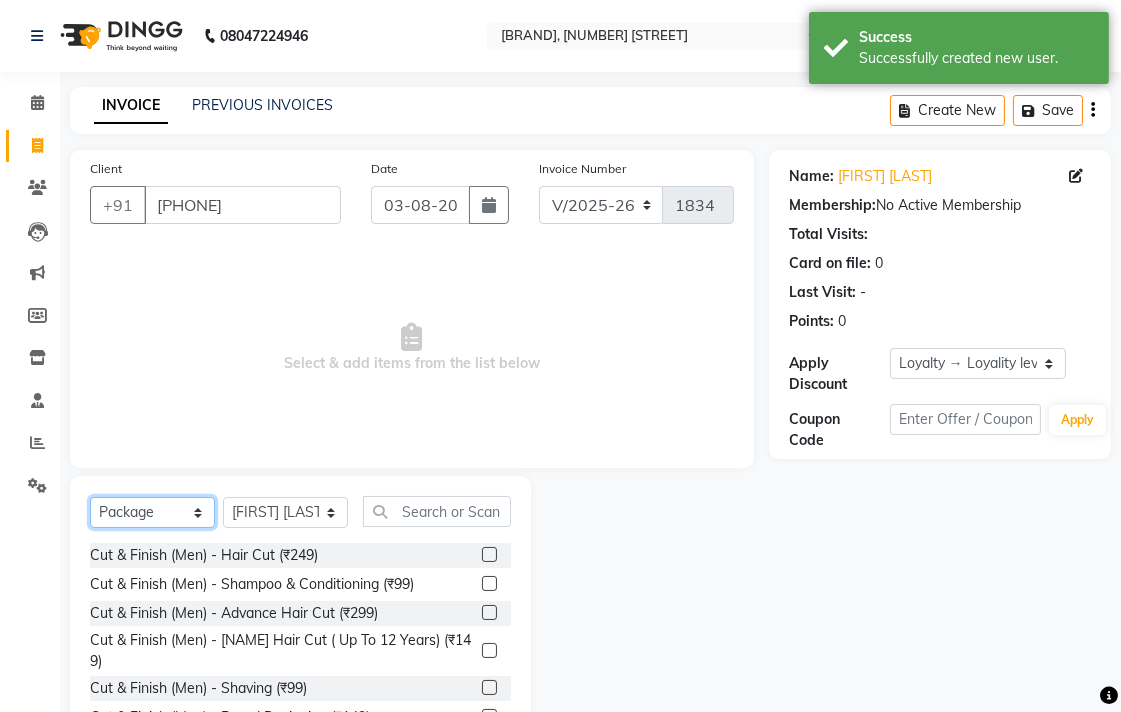 click on "Select  Service  Product  Membership  Package Voucher Prepaid Gift Card" 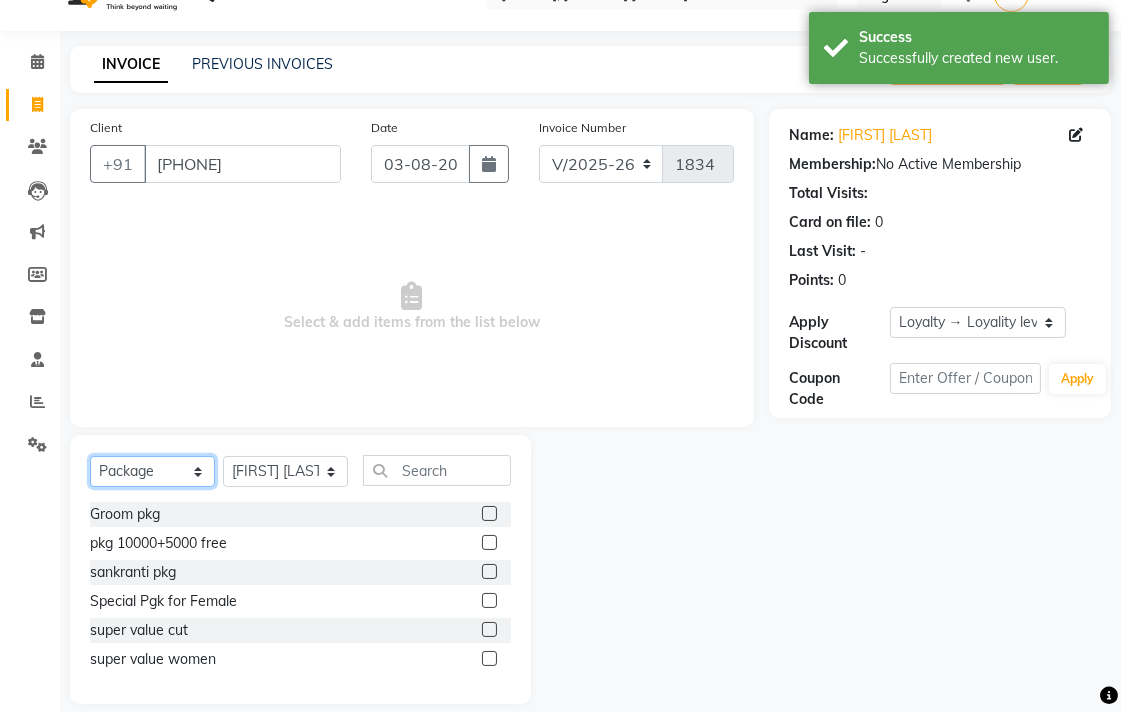 scroll, scrollTop: 63, scrollLeft: 0, axis: vertical 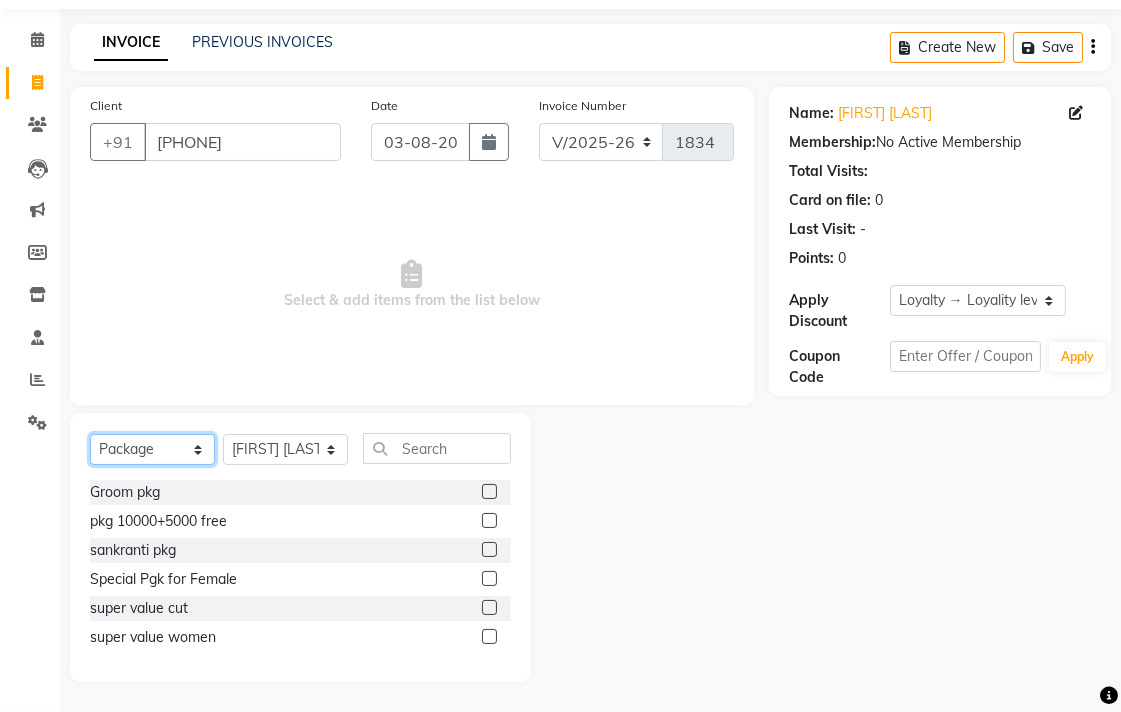 click on "Select  Service  Product  Membership  Package Voucher Prepaid Gift Card" 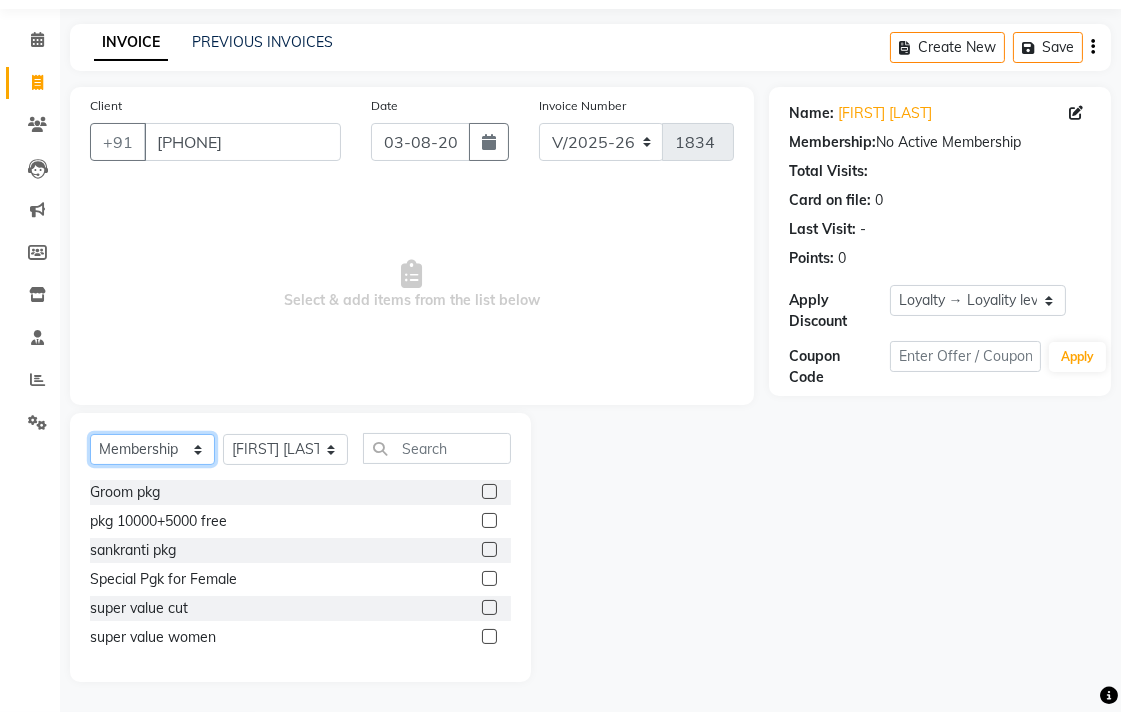click on "Select  Service  Product  Membership  Package Voucher Prepaid Gift Card" 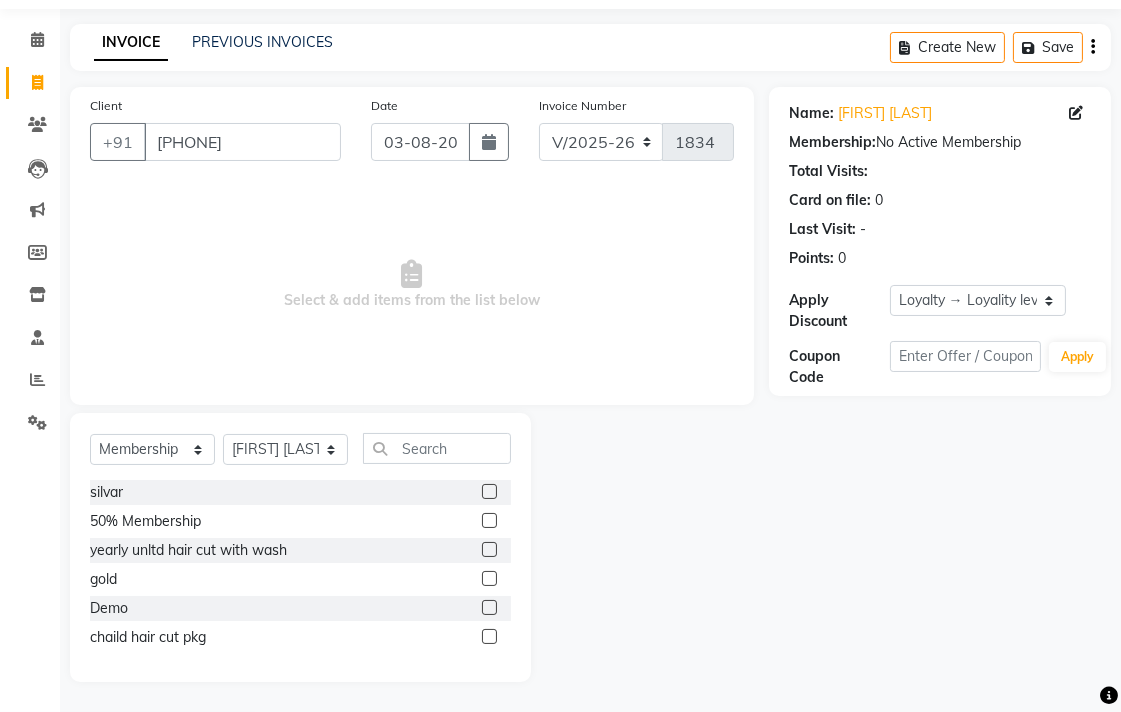 click 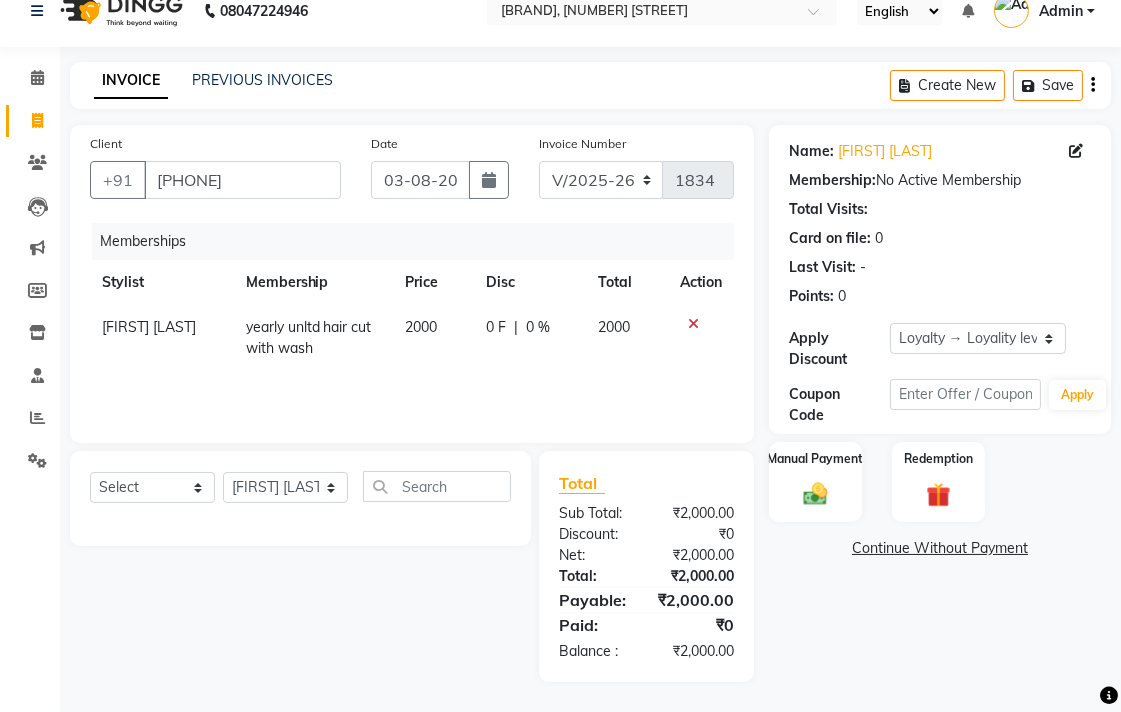 scroll, scrollTop: 25, scrollLeft: 0, axis: vertical 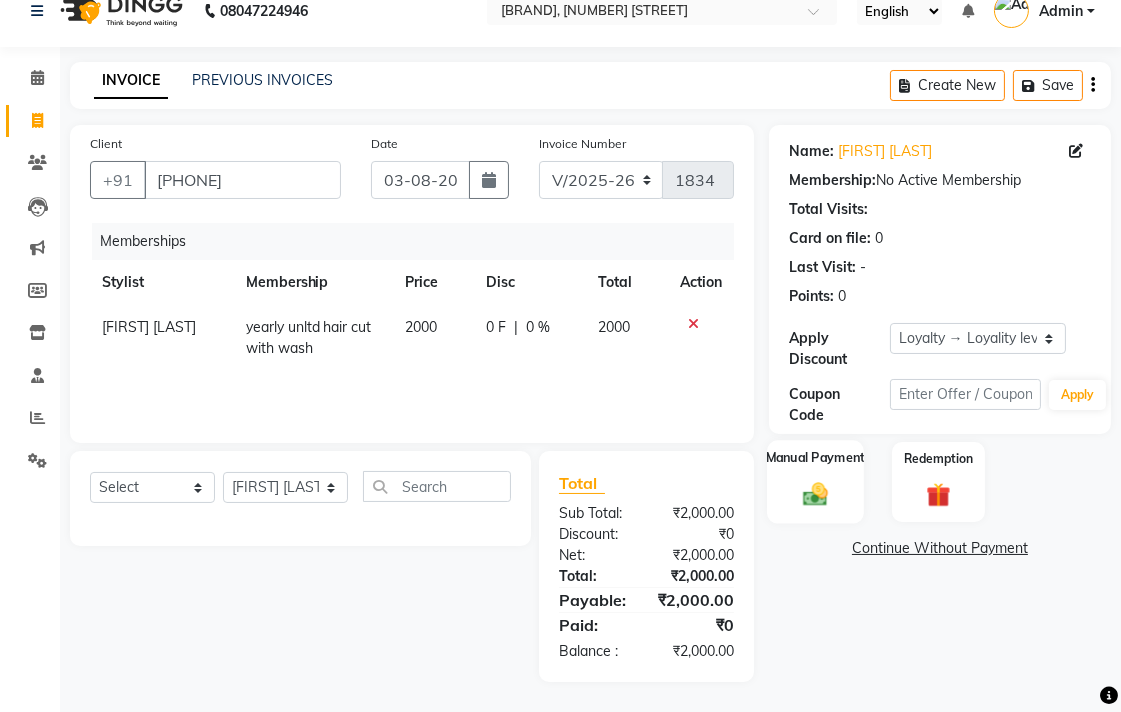 click 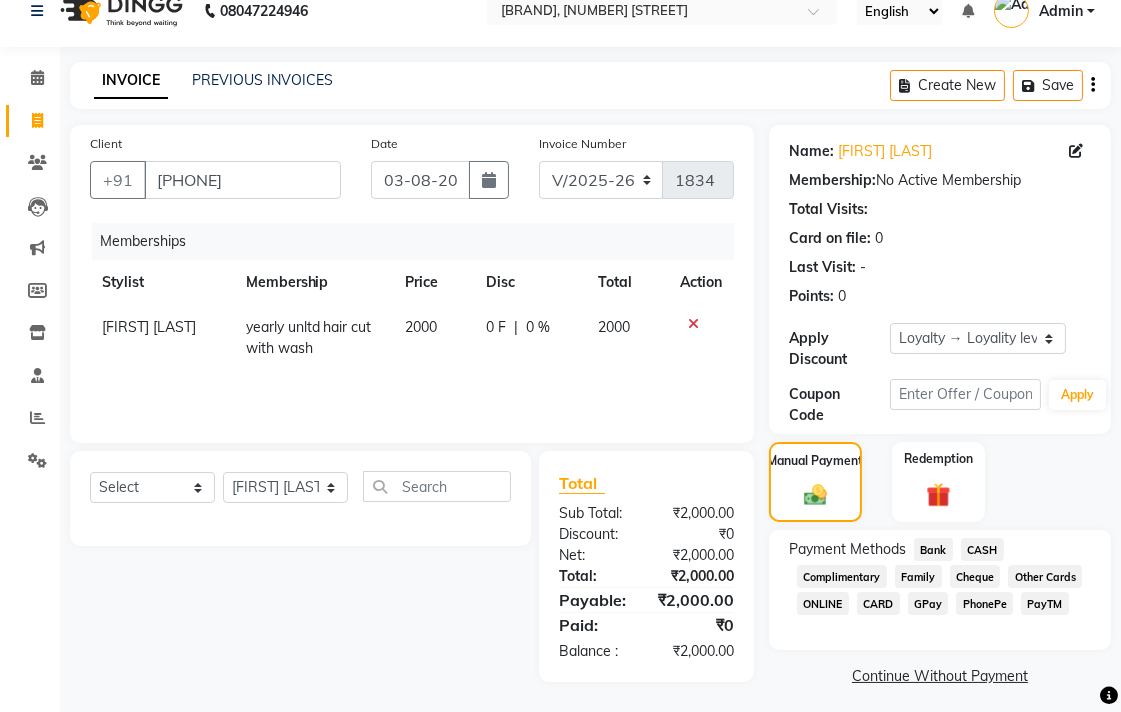 scroll, scrollTop: 33, scrollLeft: 0, axis: vertical 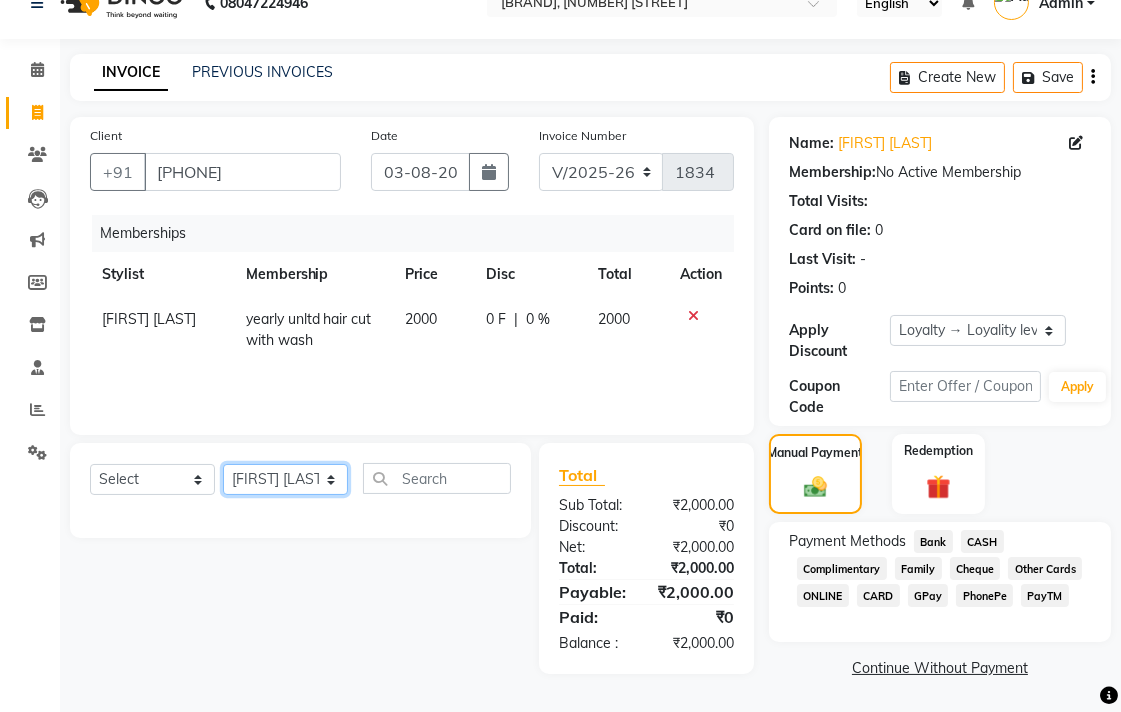 click on "Select Stylist [FIRST] [LAST] [FIRST] [LAST] [FIRST] [LAST] [FIRST] [LAST] [FIRST] [LAST] [FIRST] [LAST] [FIRST] [LAST] [FIRST] [LAST] [LAST] [LAST] [LAST] [LAST]" 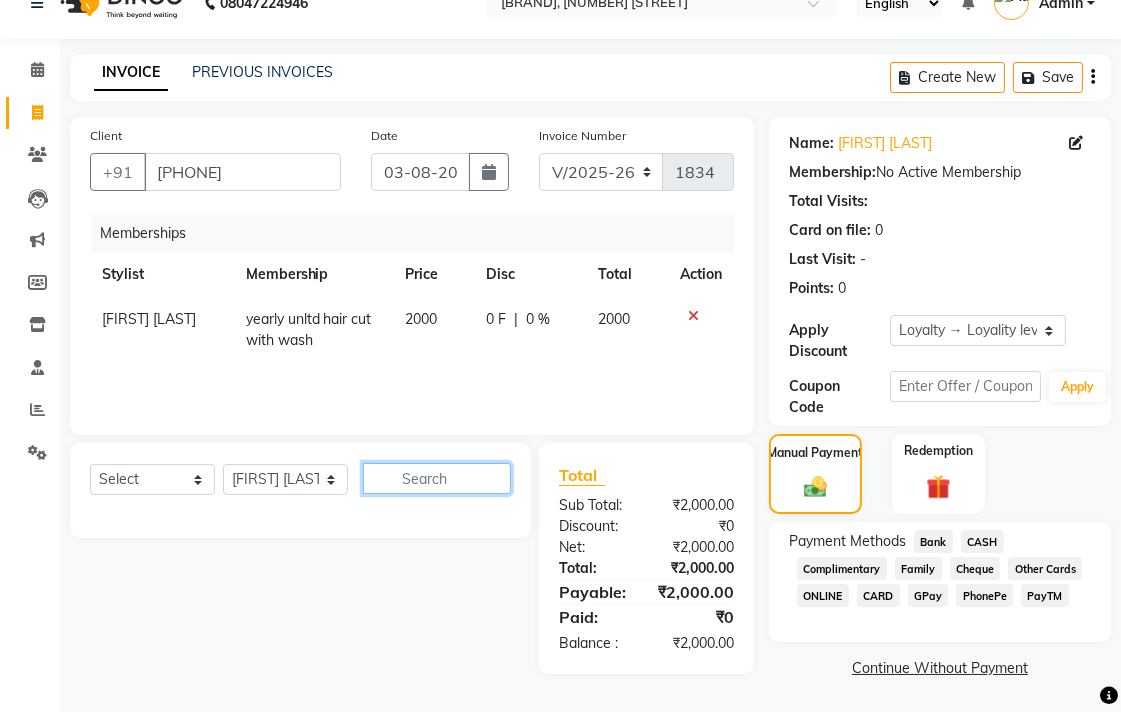 click 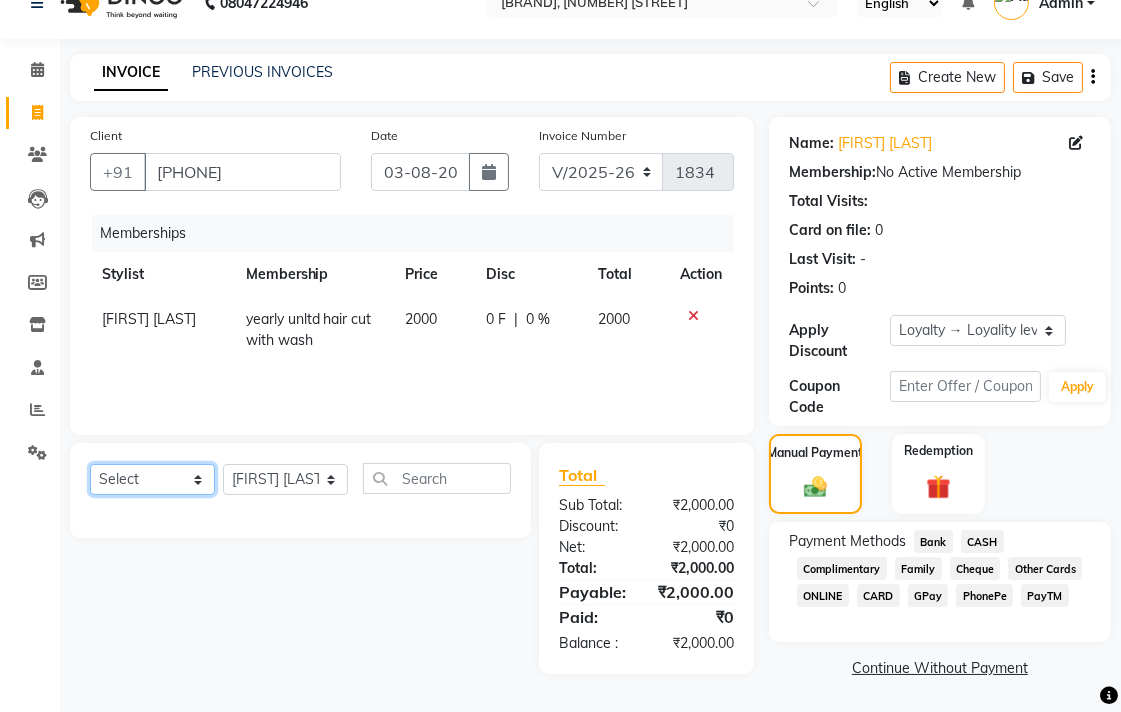 click on "Select  Service  Product  Package Voucher Prepaid Gift Card" 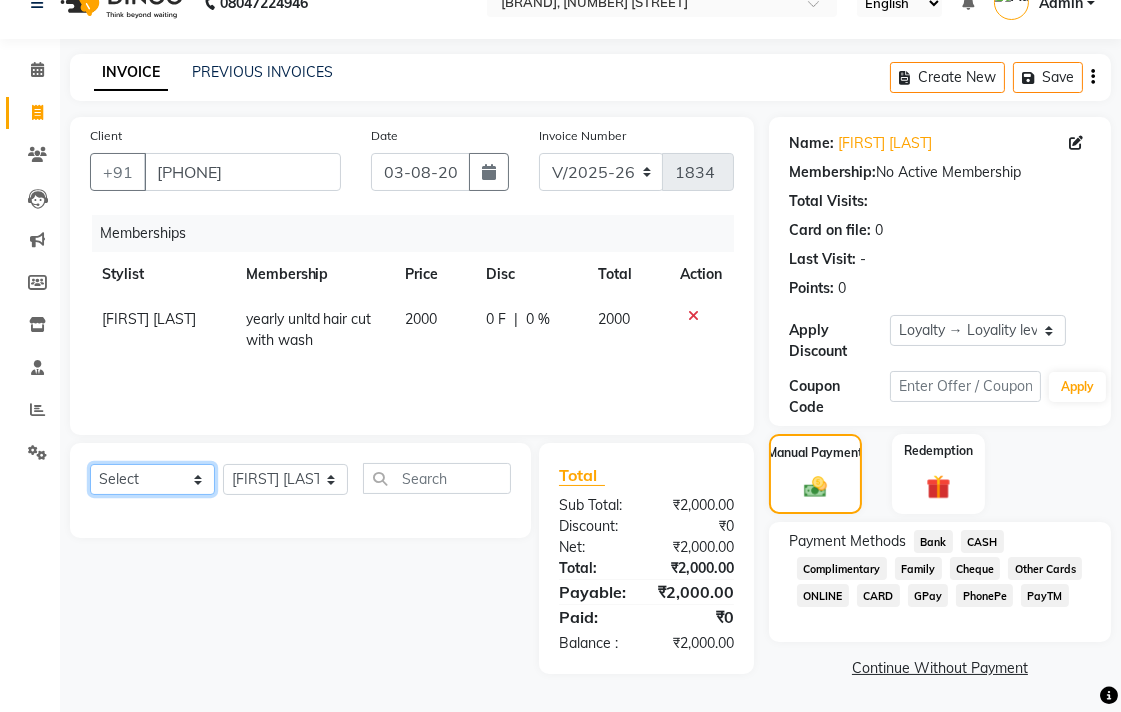 select on "service" 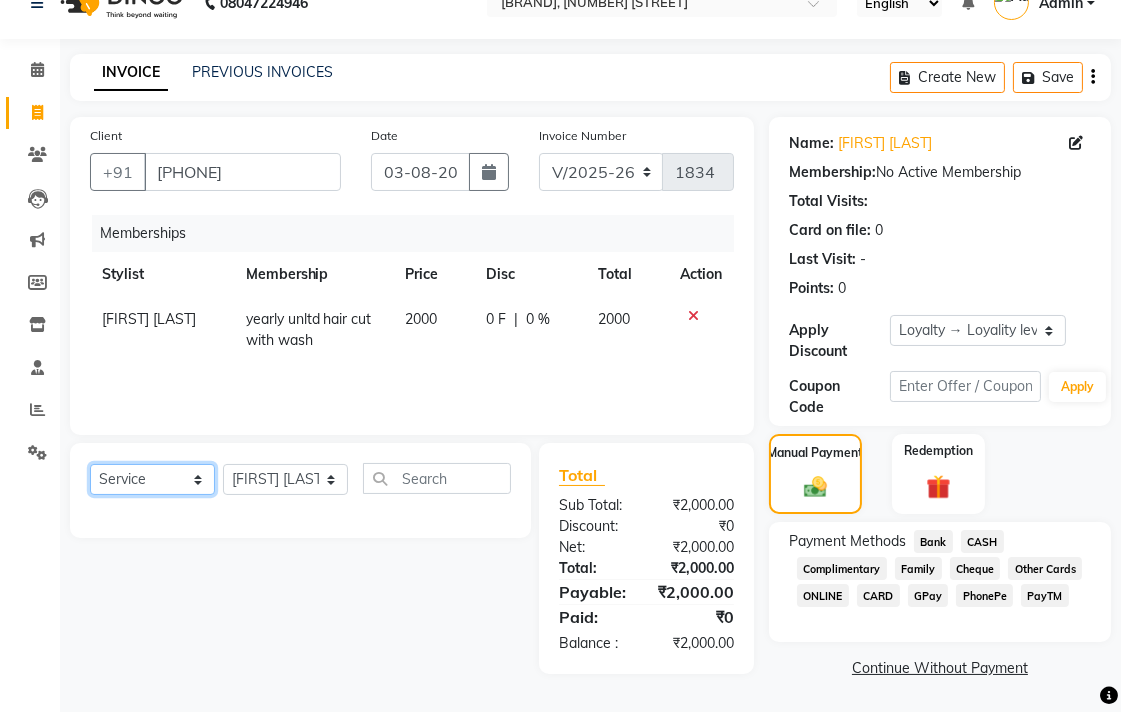 click on "Select  Service  Product  Package Voucher Prepaid Gift Card" 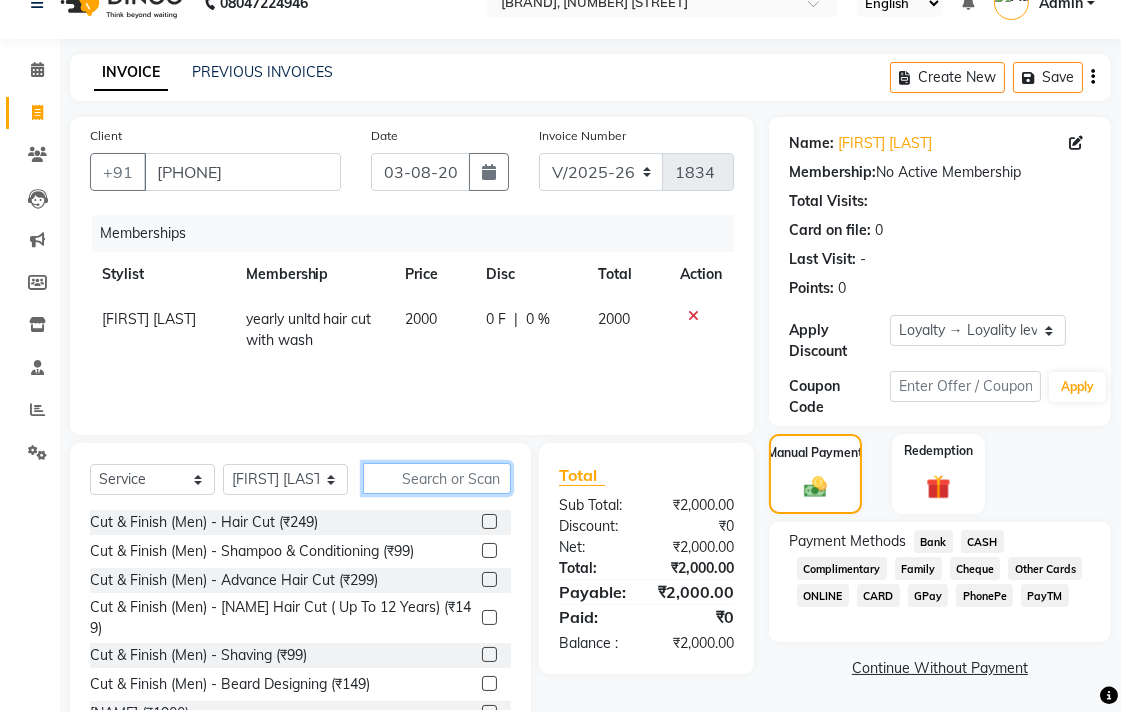 click 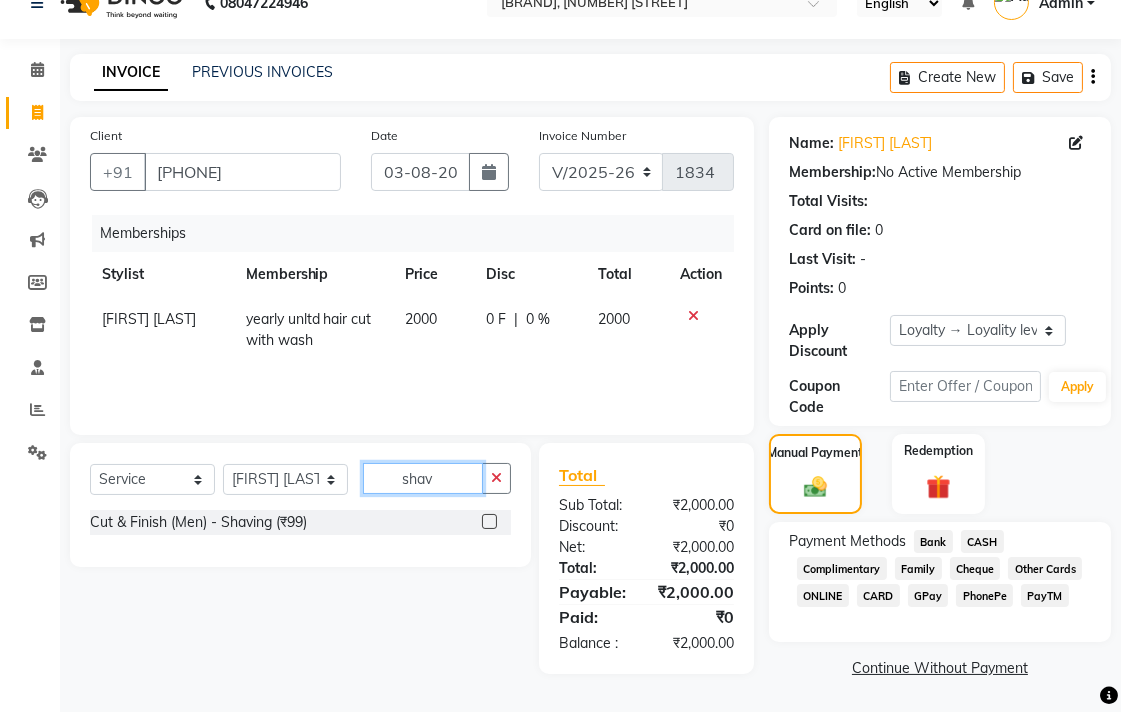 type on "shav" 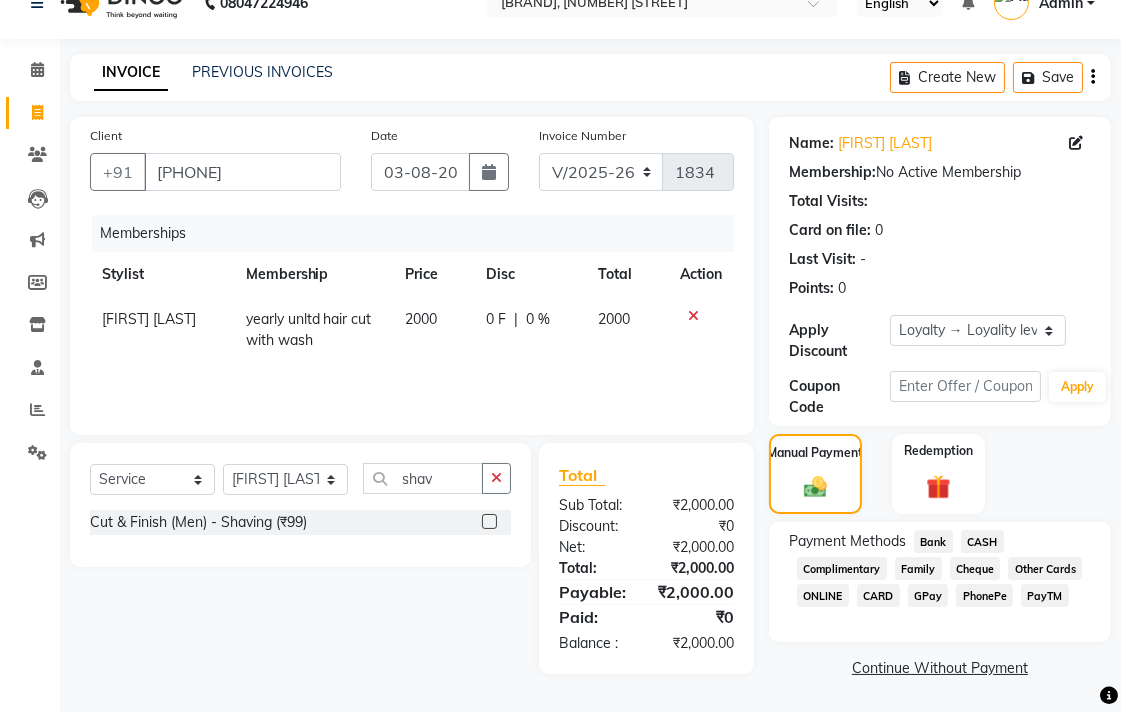click 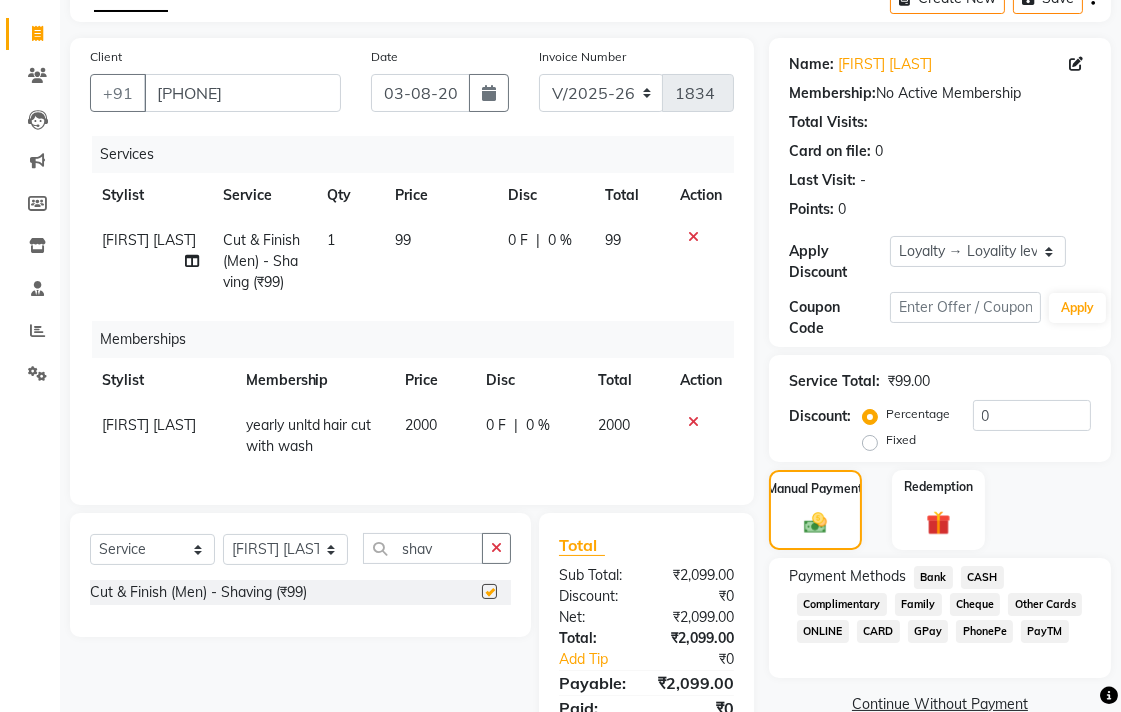 checkbox on "false" 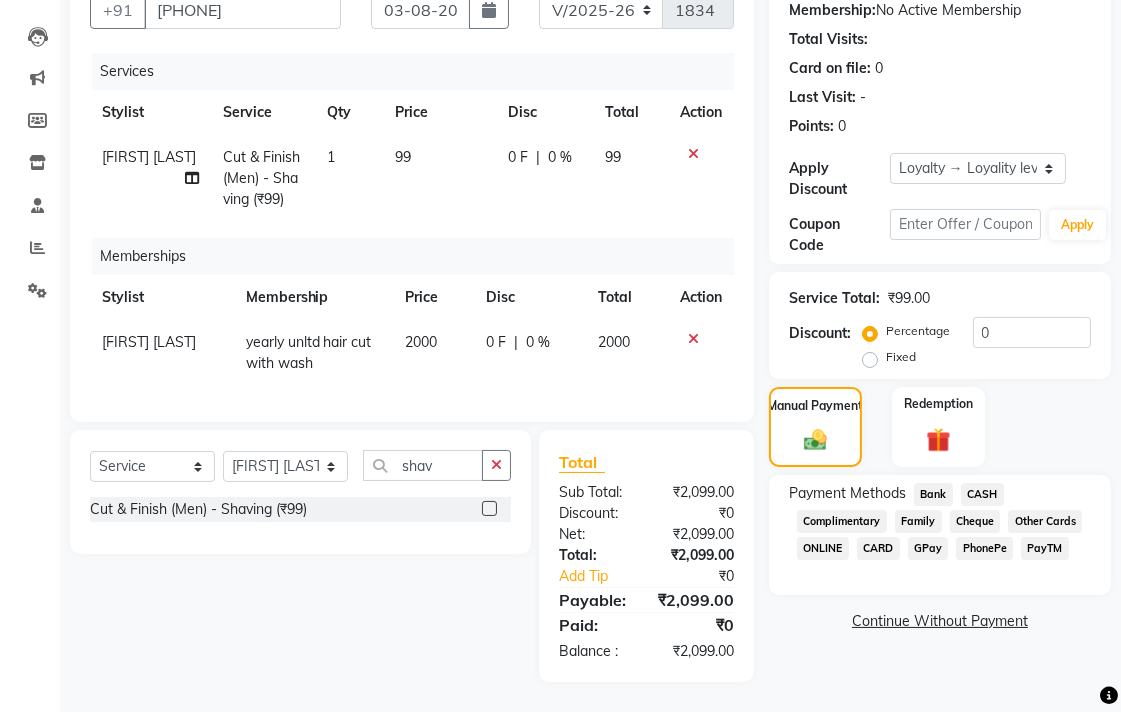 scroll, scrollTop: 212, scrollLeft: 0, axis: vertical 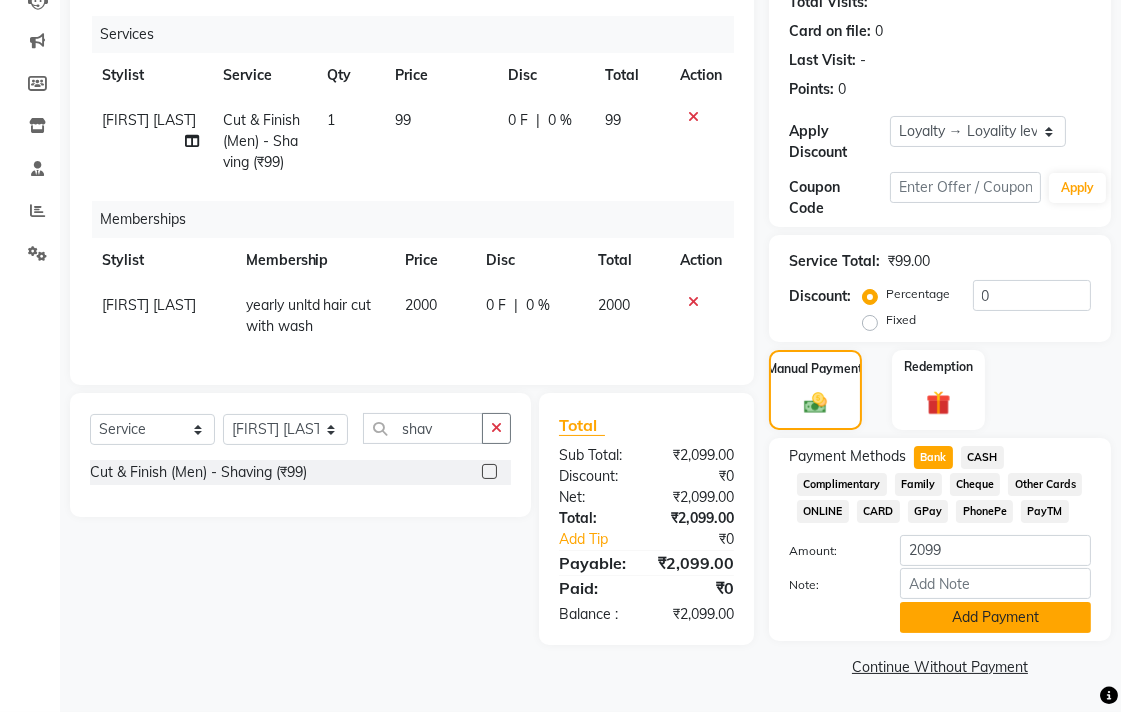 click on "Add Payment" 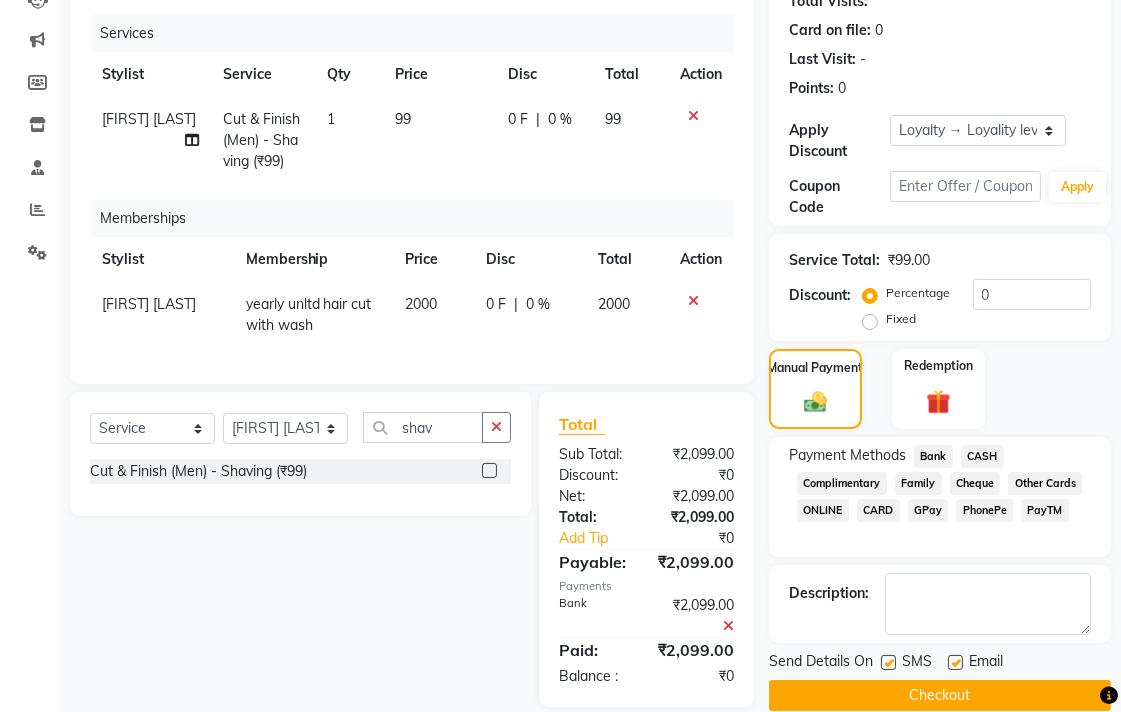 click on "Checkout" 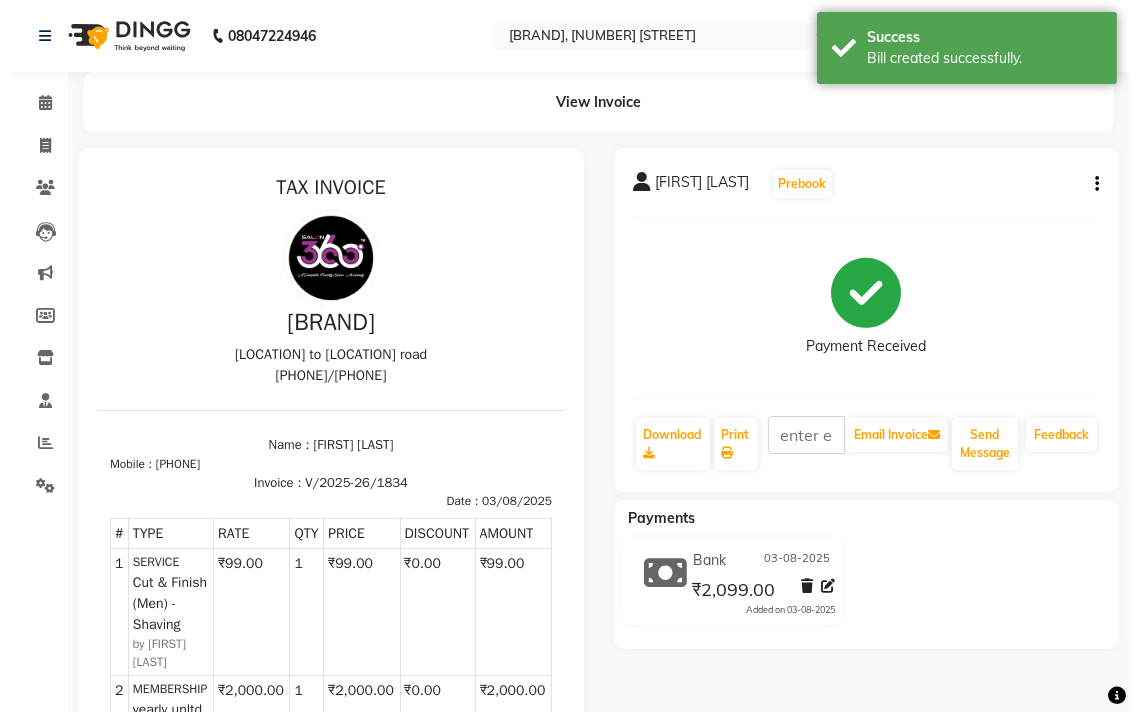 scroll, scrollTop: 0, scrollLeft: 0, axis: both 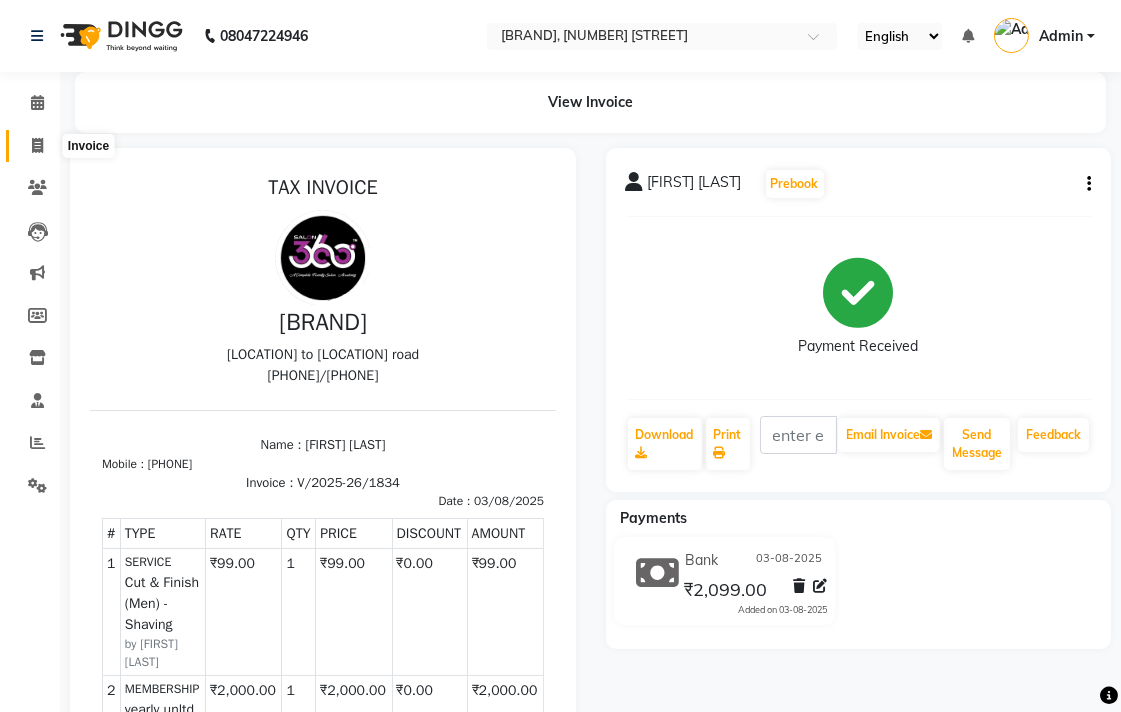 click 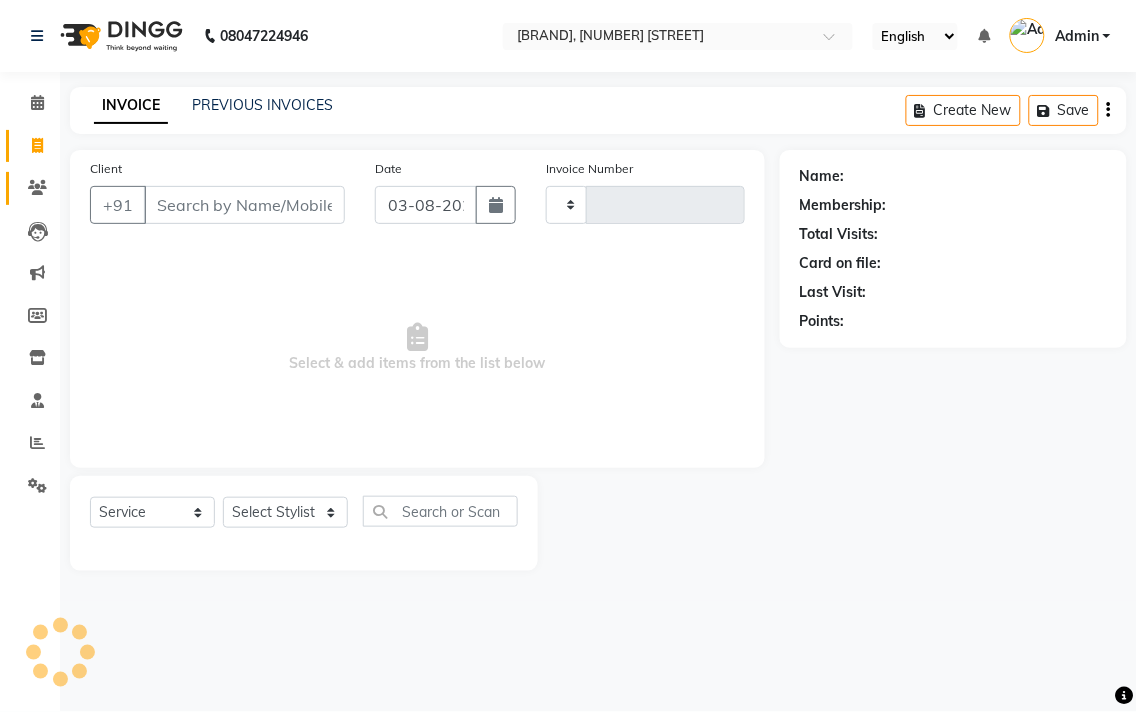 type on "1835" 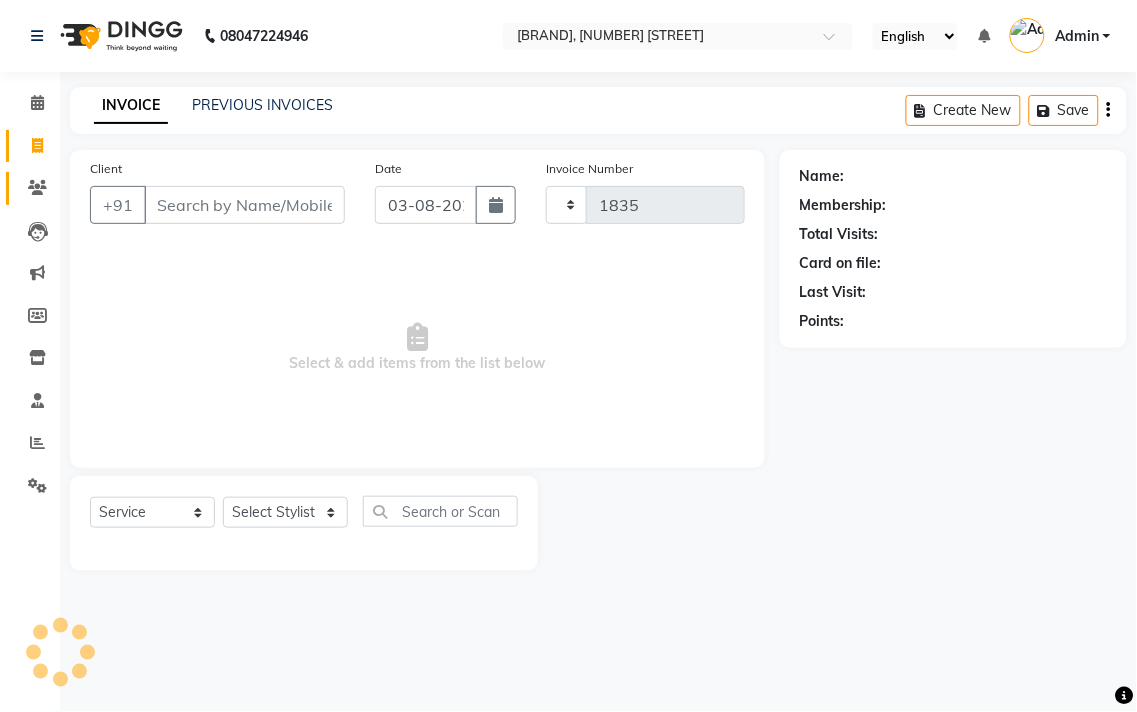 select on "5215" 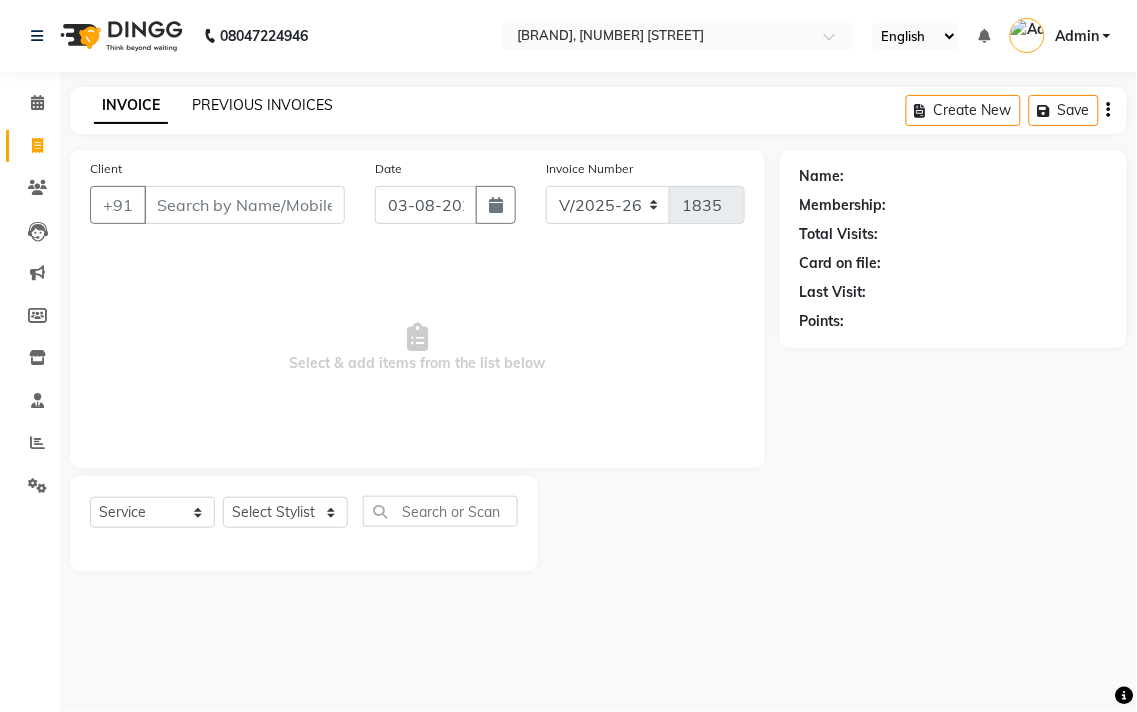 click on "PREVIOUS INVOICES" 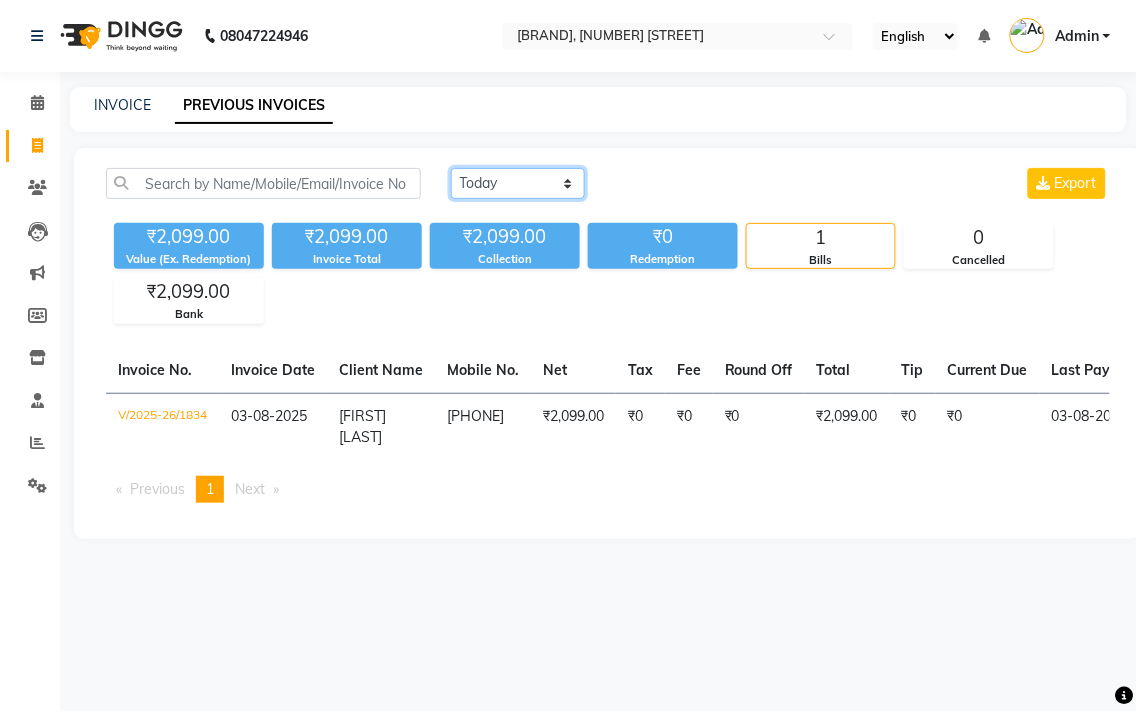 click on "Today Yesterday Custom Range" 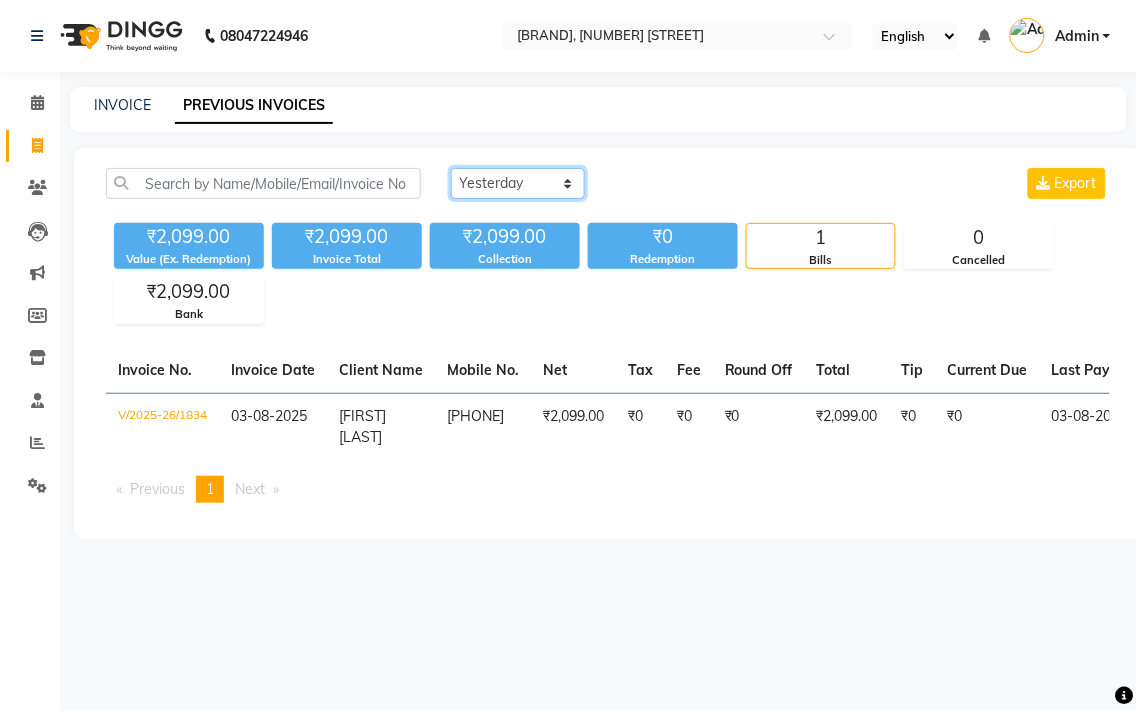 click on "Today Yesterday Custom Range" 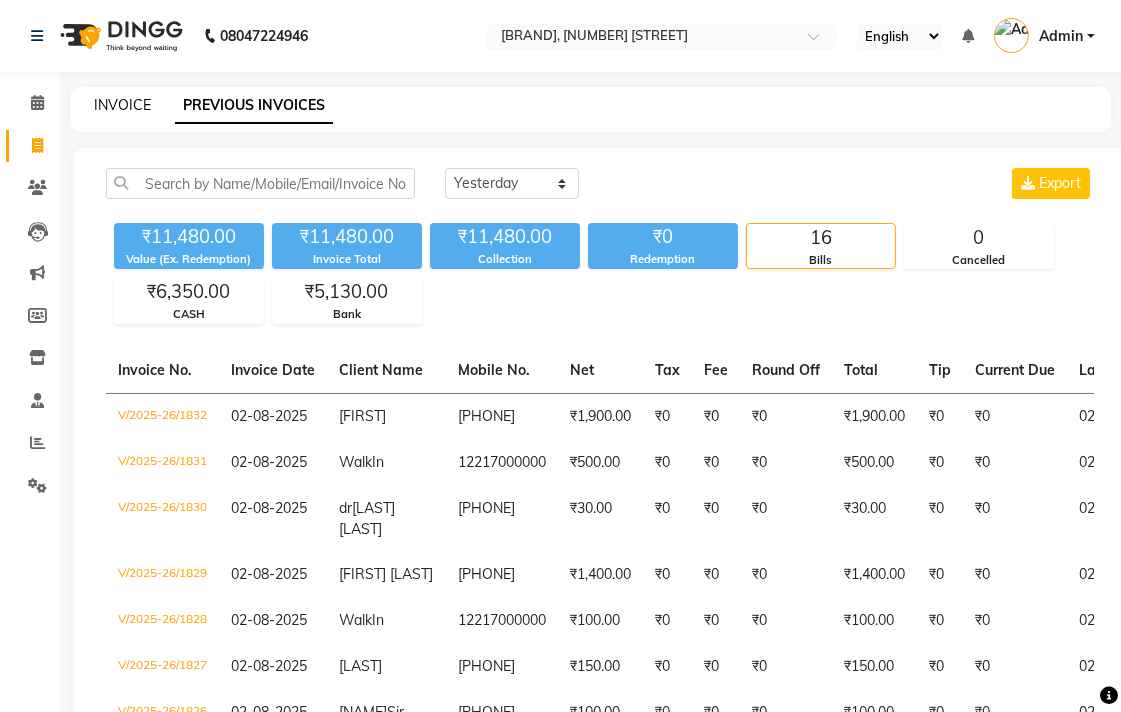 click on "INVOICE" 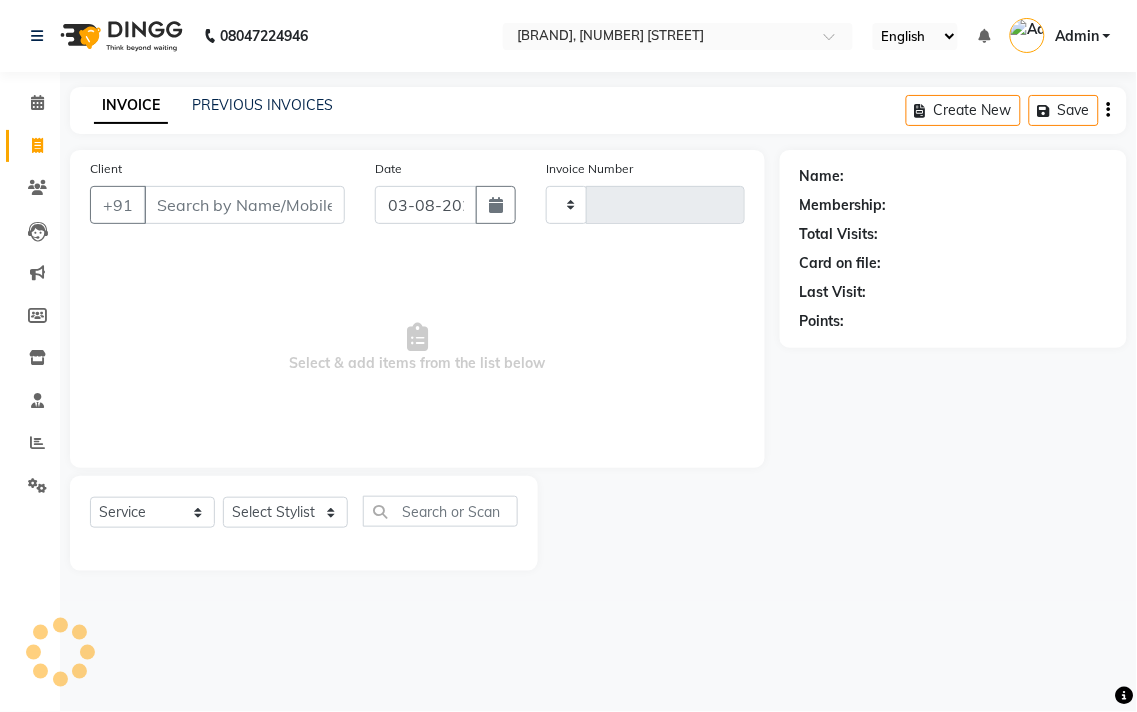 type on "1835" 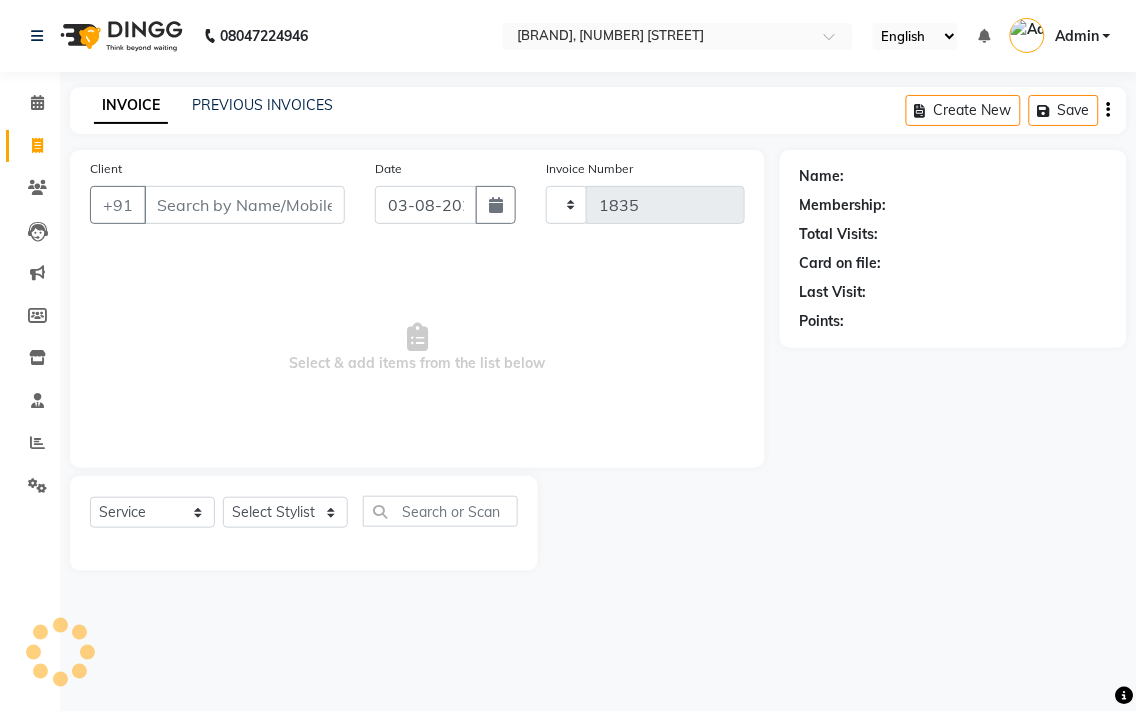 select on "5215" 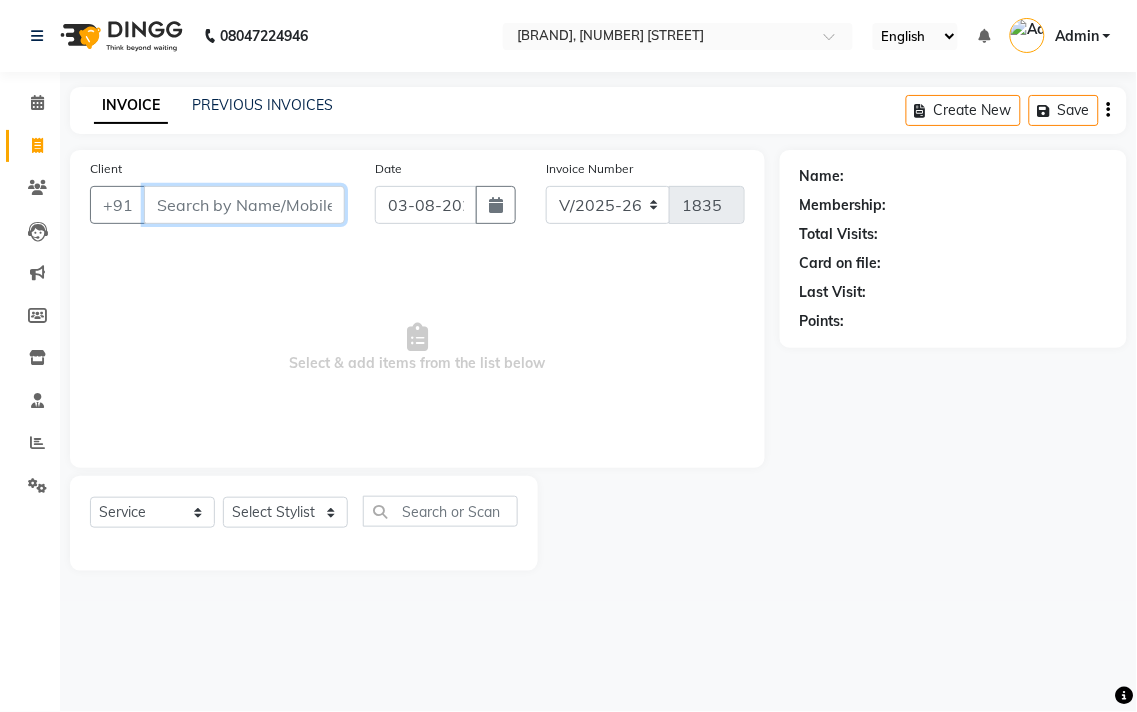 drag, startPoint x: 278, startPoint y: 211, endPoint x: 390, endPoint y: 265, distance: 124.33825 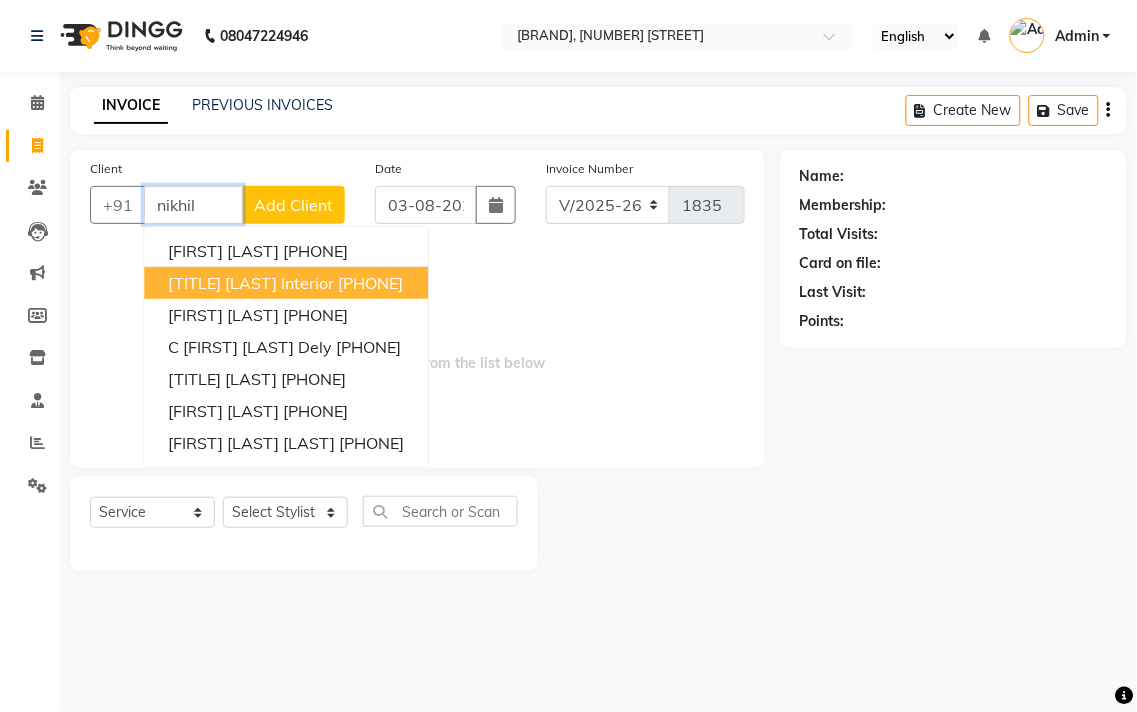 click on "nikhil" at bounding box center (193, 205) 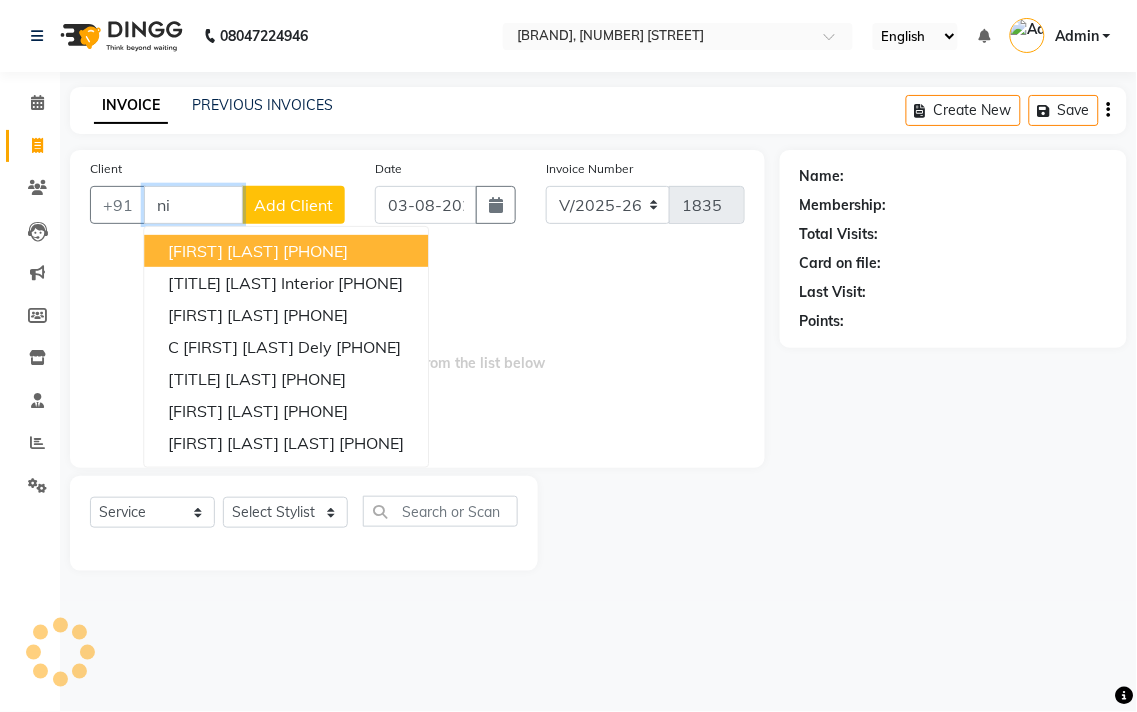 type on "n" 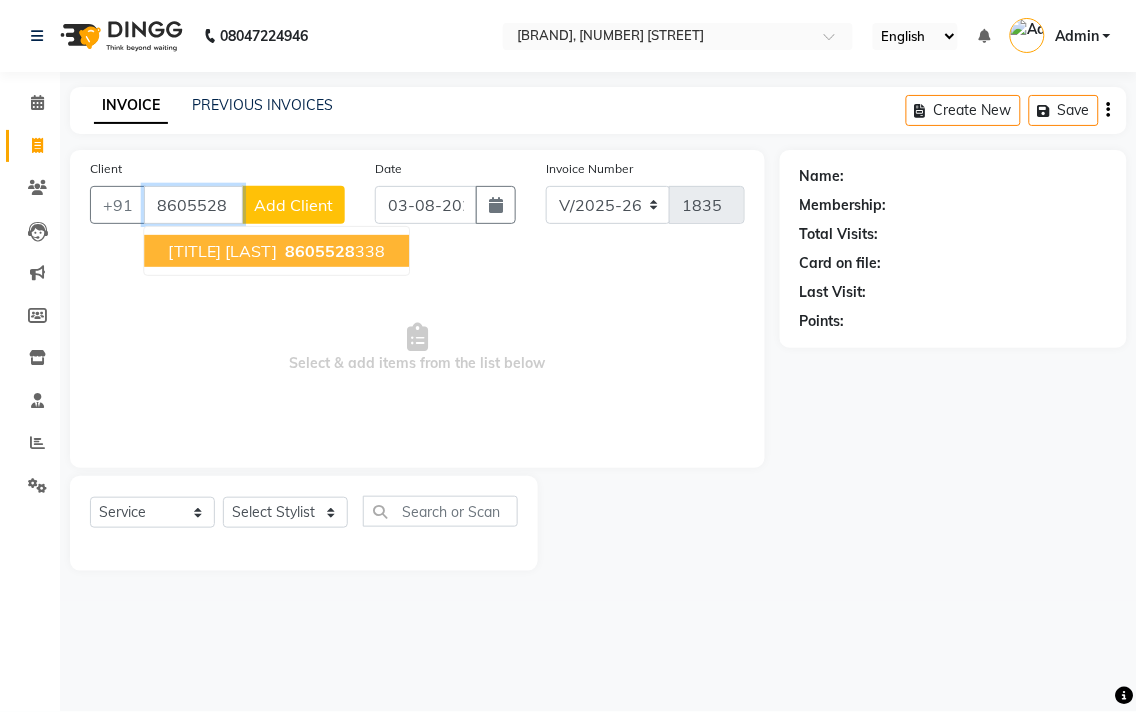 click on "[TITLE] [LAST]" at bounding box center [222, 251] 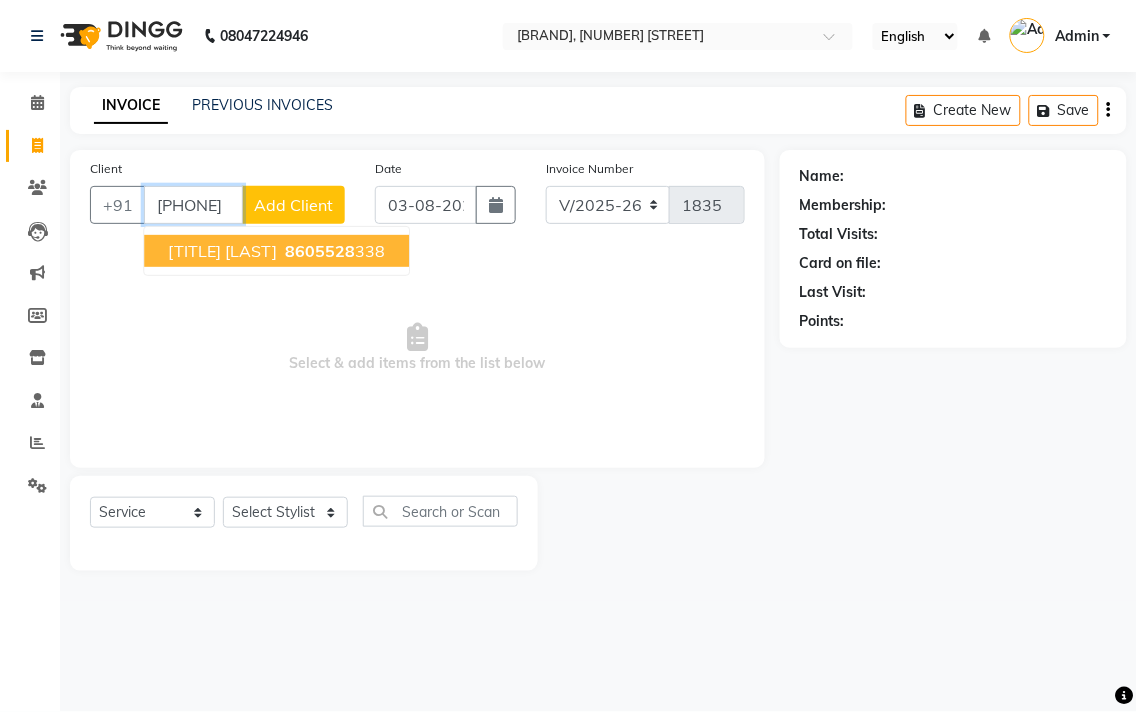 type on "[PHONE]" 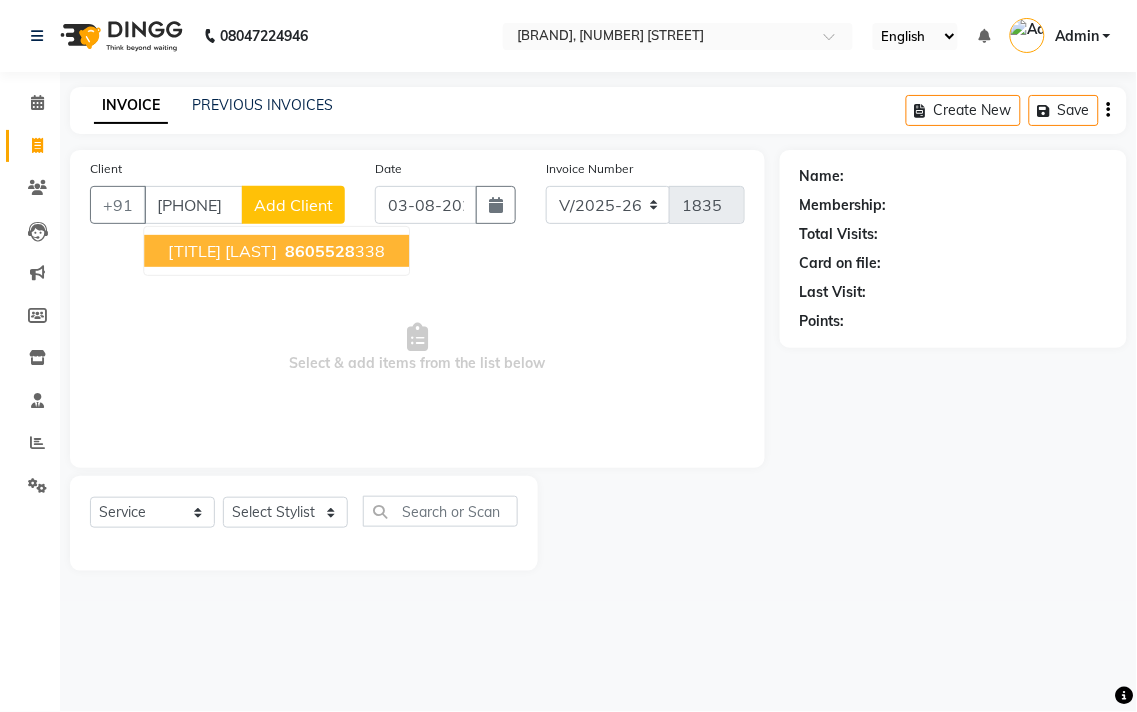 select on "1: Object" 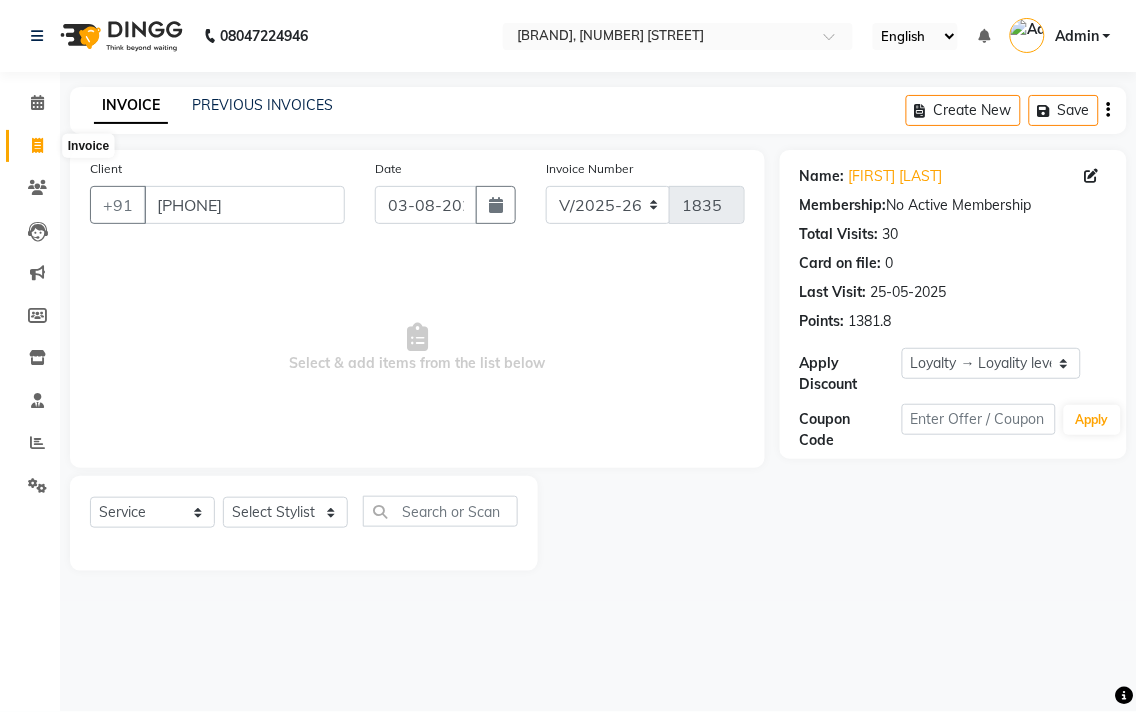 click 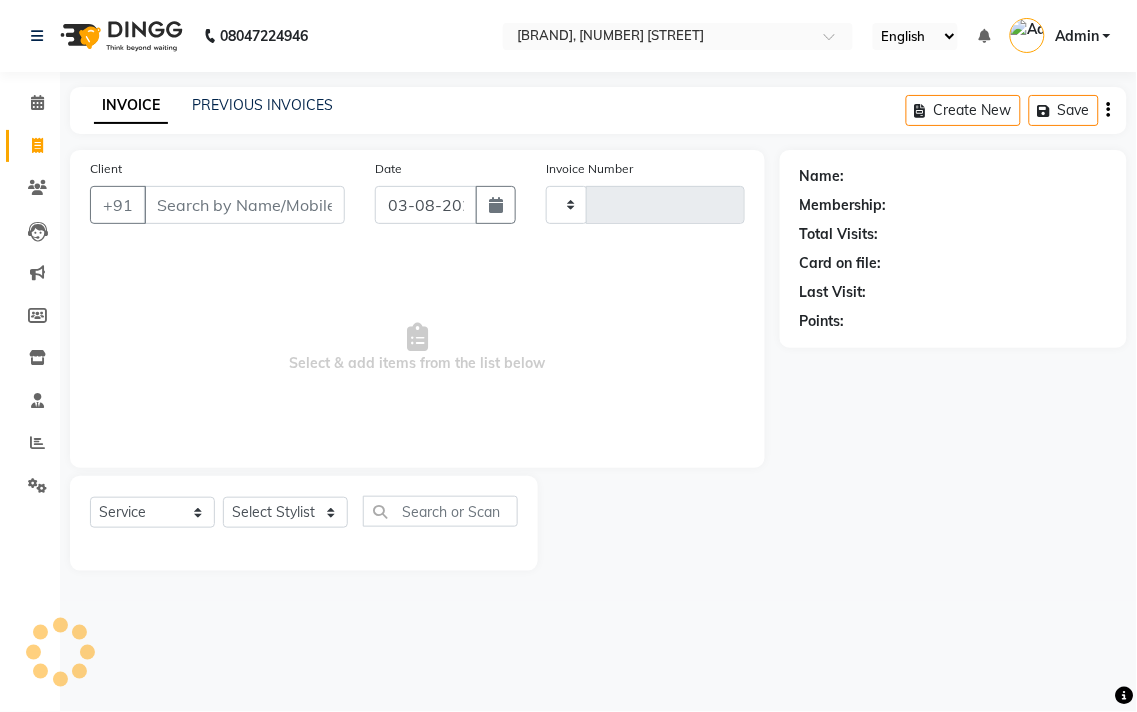 type on "1835" 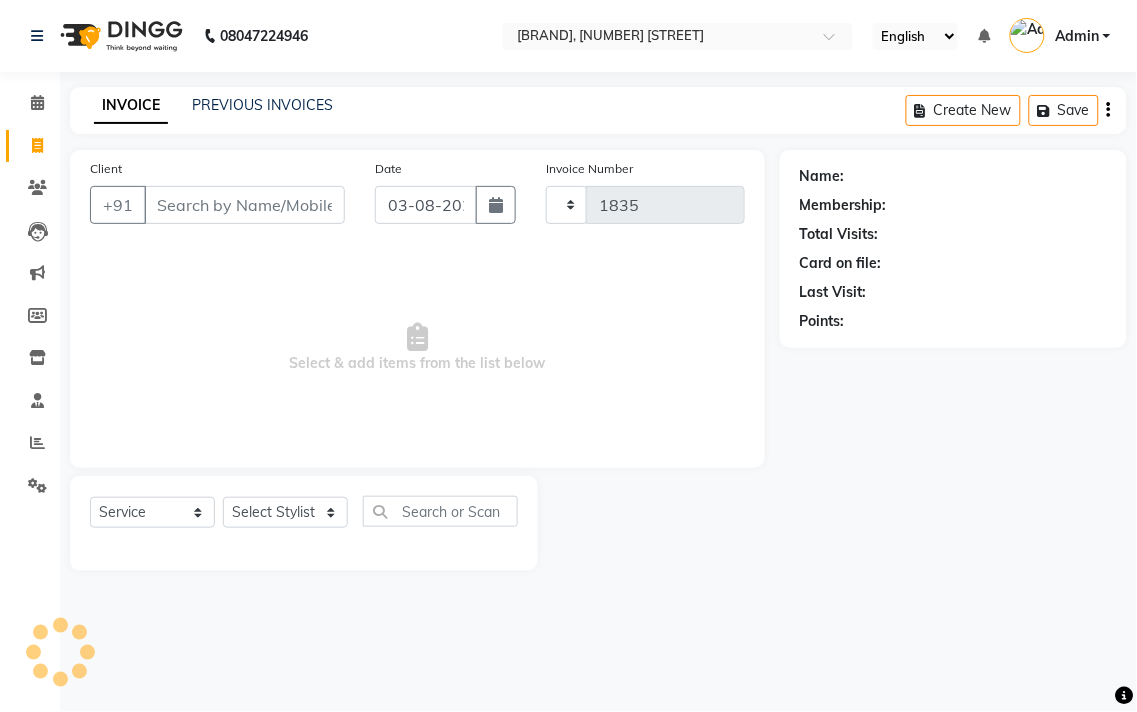 select on "5215" 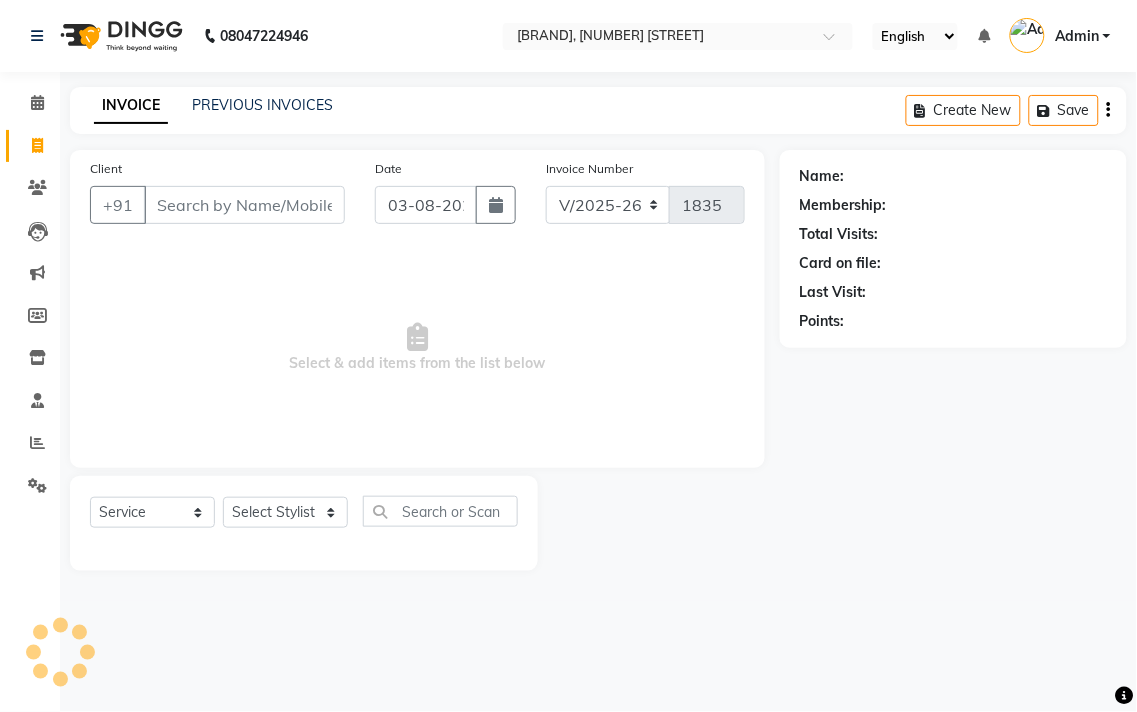 click on "Client" at bounding box center [244, 205] 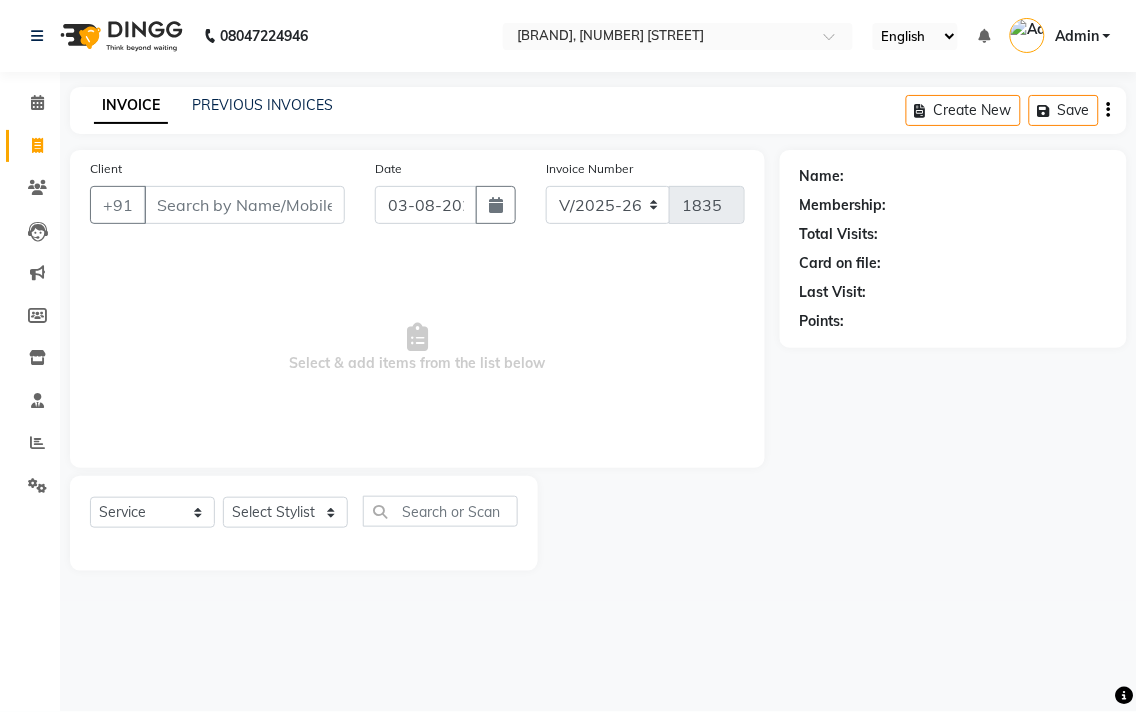 click on "Client" at bounding box center (244, 205) 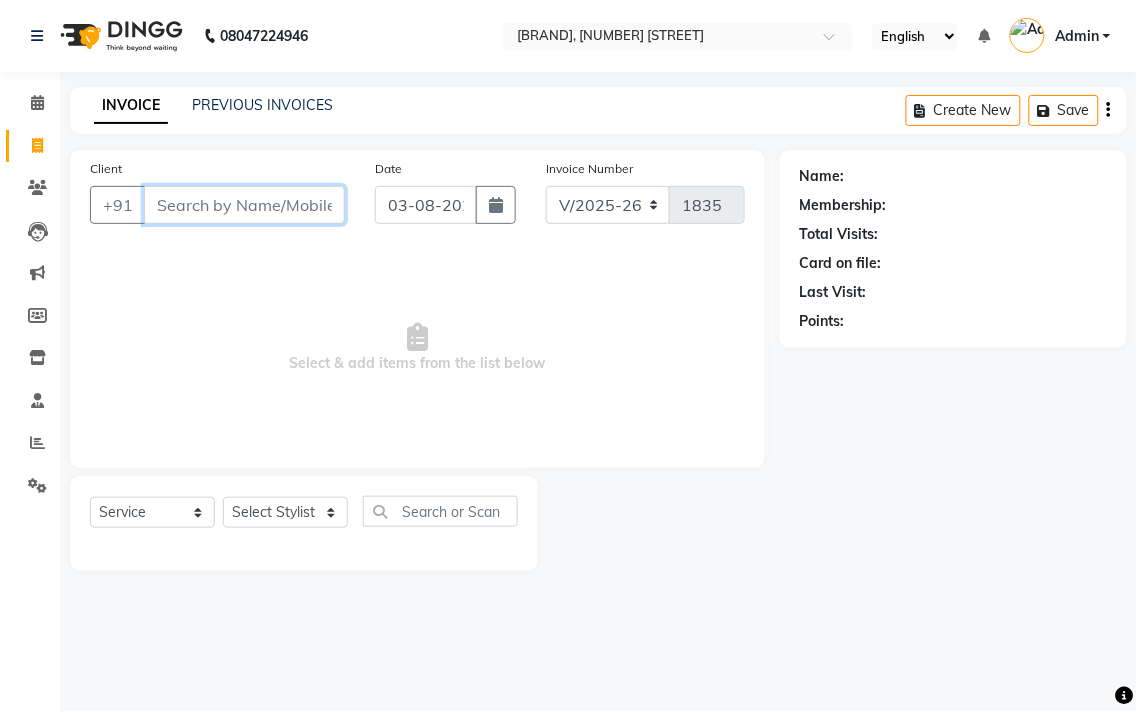 click on "Client" at bounding box center (244, 205) 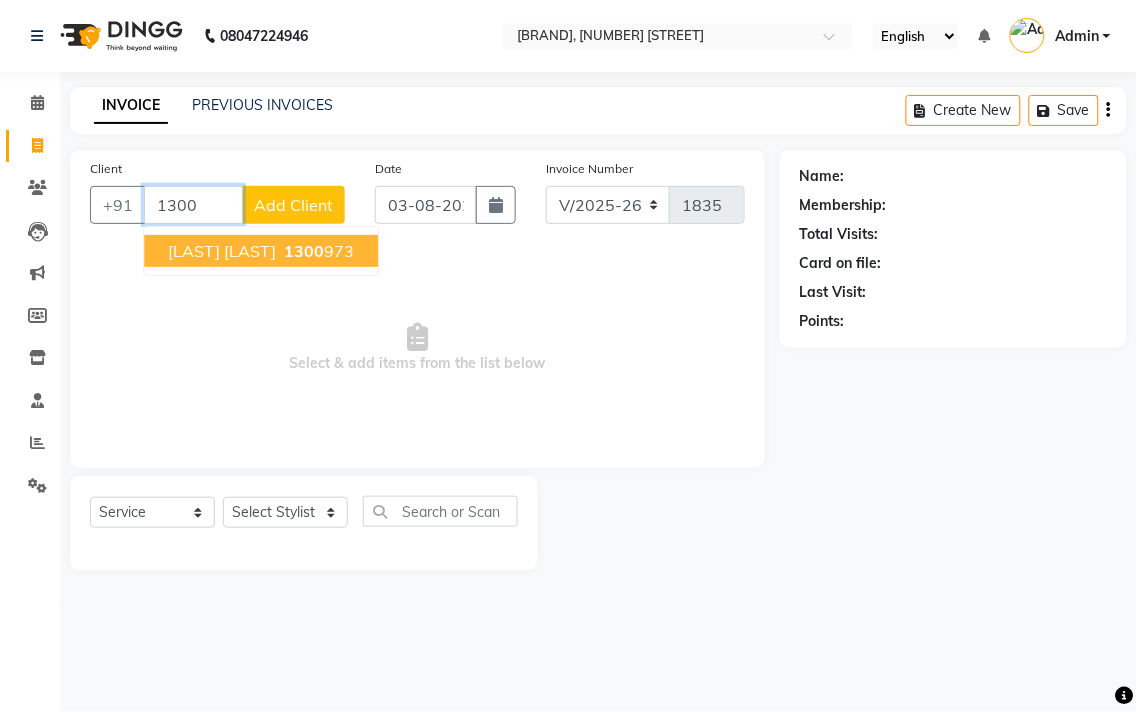 click on "[LAST] [LAST]" at bounding box center (222, 251) 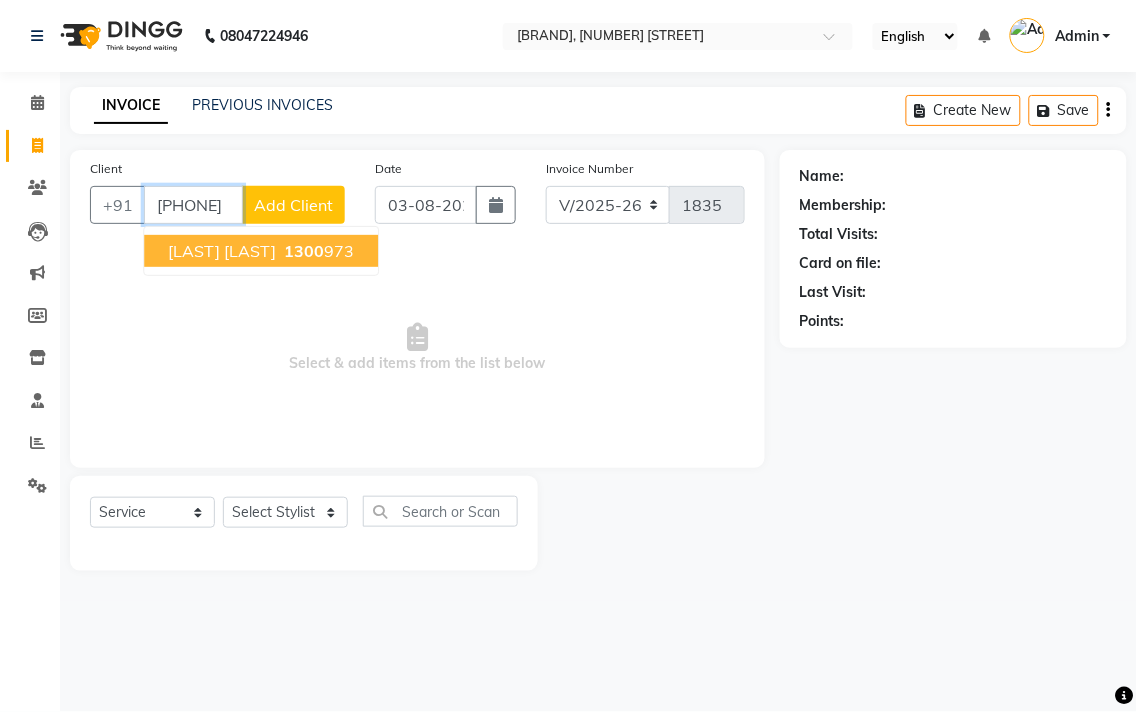 type on "[PHONE]" 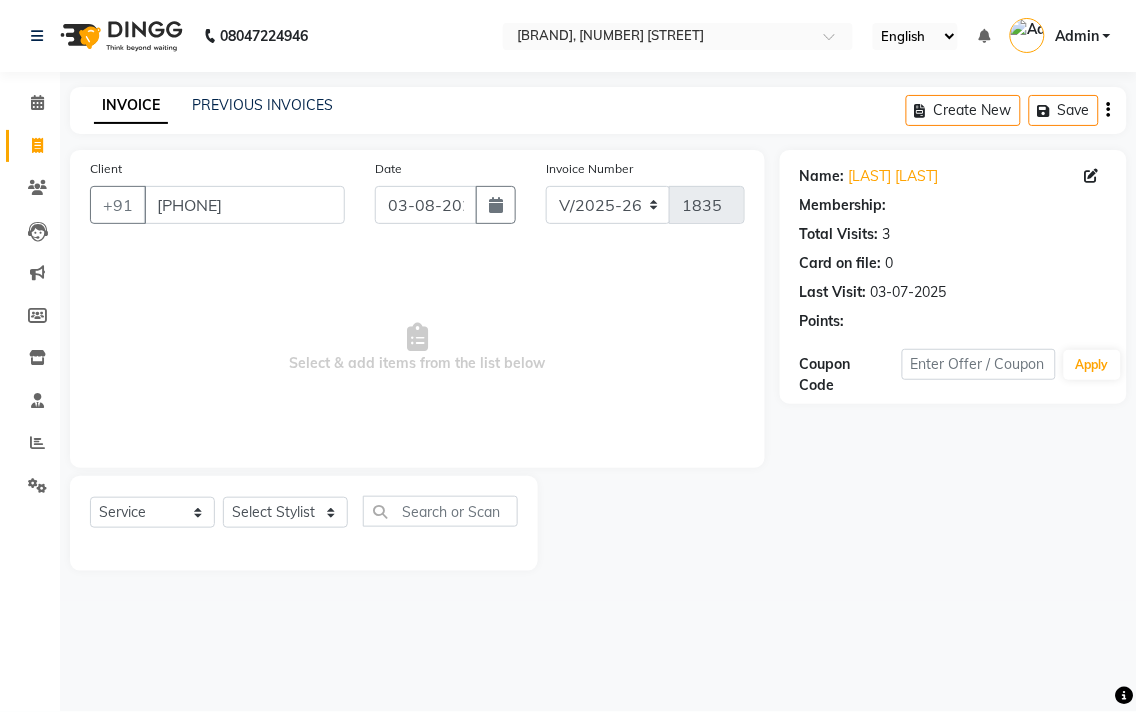 select on "1: Object" 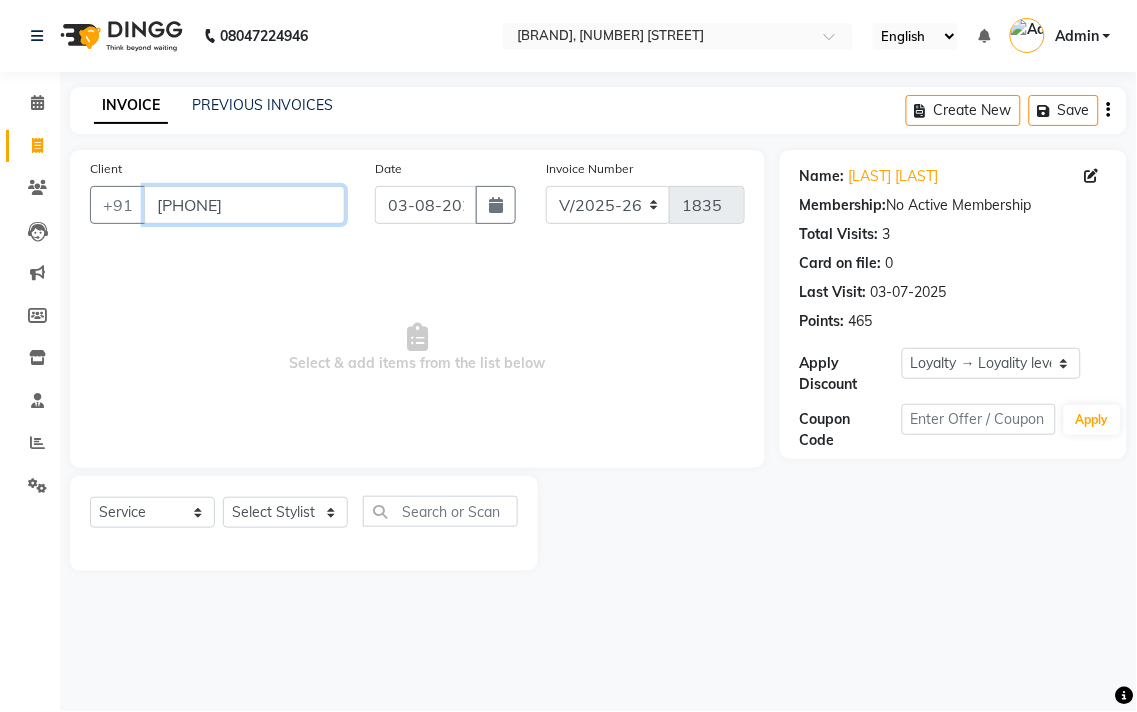 drag, startPoint x: 278, startPoint y: 205, endPoint x: 424, endPoint y: 318, distance: 184.62123 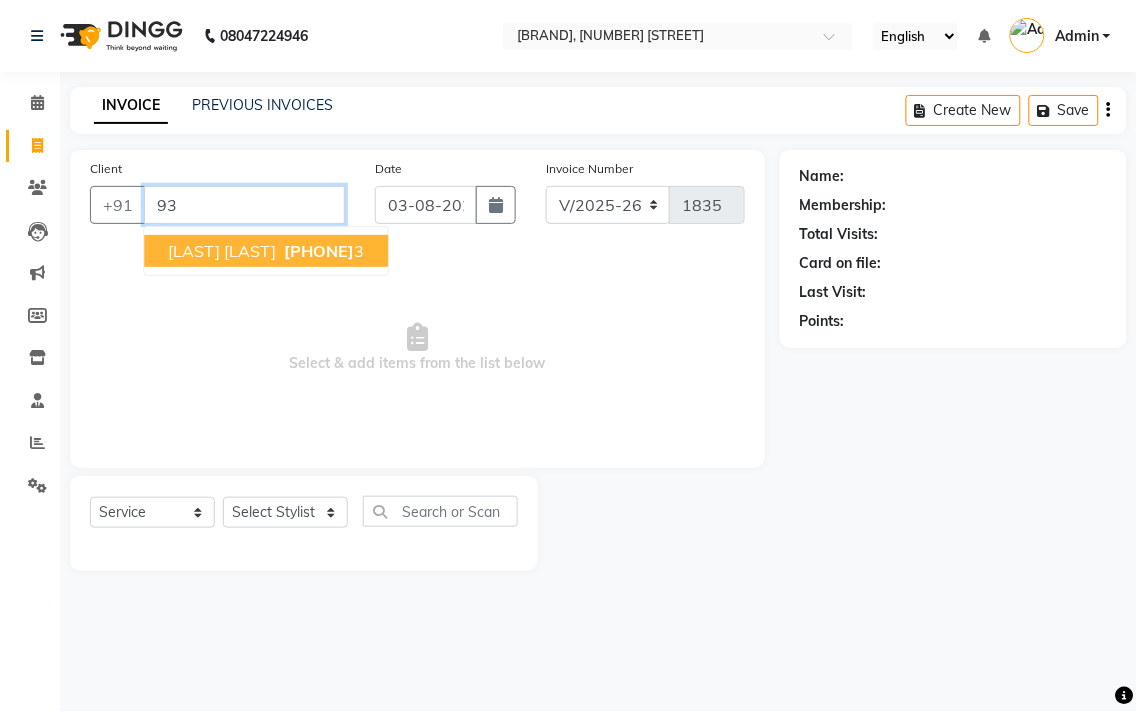 type on "9" 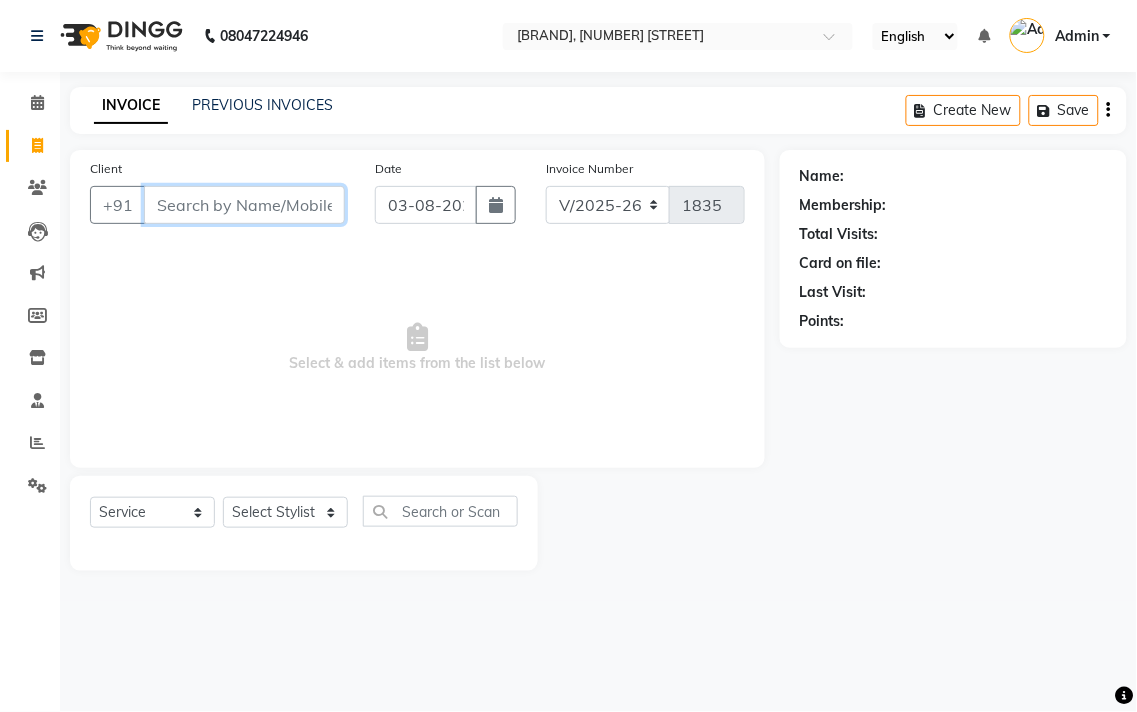 drag, startPoint x: 210, startPoint y: 194, endPoint x: 255, endPoint y: 220, distance: 51.971146 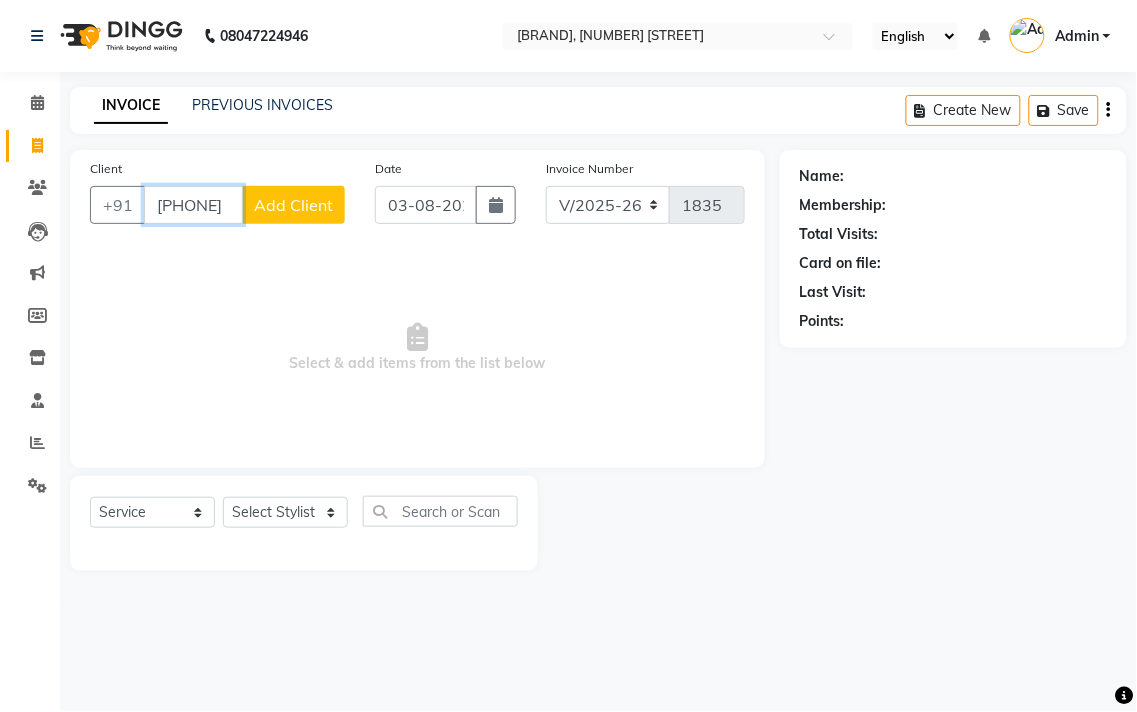 type on "[PHONE]" 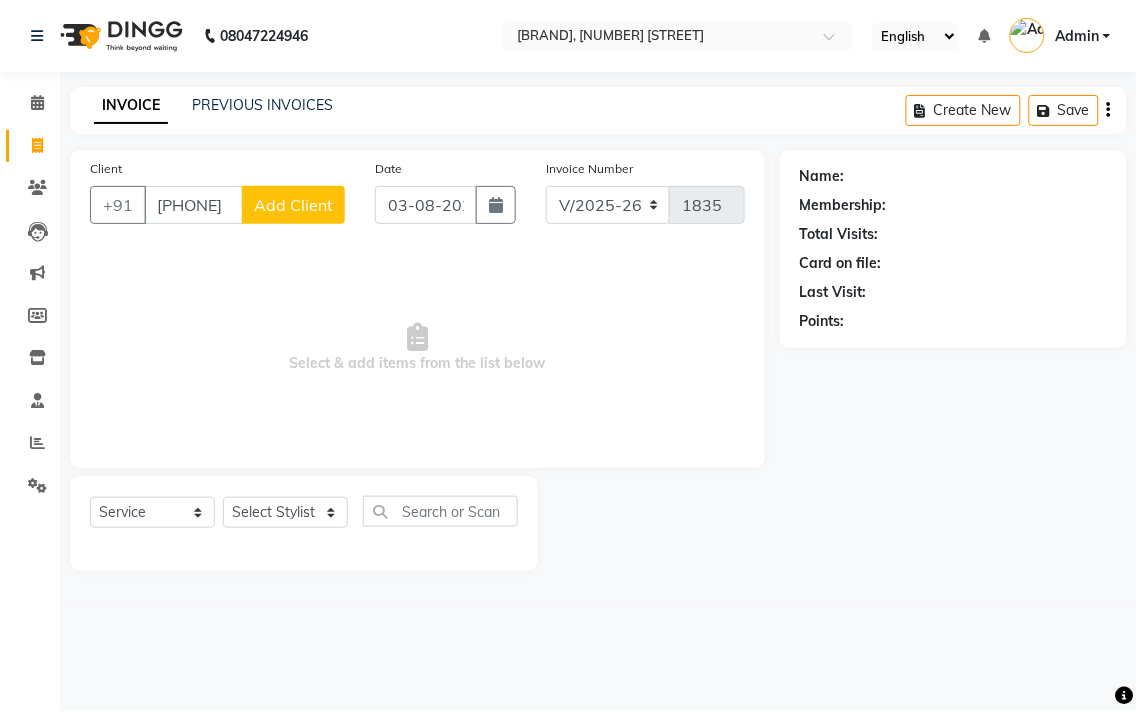 click on "Add Client" 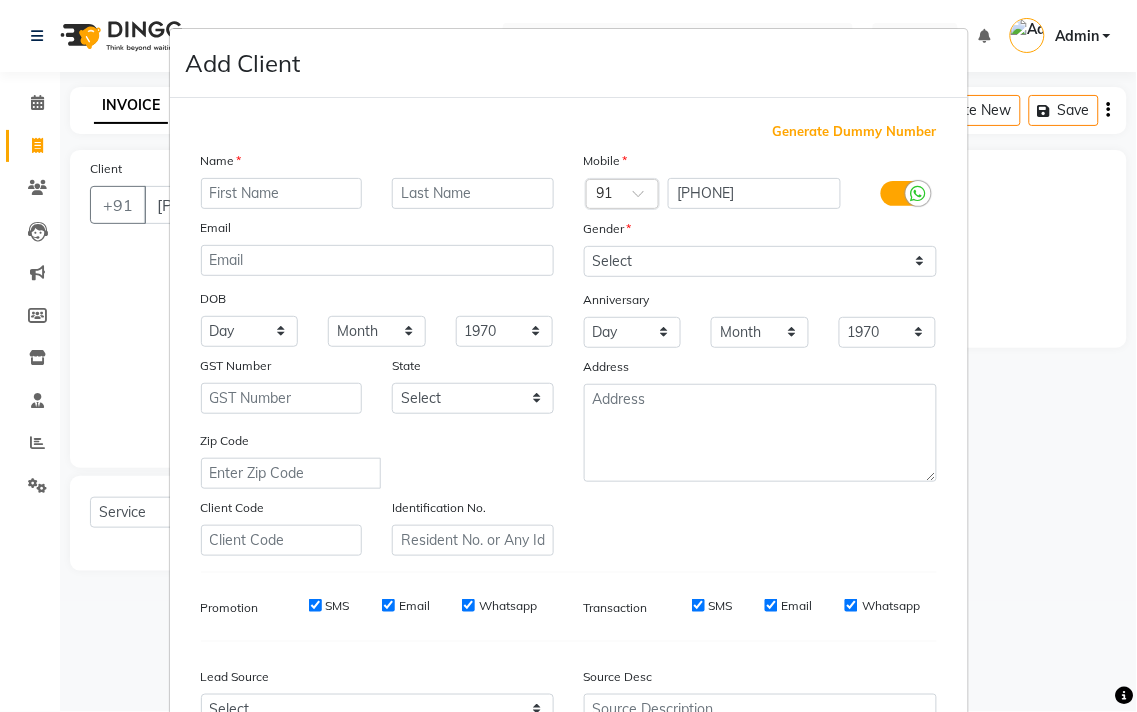 click at bounding box center (282, 193) 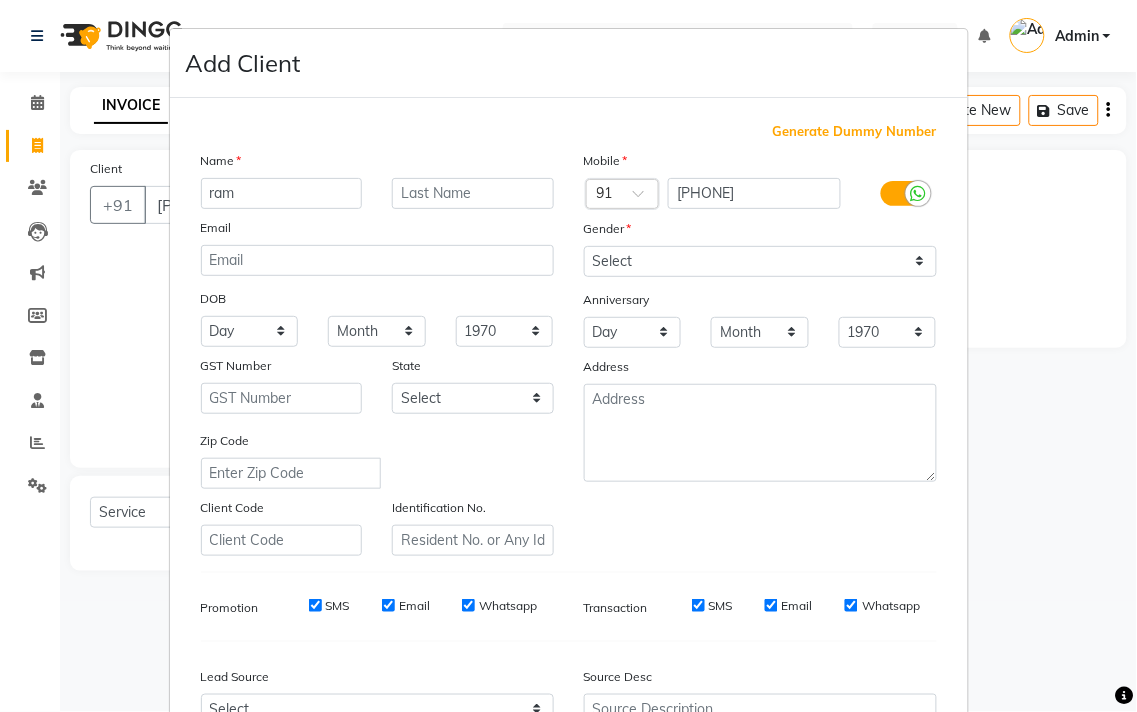 type on "ram" 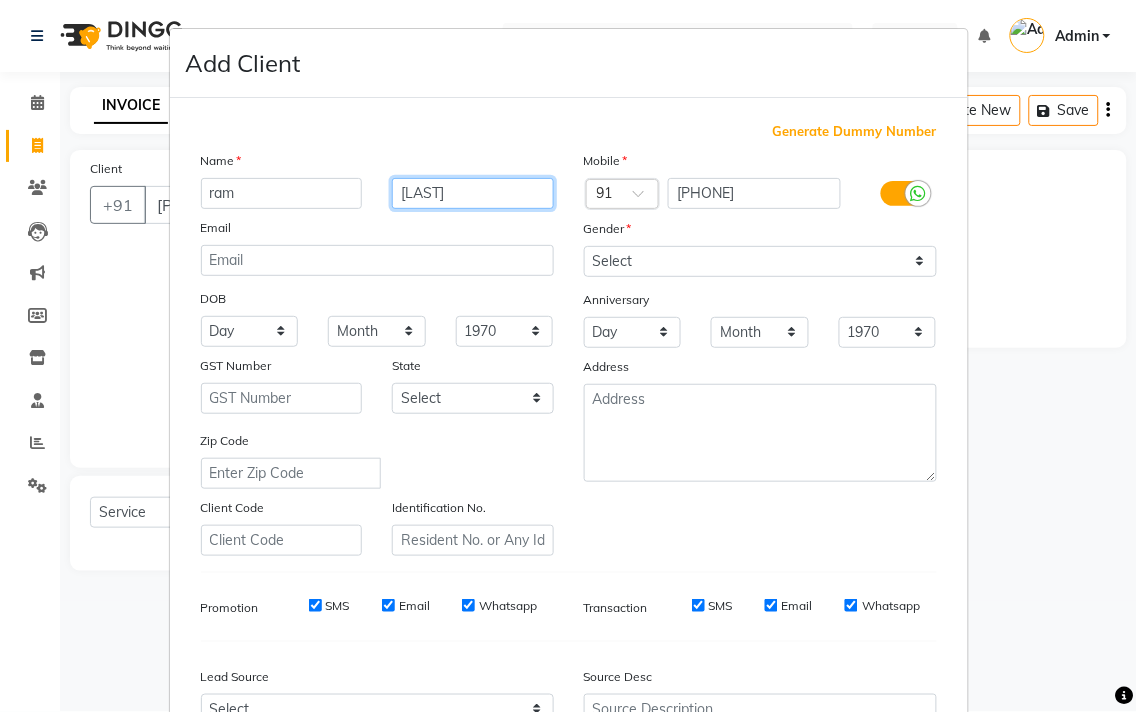 type on "[LAST]" 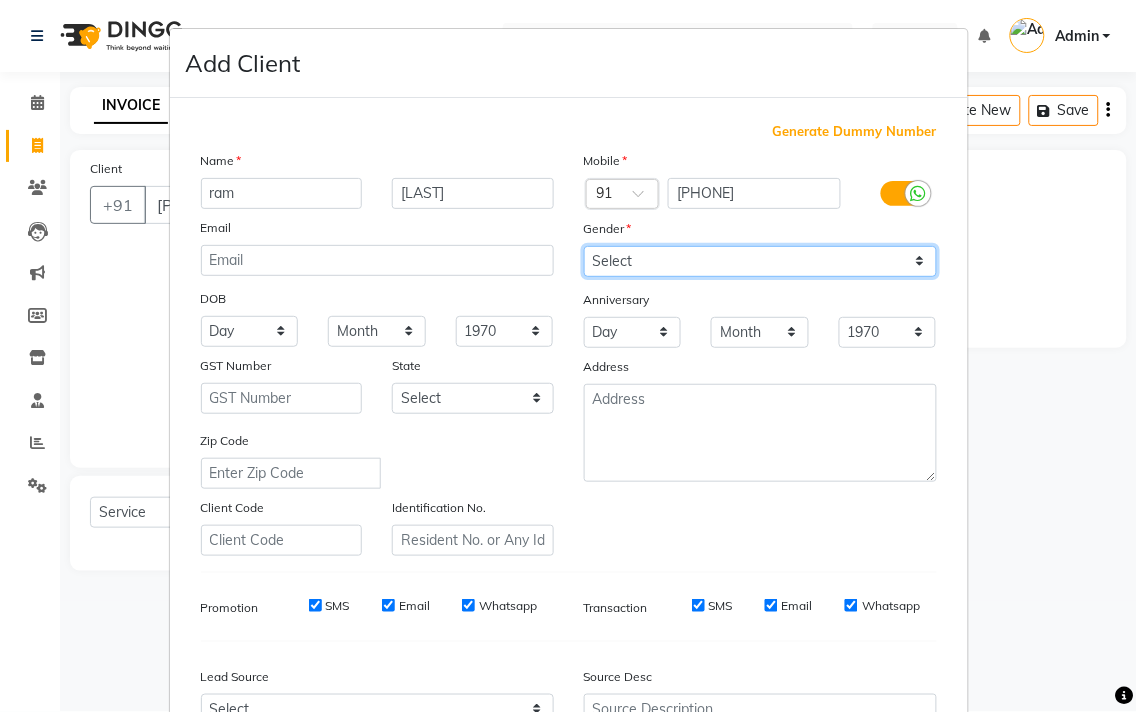 click on "Select Male Female Other Prefer Not To Say" at bounding box center (760, 261) 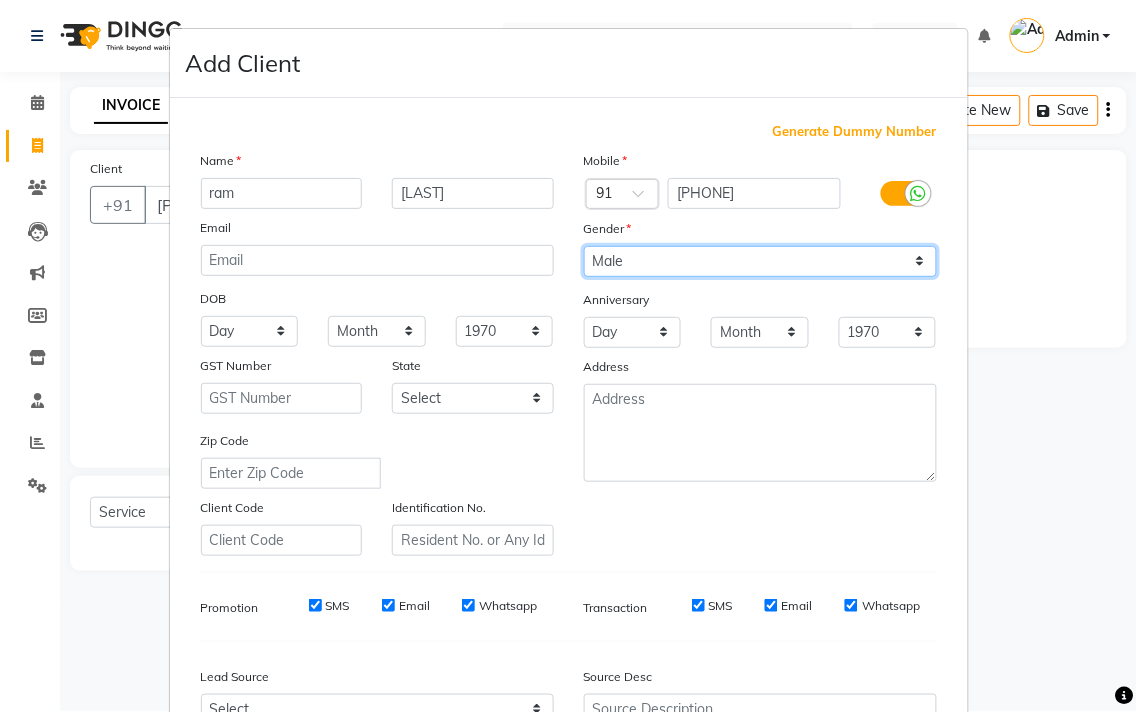 click on "Select Male Female Other Prefer Not To Say" at bounding box center [760, 261] 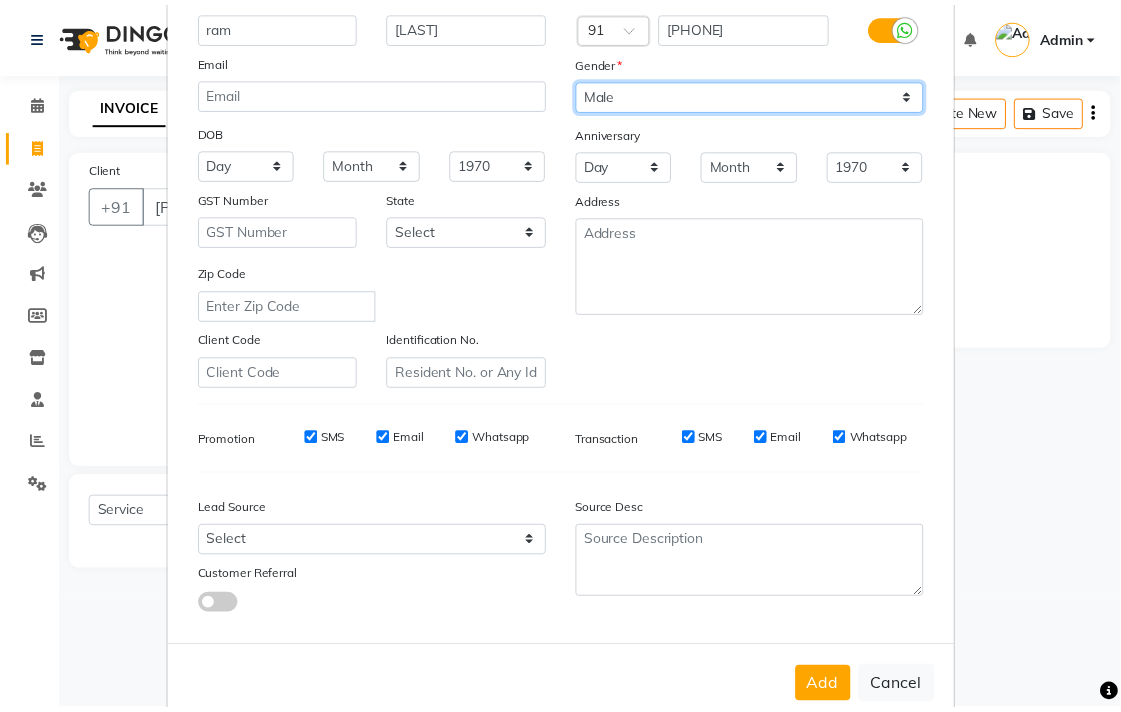 scroll, scrollTop: 212, scrollLeft: 0, axis: vertical 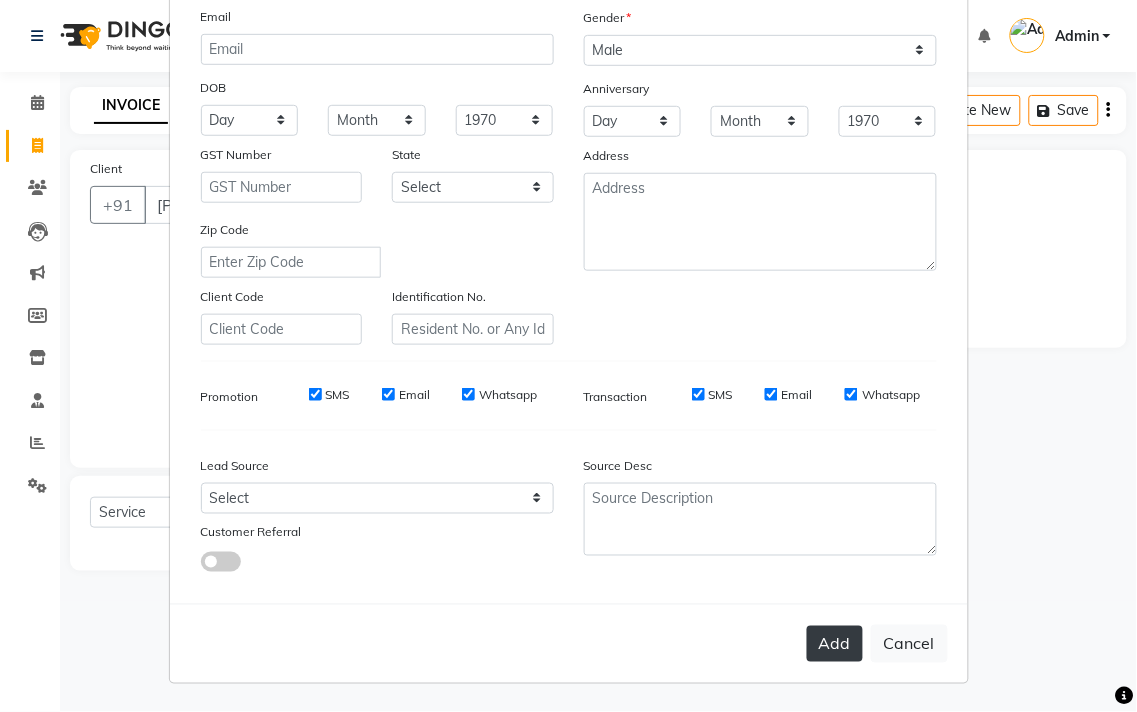 click on "Add" at bounding box center [835, 644] 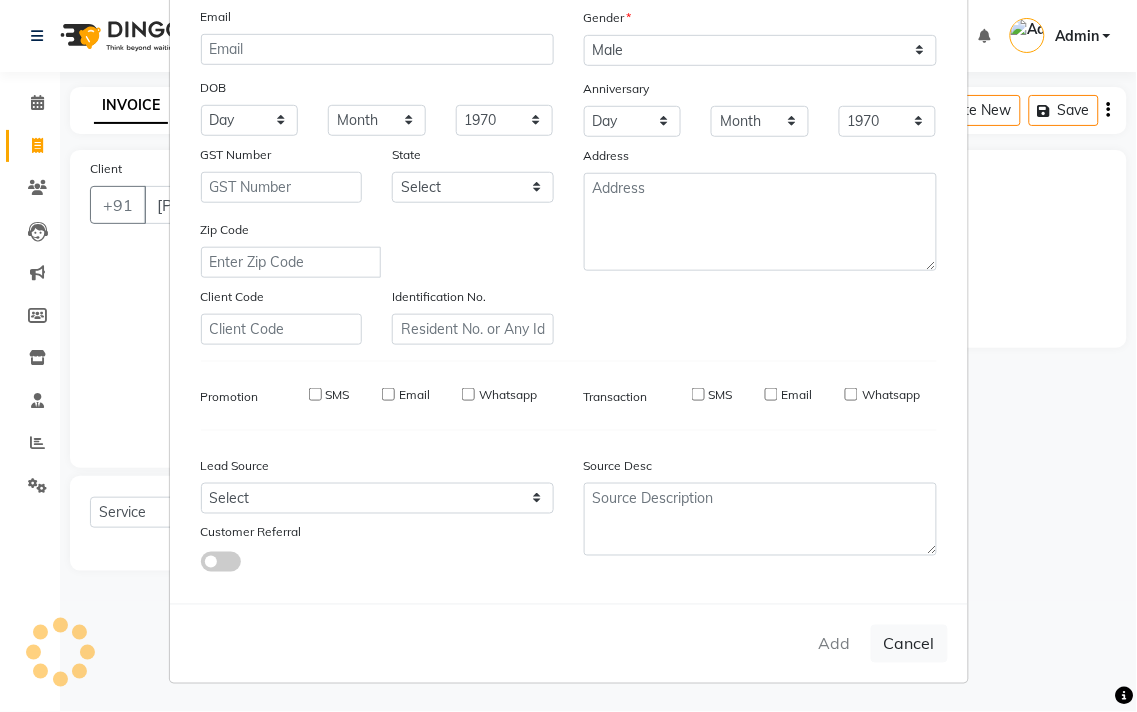type 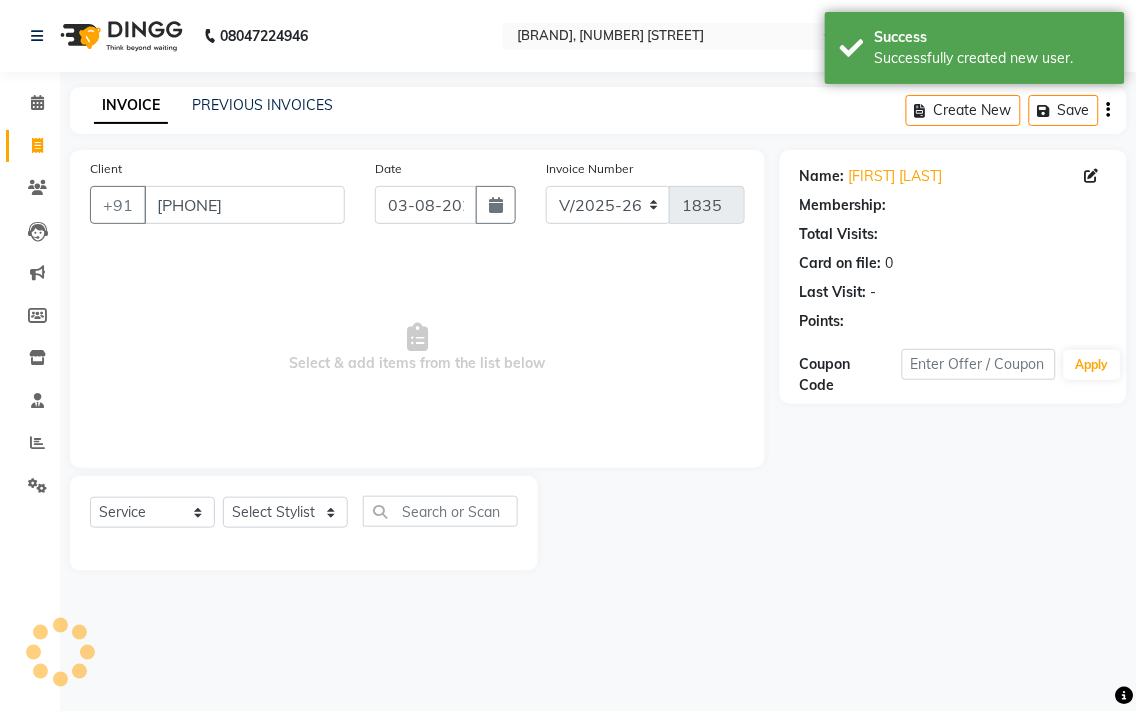 select on "1: Object" 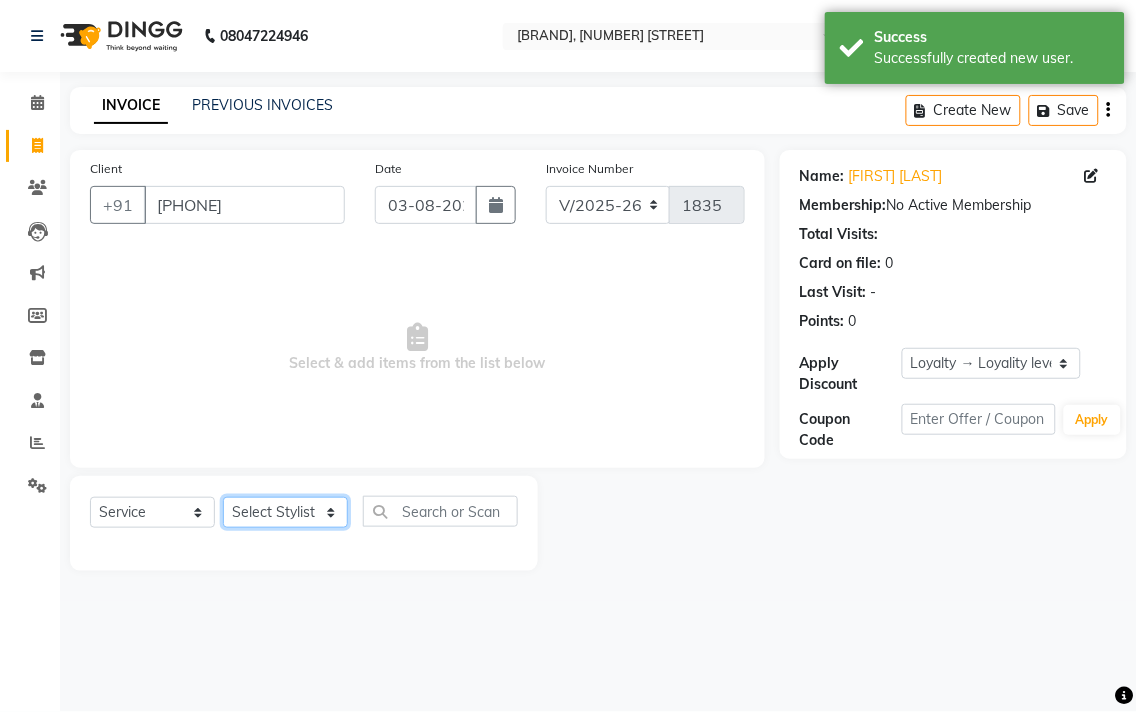 drag, startPoint x: 225, startPoint y: 523, endPoint x: 237, endPoint y: 522, distance: 12.0415945 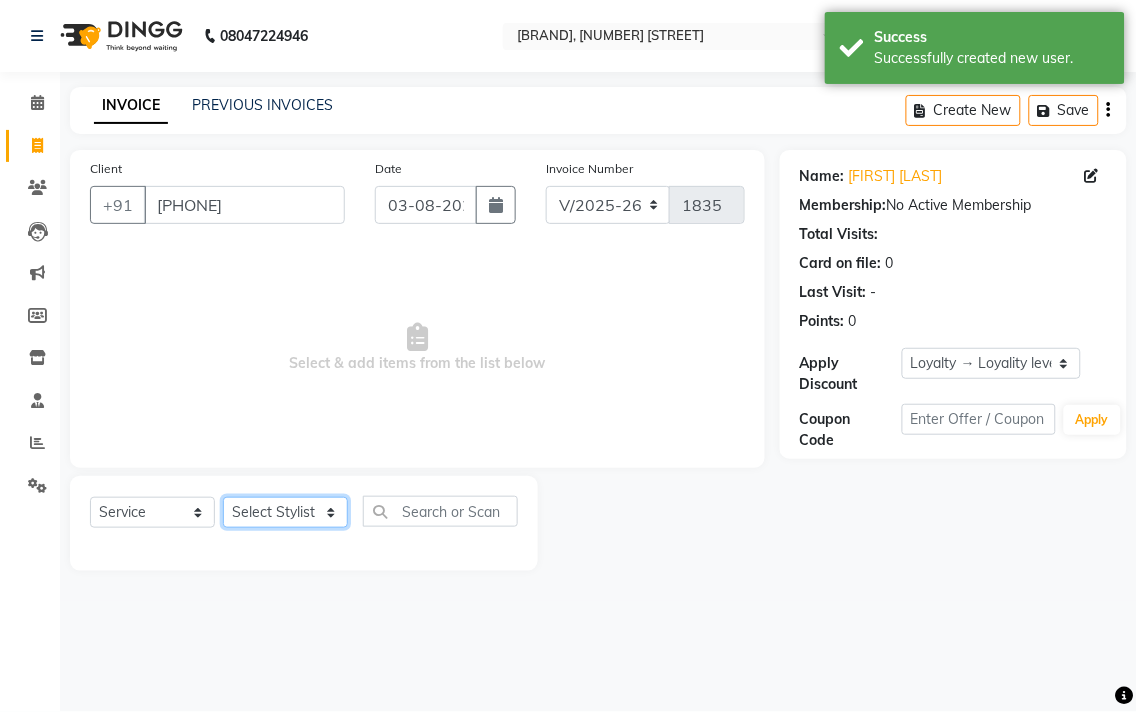 select on "33524" 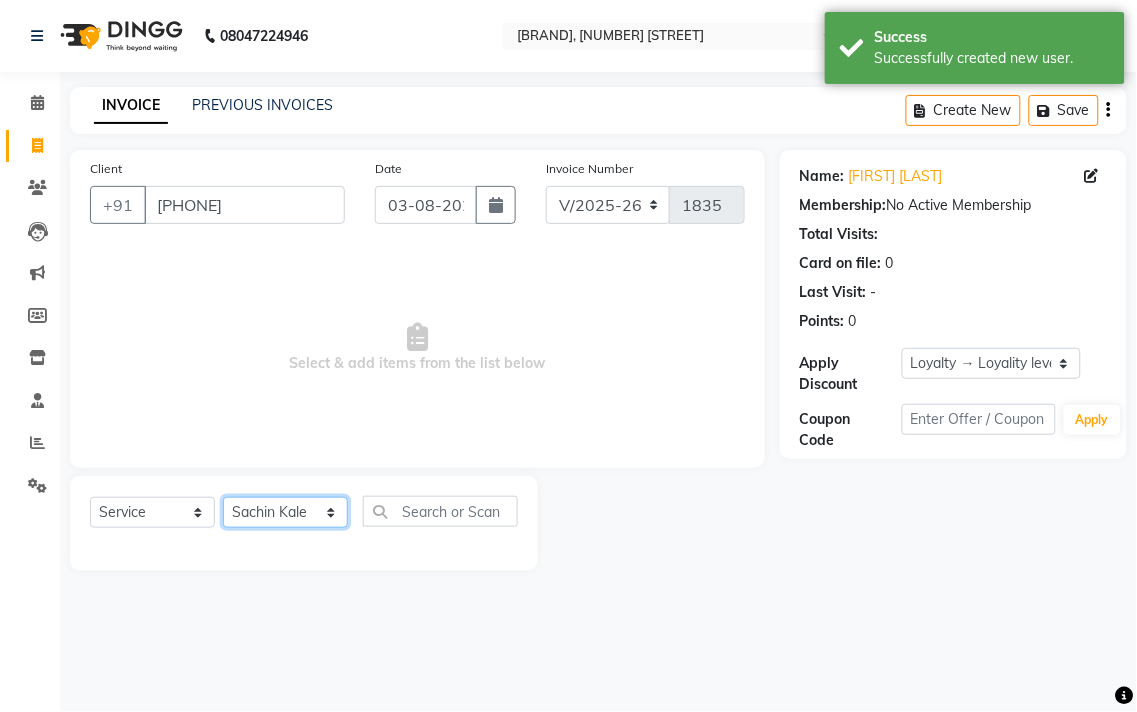 click on "Select Stylist [FIRST] [LAST] [FIRST] [LAST] [FIRST] [LAST] [FIRST] [LAST] [FIRST] [LAST] [FIRST] [LAST] [FIRST] [LAST] [FIRST] [LAST] [LAST] [LAST] [LAST] [LAST]" 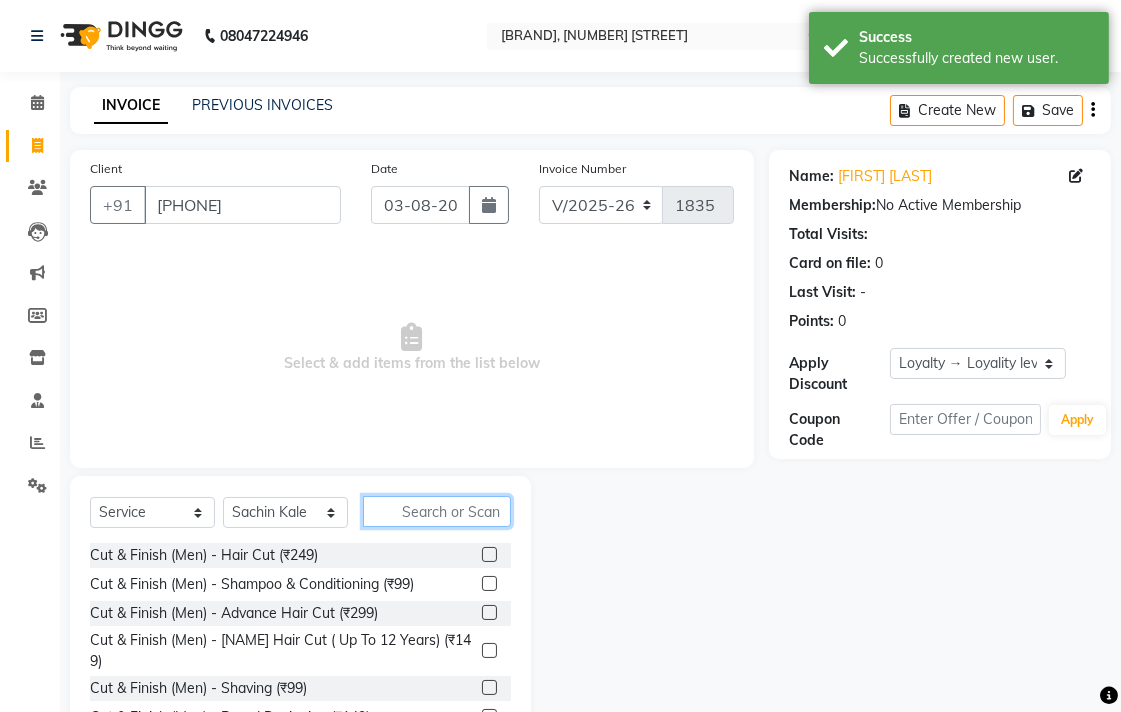 click 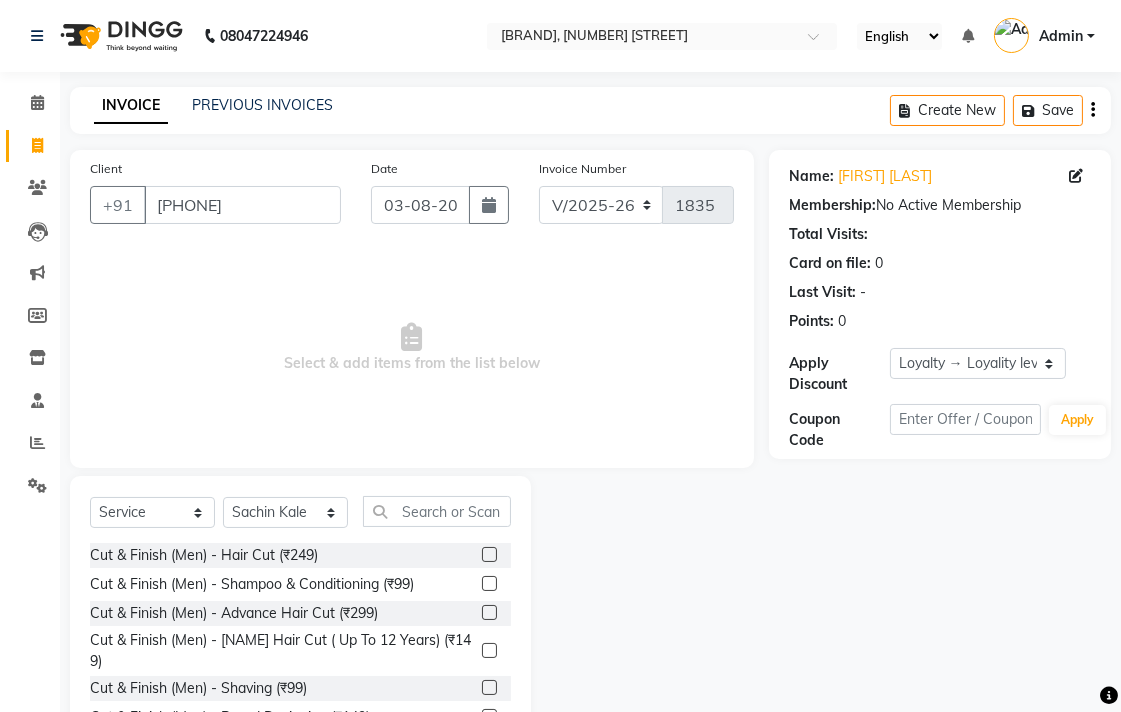 drag, startPoint x: 468, startPoint y: 557, endPoint x: 510, endPoint y: 571, distance: 44.27189 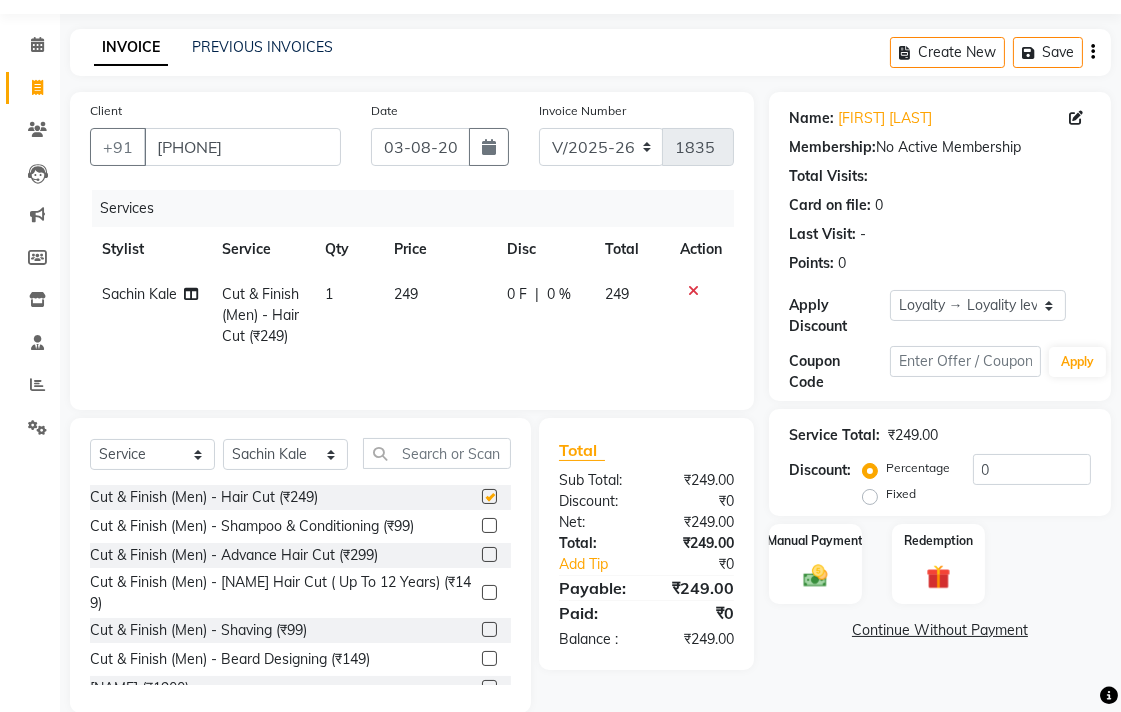 scroll, scrollTop: 91, scrollLeft: 0, axis: vertical 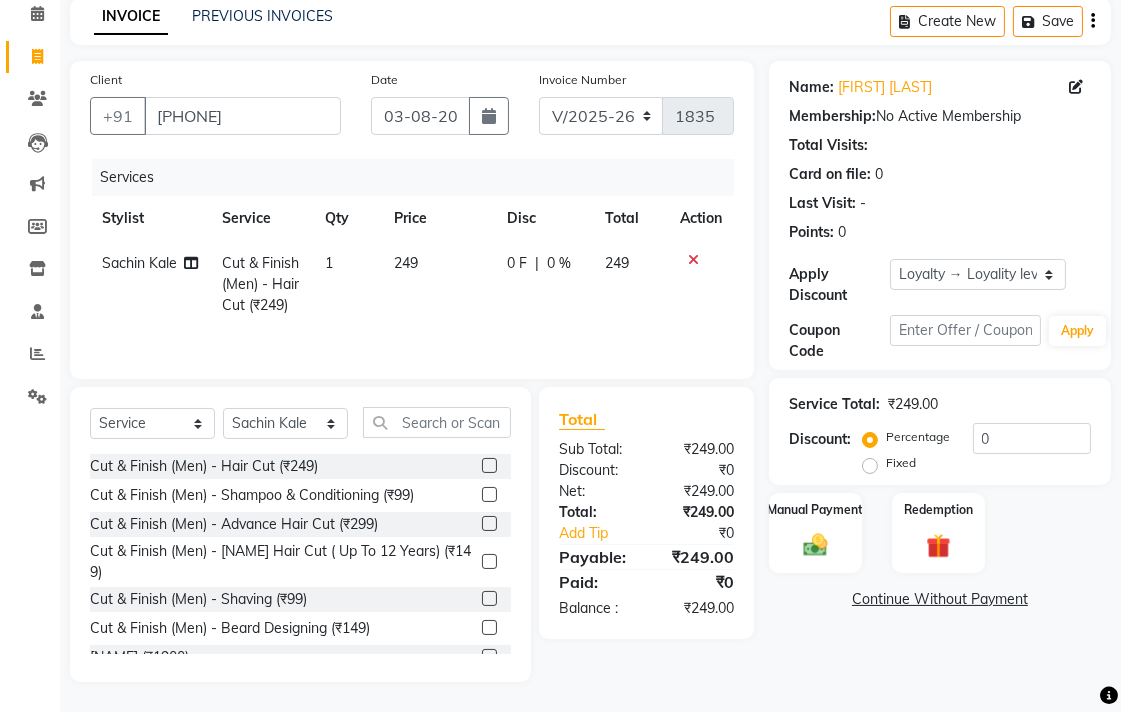 checkbox on "false" 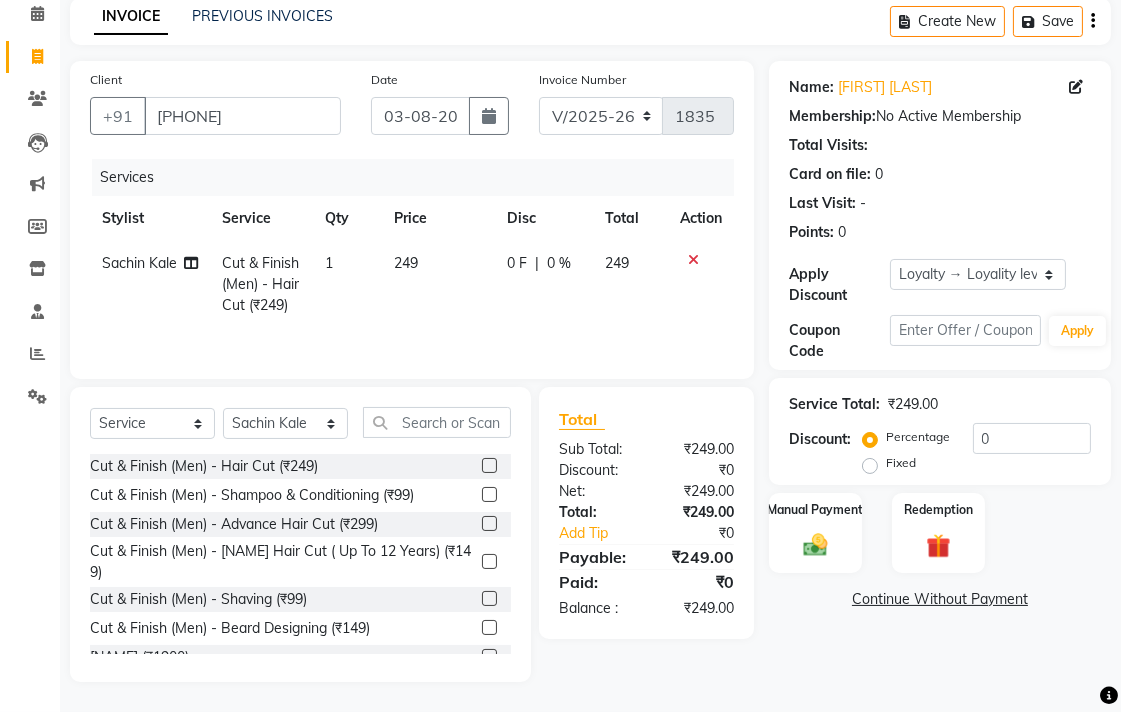 click 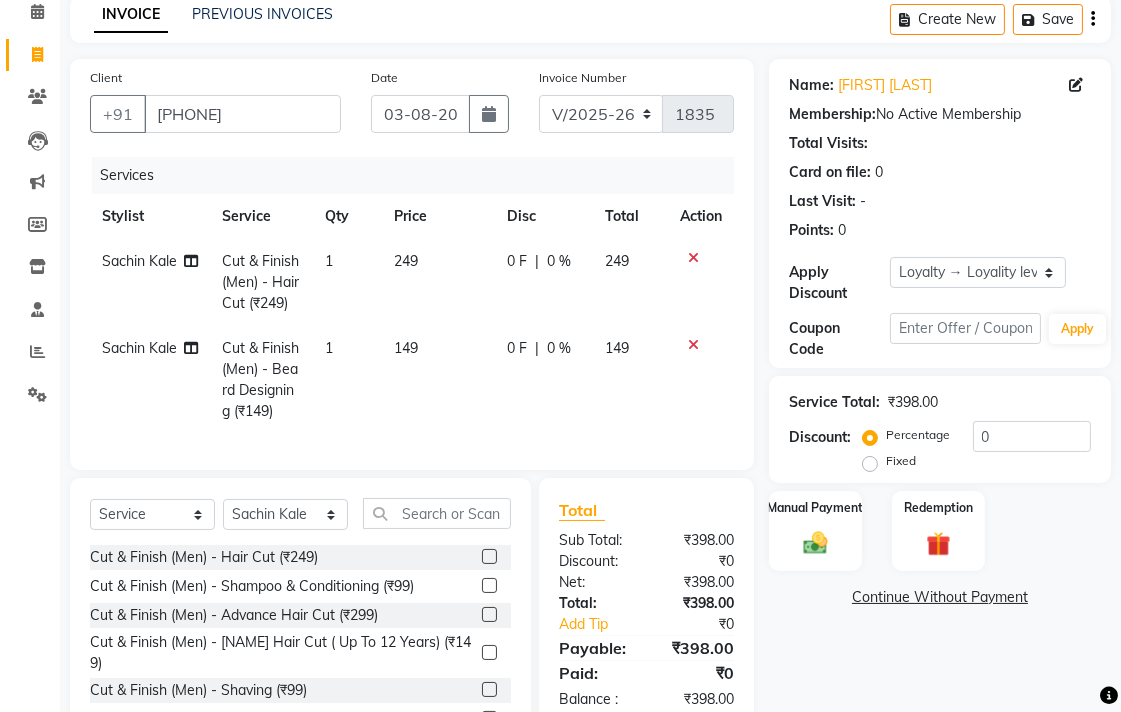 checkbox on "false" 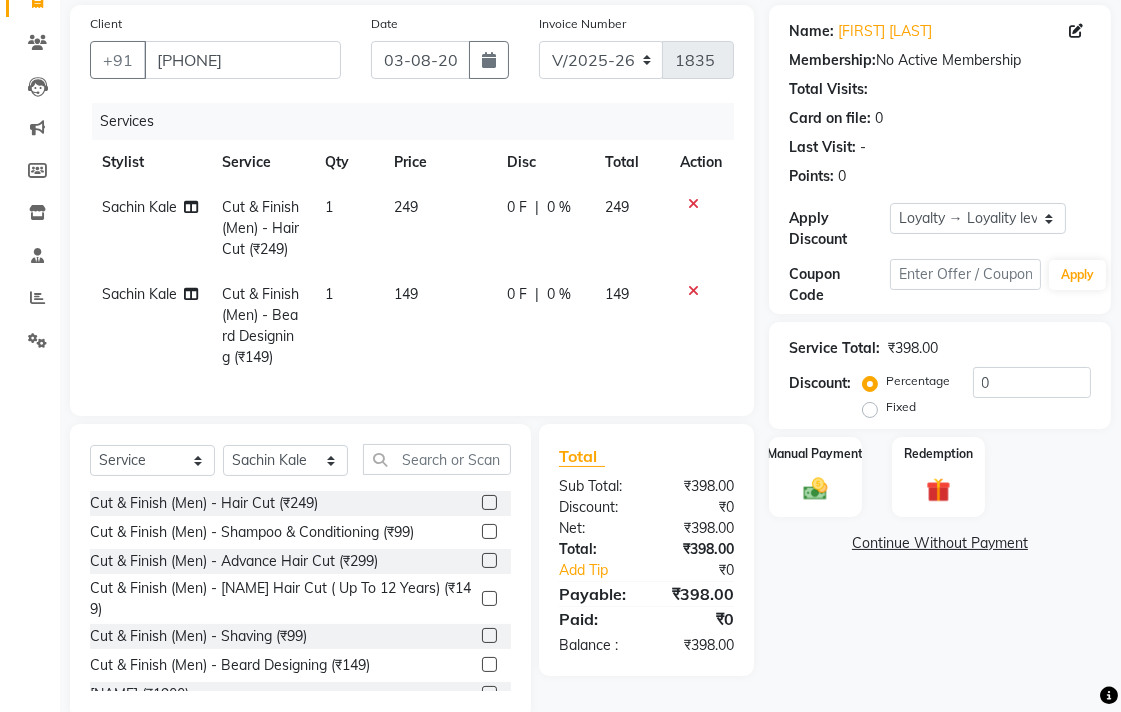 scroll, scrollTop: 198, scrollLeft: 0, axis: vertical 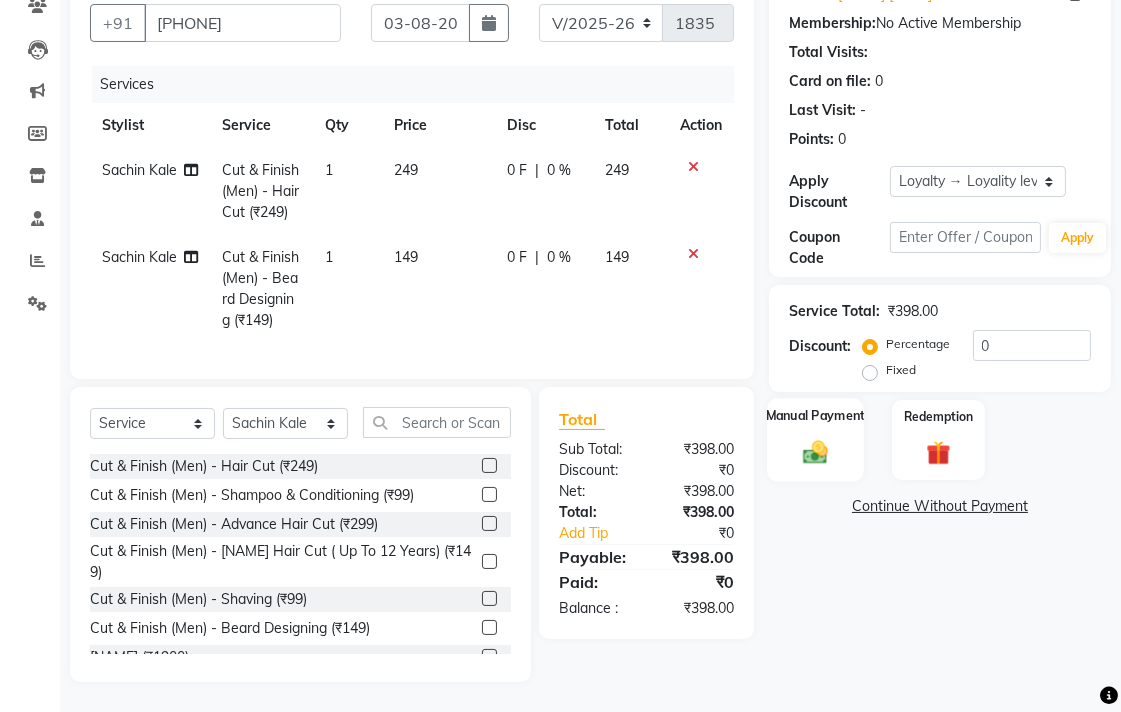 click 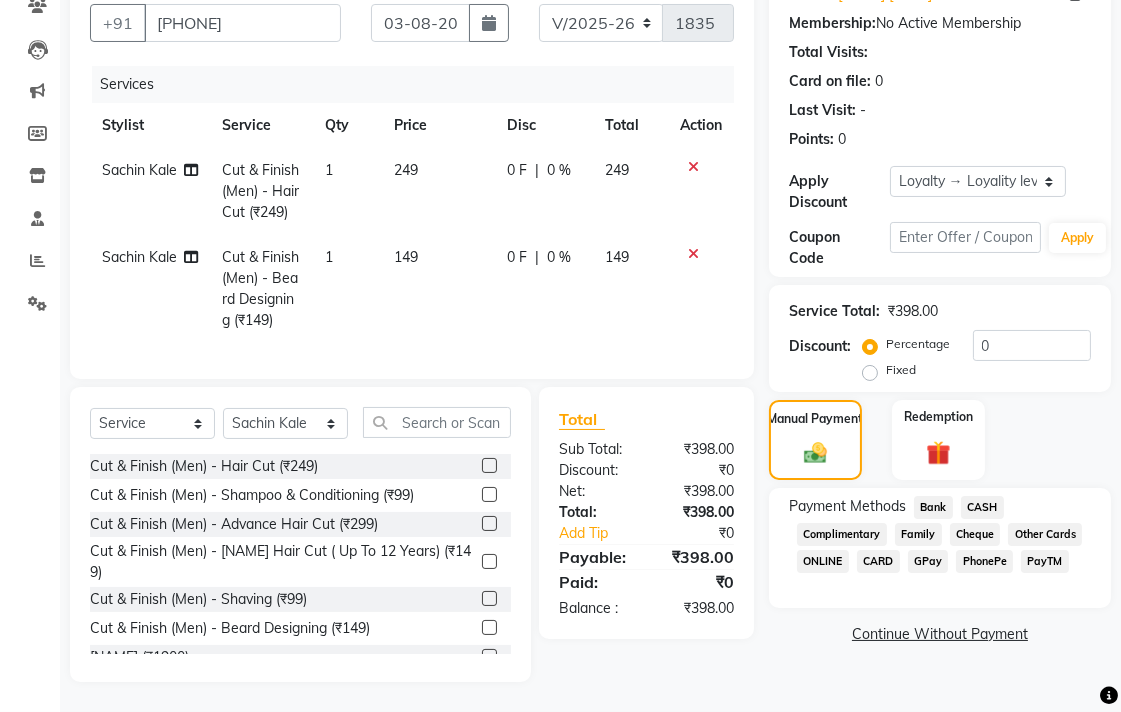 click on "Bank" 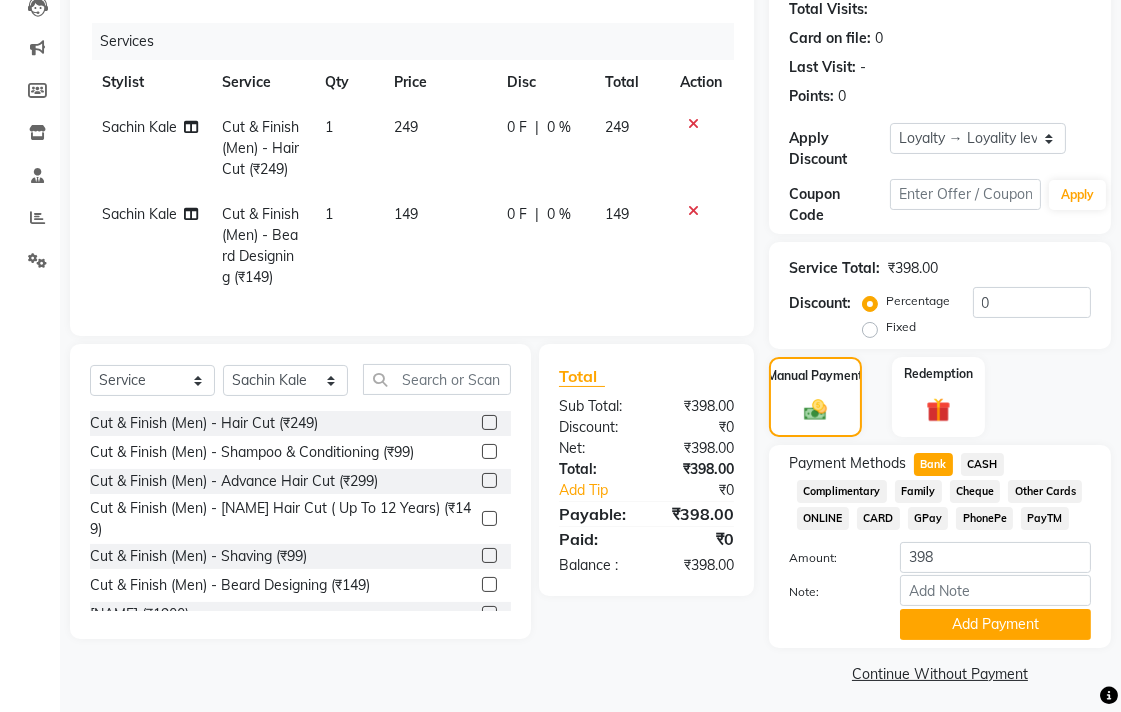 scroll, scrollTop: 233, scrollLeft: 0, axis: vertical 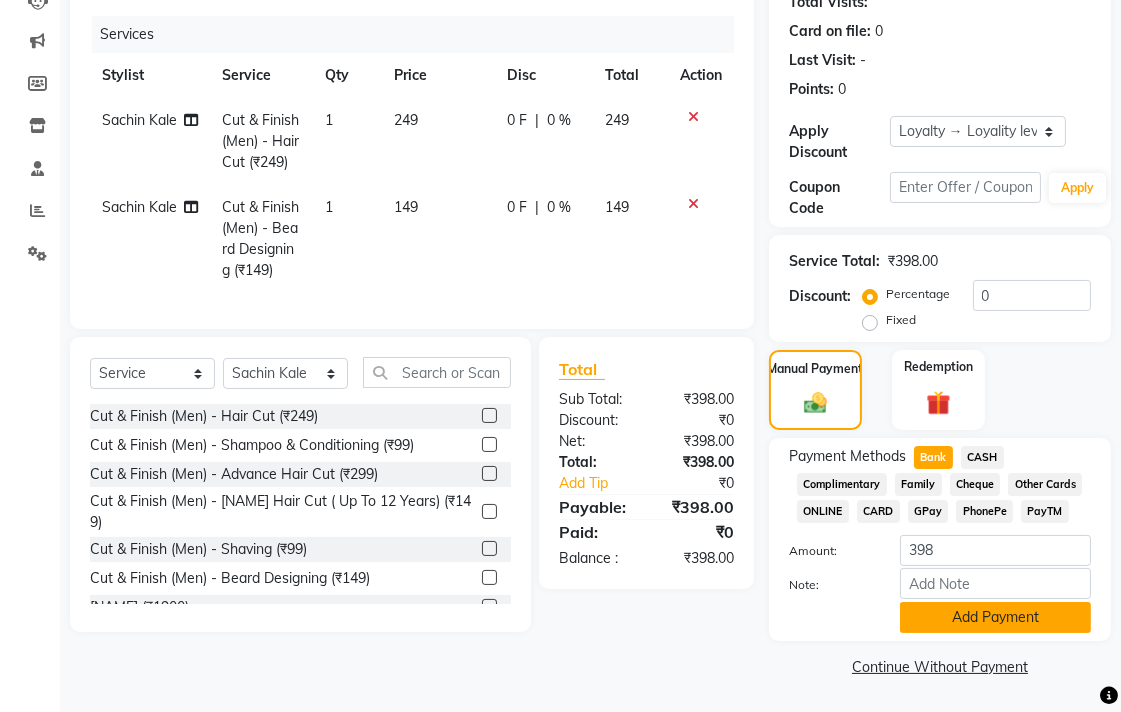 click on "Add Payment" 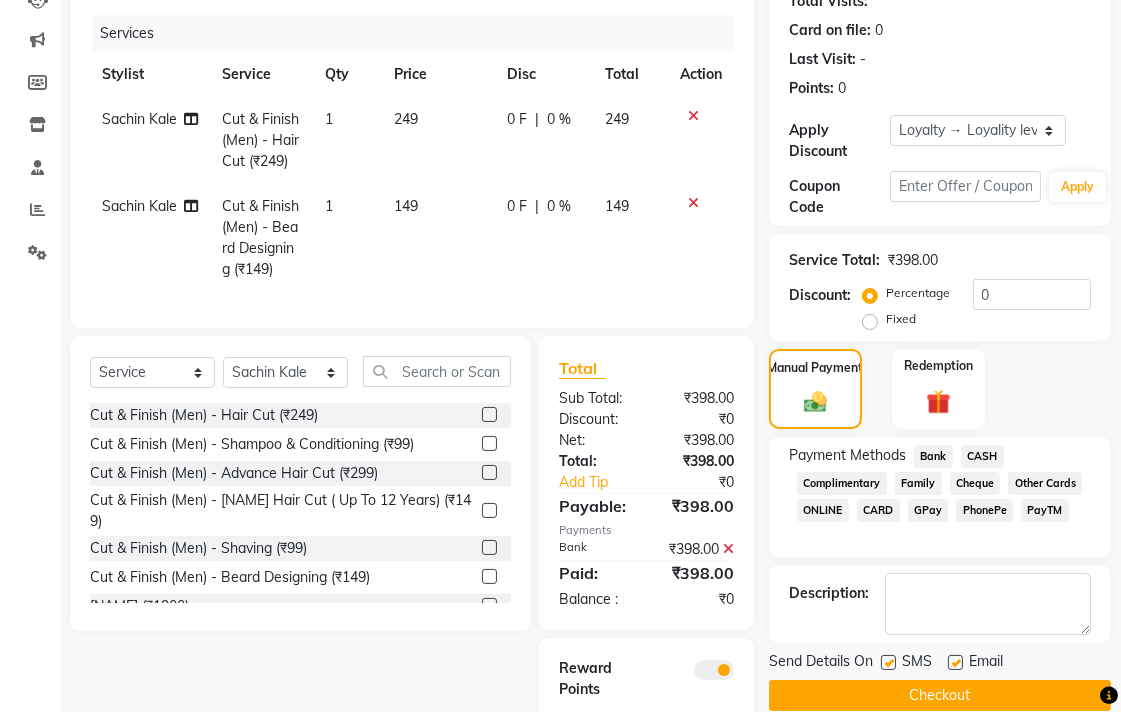 click on "Checkout" 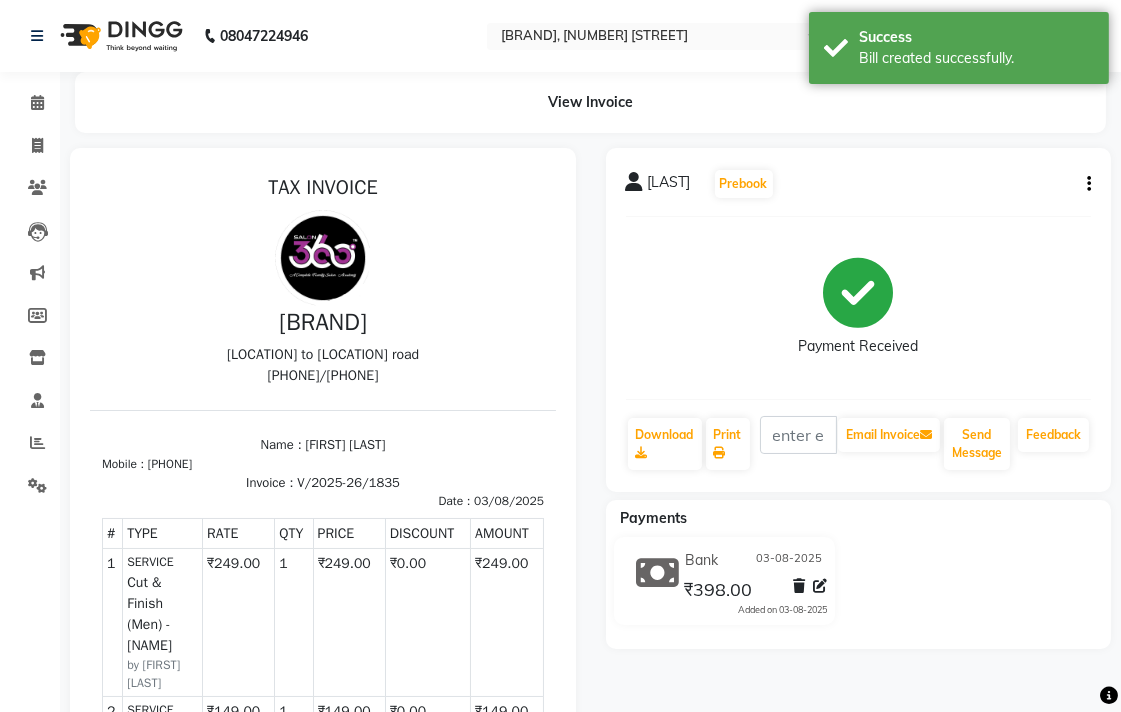 scroll, scrollTop: 0, scrollLeft: 0, axis: both 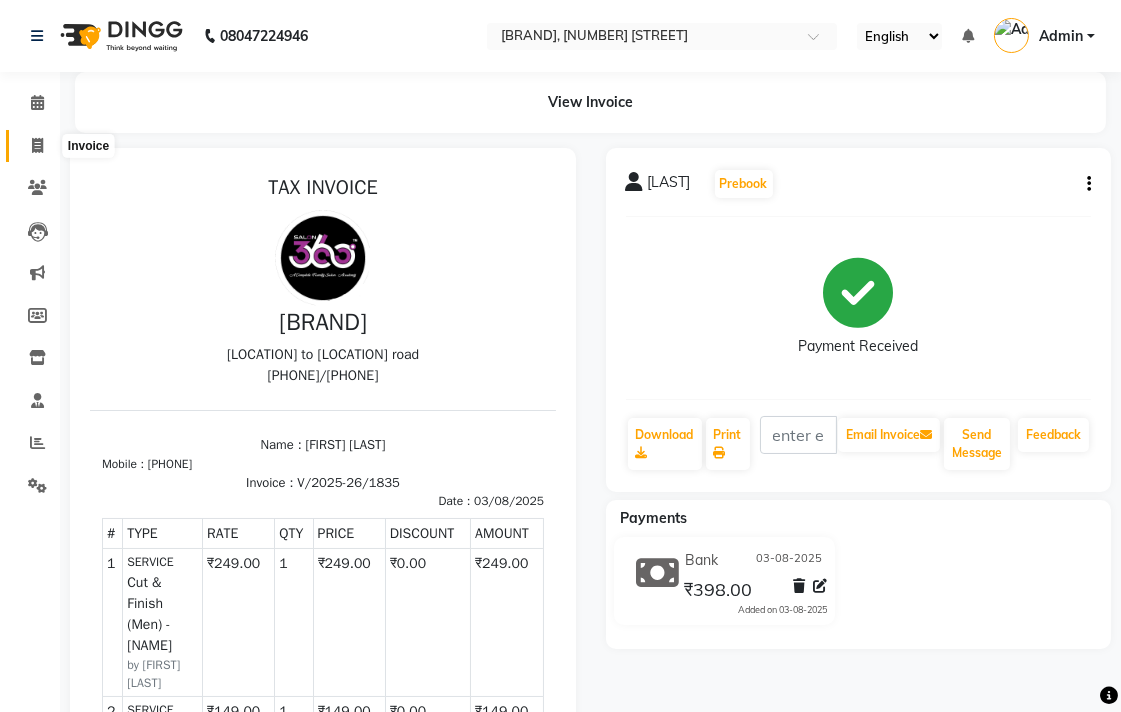 click 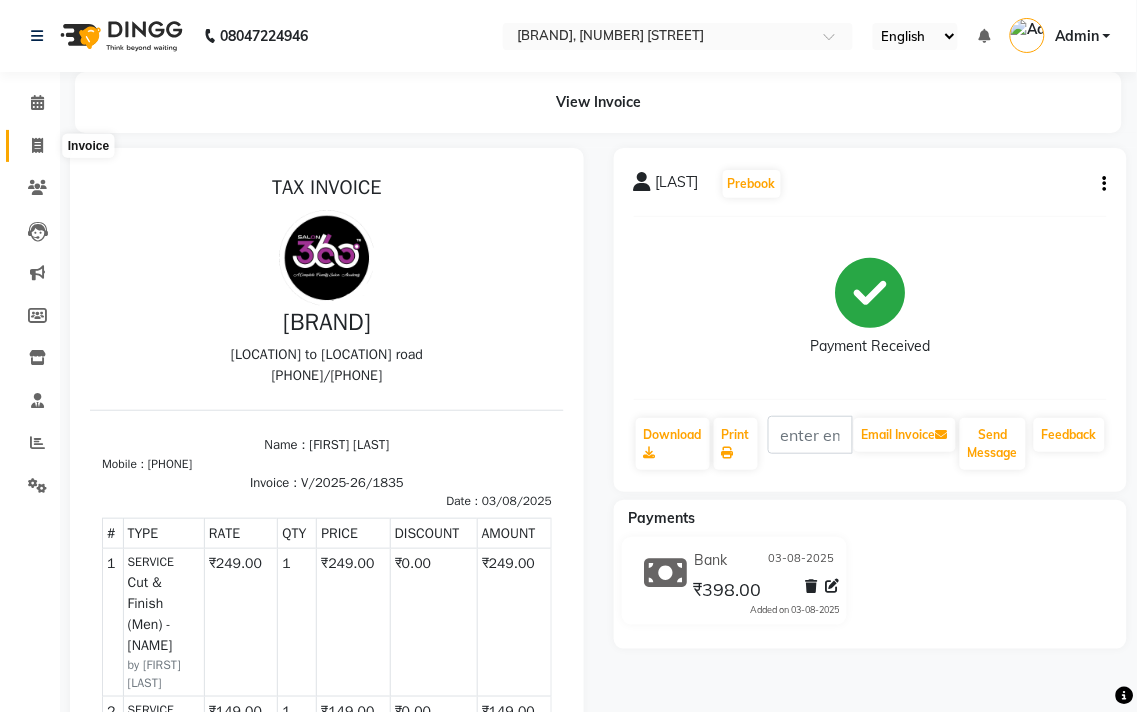 select on "service" 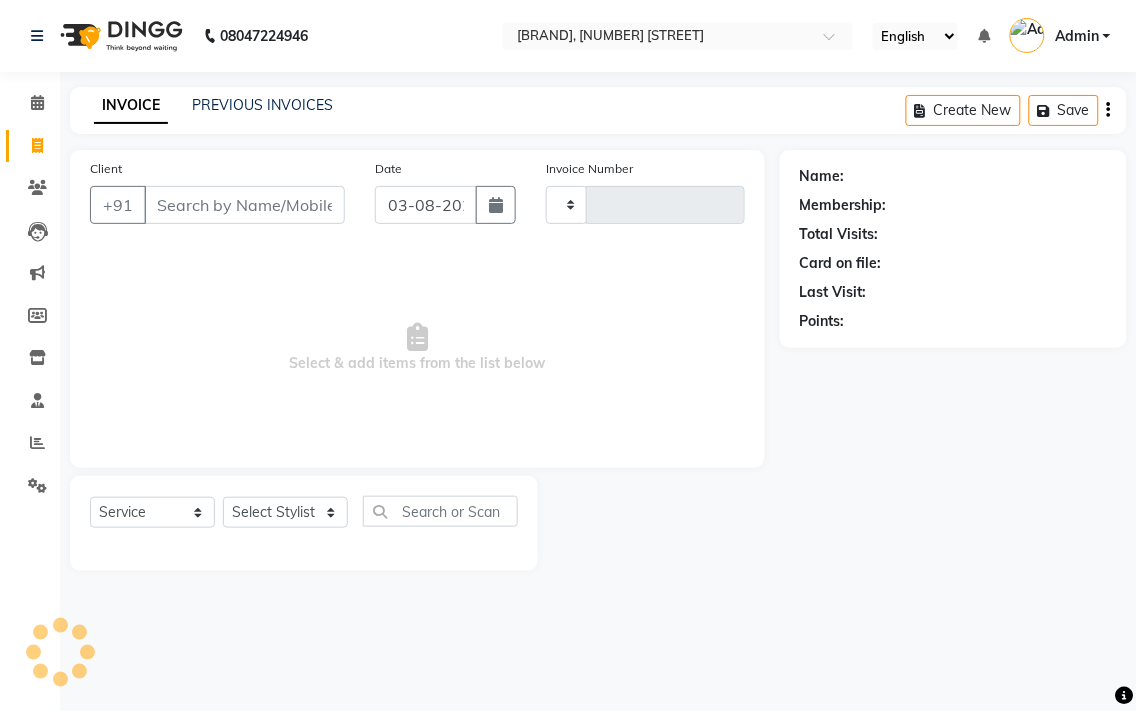 type on "1836" 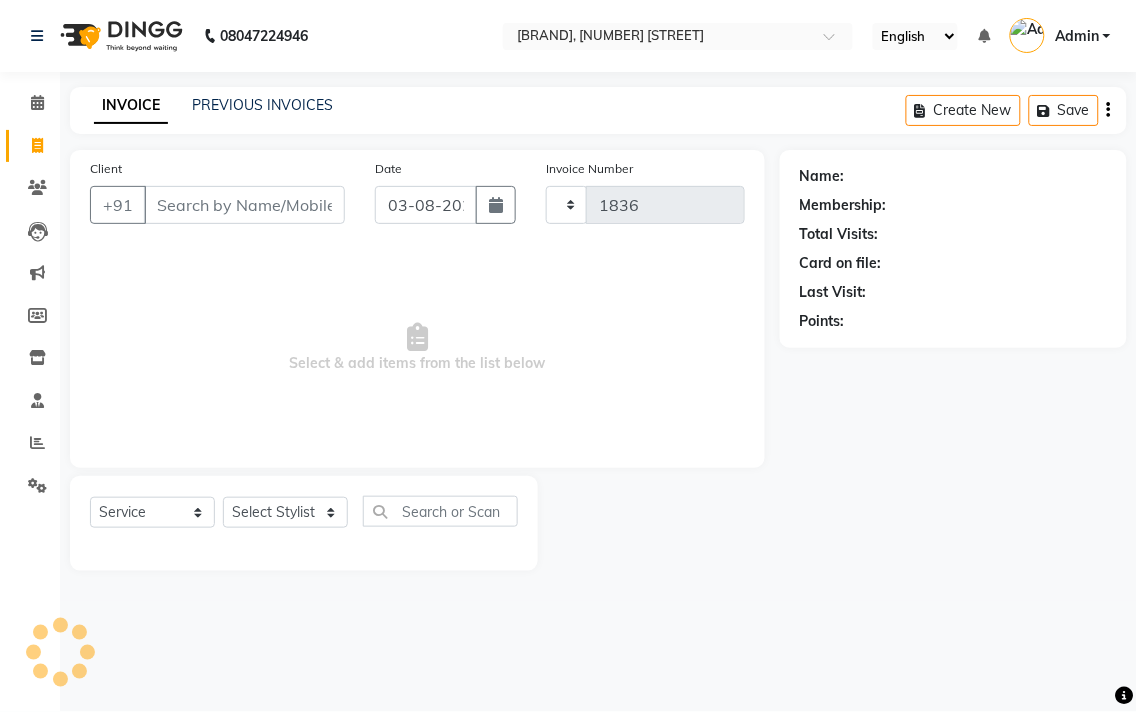 select on "5215" 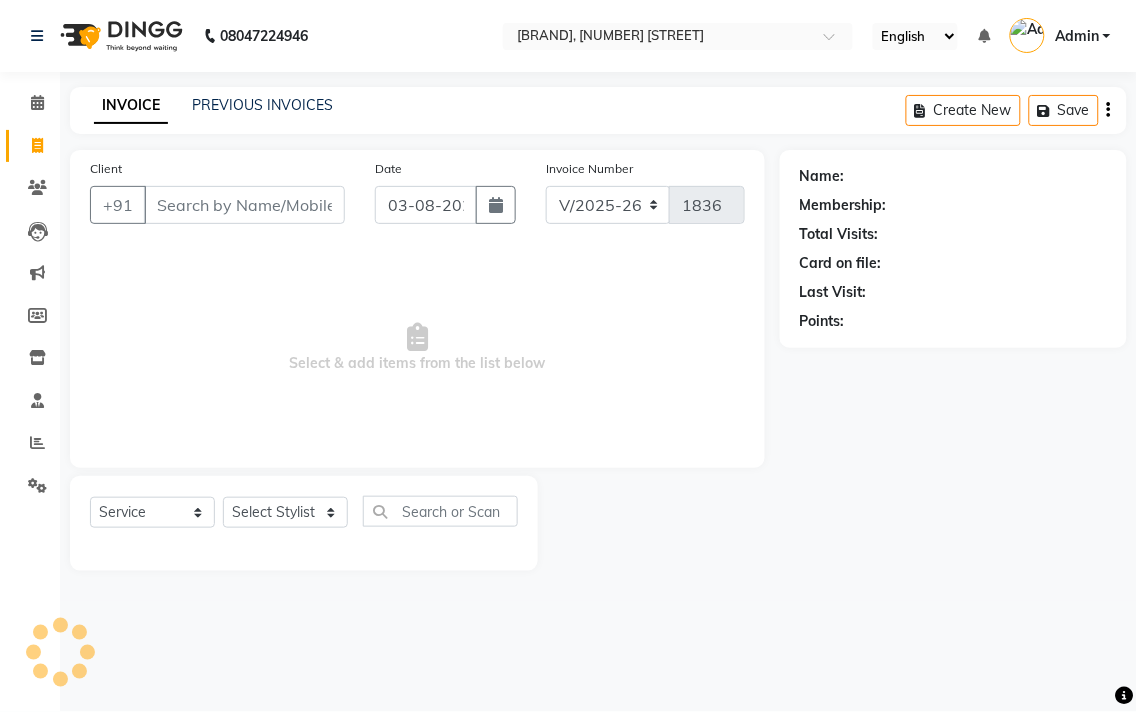 click on "Client" at bounding box center (244, 205) 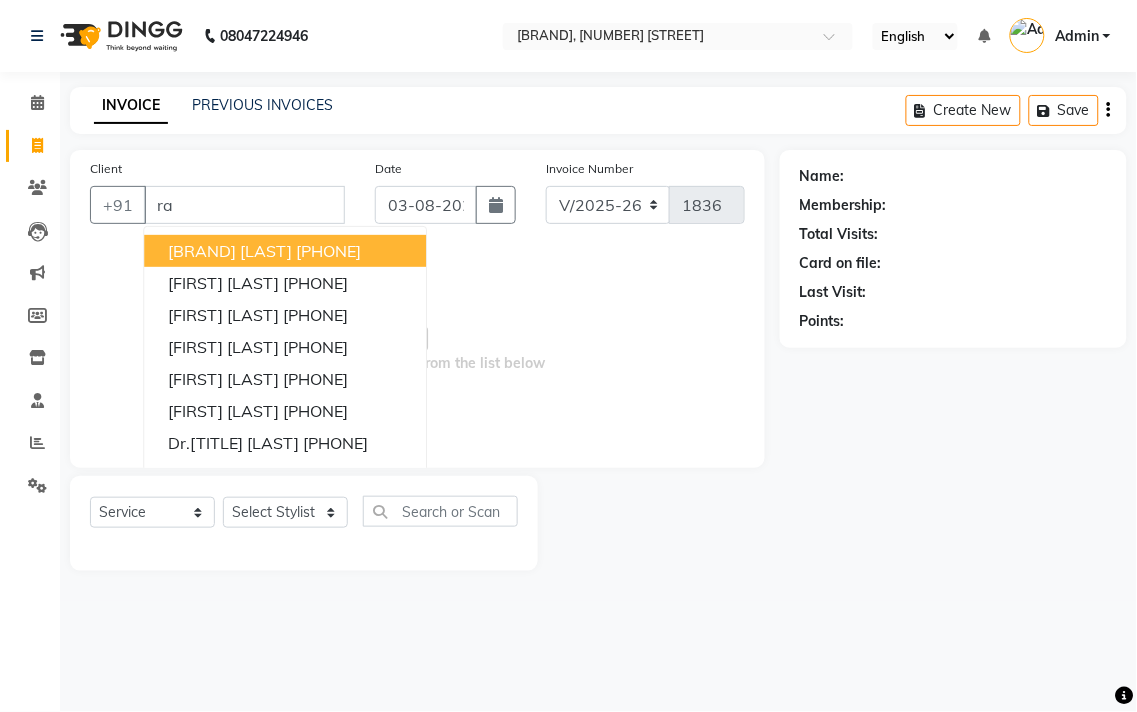 type on "r" 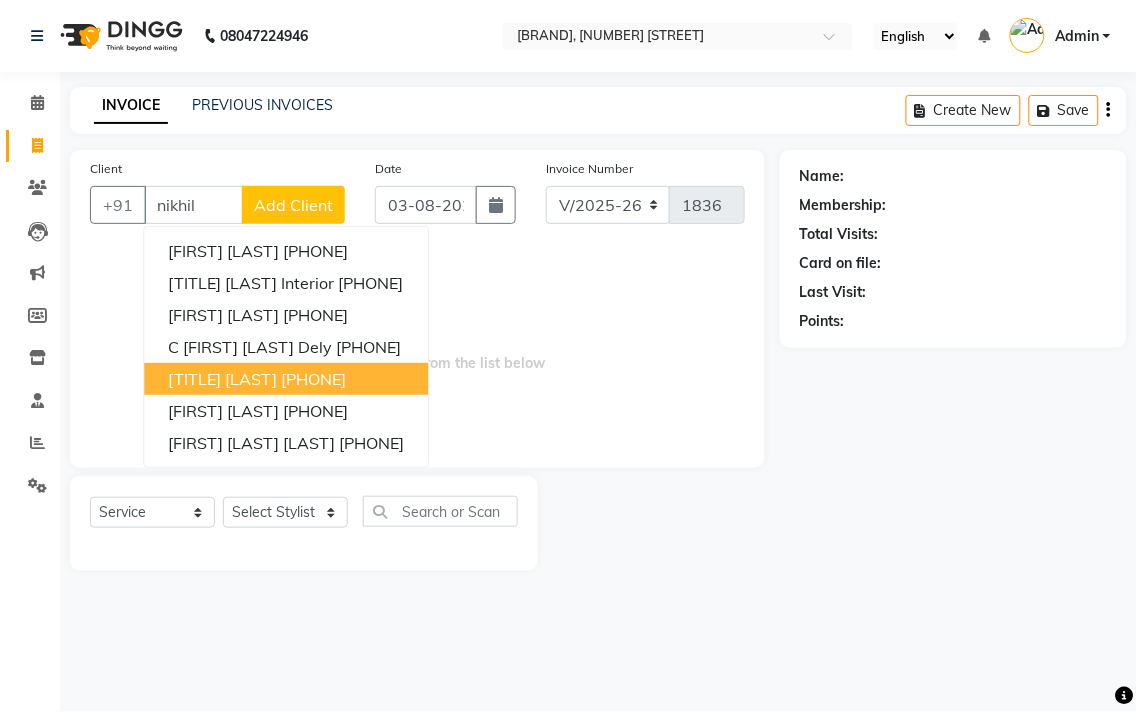 click on "[TITLE] [LAST]" at bounding box center (222, 379) 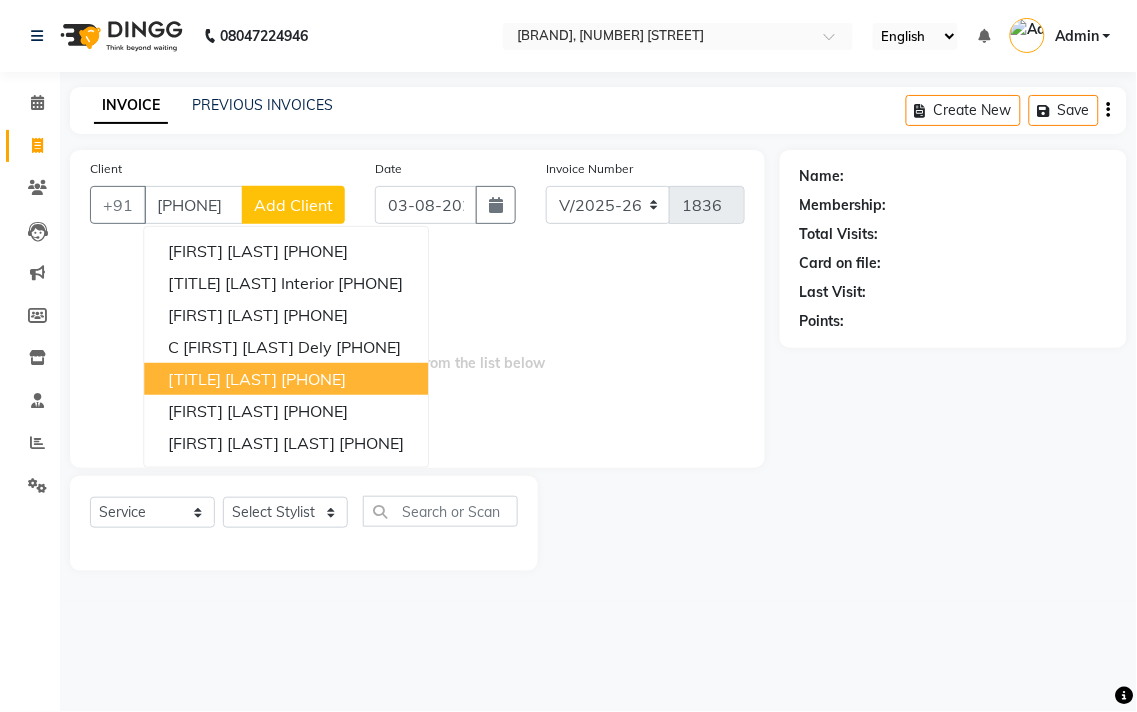 type on "[PHONE]" 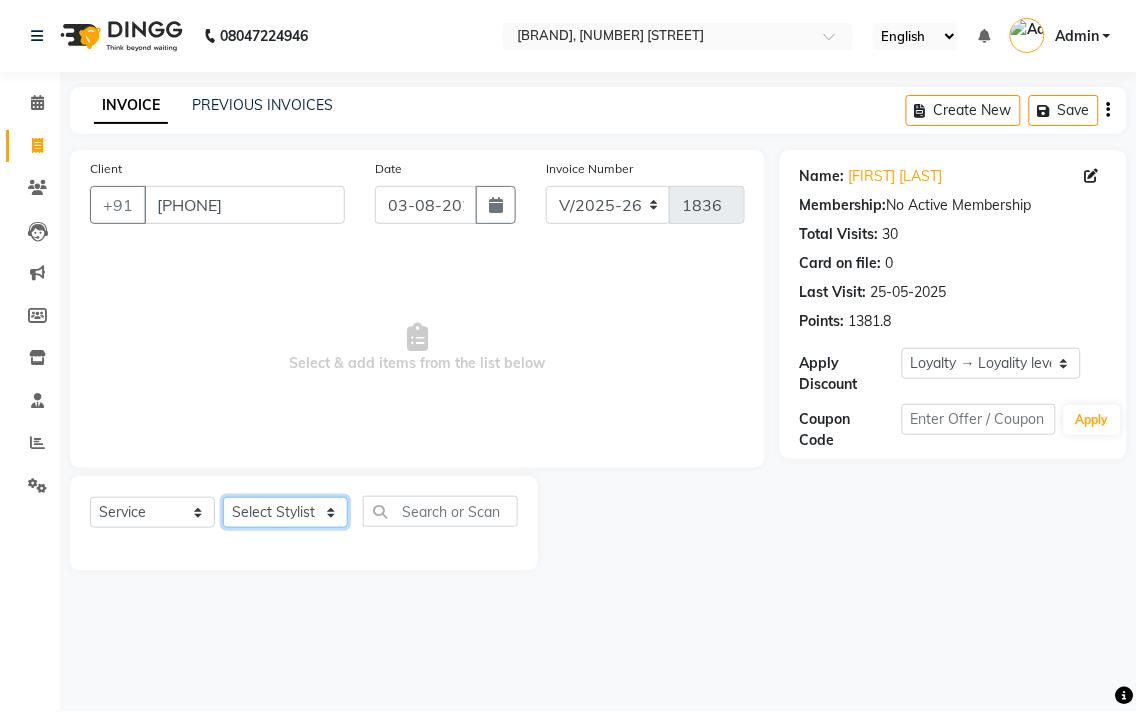 click on "Select Stylist [FIRST] [LAST] [FIRST] [LAST] [FIRST] [LAST] [FIRST] [LAST] [FIRST] [LAST] [FIRST] [LAST] [FIRST] [LAST] [FIRST] [LAST] [LAST] [LAST] [LAST] [LAST]" 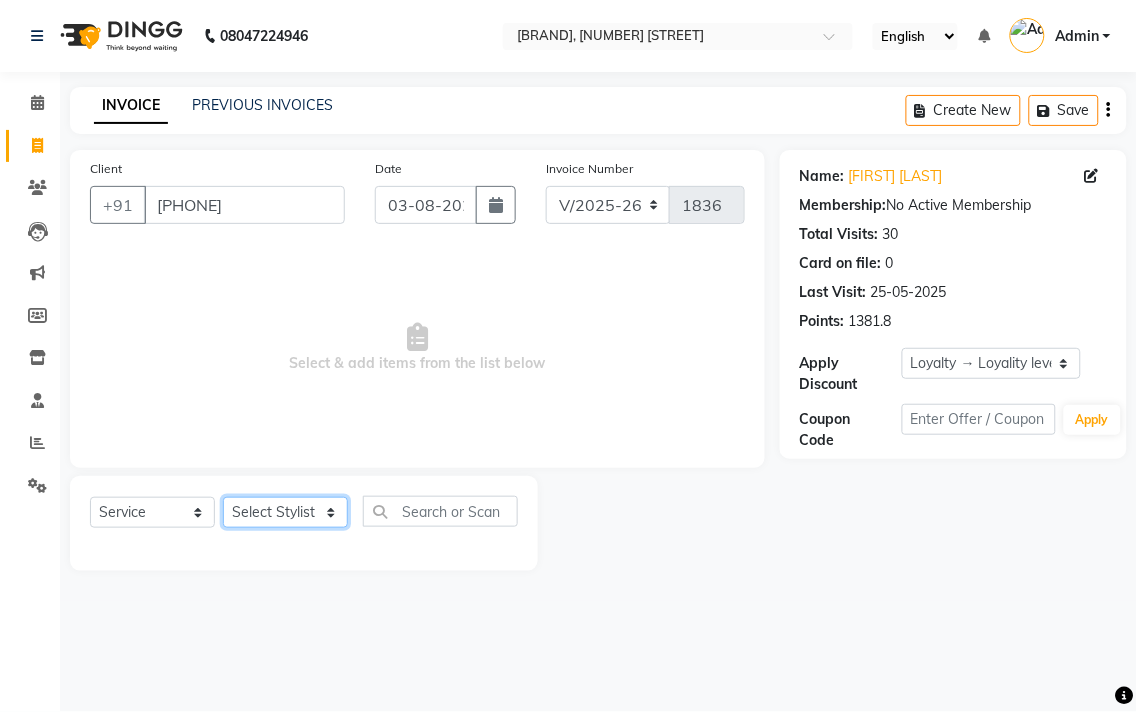 select on "80072" 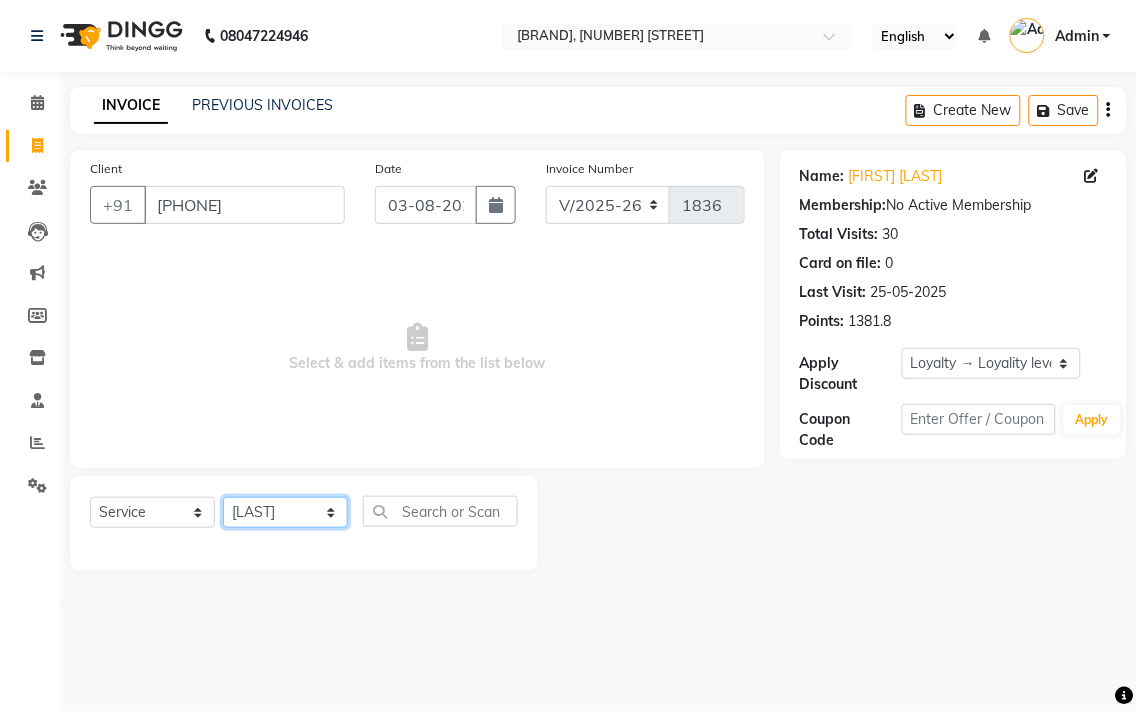 click on "Select Stylist [FIRST] [LAST] [FIRST] [LAST] [FIRST] [LAST] [FIRST] [LAST] [FIRST] [LAST] [FIRST] [LAST] [FIRST] [LAST] [FIRST] [LAST] [LAST] [LAST] [LAST] [LAST]" 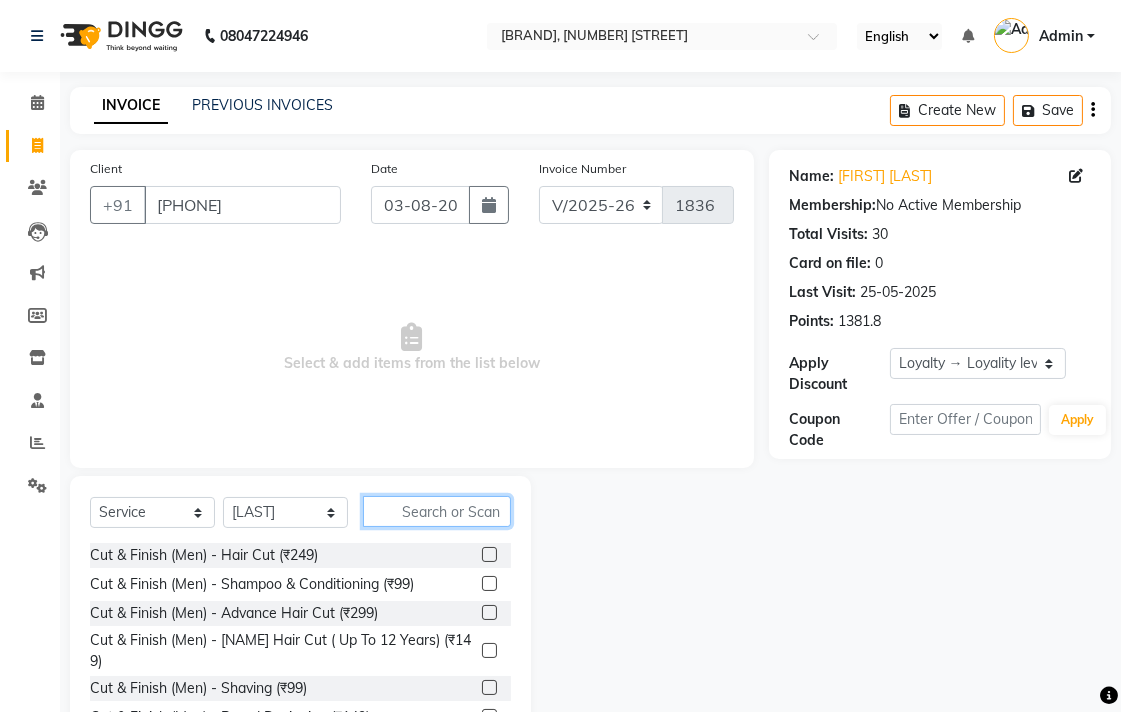 click 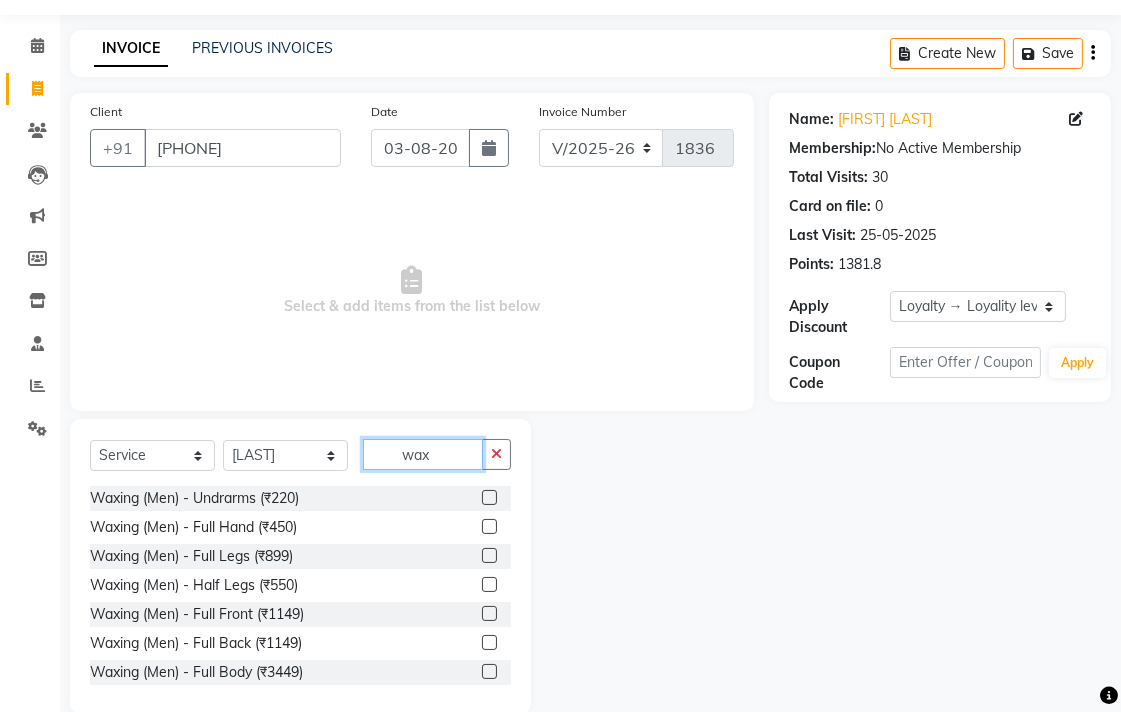 scroll, scrollTop: 88, scrollLeft: 0, axis: vertical 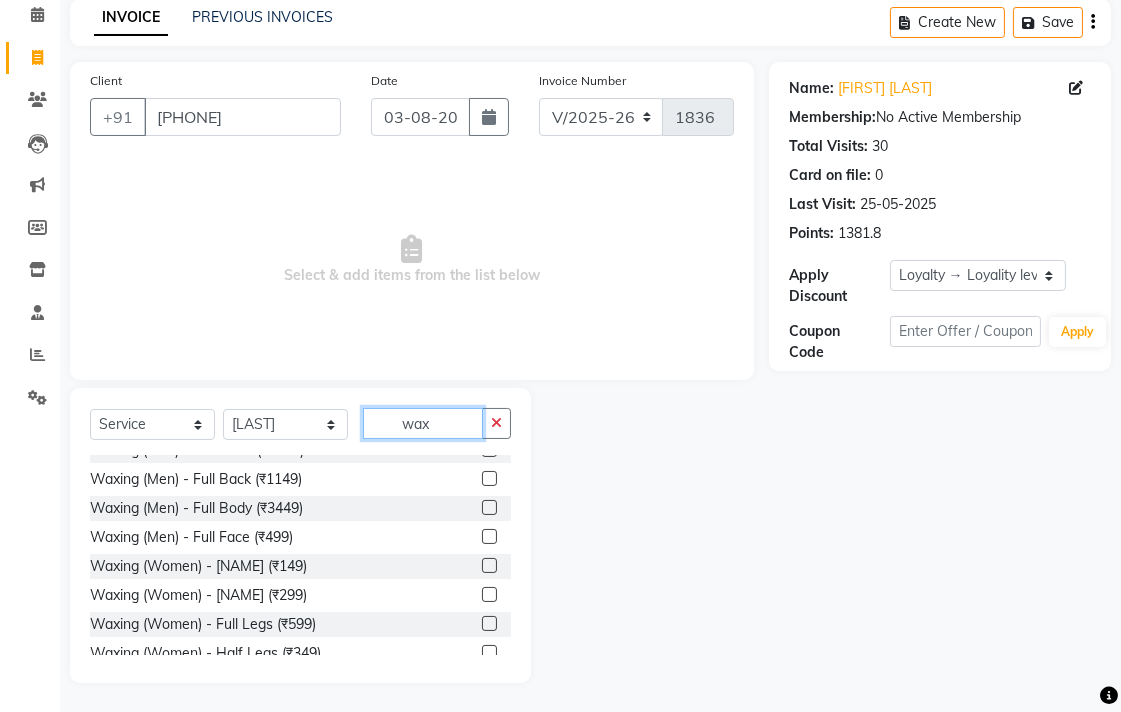 type on "wax" 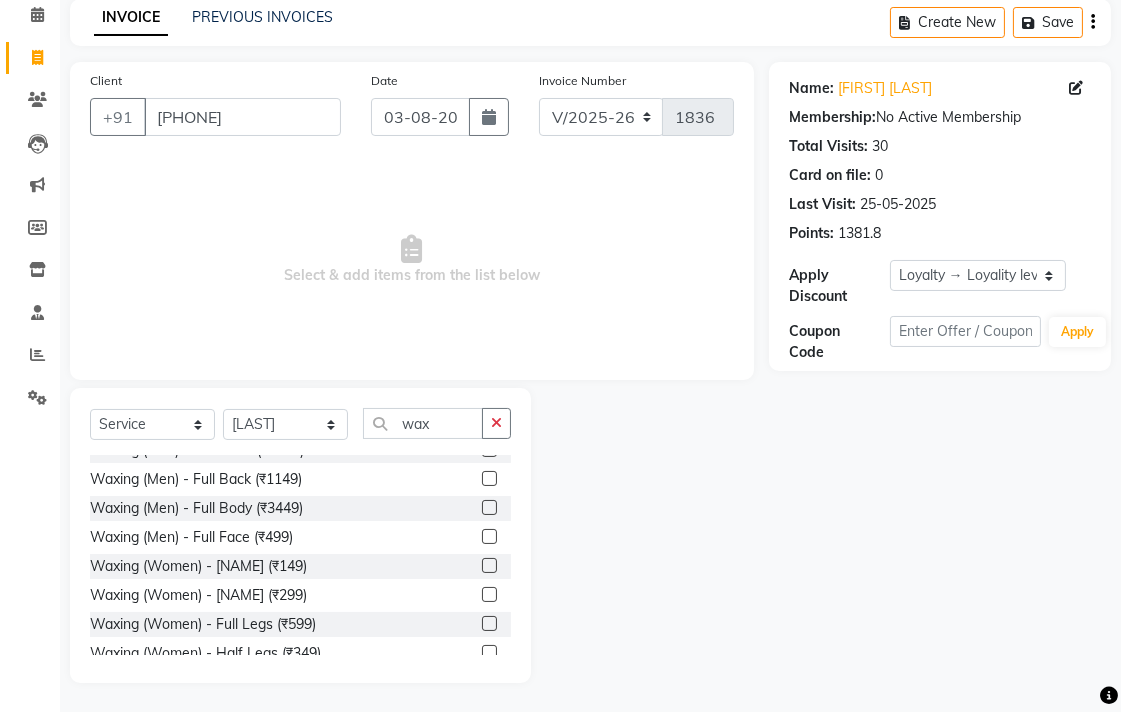 click 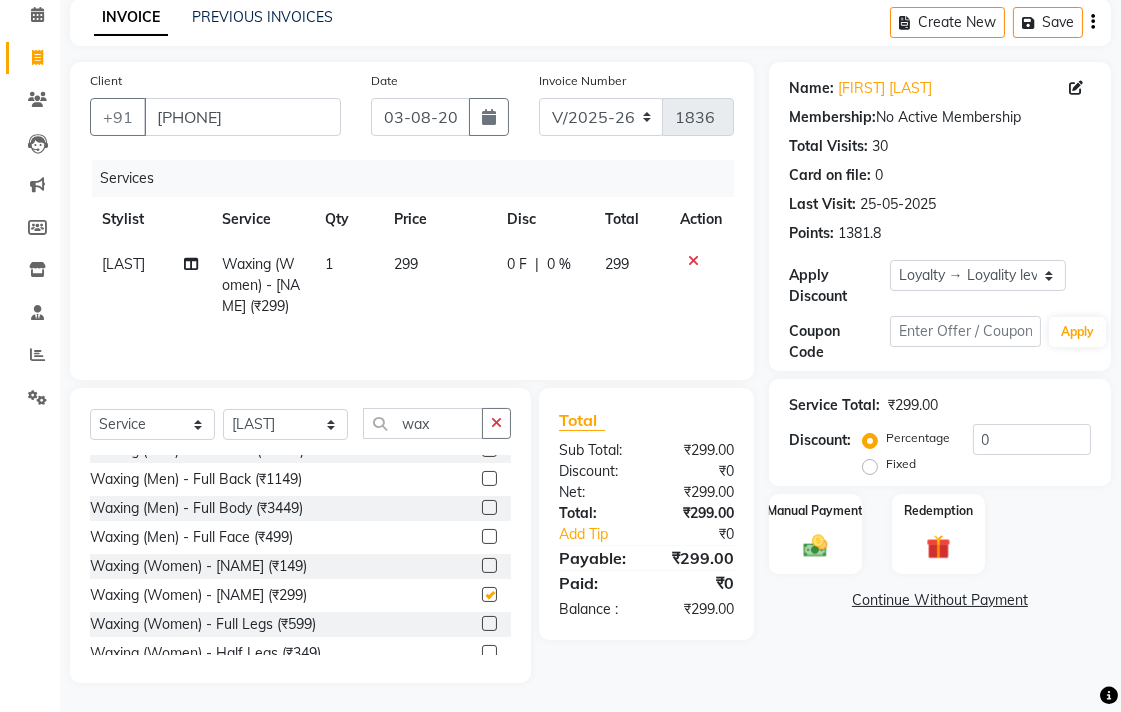 checkbox on "false" 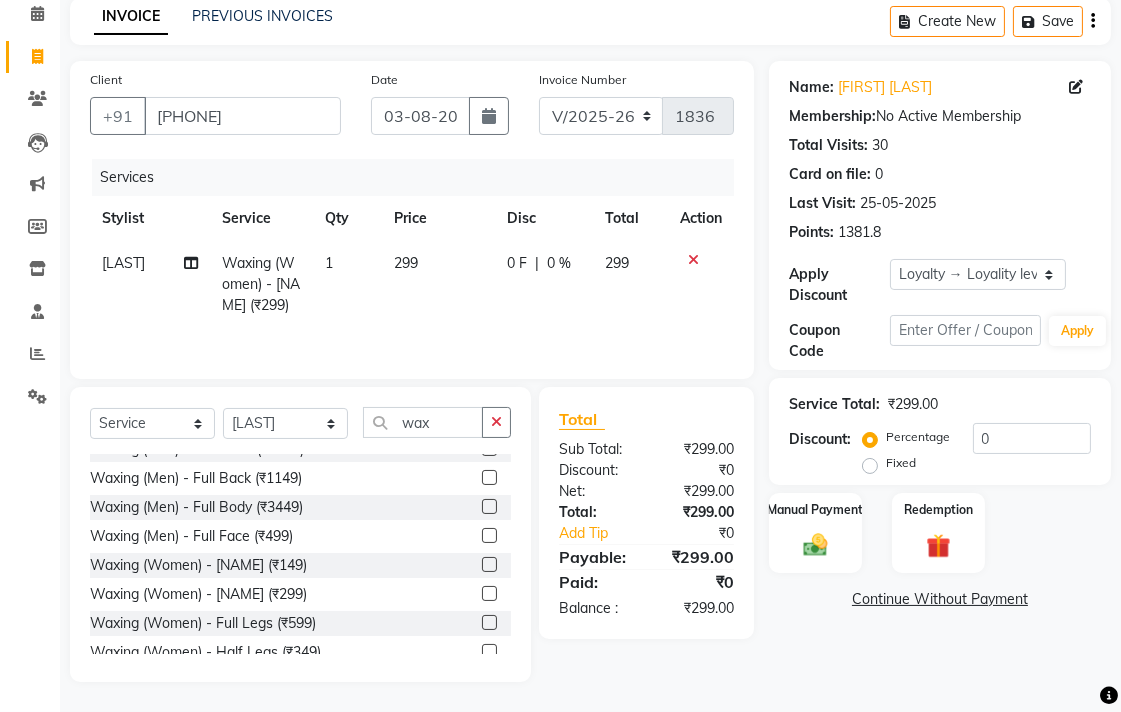 scroll, scrollTop: 112, scrollLeft: 0, axis: vertical 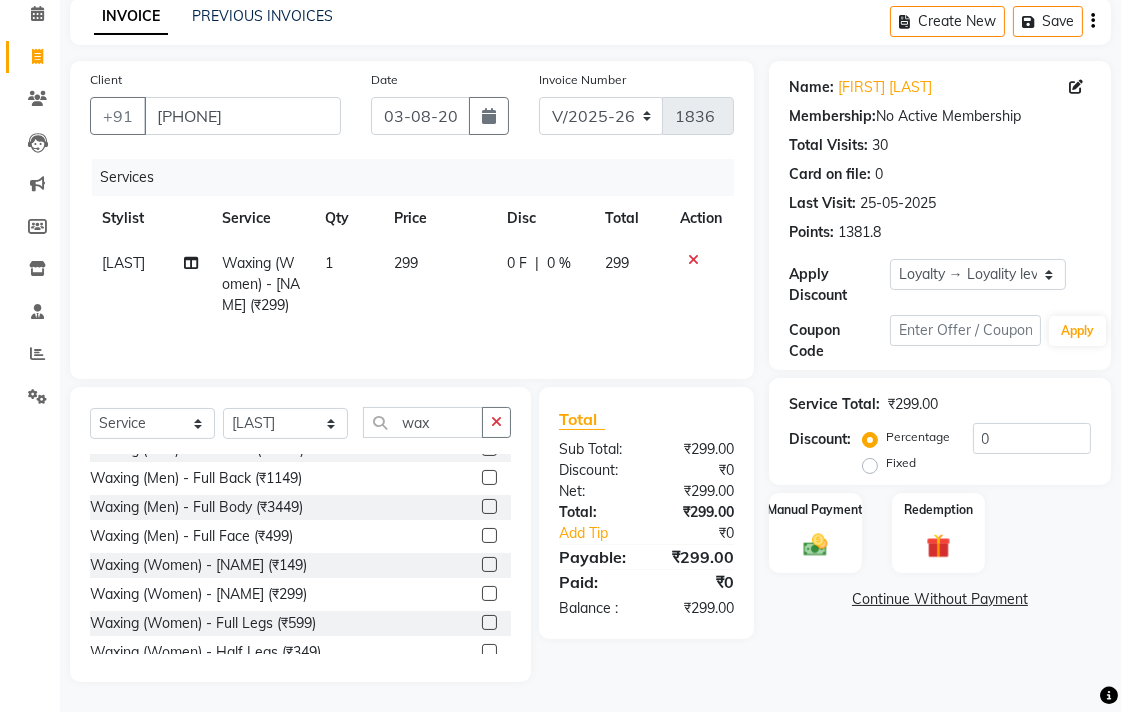 click 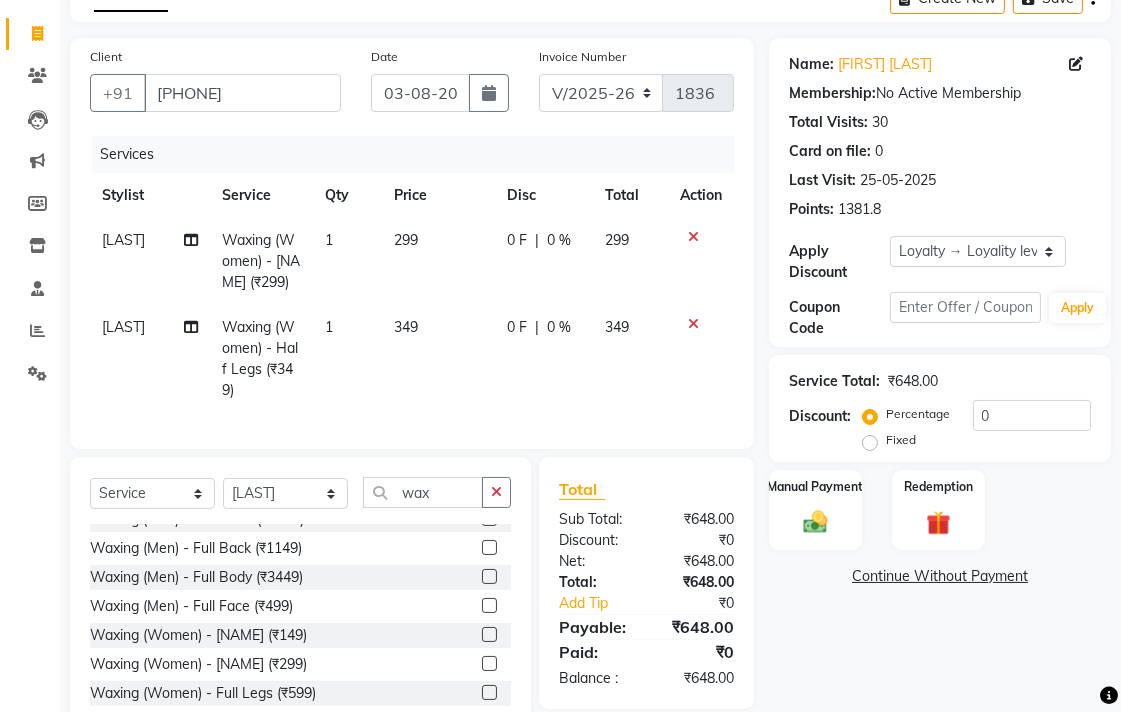 checkbox on "false" 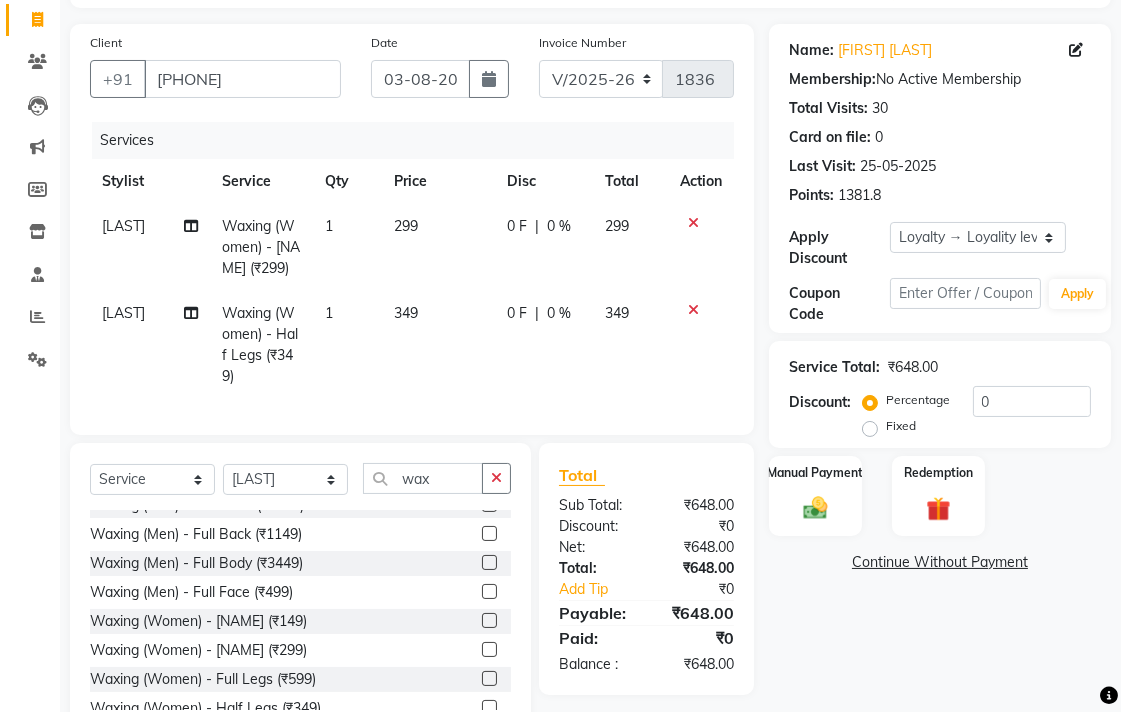 scroll, scrollTop: 220, scrollLeft: 0, axis: vertical 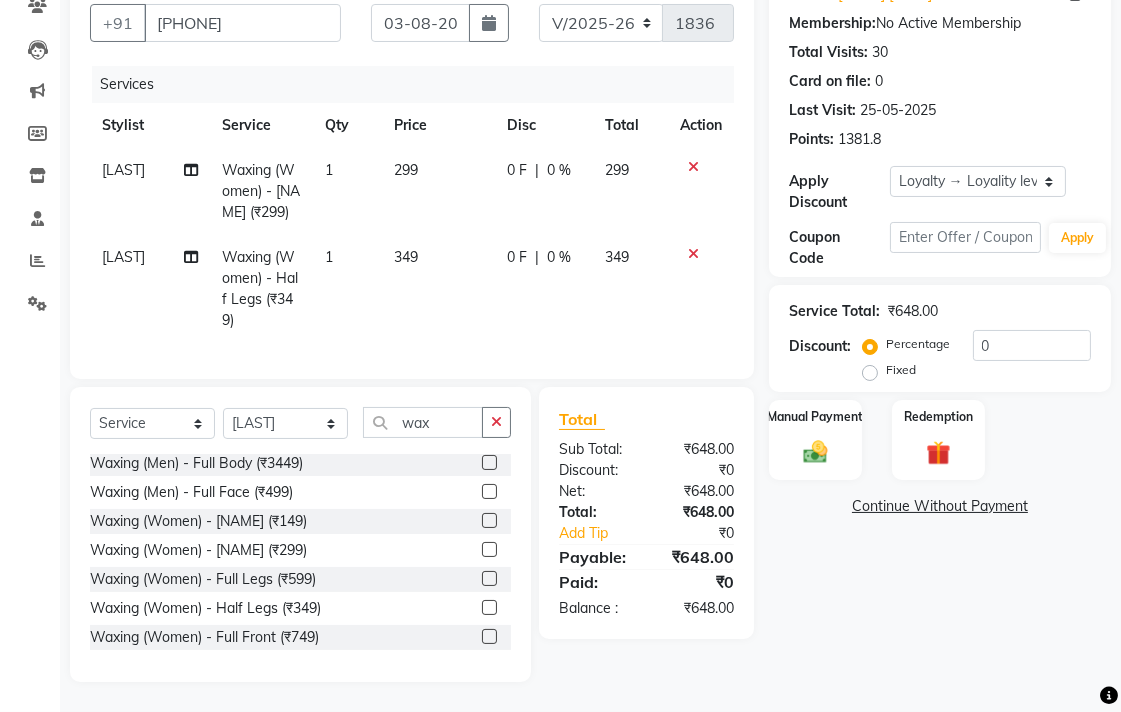 click 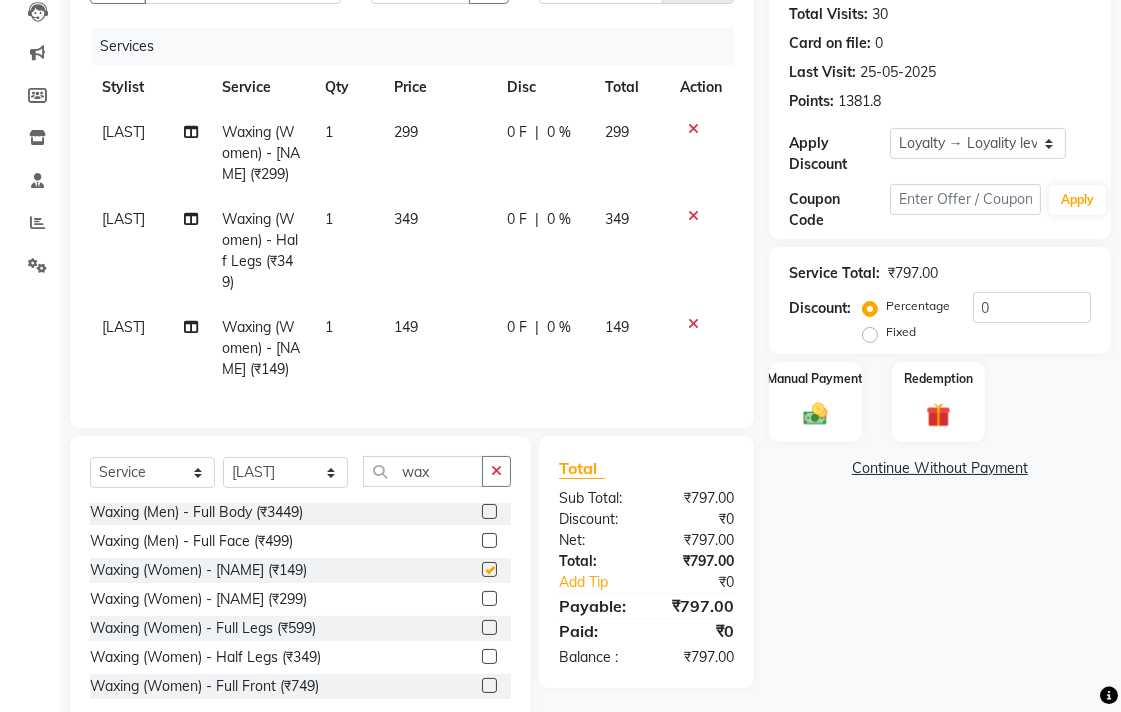 checkbox on "false" 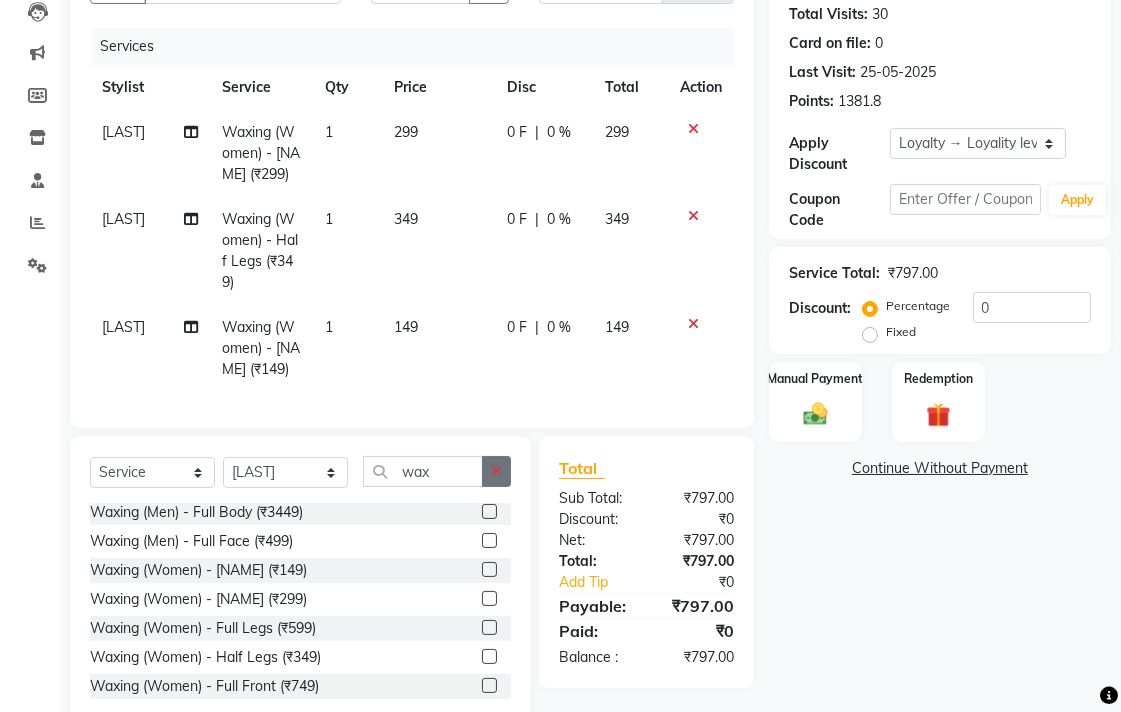 click 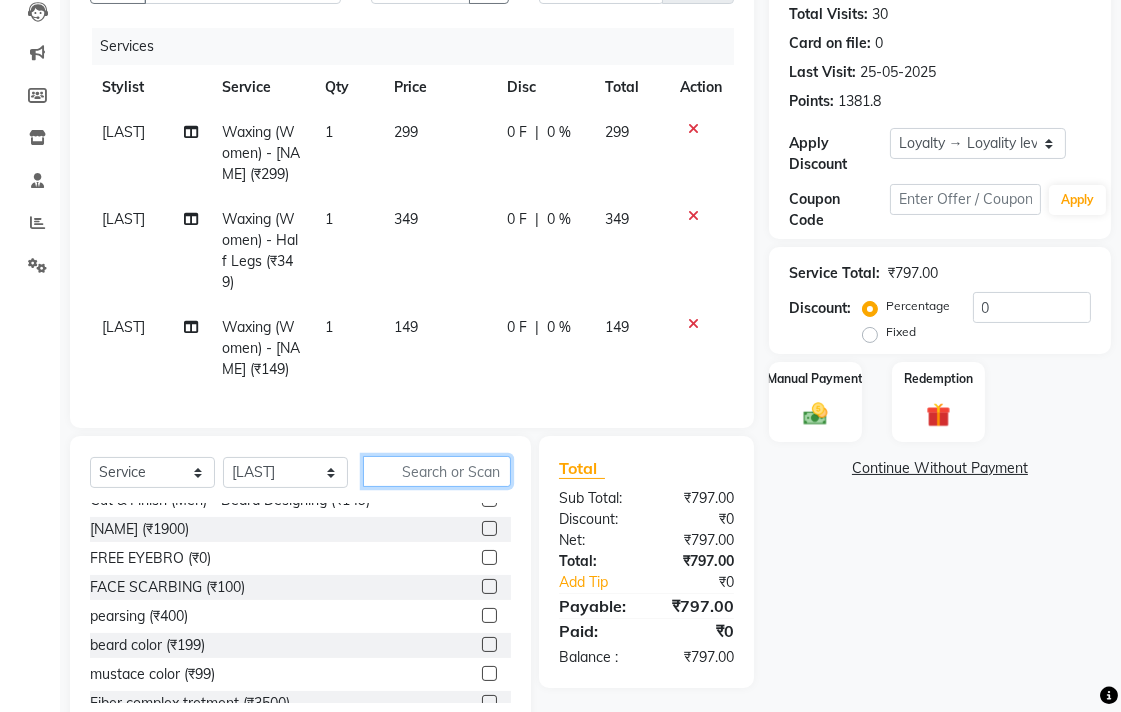 click 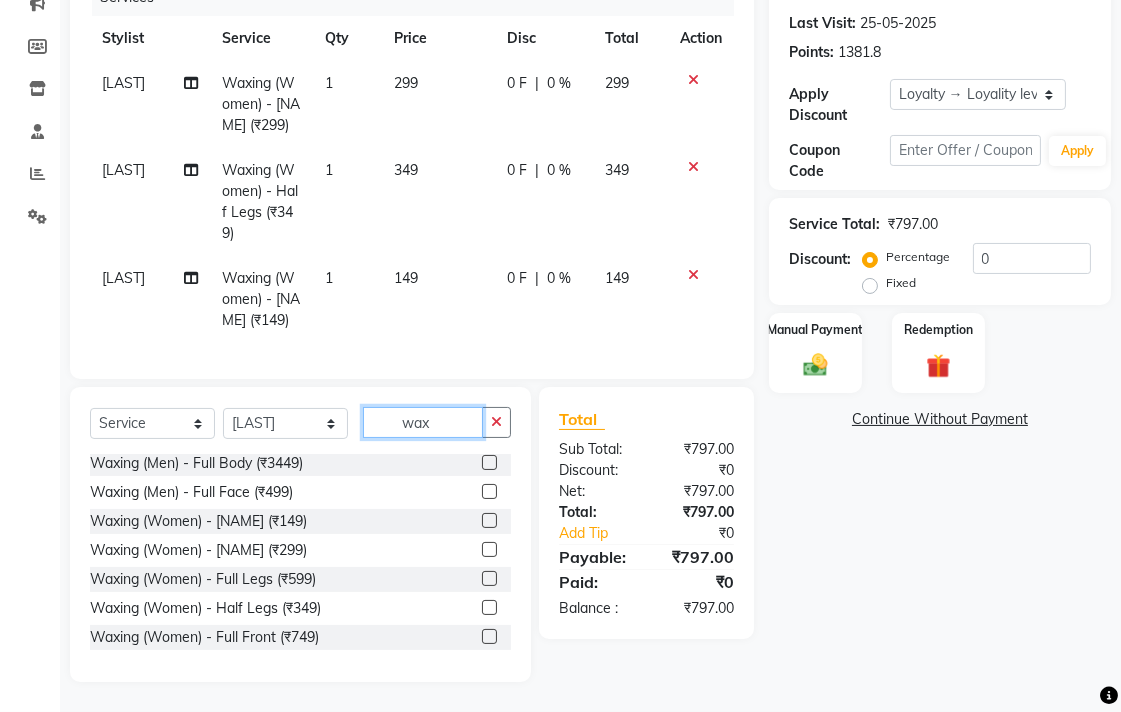 scroll, scrollTop: 327, scrollLeft: 0, axis: vertical 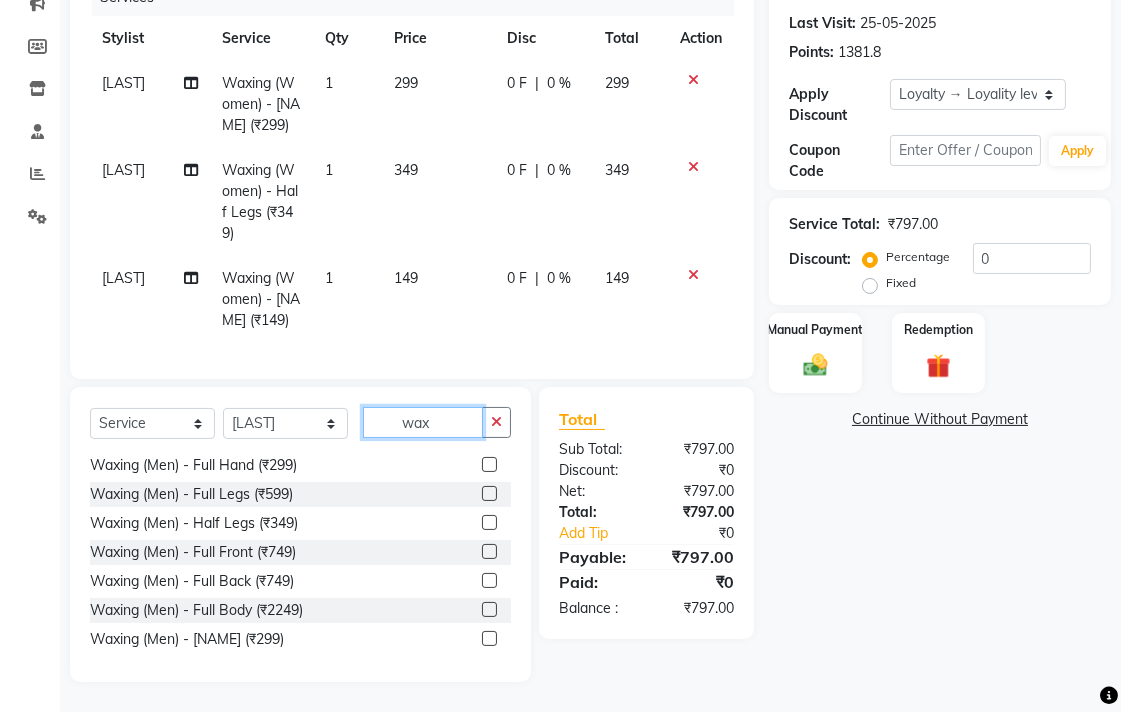 type on "wax" 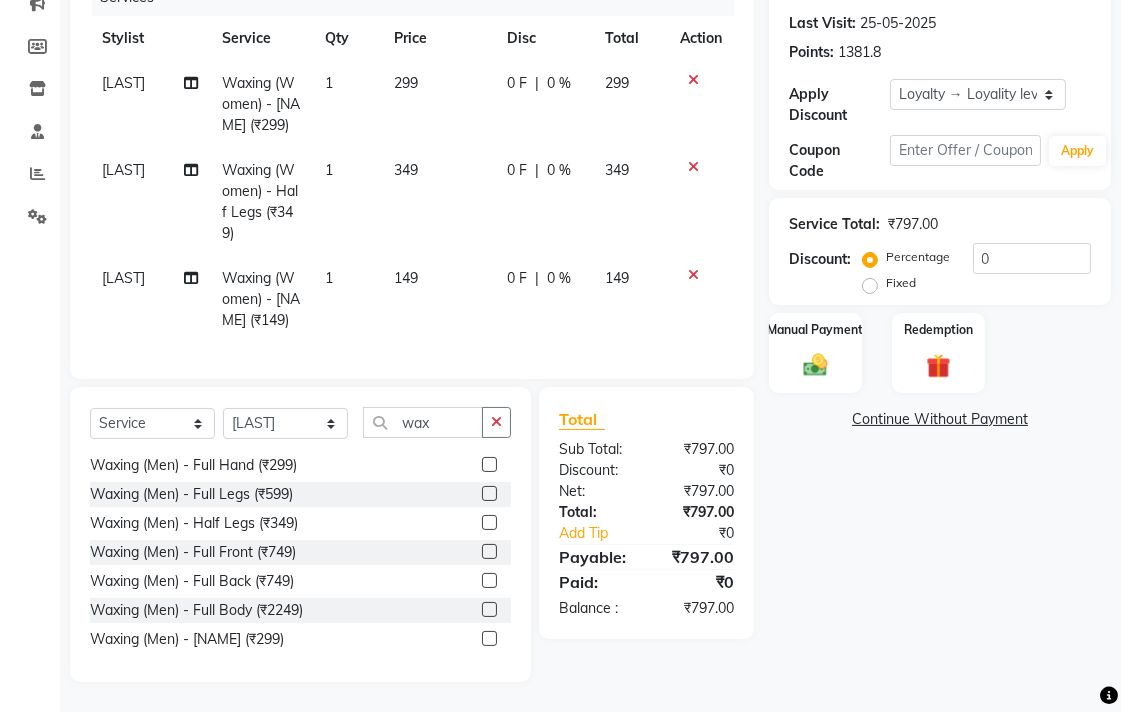 click 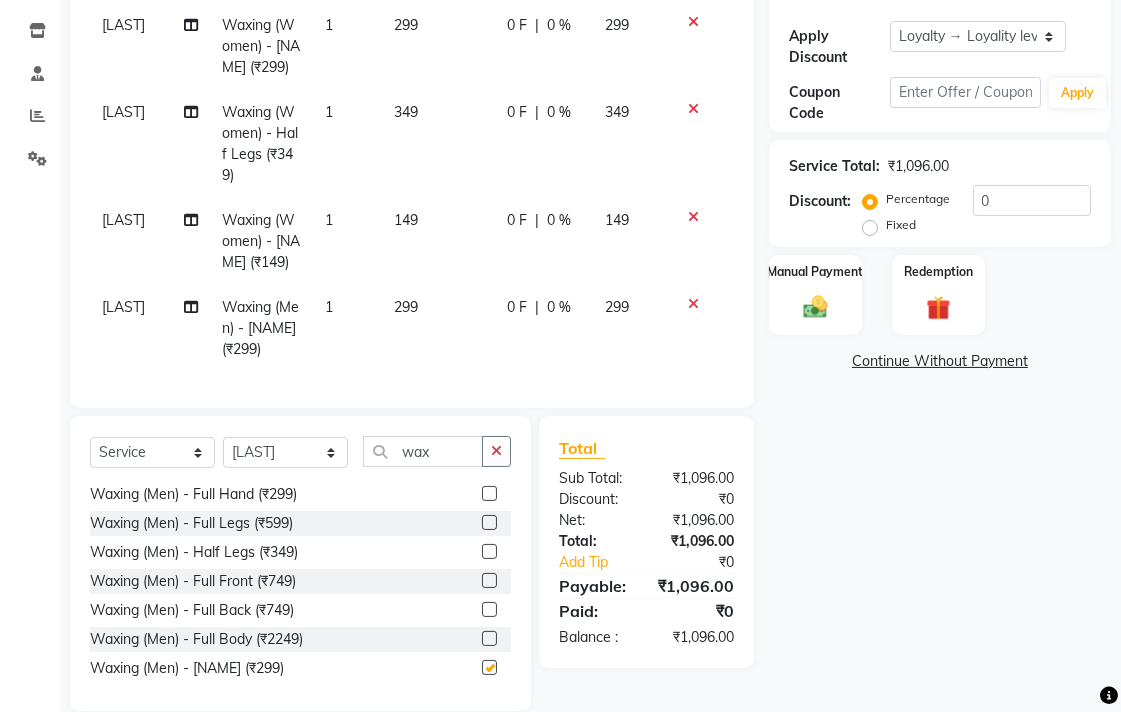 checkbox on "false" 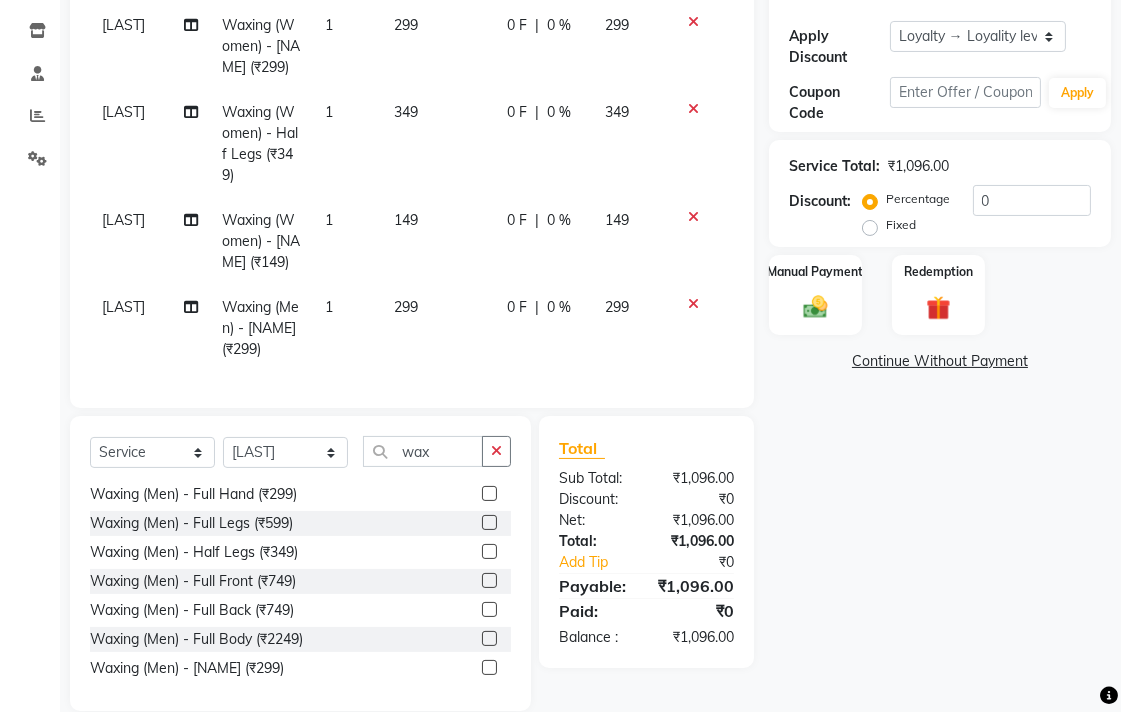 click on "299" 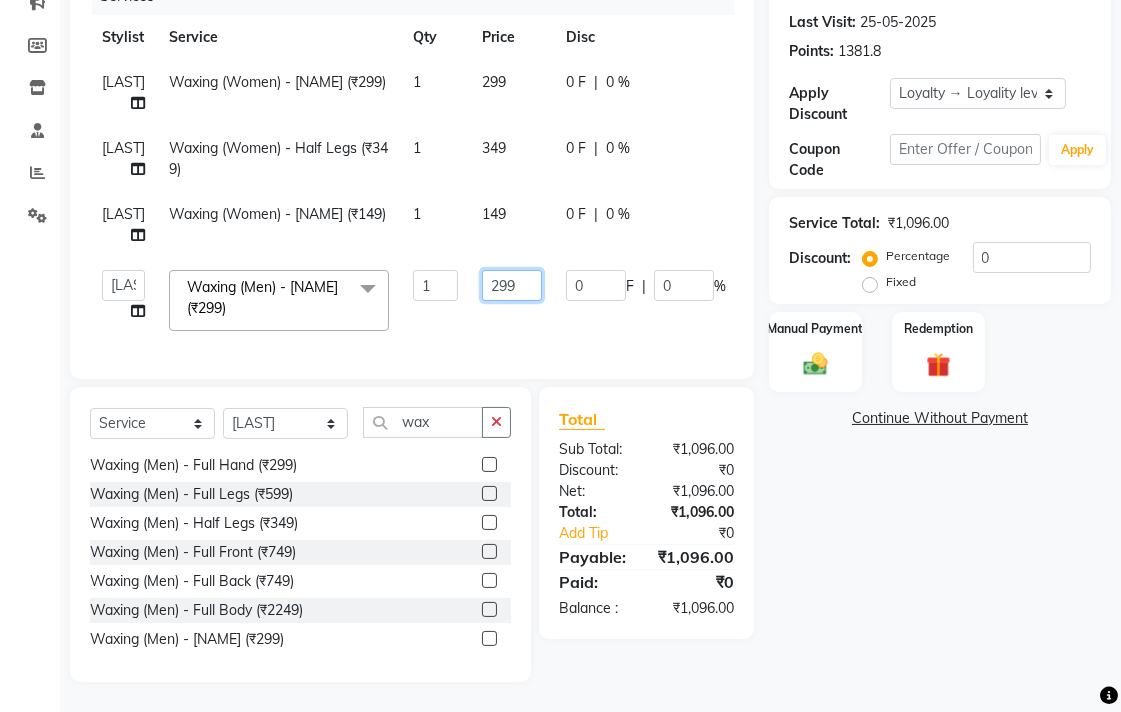 click on "299" 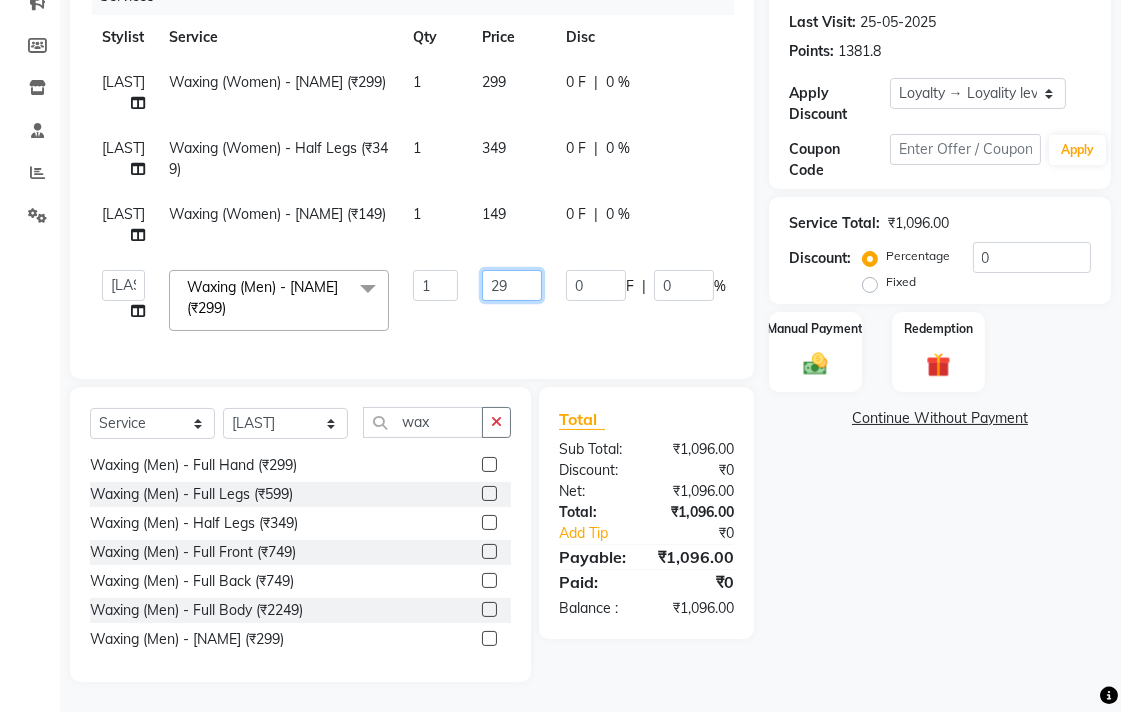 type on "2" 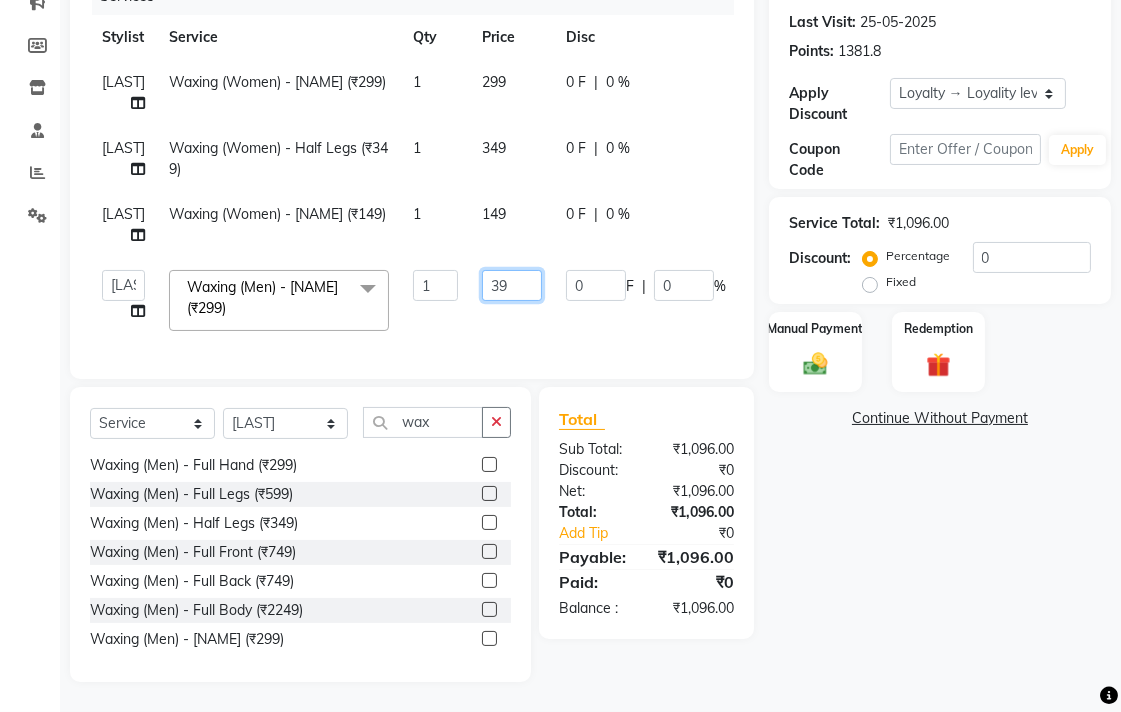 type on "399" 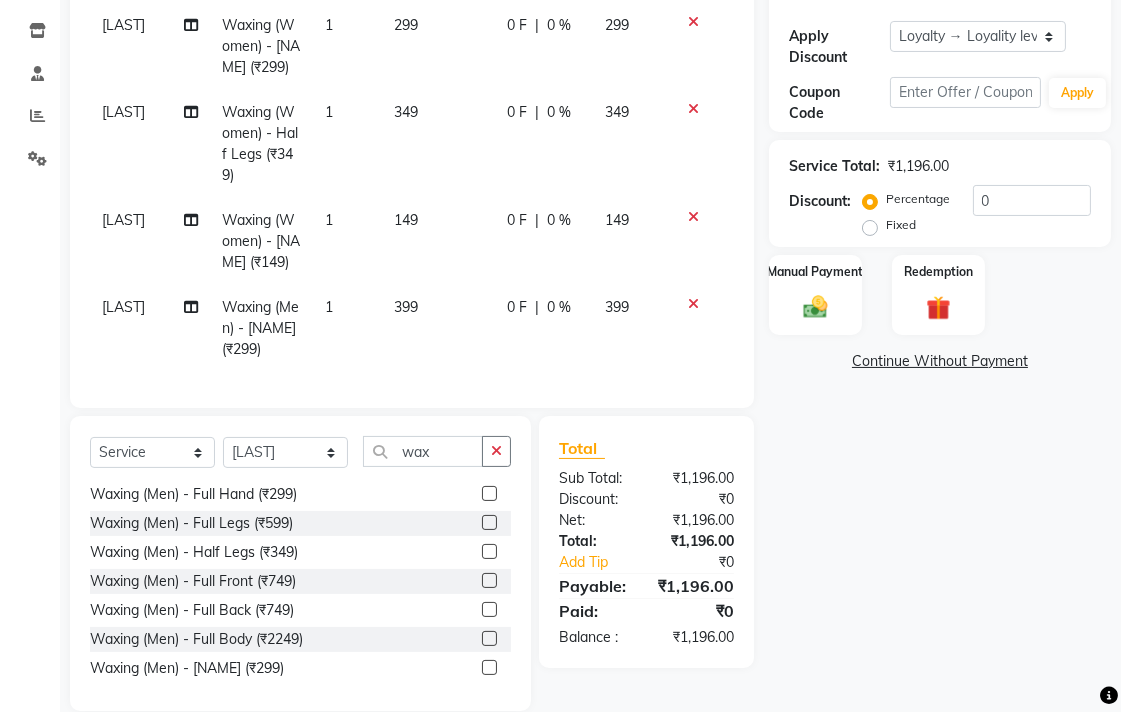 click on "Name: [FIRST] [LAST] Membership: No Active Membership Total Visits: 30 Card on file: 0 Last Visit: [DATE] Points: 1381.8 Apply Discount Select Loyalty → Loyality level 1 Coupon Code Apply Service Total: ₹1,196.00 Discount: Percentage Fixed 0 Manual Payment Redemption Continue Without Payment" 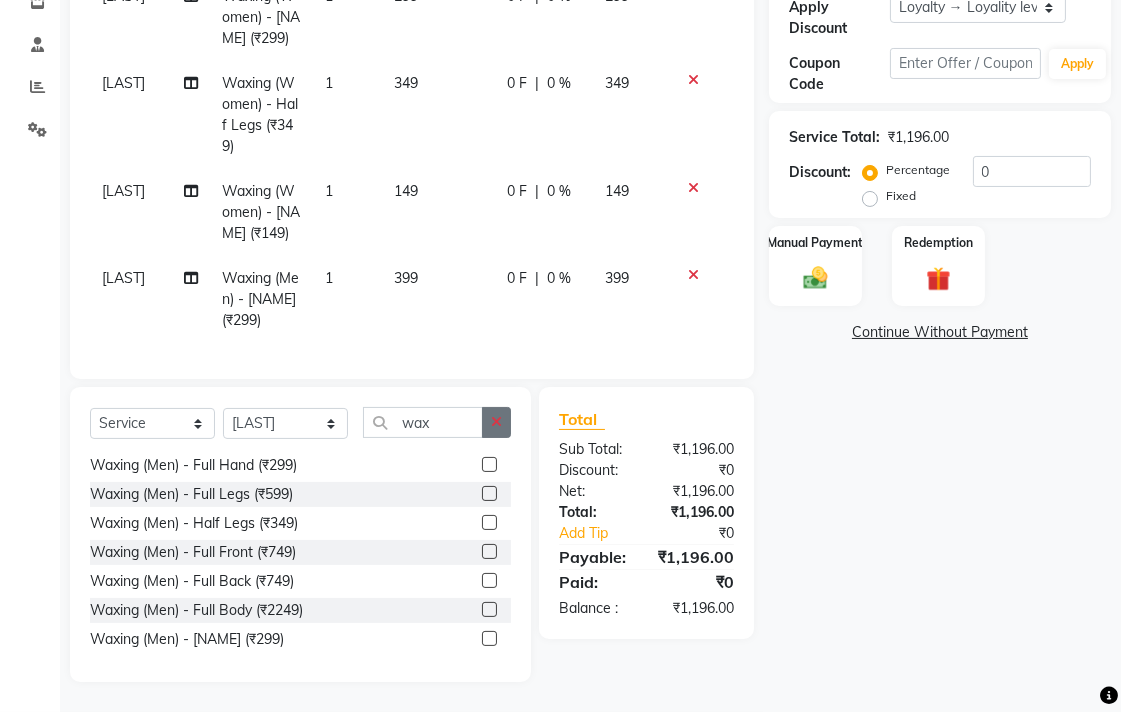 click 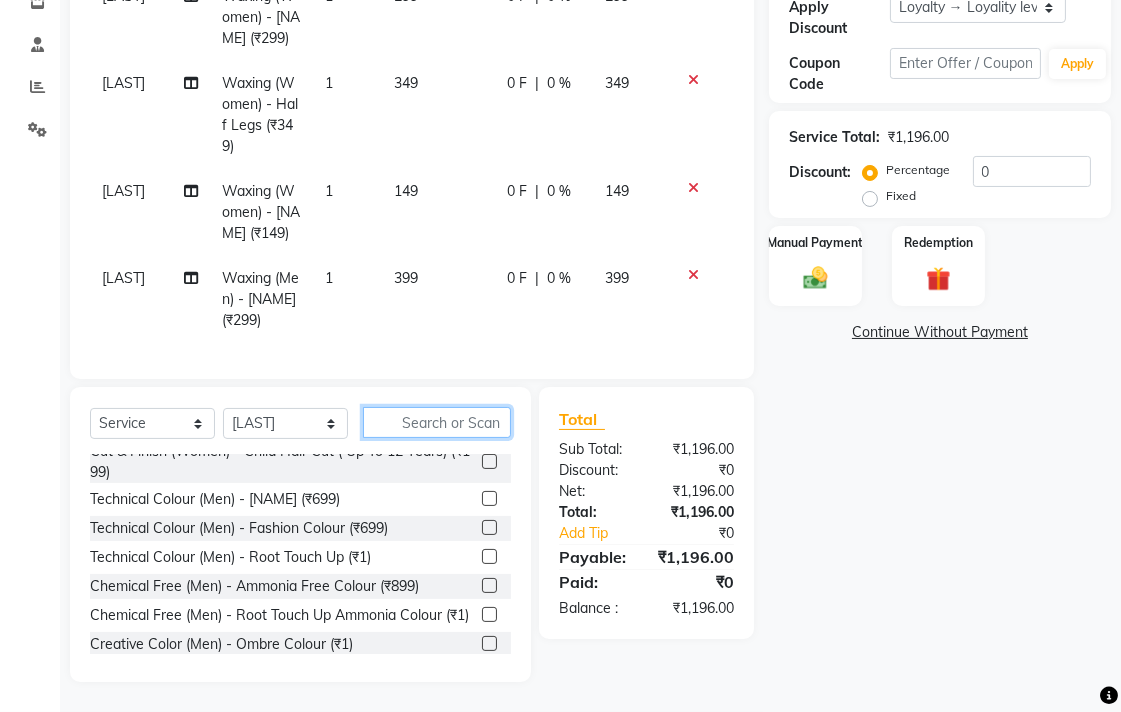drag, startPoint x: 454, startPoint y: 426, endPoint x: 474, endPoint y: 461, distance: 40.311287 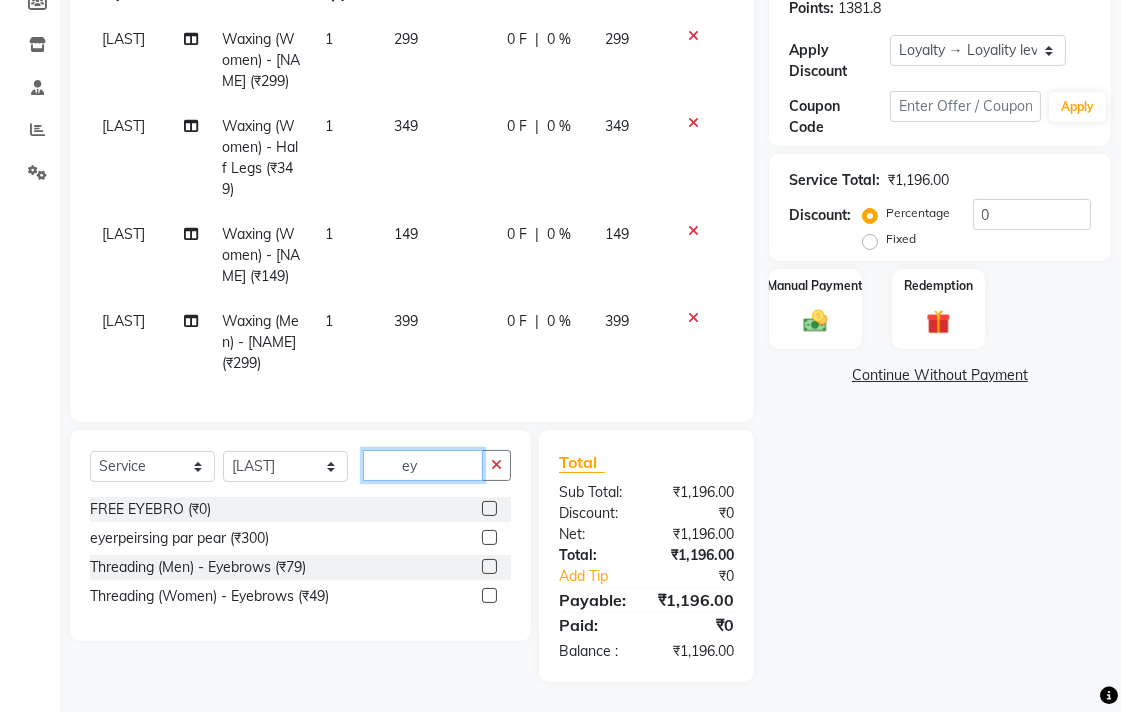 scroll, scrollTop: 0, scrollLeft: 0, axis: both 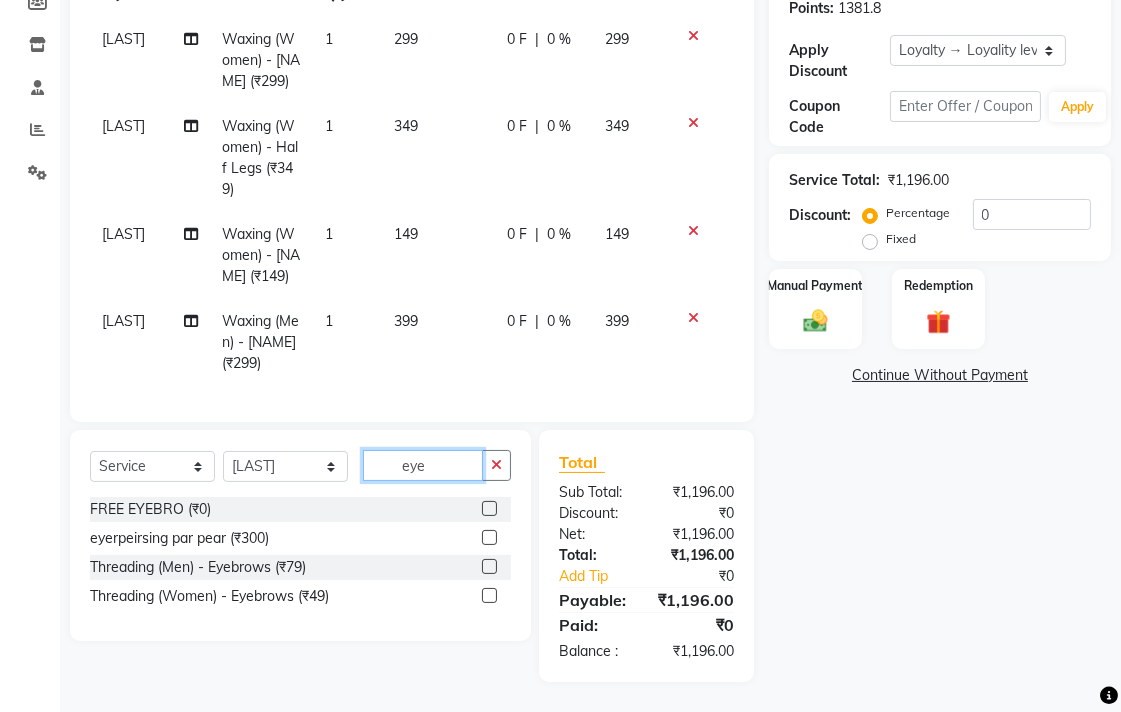 type on "eye" 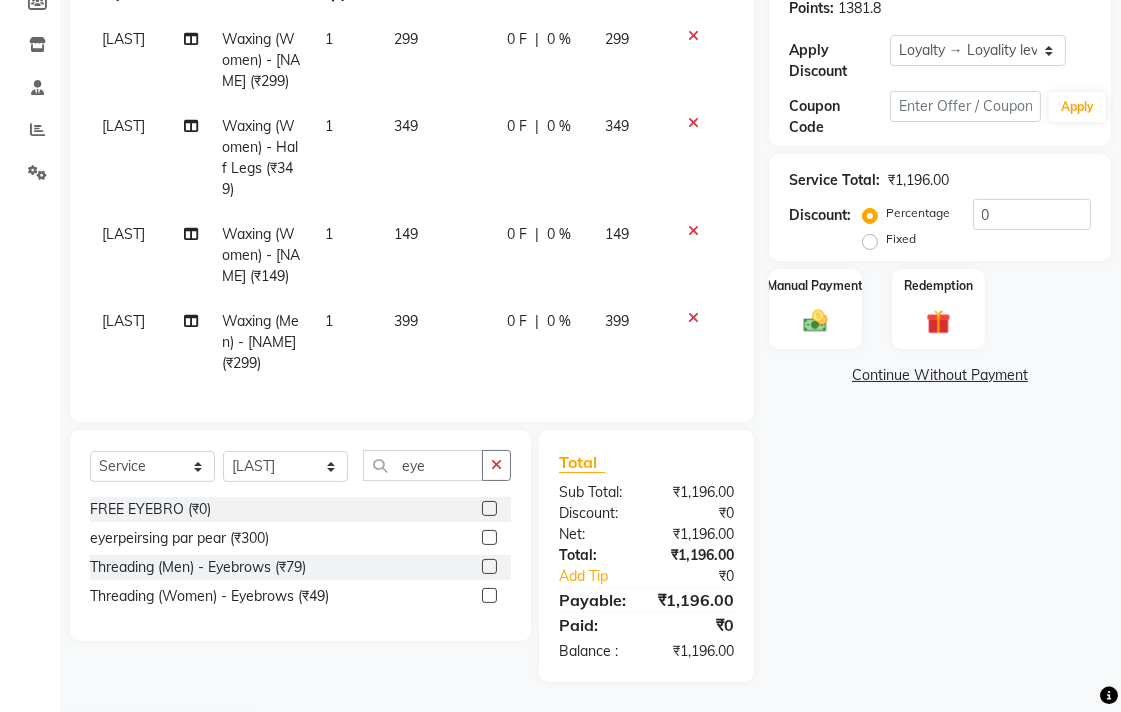click 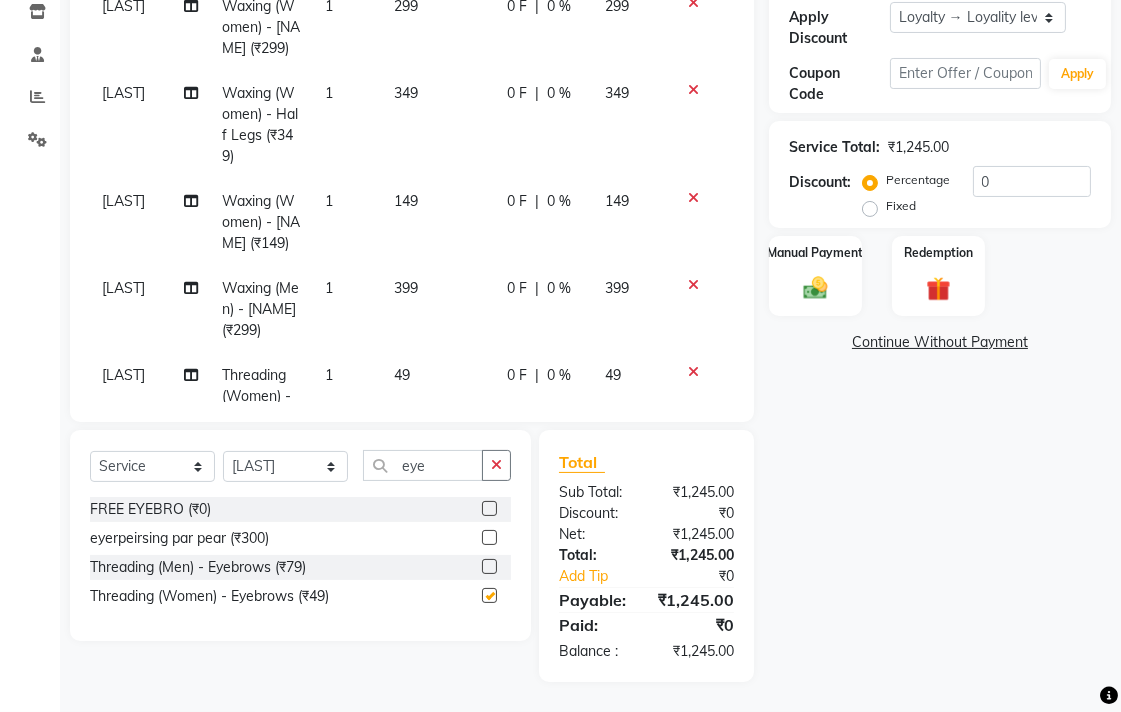 checkbox on "false" 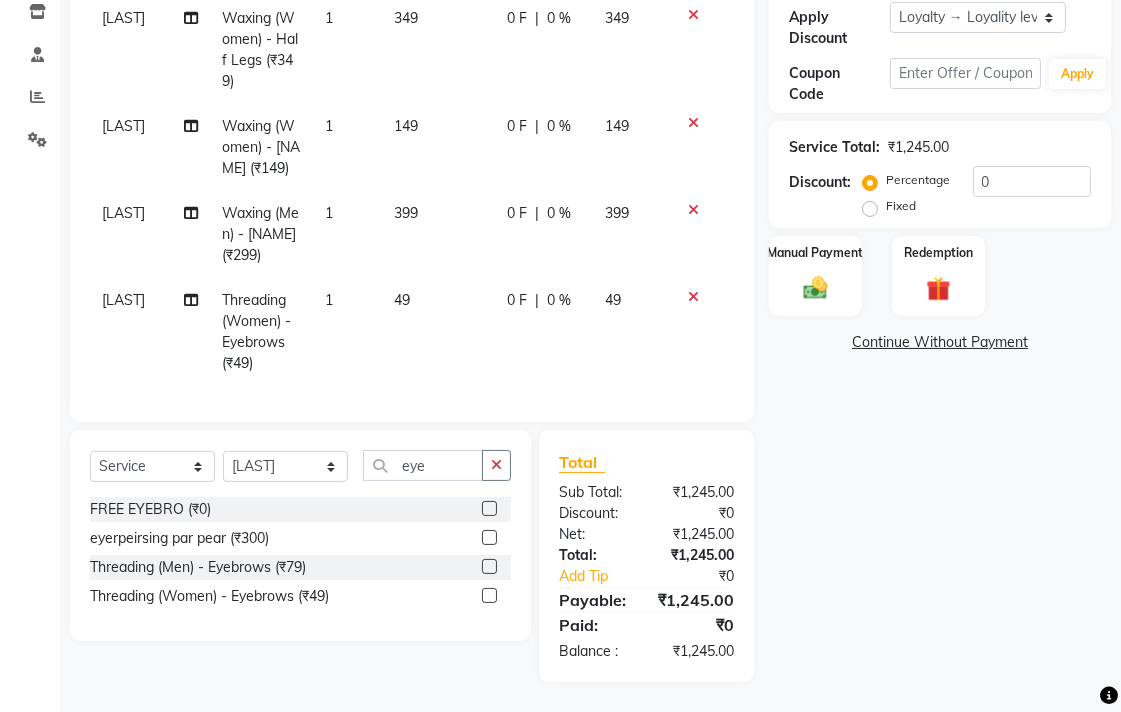 scroll, scrollTop: 133, scrollLeft: 0, axis: vertical 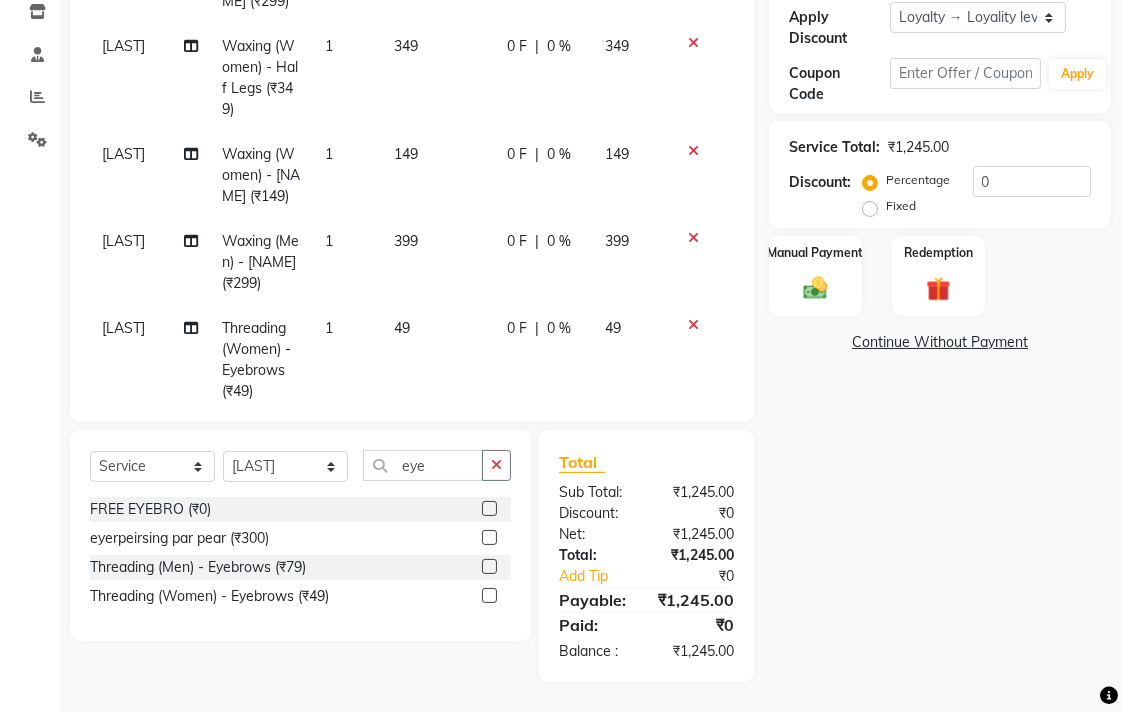select on "80072" 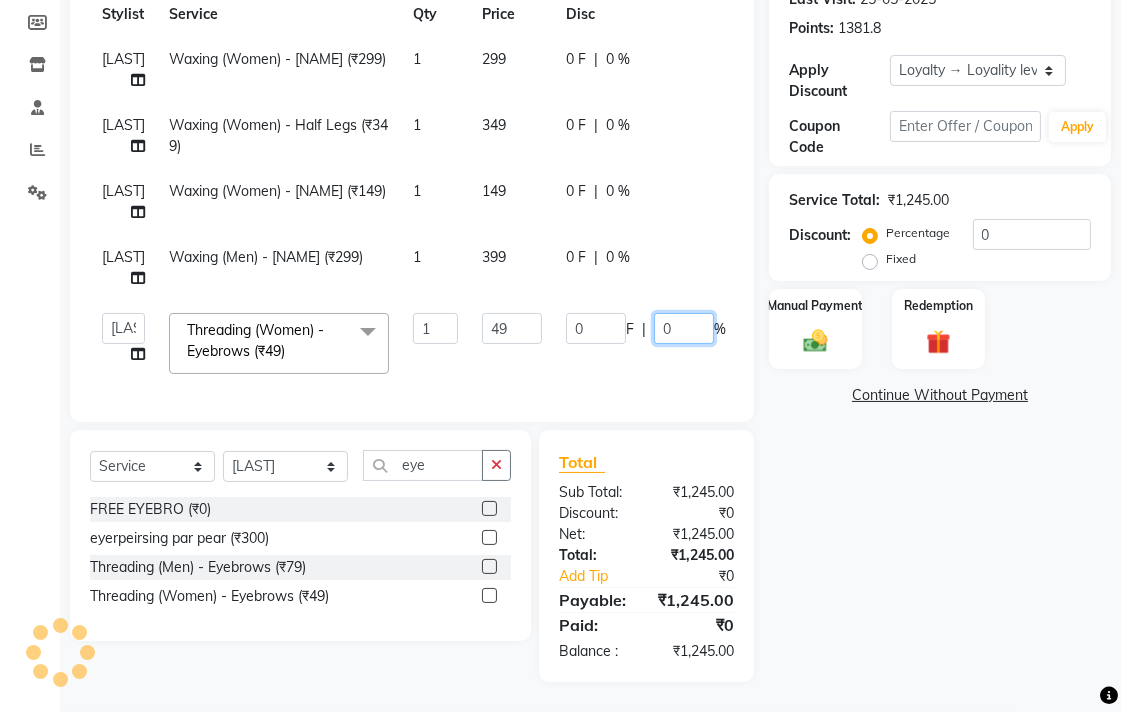 click on "0" 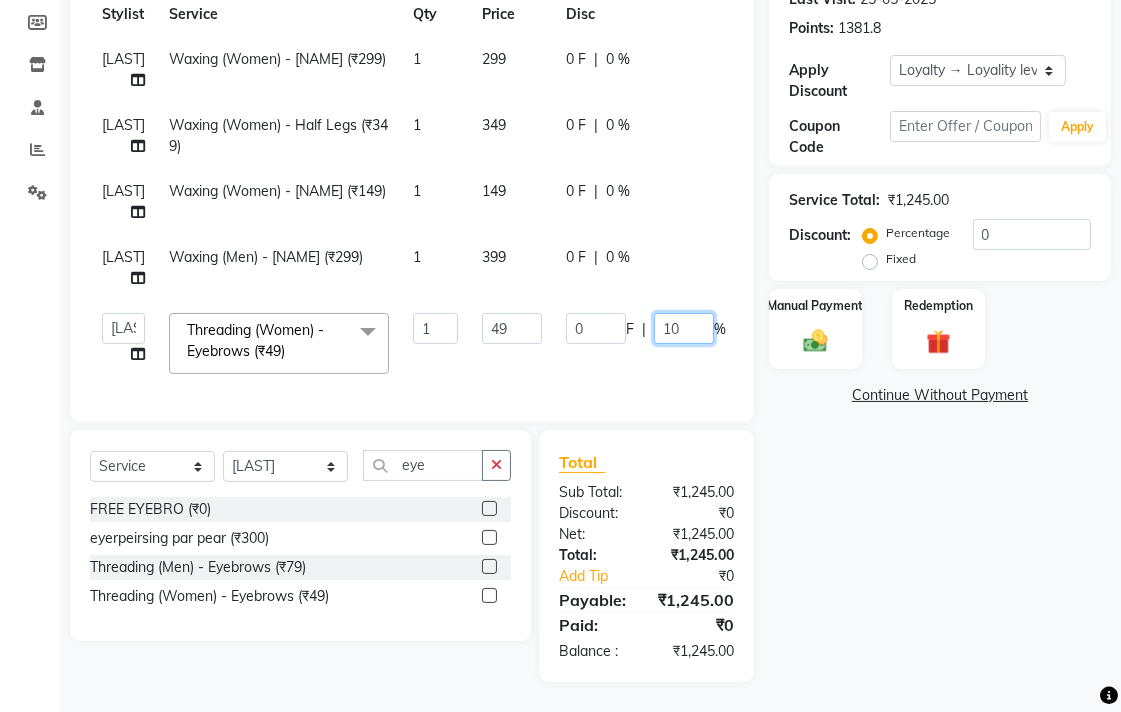 type on "100" 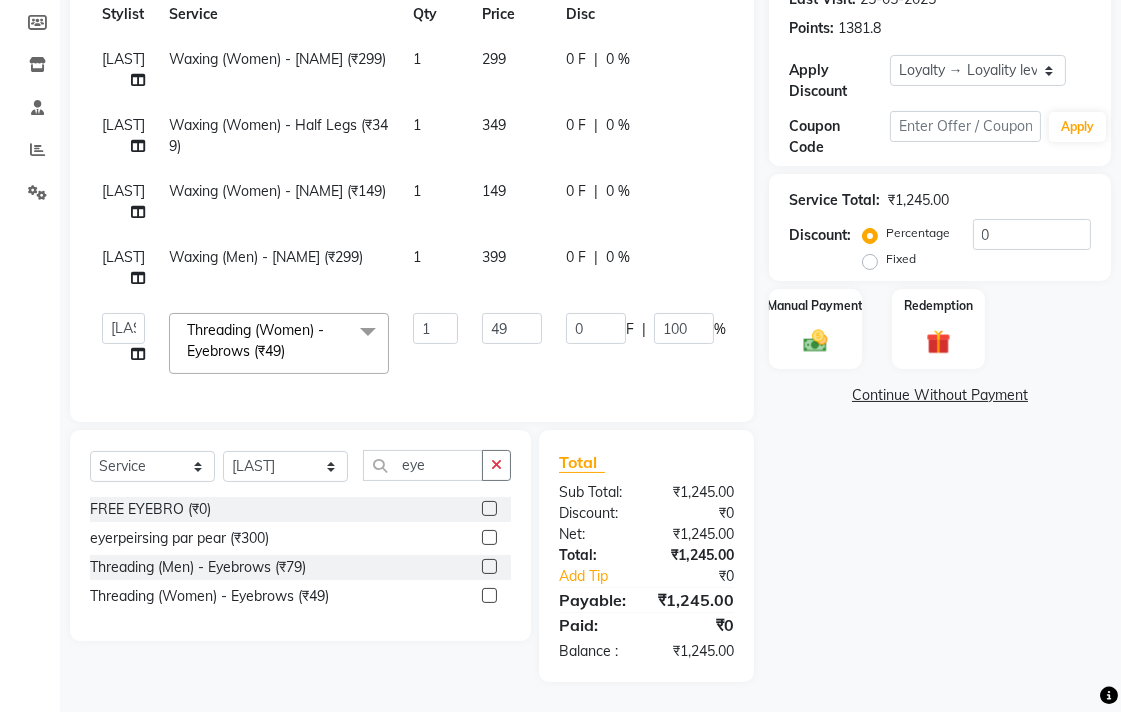 click on "Name: [FIRST] [LAST] Membership:  No Active Membership  Total Visits:  30 Card on file:  0 Last Visit:   [DATE] Points:   1381.8  Apply Discount Select  Loyalty → Loyality level 1  Coupon Code Apply Service Total:  ₹1,245.00  Discount:  Percentage   Fixed  0 Manual Payment Redemption  Continue Without Payment" 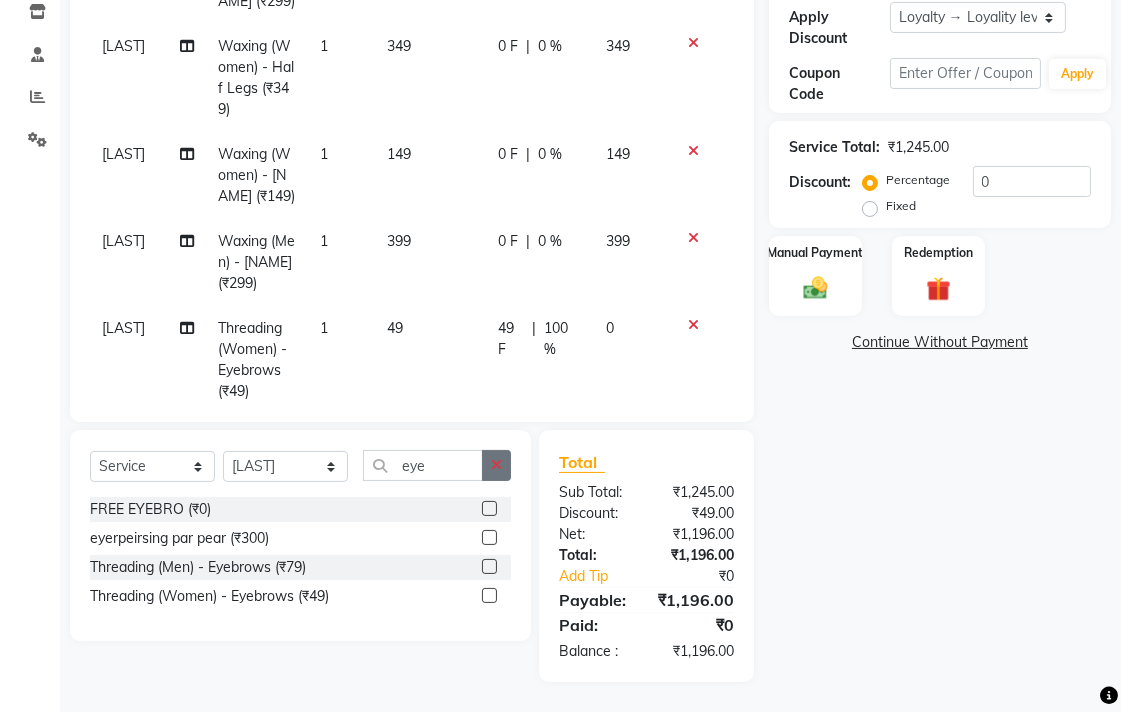 click 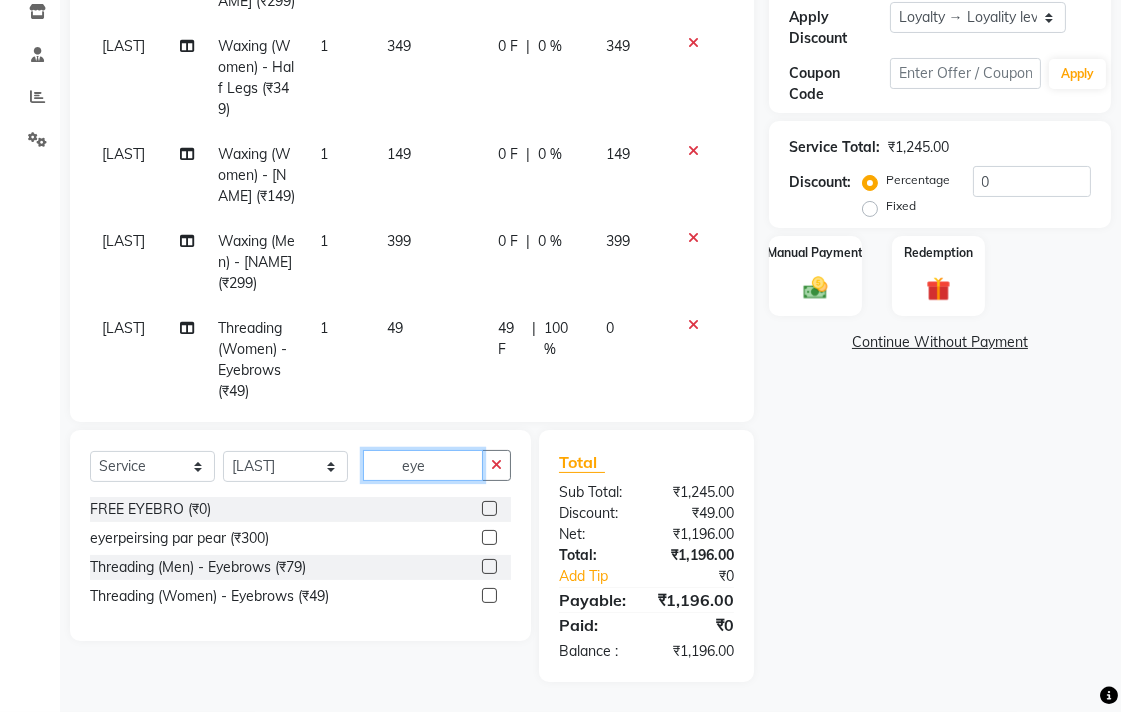 type 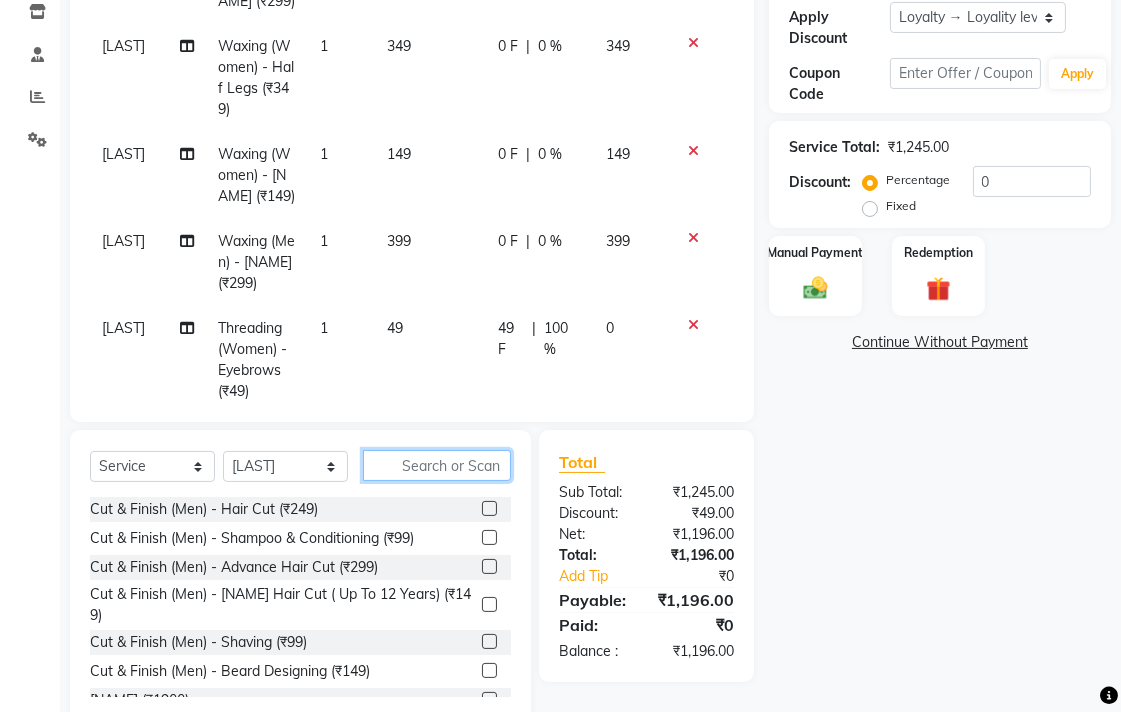 click 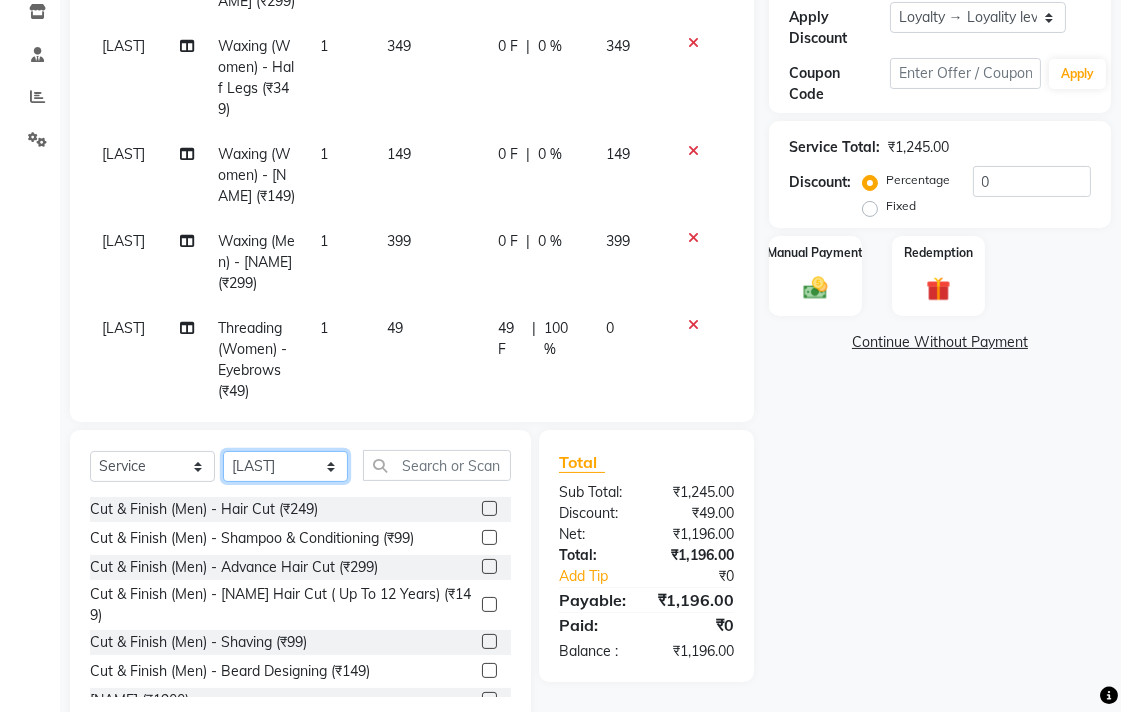 click on "Select Stylist [FIRST] [LAST] [FIRST] [LAST] [FIRST] [LAST] [FIRST] [LAST] [FIRST] [LAST] [FIRST] [LAST] [FIRST] [LAST] [FIRST] [LAST] [LAST] [LAST] [LAST] [LAST]" 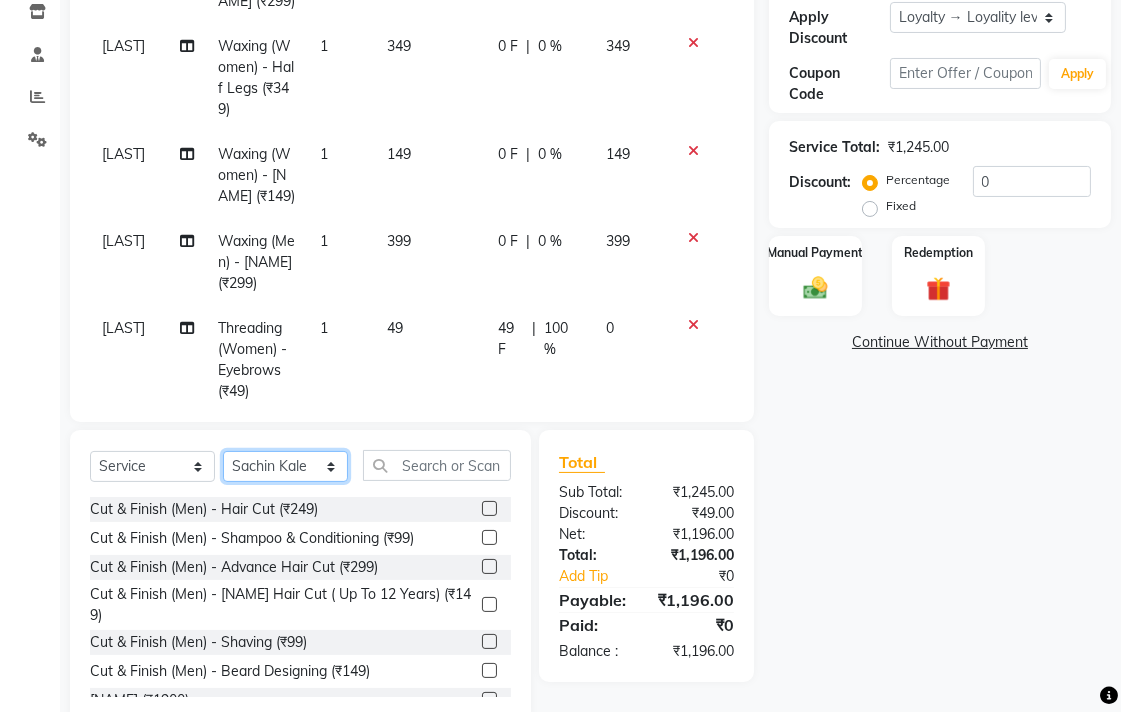click on "Select Stylist [FIRST] [LAST] [FIRST] [LAST] [FIRST] [LAST] [FIRST] [LAST] [FIRST] [LAST] [FIRST] [LAST] [FIRST] [LAST] [FIRST] [LAST] [LAST] [LAST] [LAST] [LAST]" 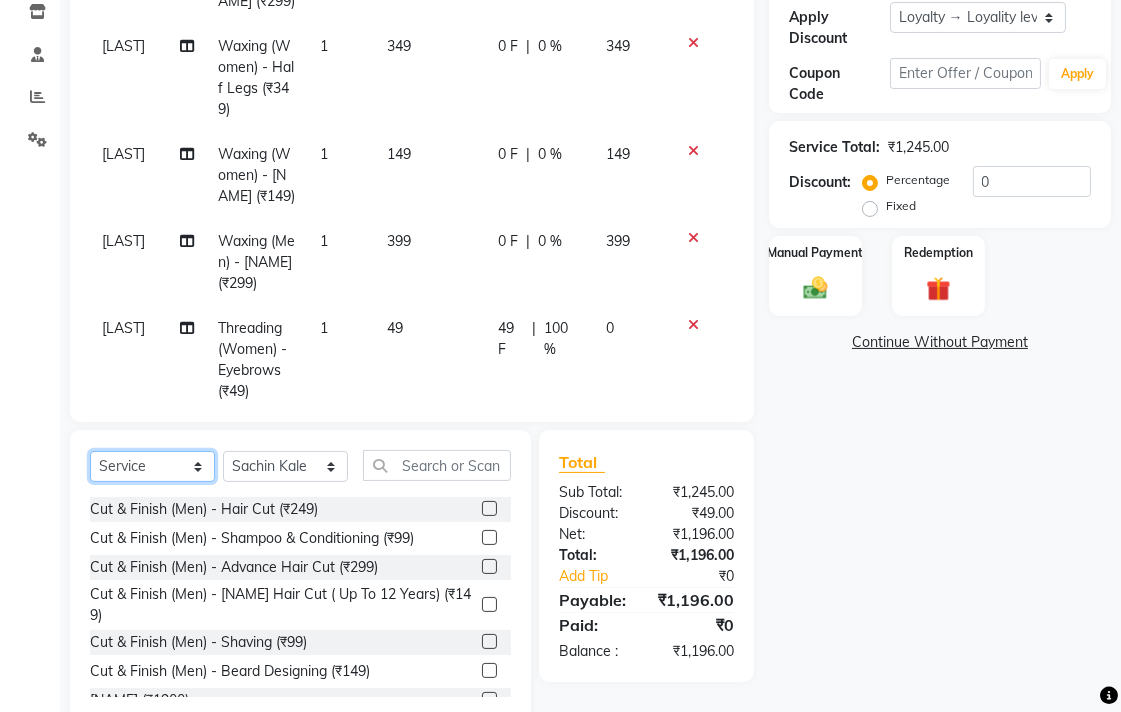 click on "Select  Service  Product  Membership  Package Voucher Prepaid Gift Card" 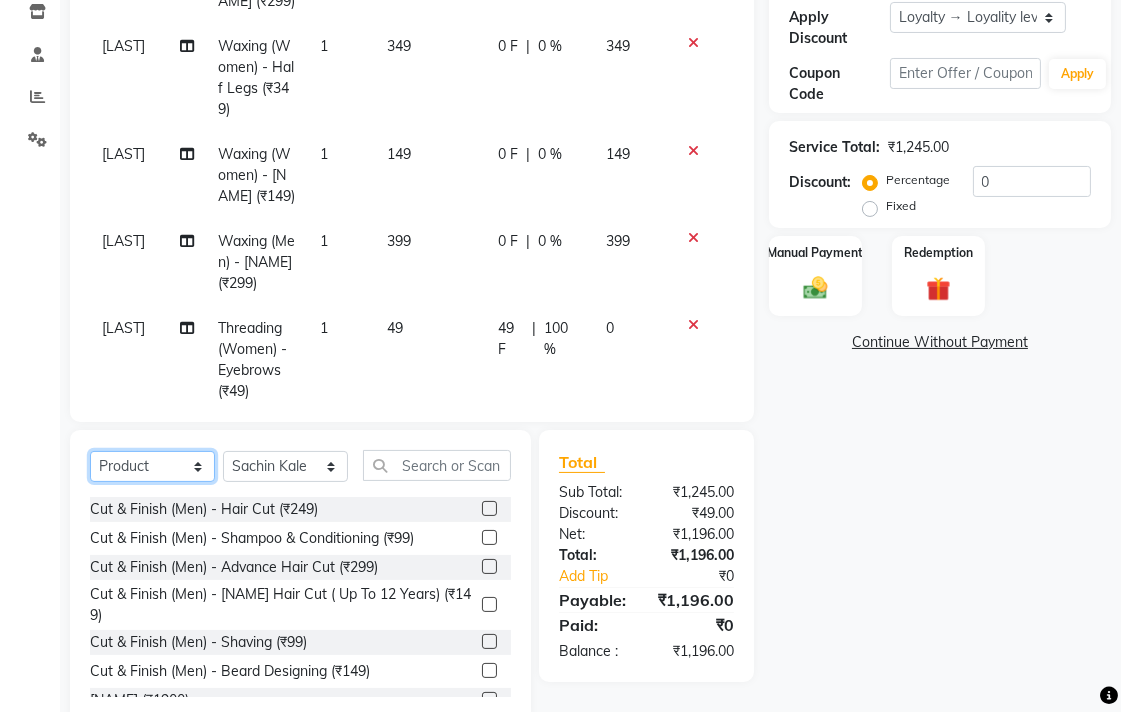 click on "Select  Service  Product  Membership  Package Voucher Prepaid Gift Card" 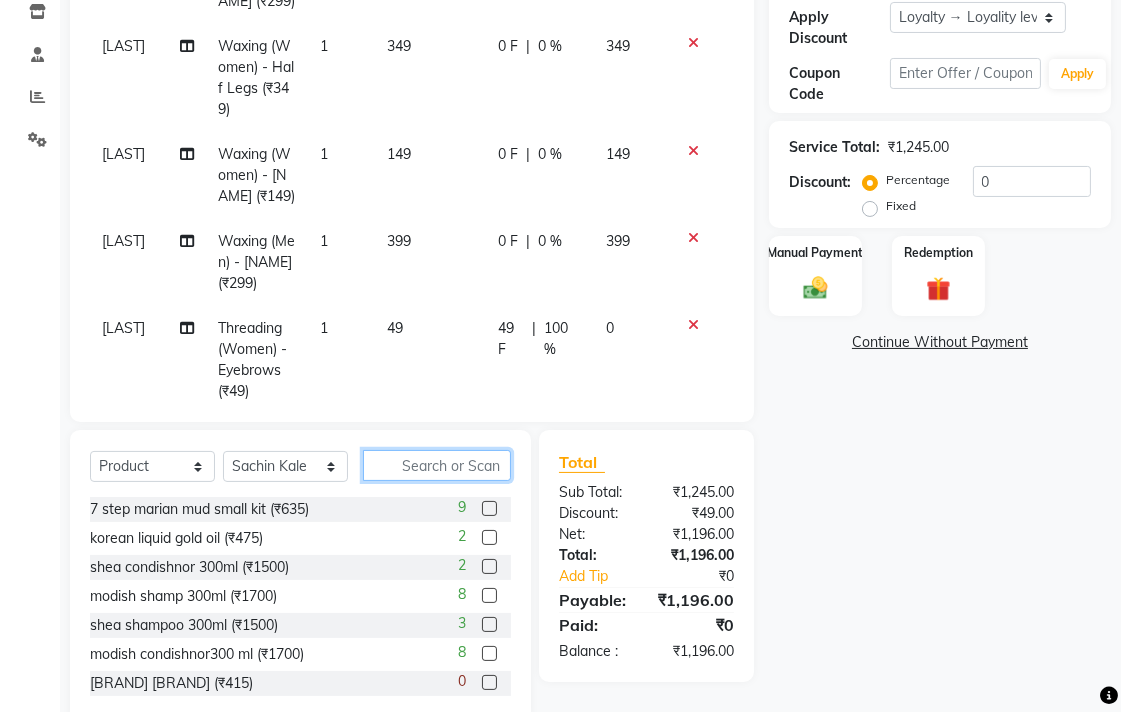 drag, startPoint x: 417, startPoint y: 463, endPoint x: 487, endPoint y: 514, distance: 86.608315 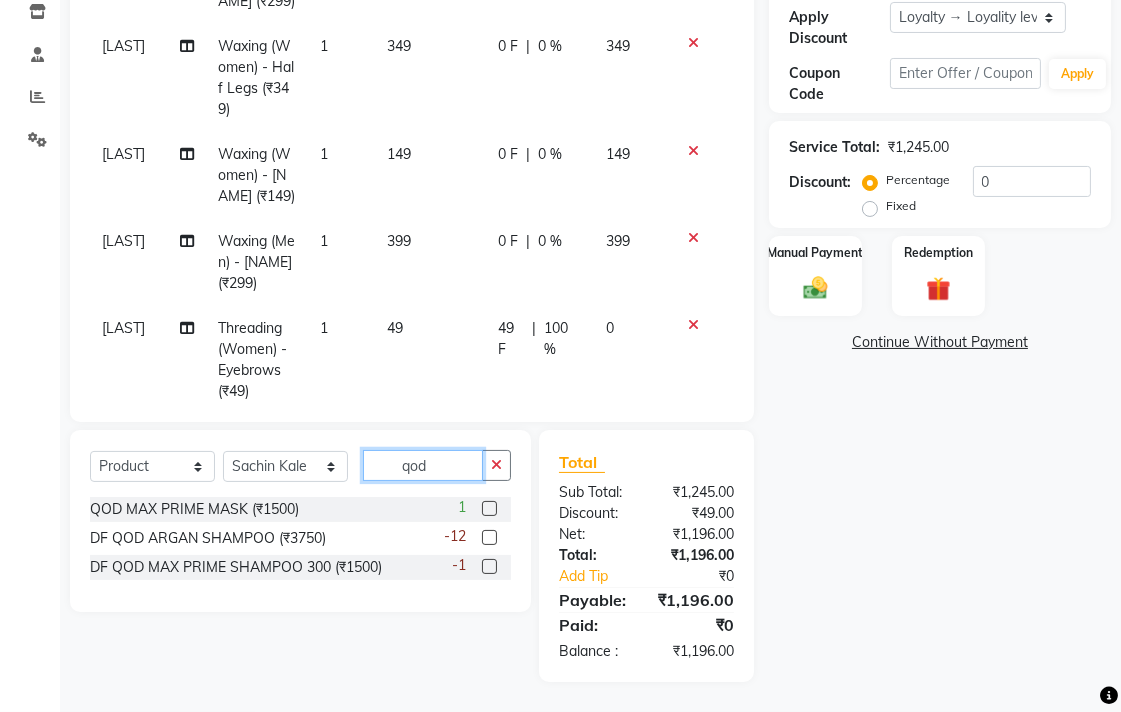 type on "qod" 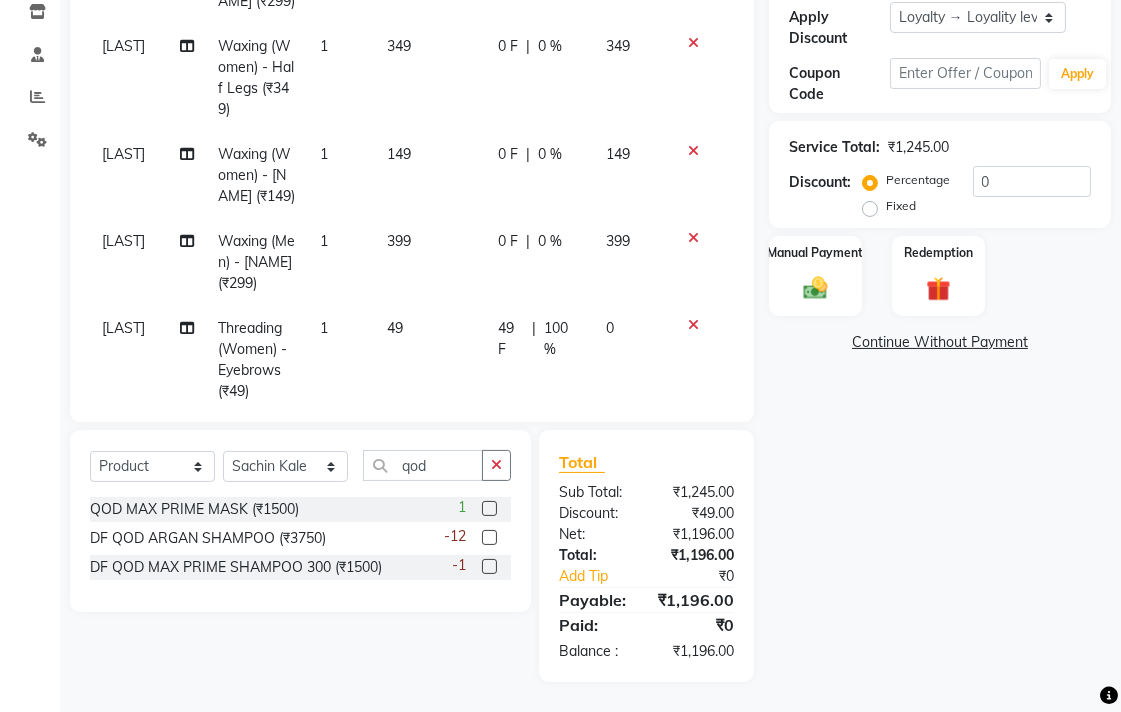 click 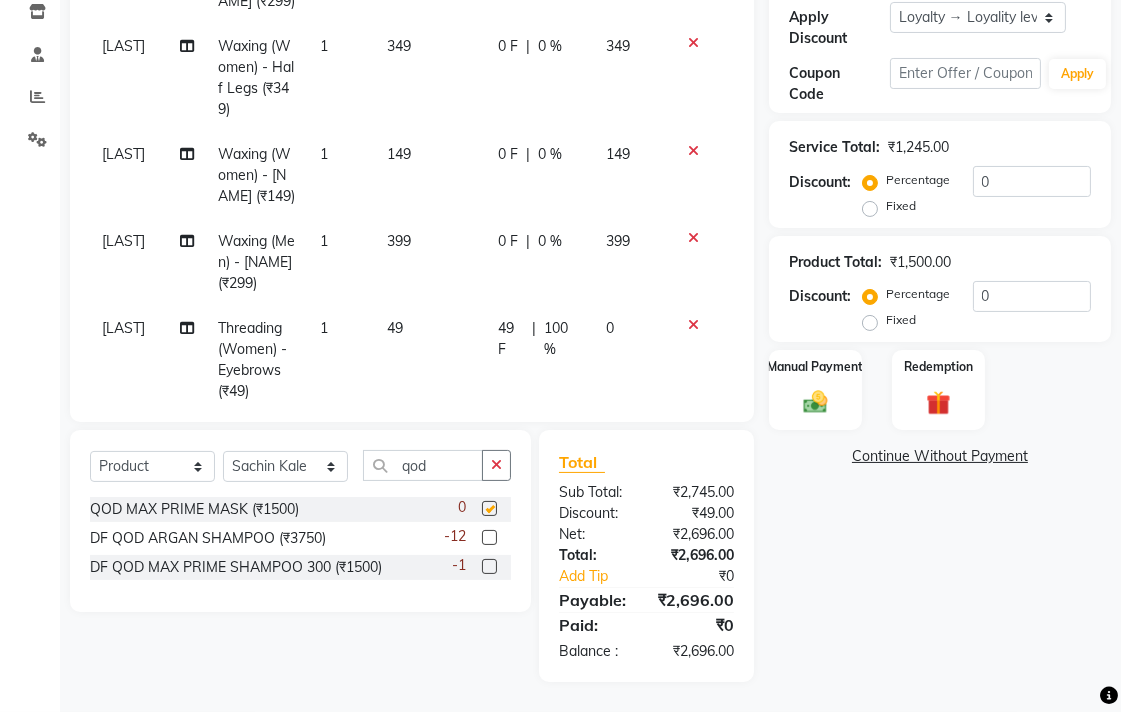 checkbox on "false" 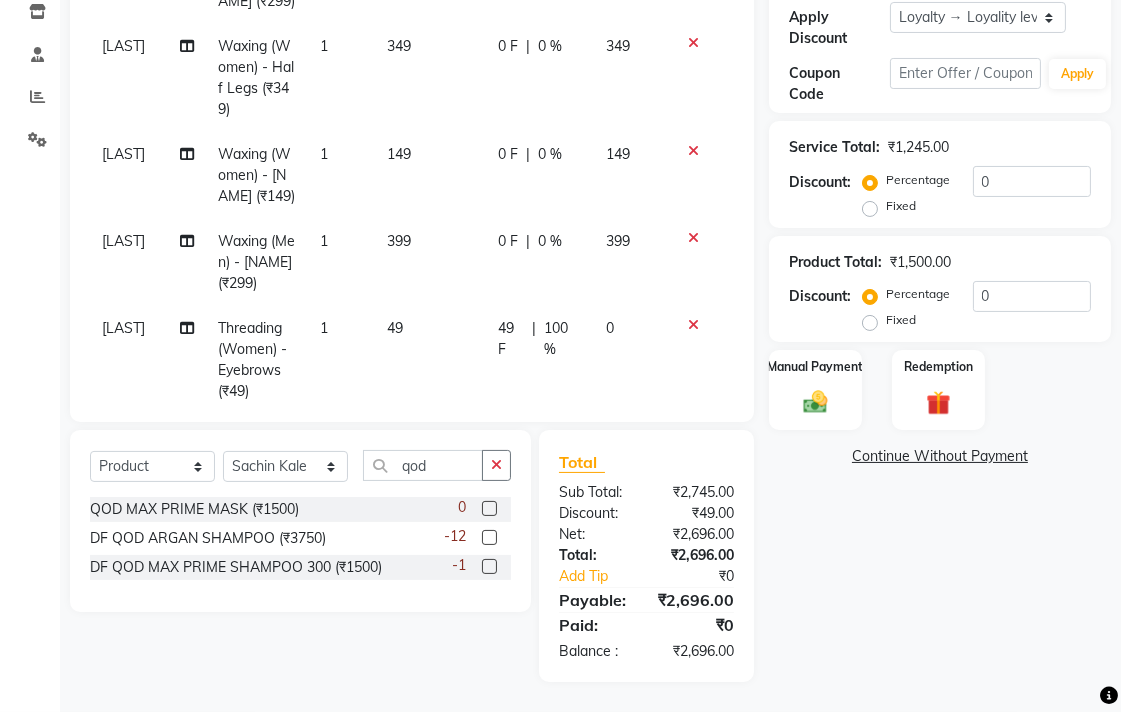 drag, startPoint x: 490, startPoint y: 464, endPoint x: 457, endPoint y: 472, distance: 33.955853 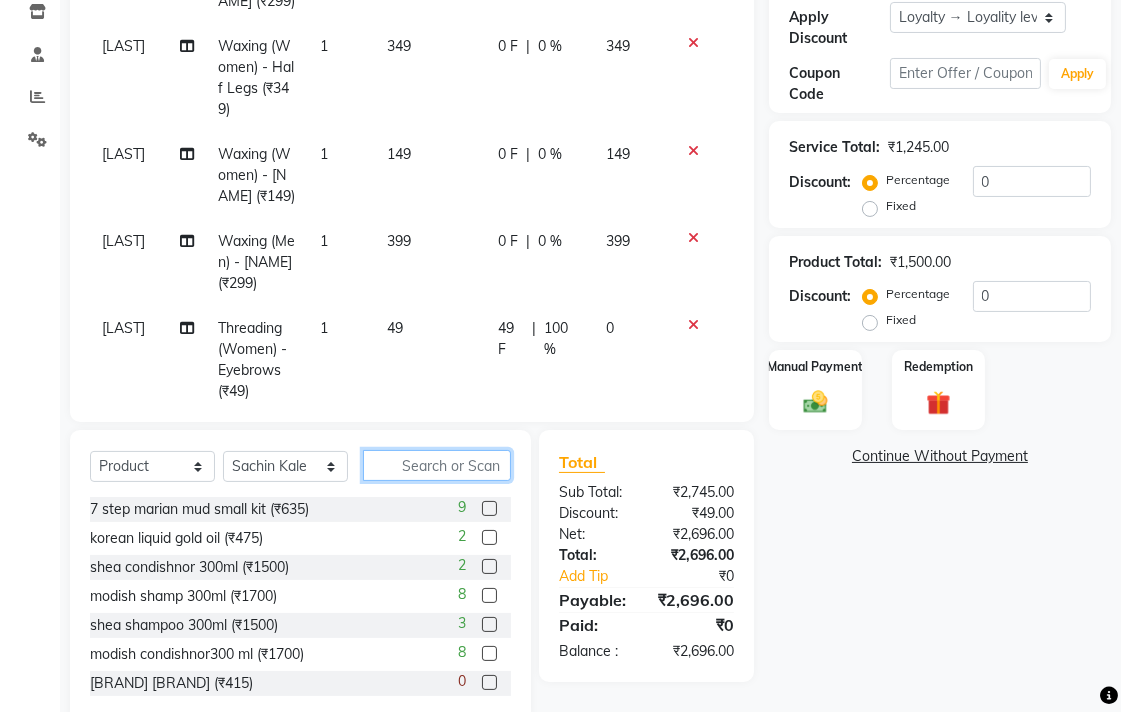 click 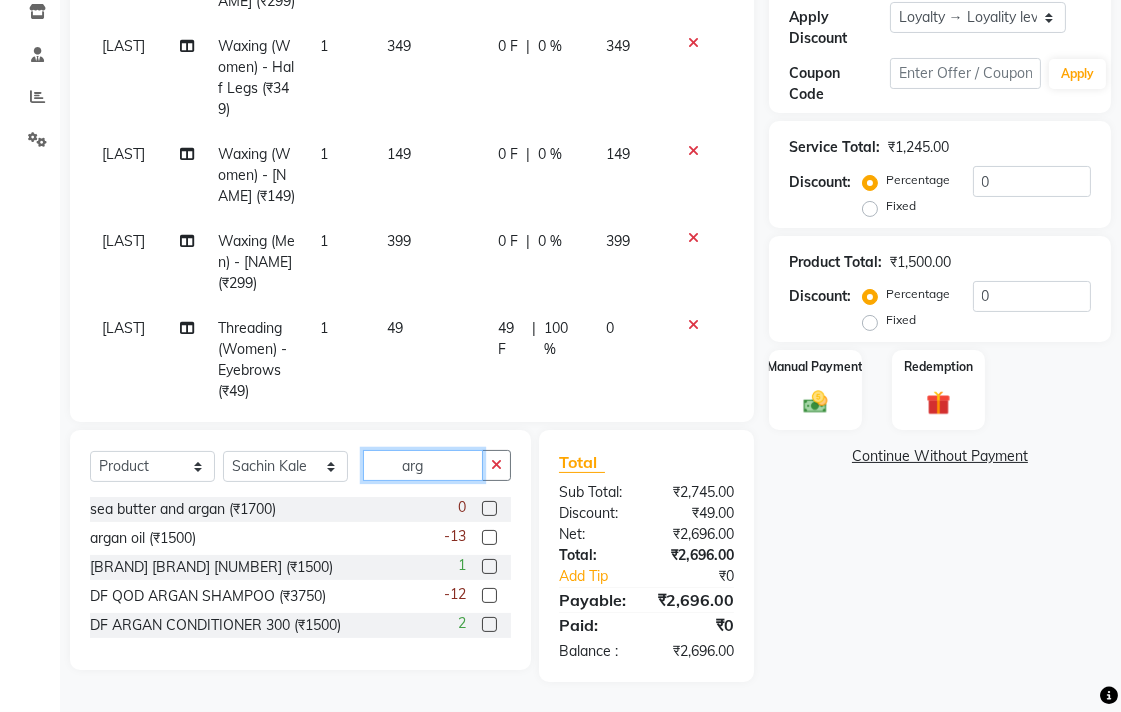 type on "arg" 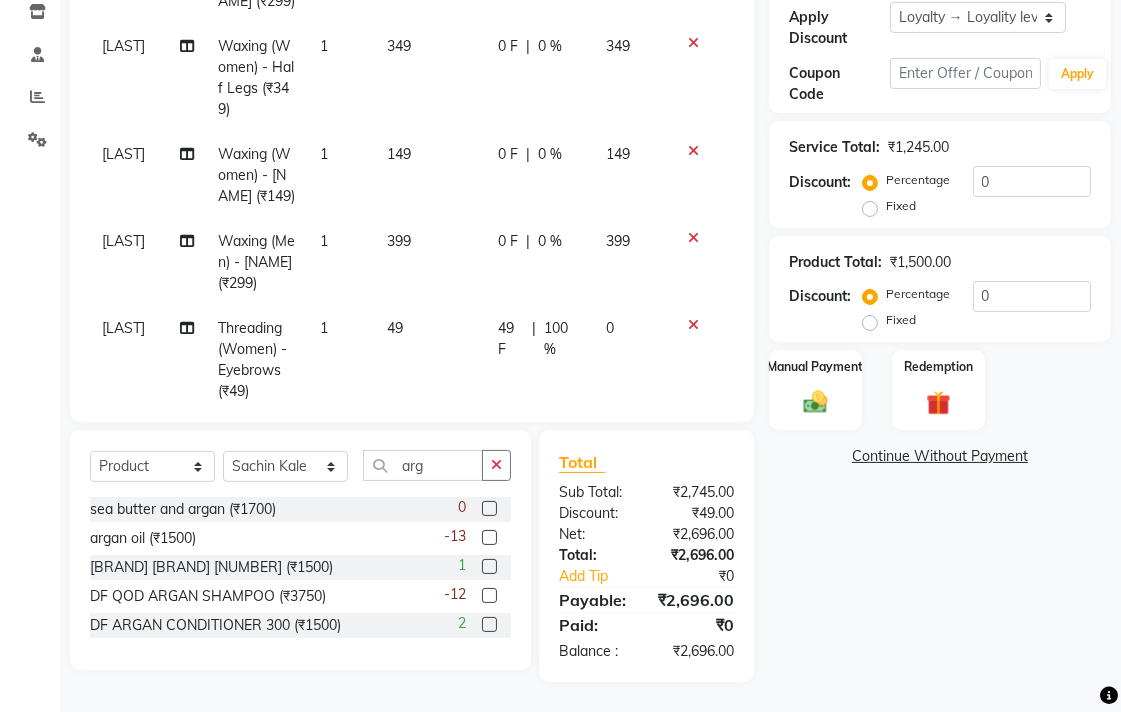 click 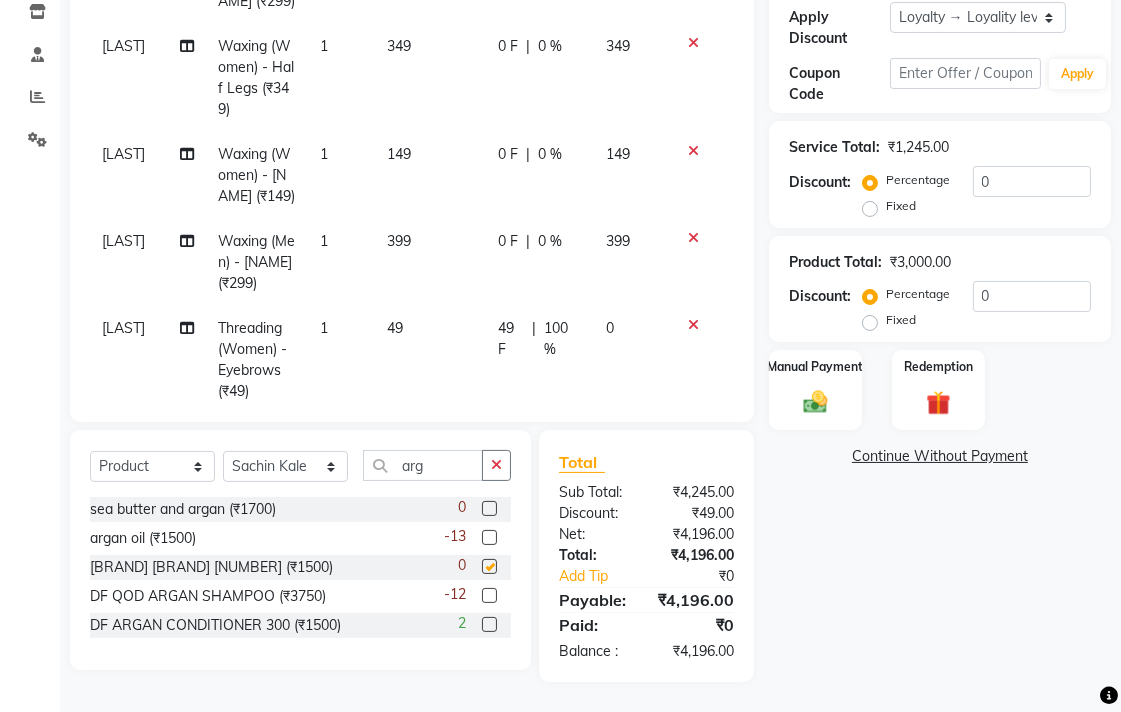 checkbox on "false" 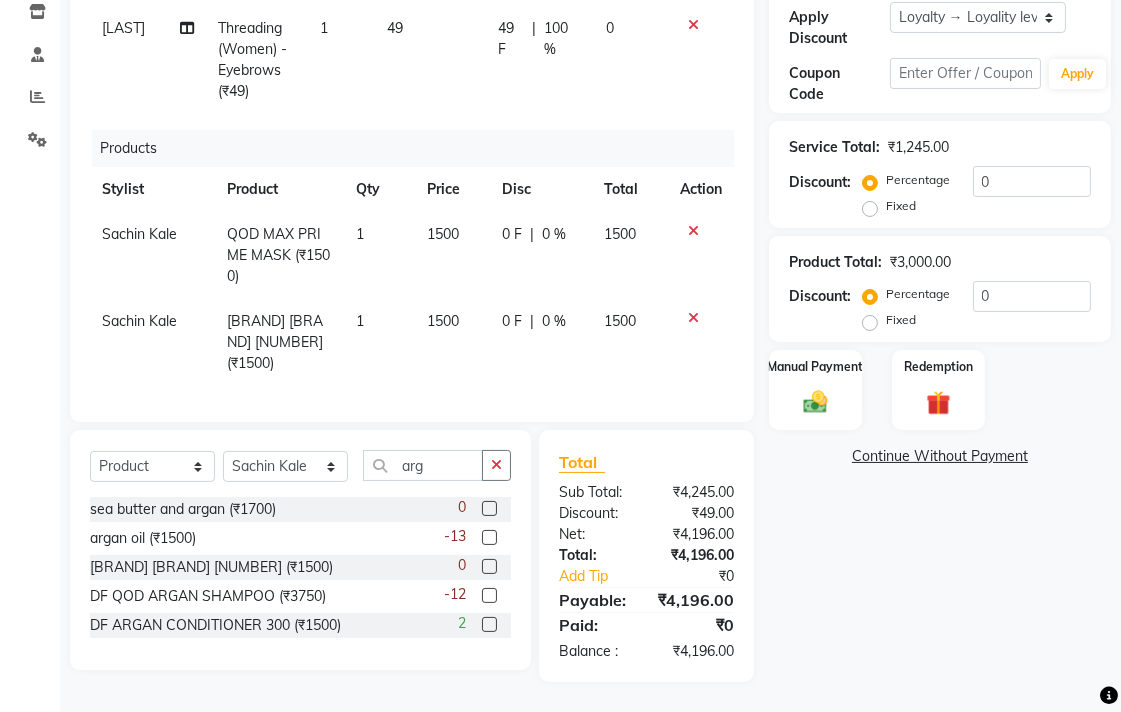 scroll, scrollTop: 382, scrollLeft: 0, axis: vertical 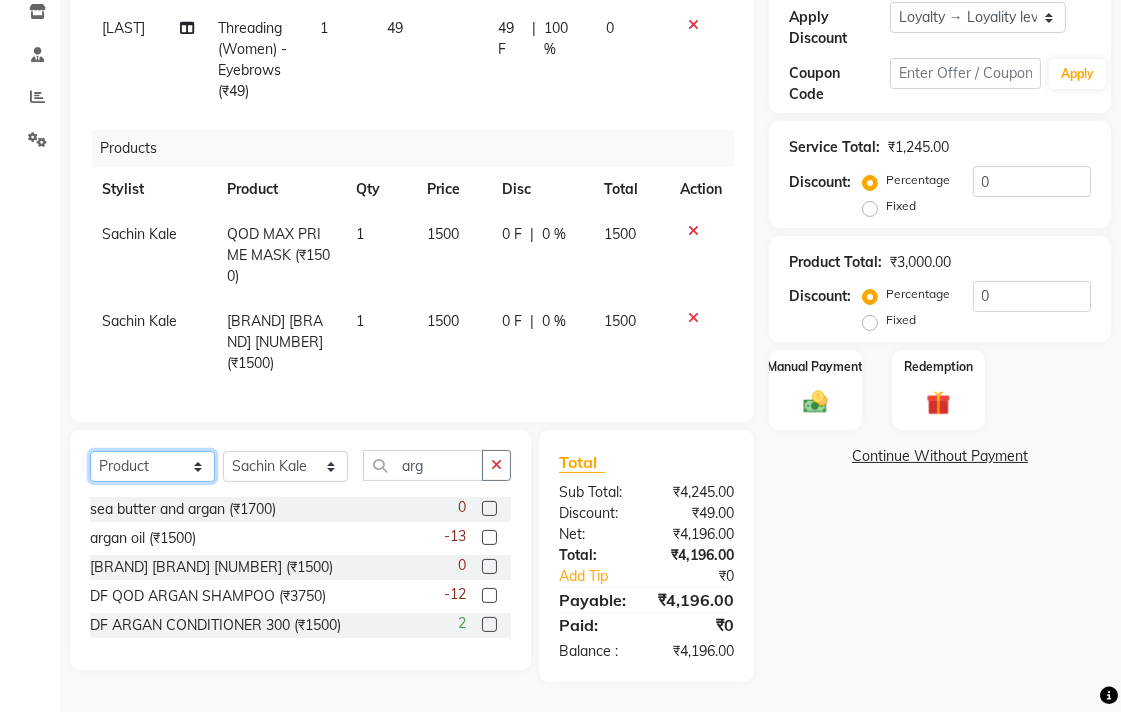 click on "Select  Service  Product  Membership  Package Voucher Prepaid Gift Card" 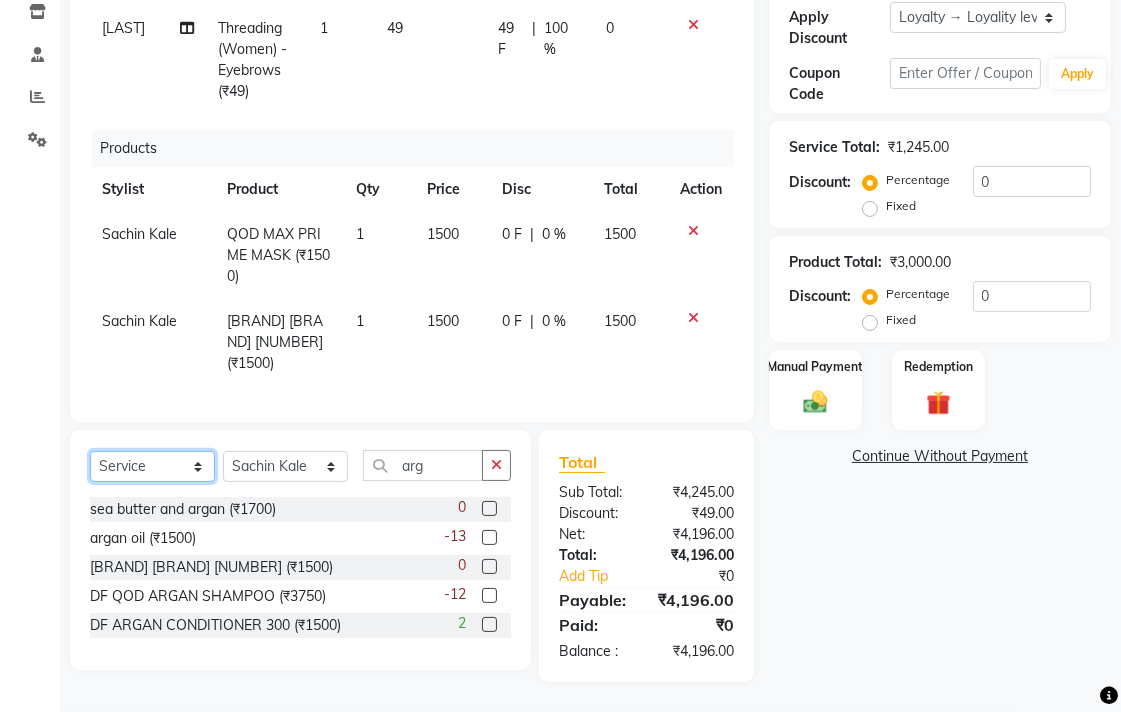 click on "Select  Service  Product  Membership  Package Voucher Prepaid Gift Card" 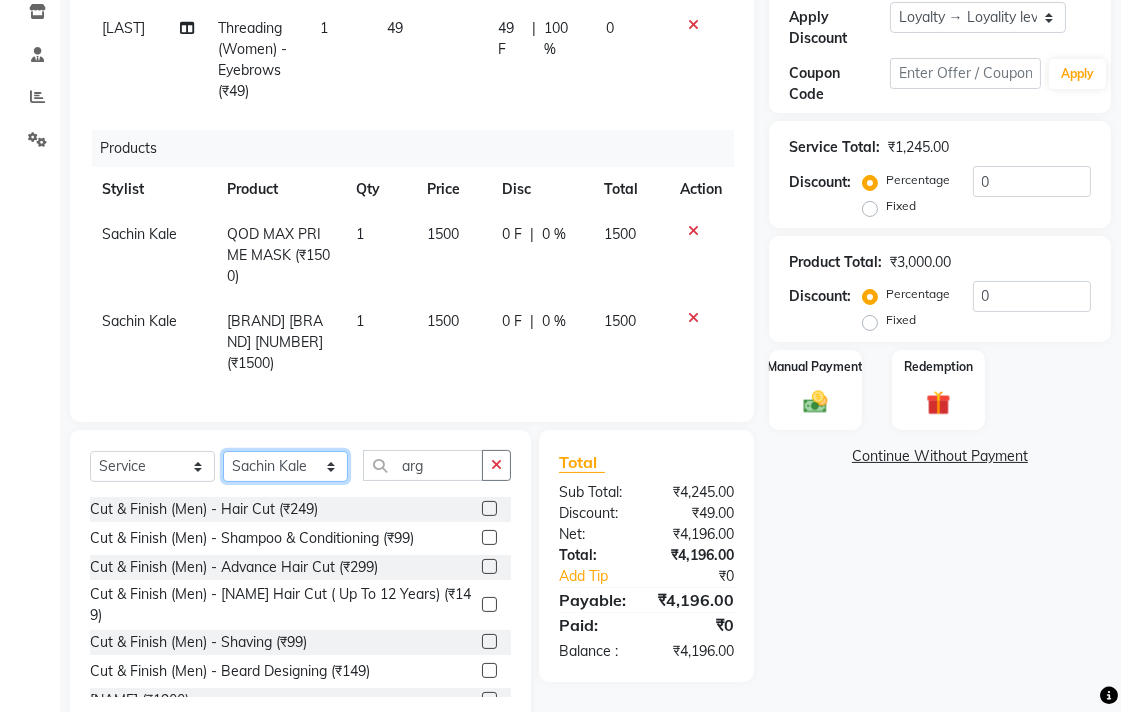click on "Select Stylist [FIRST] [LAST] [FIRST] [LAST] [FIRST] [LAST] [FIRST] [LAST] [FIRST] [LAST] [FIRST] [LAST] [FIRST] [LAST] [FIRST] [LAST] [LAST] [LAST] [LAST] [LAST]" 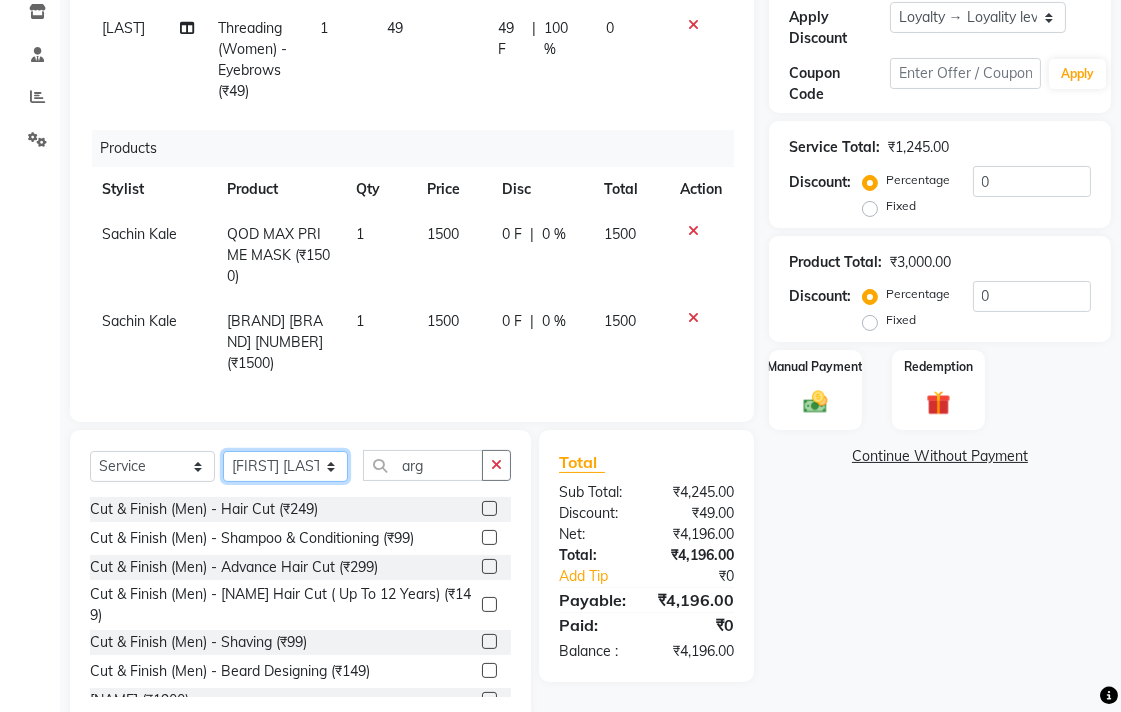 click on "Select Stylist [FIRST] [LAST] [FIRST] [LAST] [FIRST] [LAST] [FIRST] [LAST] [FIRST] [LAST] [FIRST] [LAST] [FIRST] [LAST] [FIRST] [LAST] [LAST] [LAST] [LAST] [LAST]" 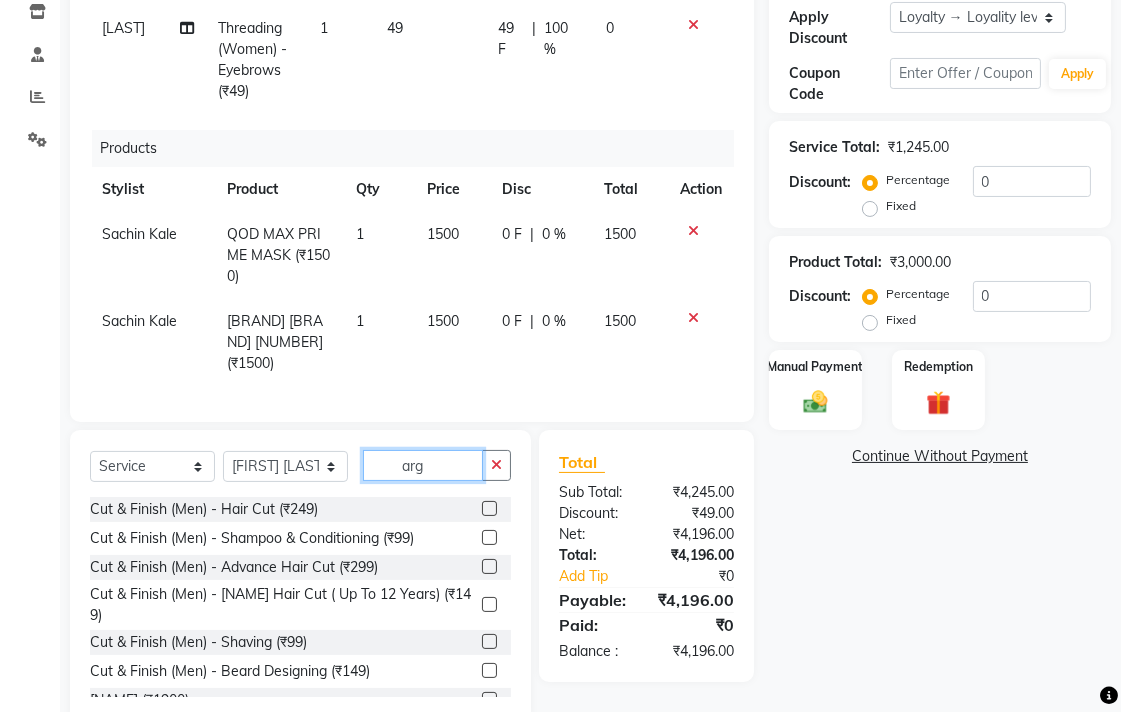 drag, startPoint x: 458, startPoint y: 476, endPoint x: 515, endPoint y: 475, distance: 57.00877 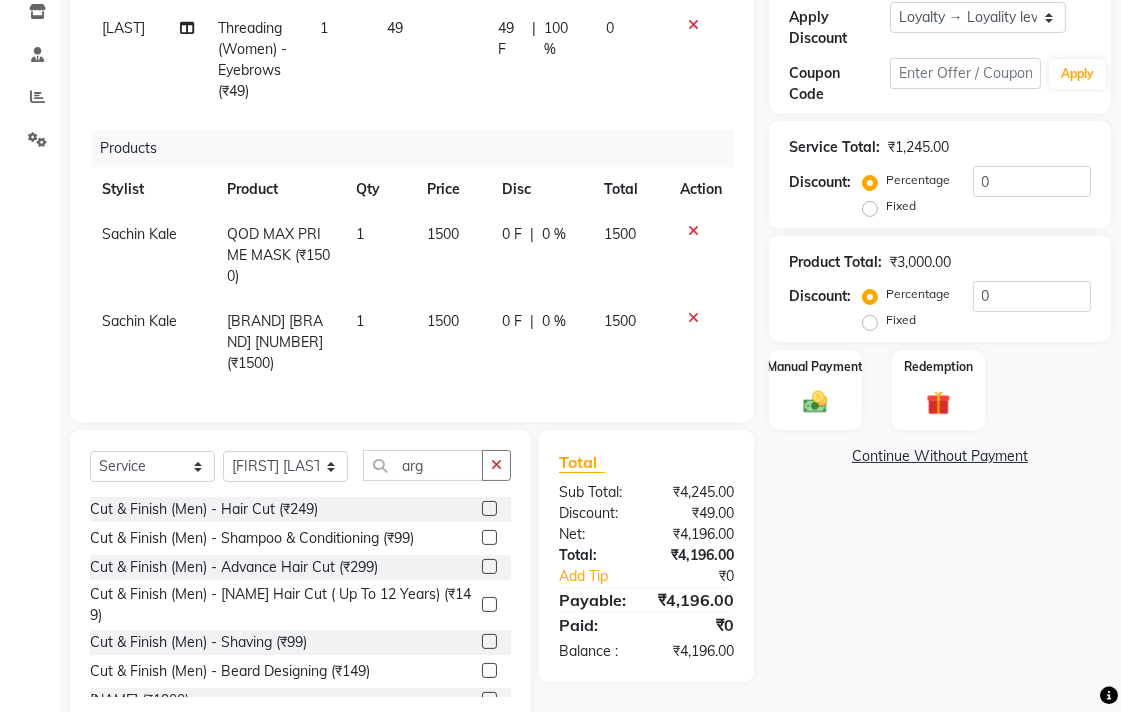 drag, startPoint x: 500, startPoint y: 465, endPoint x: 461, endPoint y: 466, distance: 39.012817 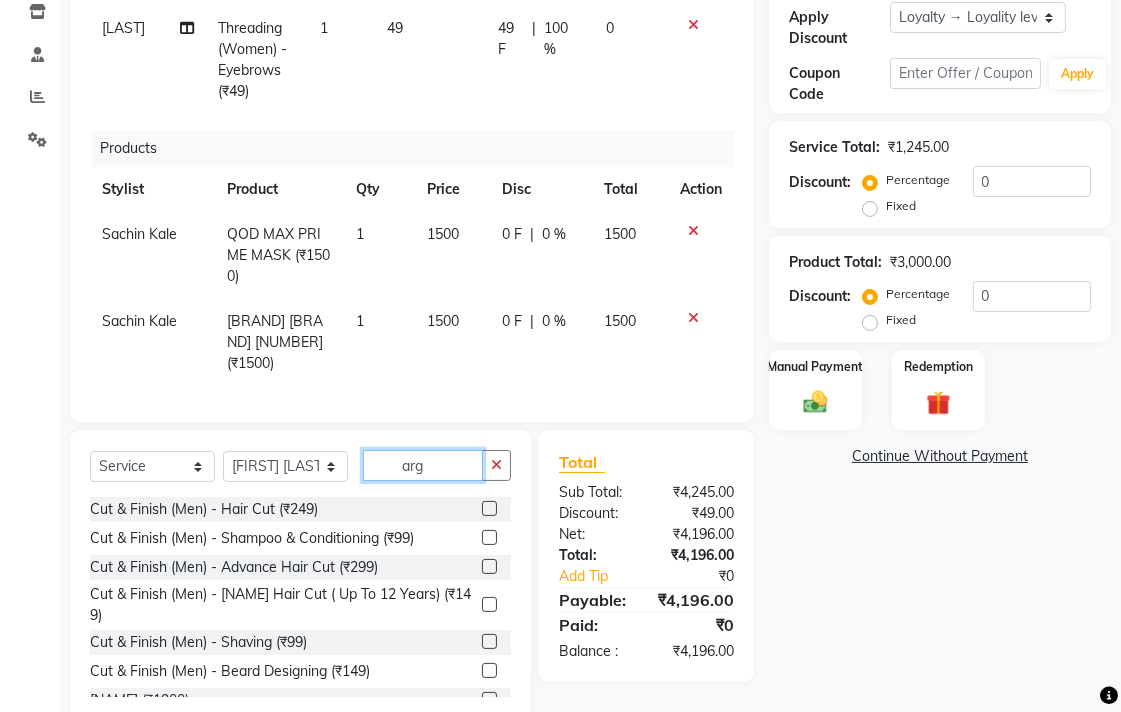 type 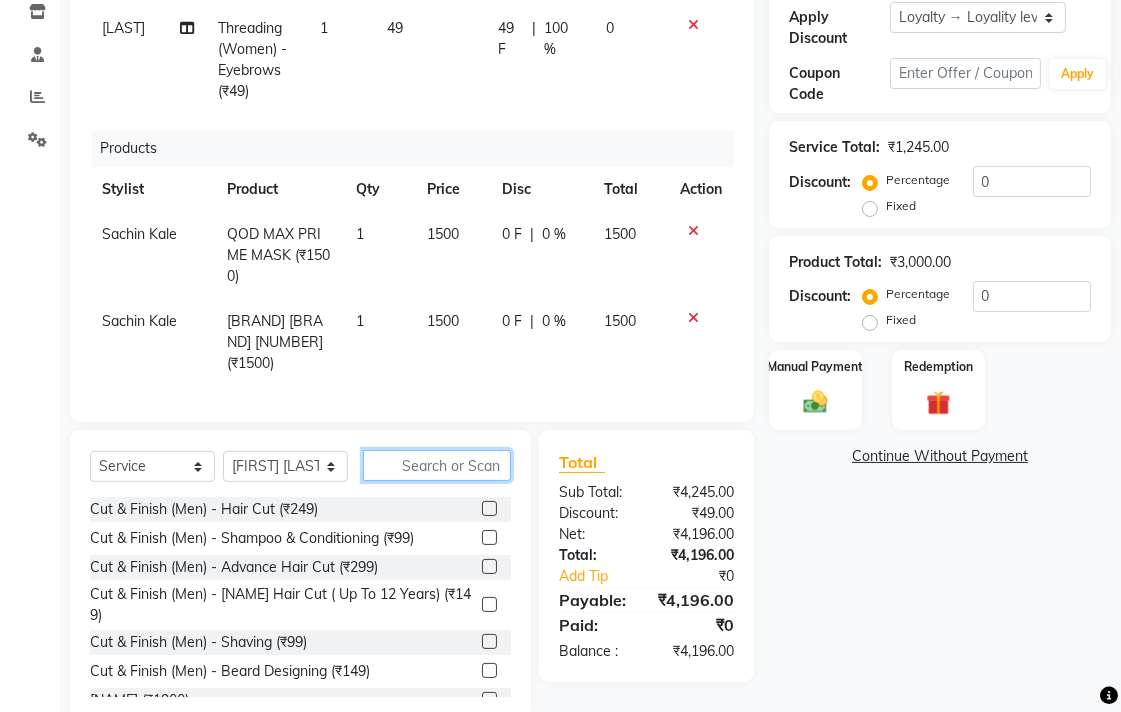 click 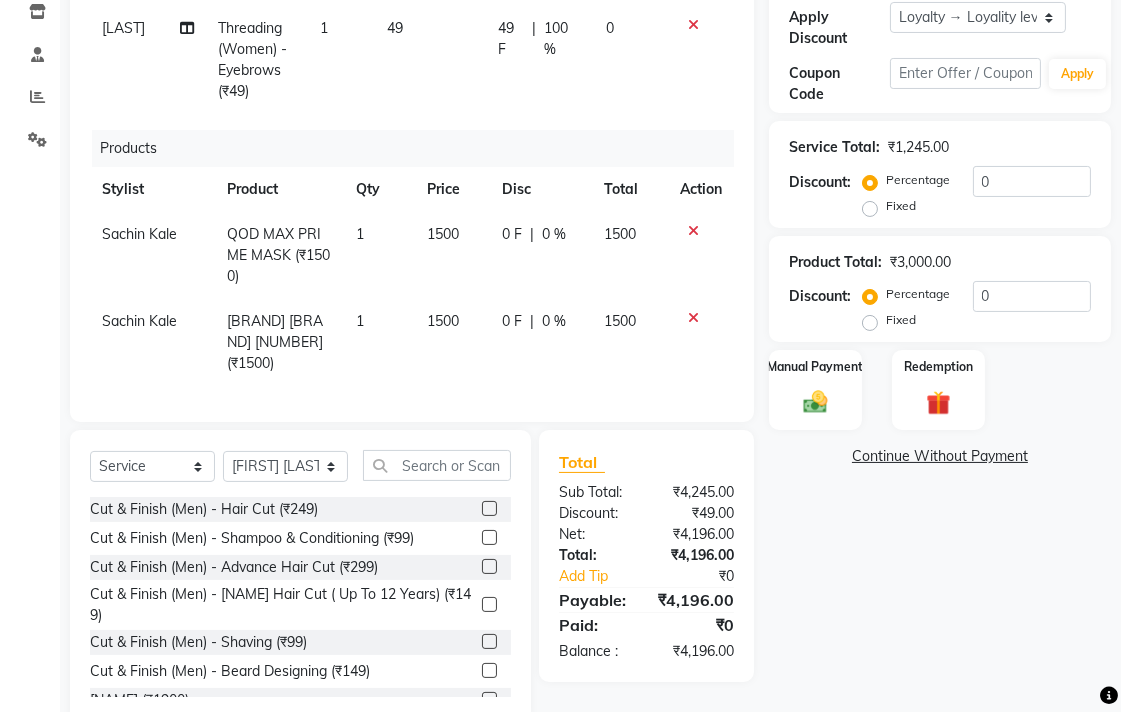 click 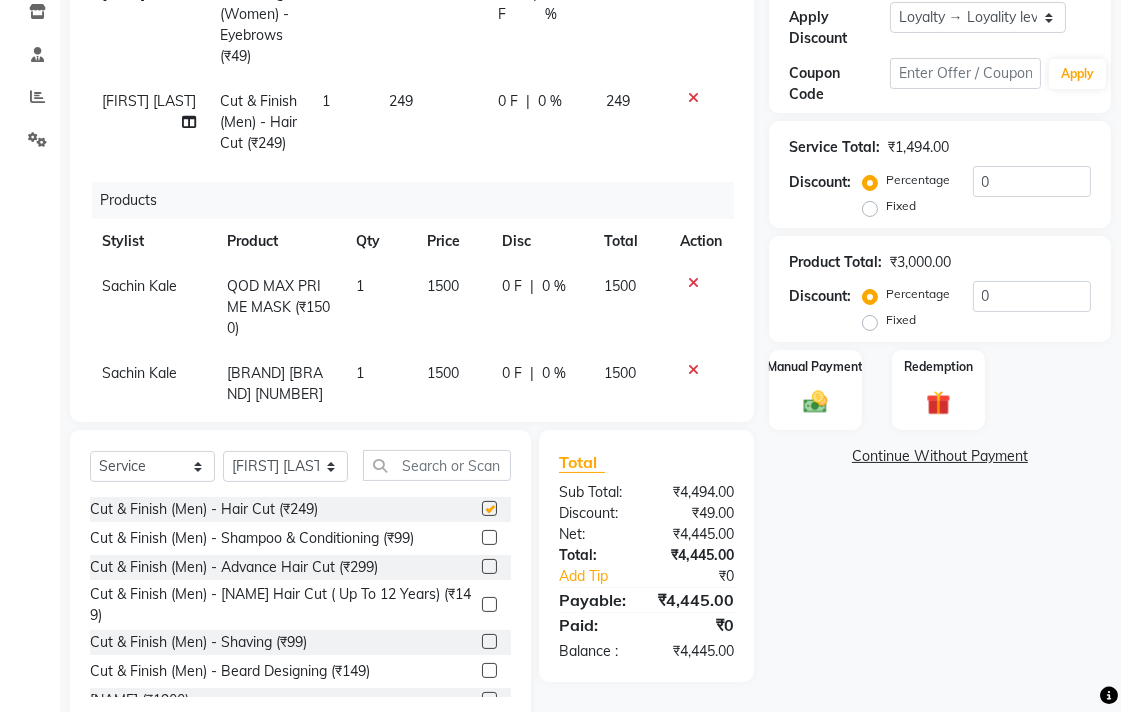 checkbox on "false" 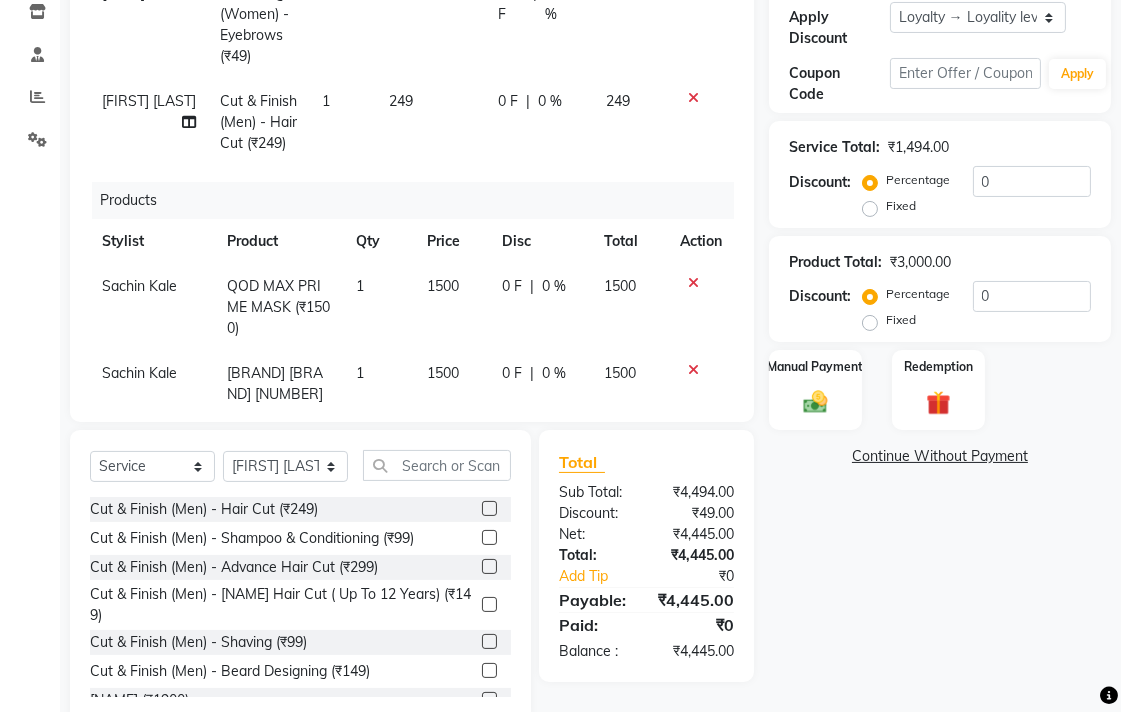 drag, startPoint x: 470, startPoint y: 671, endPoint x: 694, endPoint y: 685, distance: 224.43707 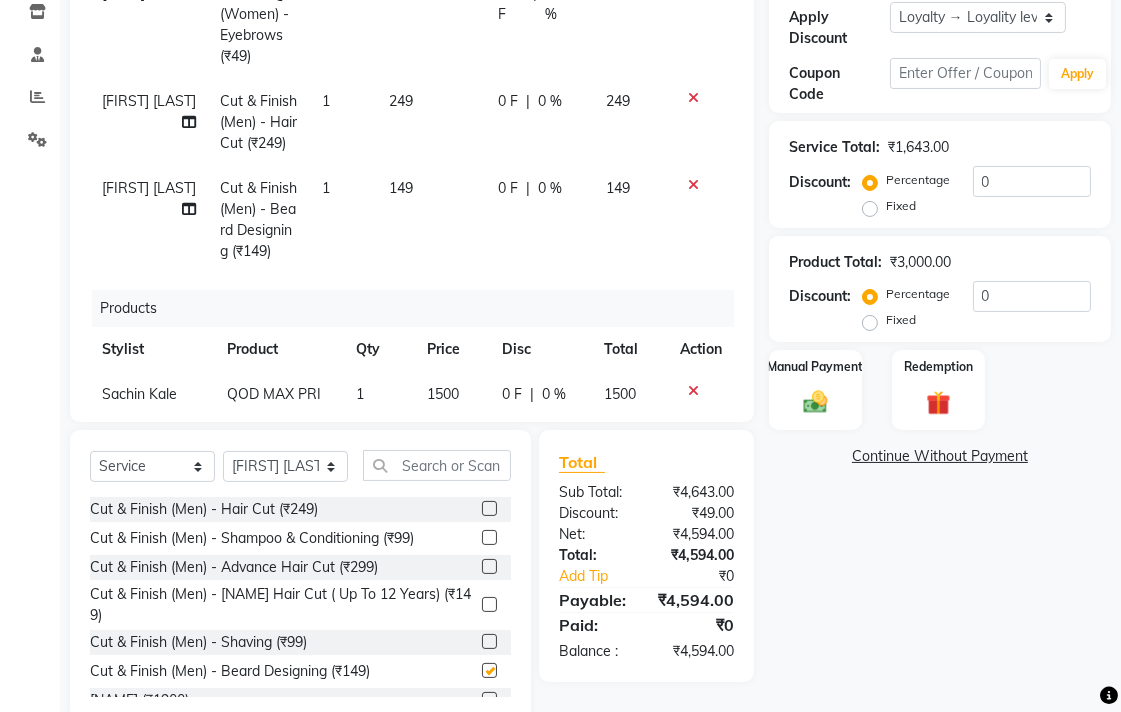 scroll, scrollTop: 388, scrollLeft: 0, axis: vertical 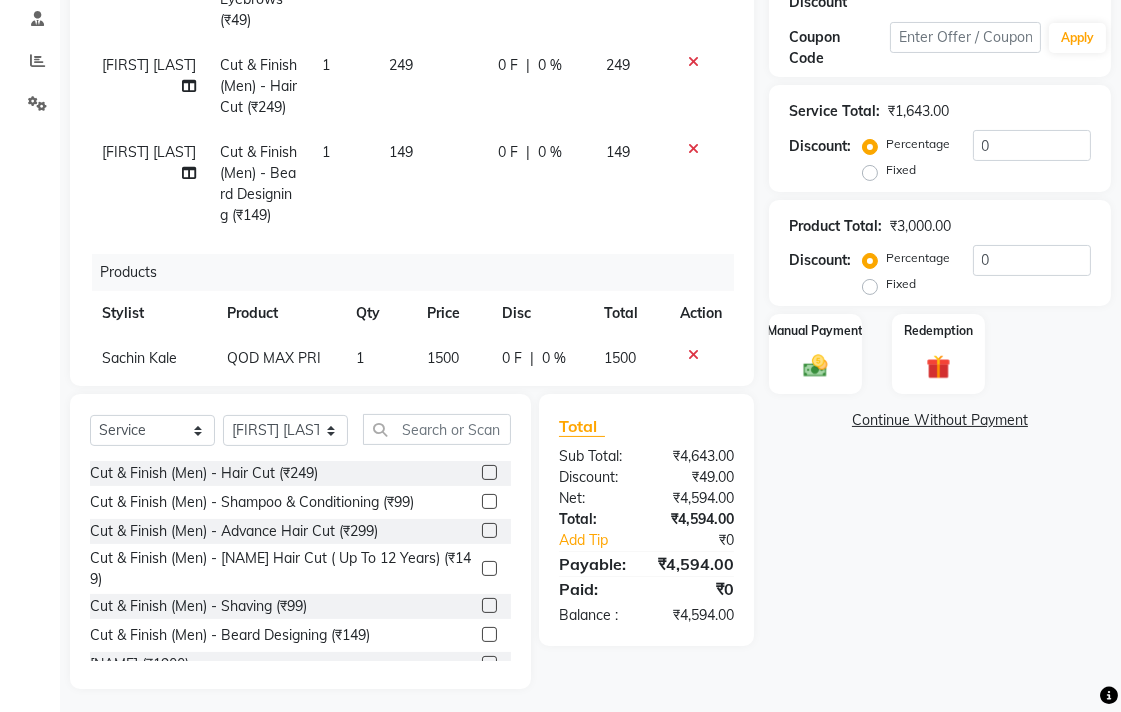 checkbox on "false" 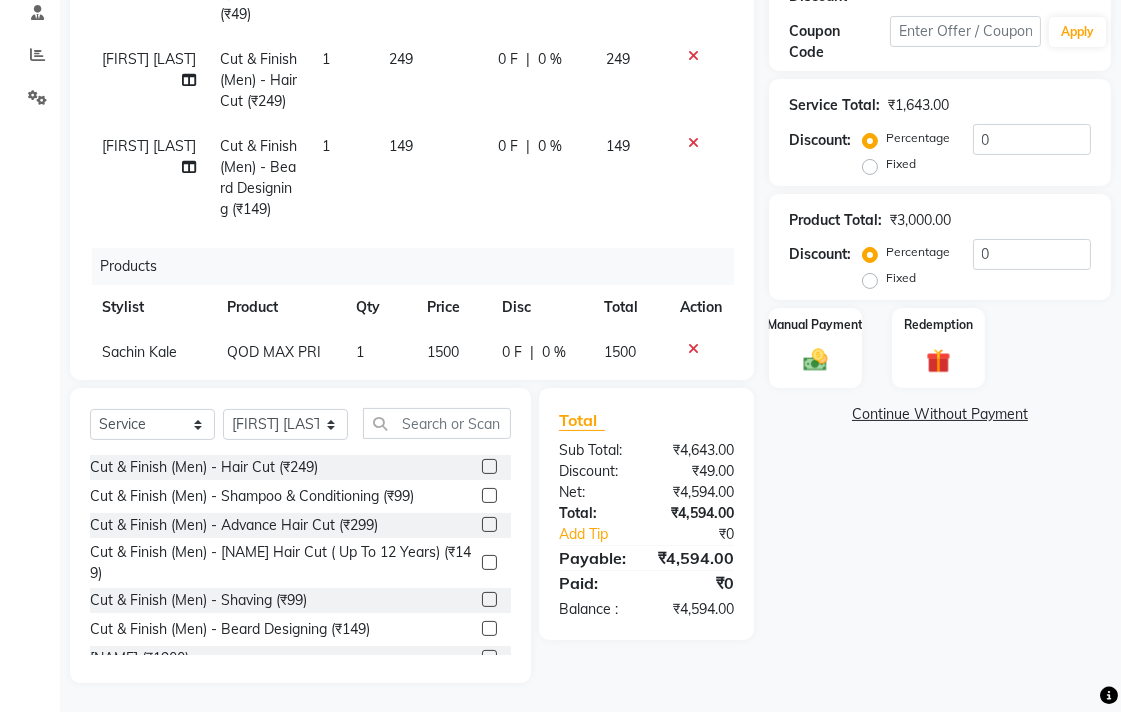 click on "[FIRST] [LAST] Membership: No Active Membership Total Visits: 30 Card on file: 0 Last Visit: [DATE] Points: 1381.8 Apply Discount Select Loyalty → Loyality level 1 Coupon Code Apply Service Total: ₹1,643.00 Discount: Percentage Fixed 0 Product Total: ₹3,000.00 Discount: Percentage Fixed 0 Manual Payment Redemption Continue Without Payment" 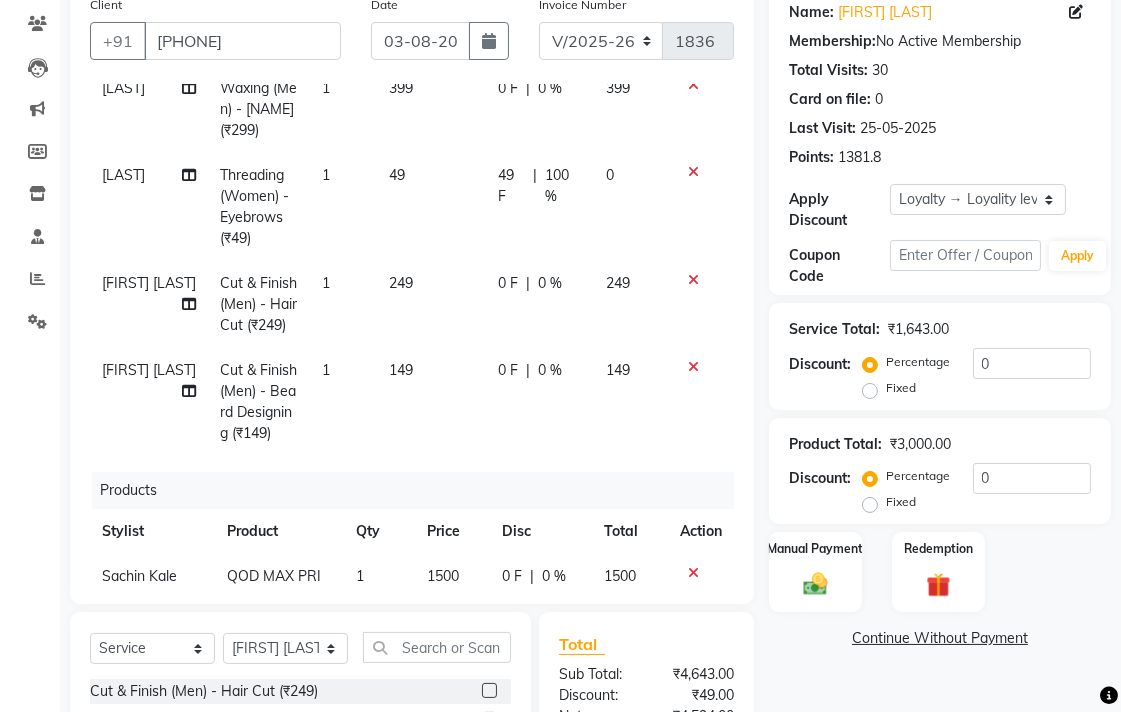 scroll, scrollTop: 388, scrollLeft: 0, axis: vertical 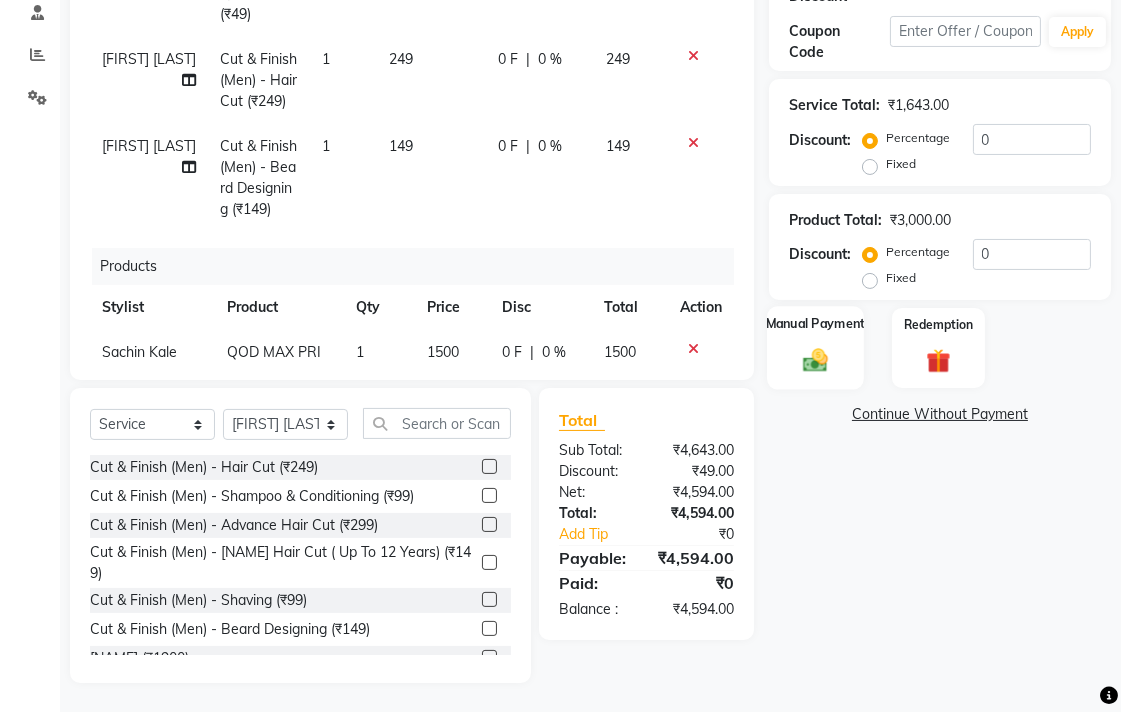 click 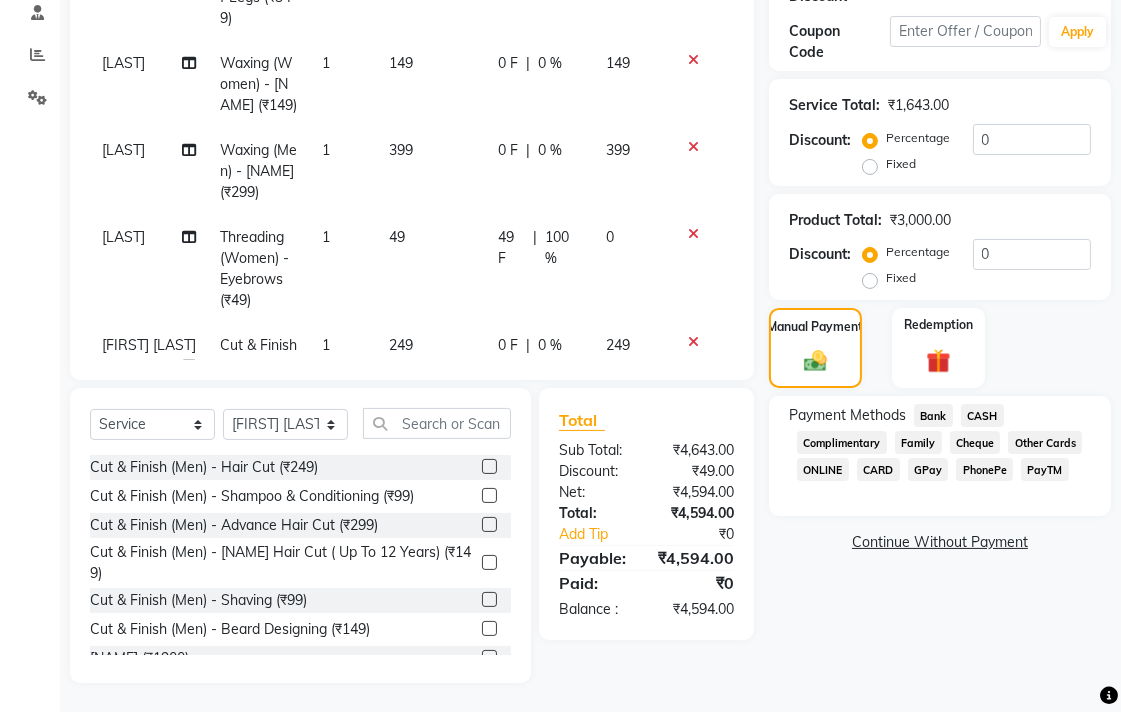 scroll, scrollTop: 0, scrollLeft: 0, axis: both 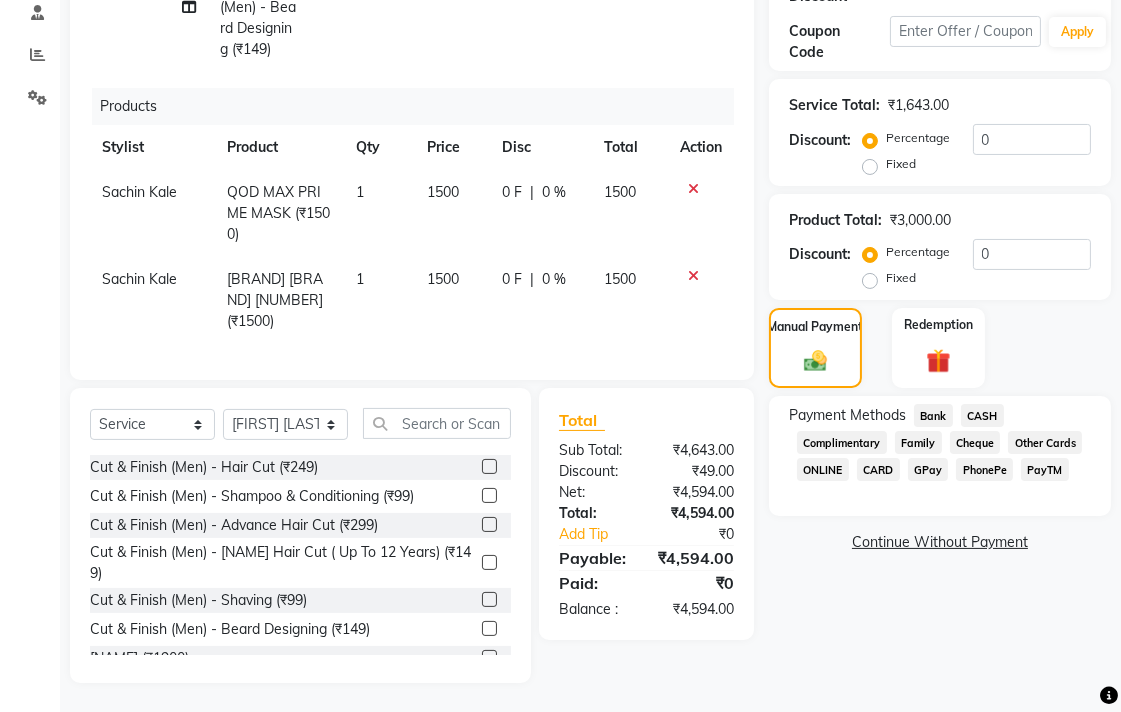 click on "1500" 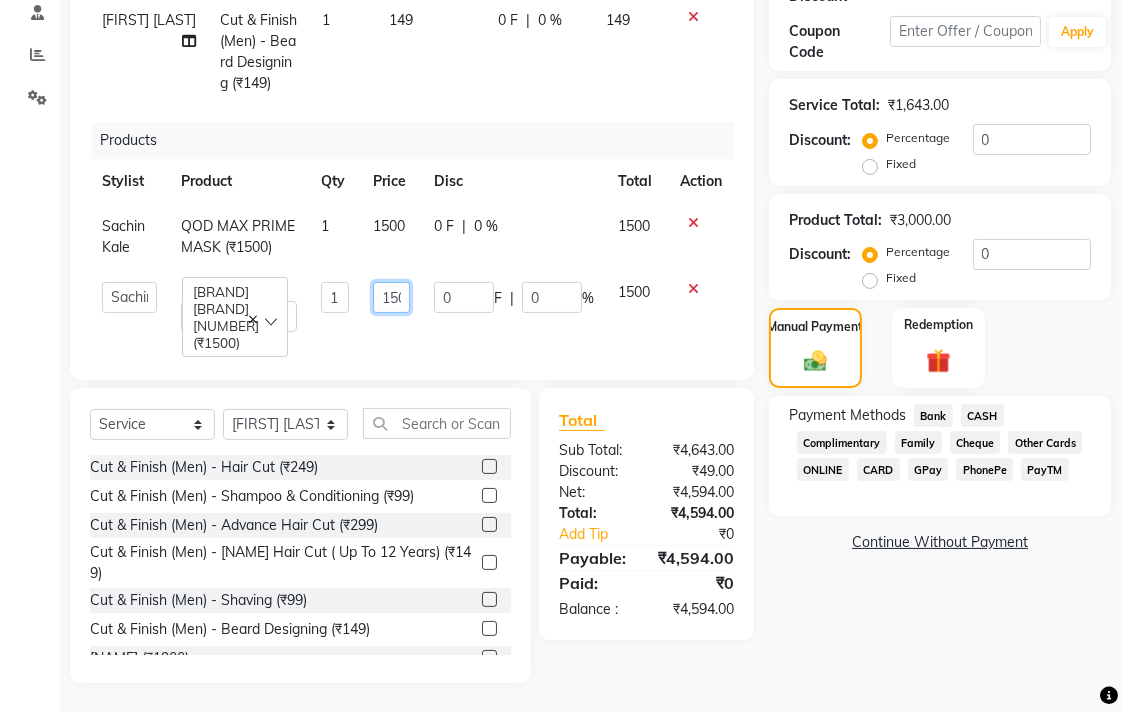 click on "1500" 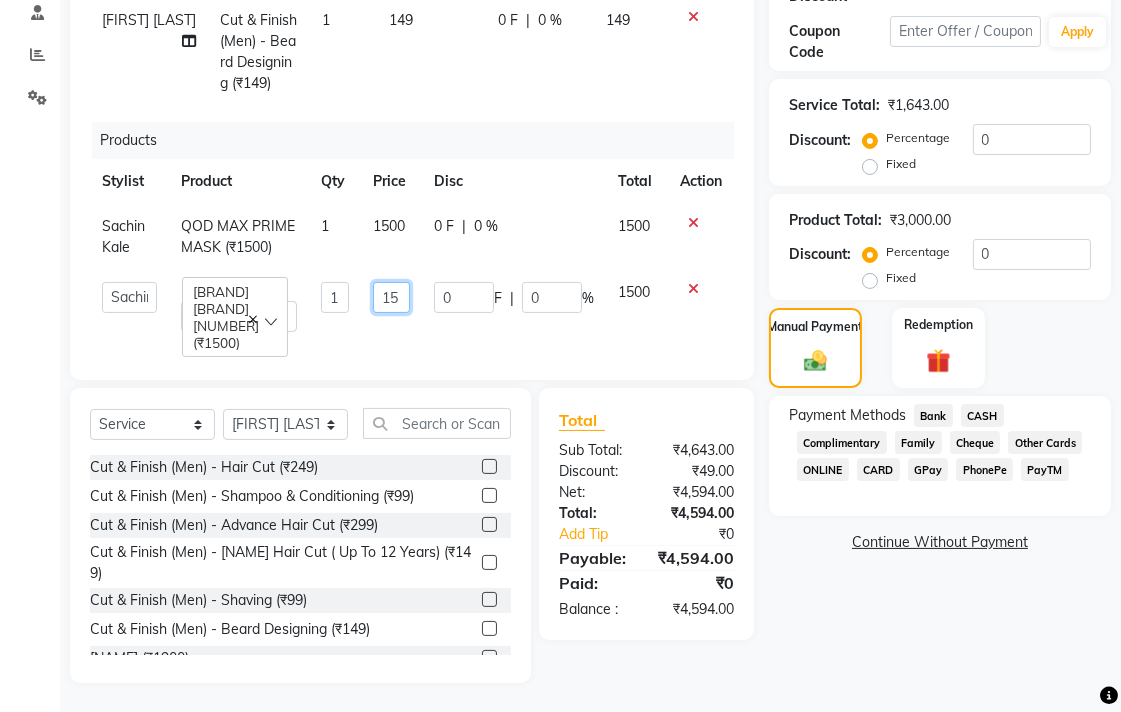 scroll, scrollTop: 0, scrollLeft: 0, axis: both 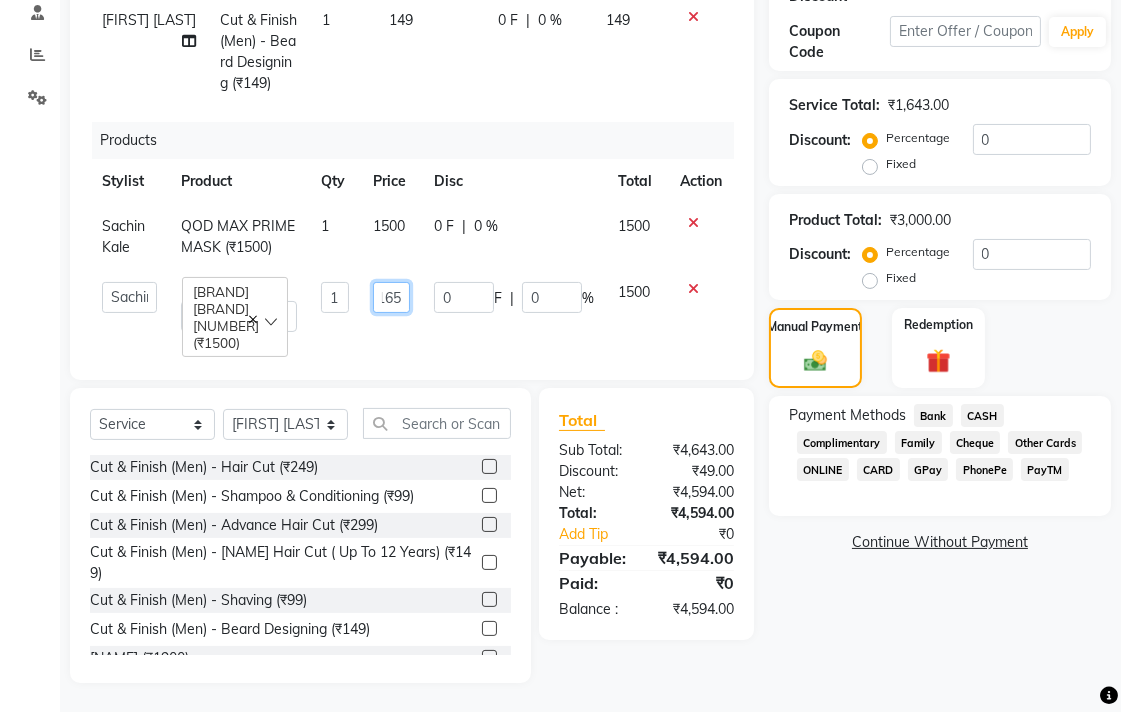 type on "1650" 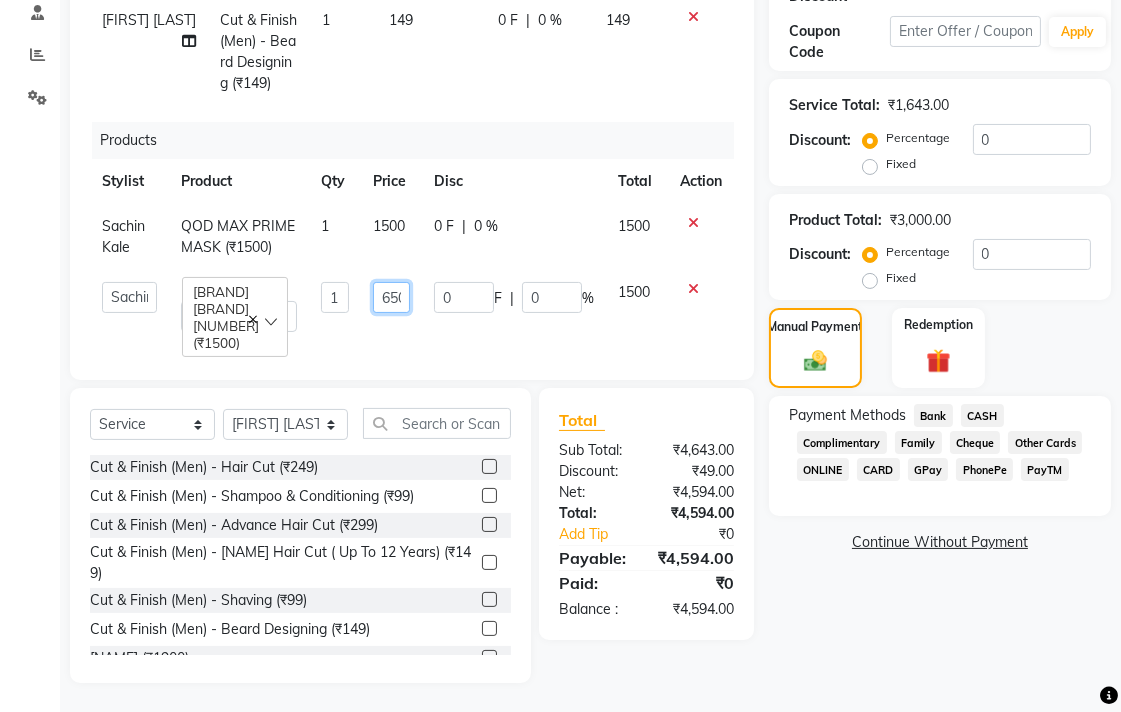 scroll, scrollTop: 0, scrollLeft: 16, axis: horizontal 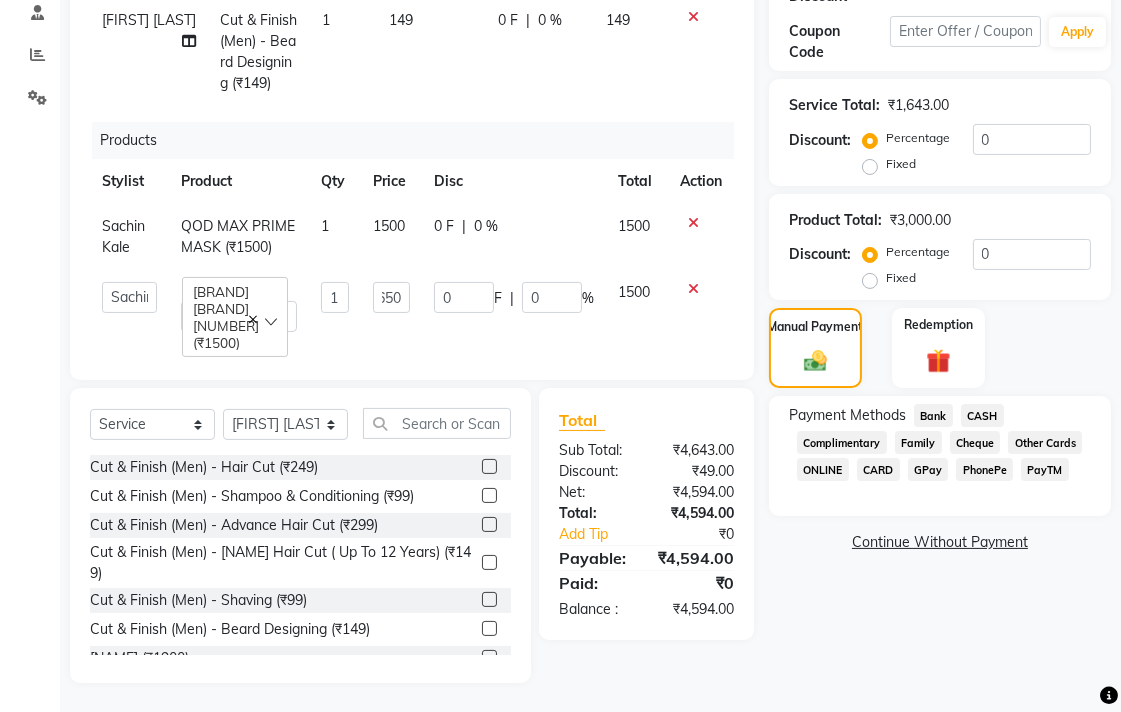 click on "[FIRST] [LAST] Membership: No Active Membership Total Visits: 30 Card on file: 0 Last Visit: [DATE] Points: 1381.8 Apply Discount Select Loyalty → Loyality level 1 Coupon Code Apply Service Total: ₹1,643.00 Discount: Percentage Fixed 0 Product Total: ₹3,000.00 Discount: Percentage Fixed 0 Manual Payment Redemption Payment Methods Bank CASH Complimentary Family Cheque Other Cards ONLINE CARD GPay PhonePe PayTM Continue Without Payment" 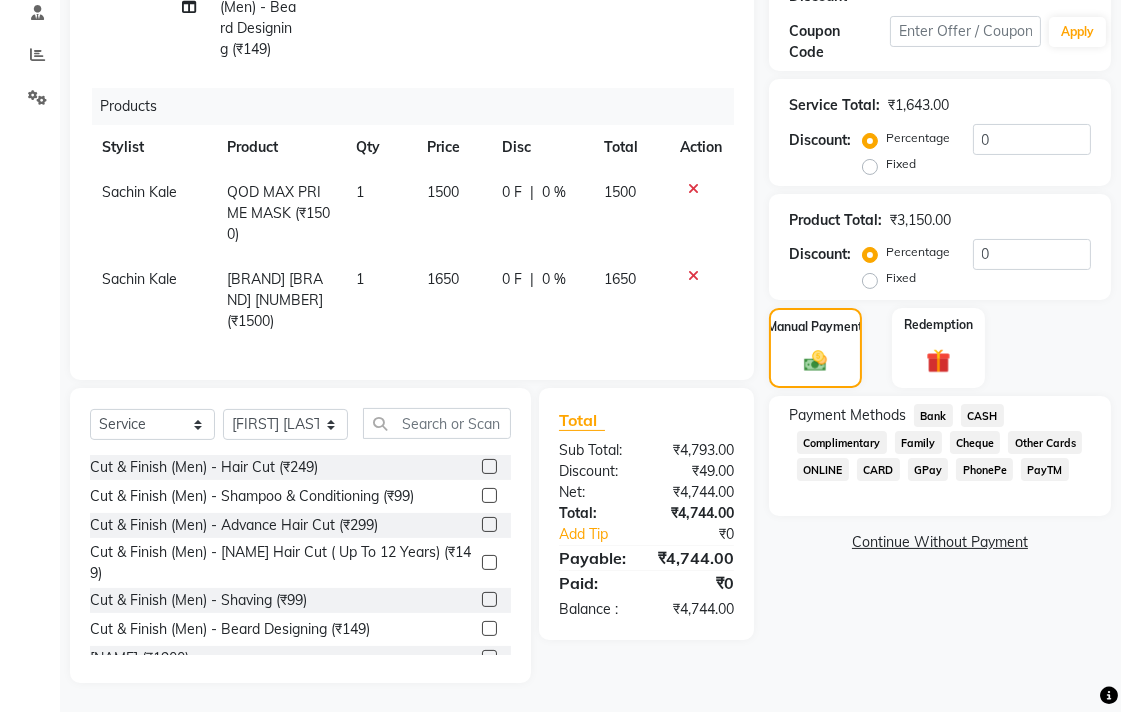 scroll, scrollTop: 642, scrollLeft: 0, axis: vertical 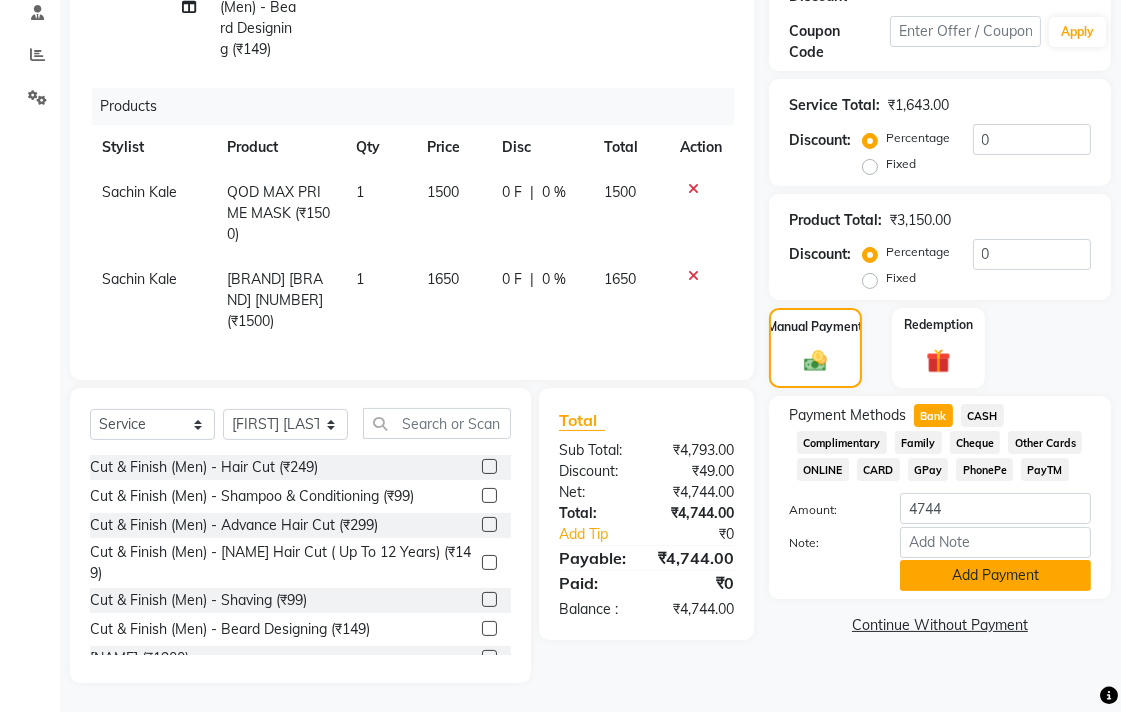 click on "Add Payment" 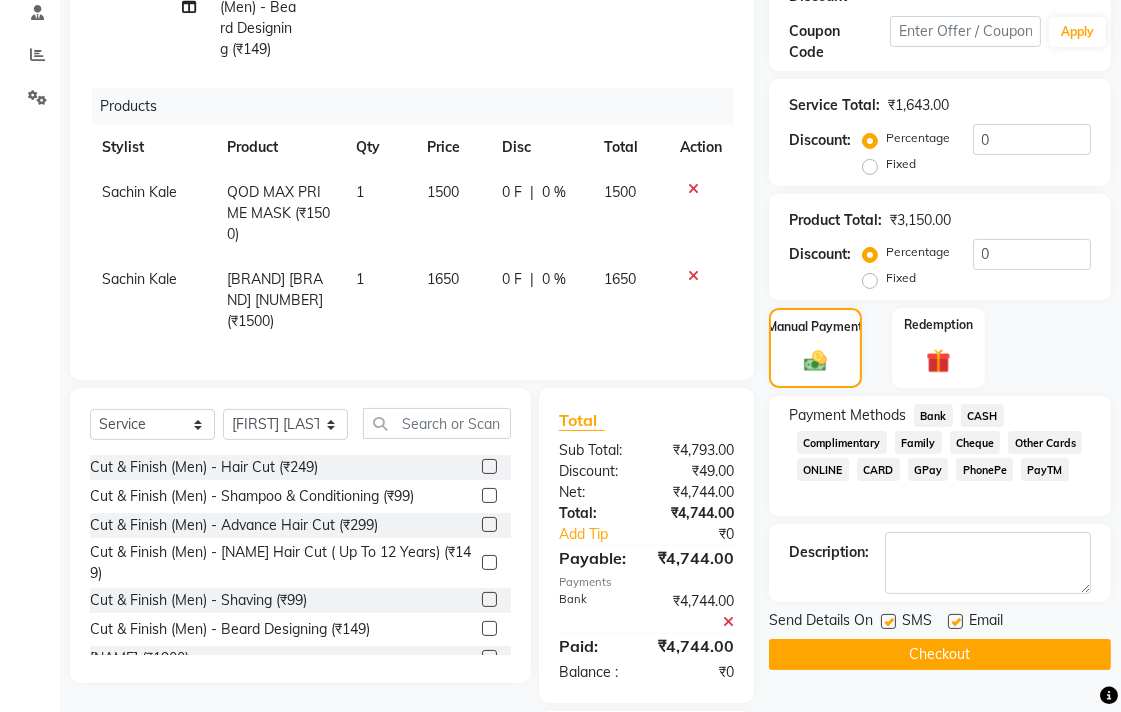 click on "Checkout" 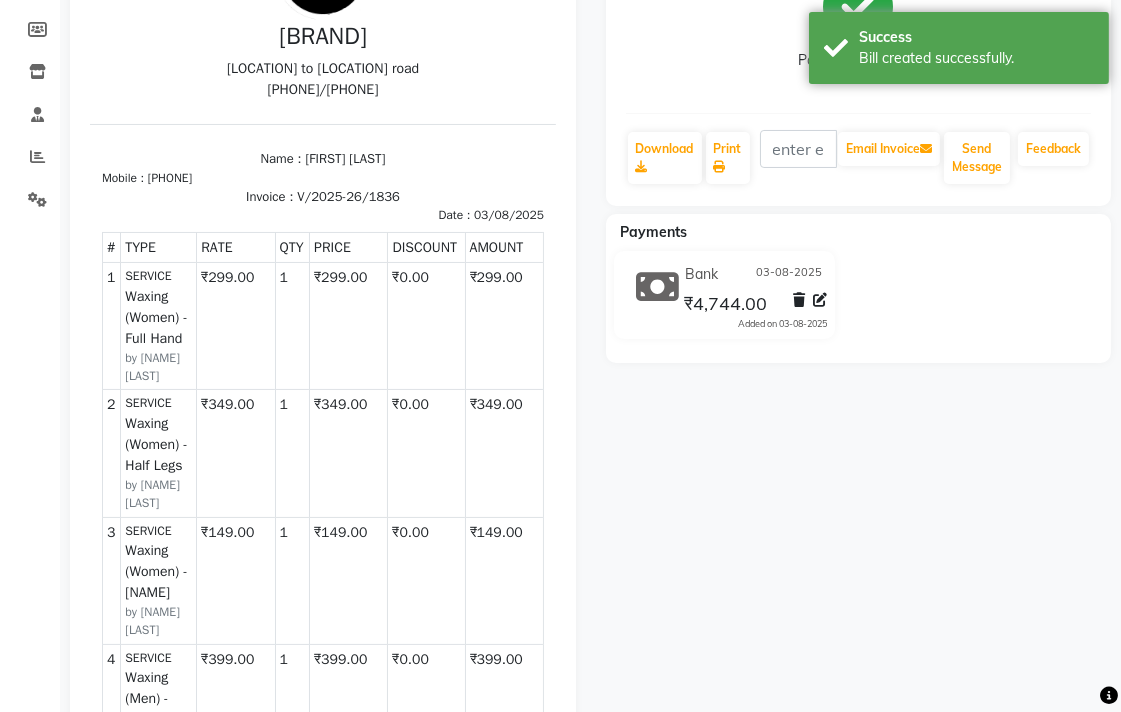 scroll, scrollTop: 0, scrollLeft: 0, axis: both 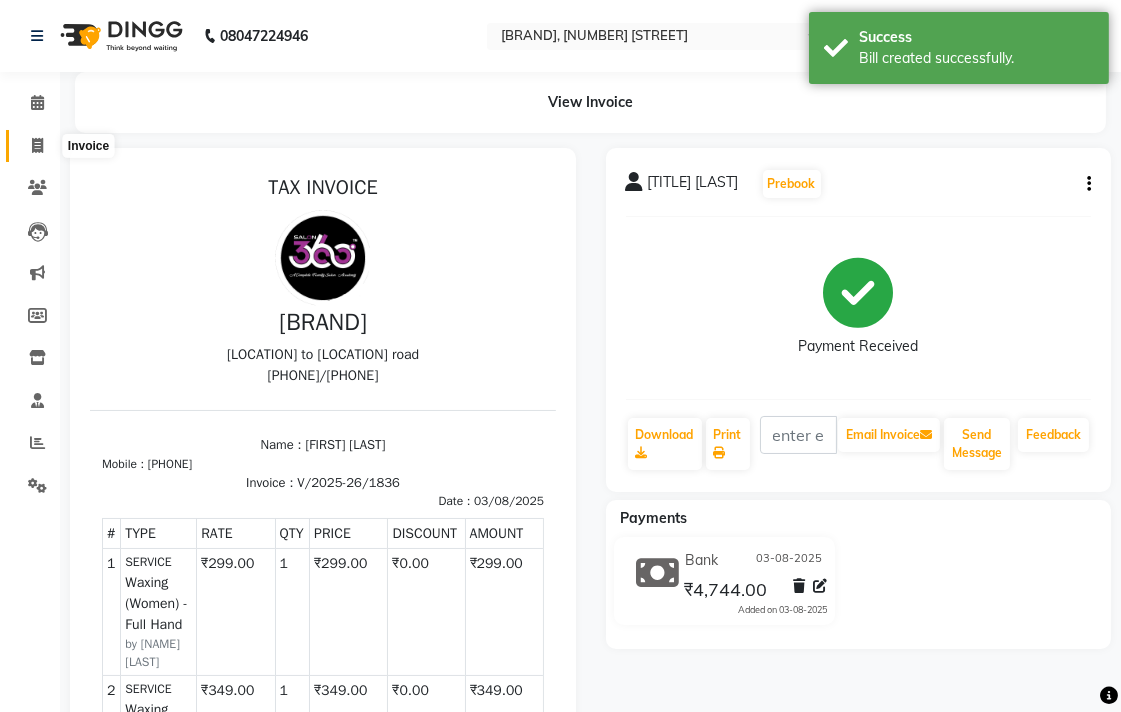 click 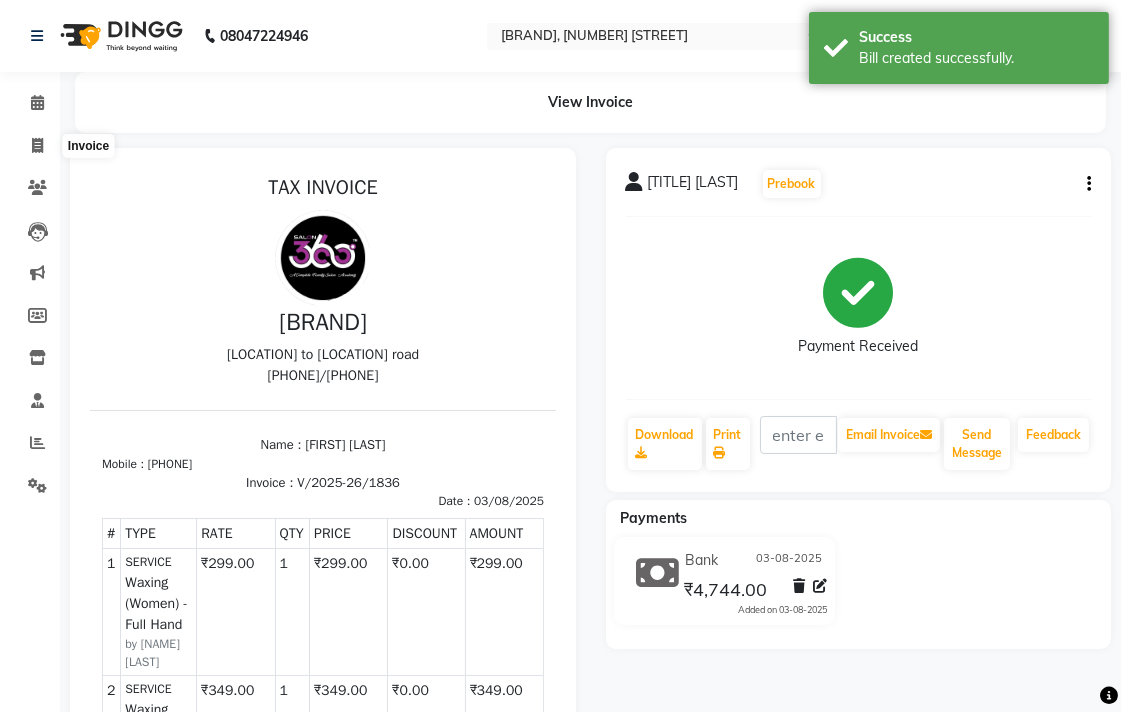 select on "5215" 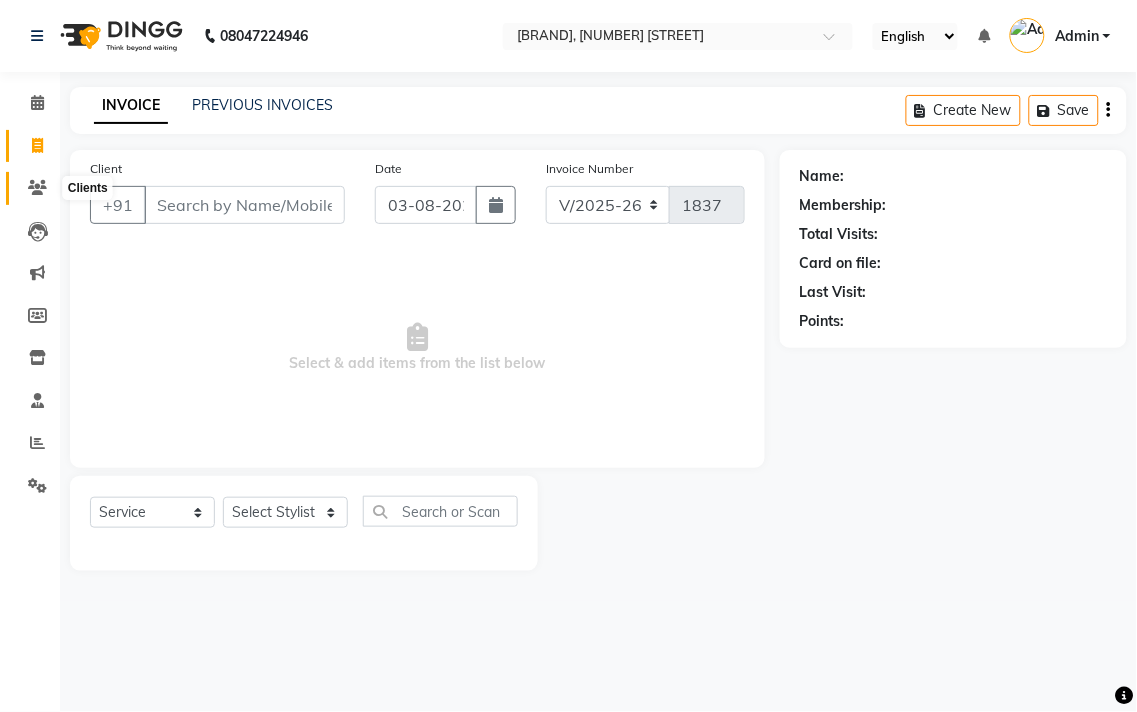 drag, startPoint x: 37, startPoint y: 181, endPoint x: 110, endPoint y: 193, distance: 73.97973 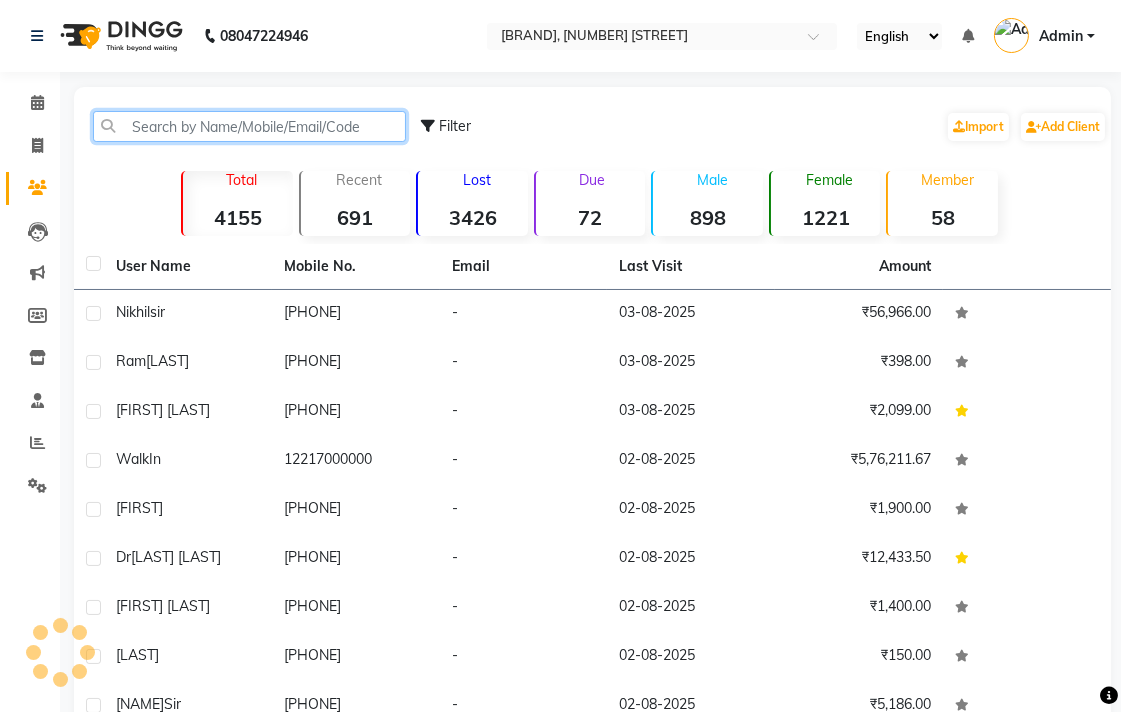 click 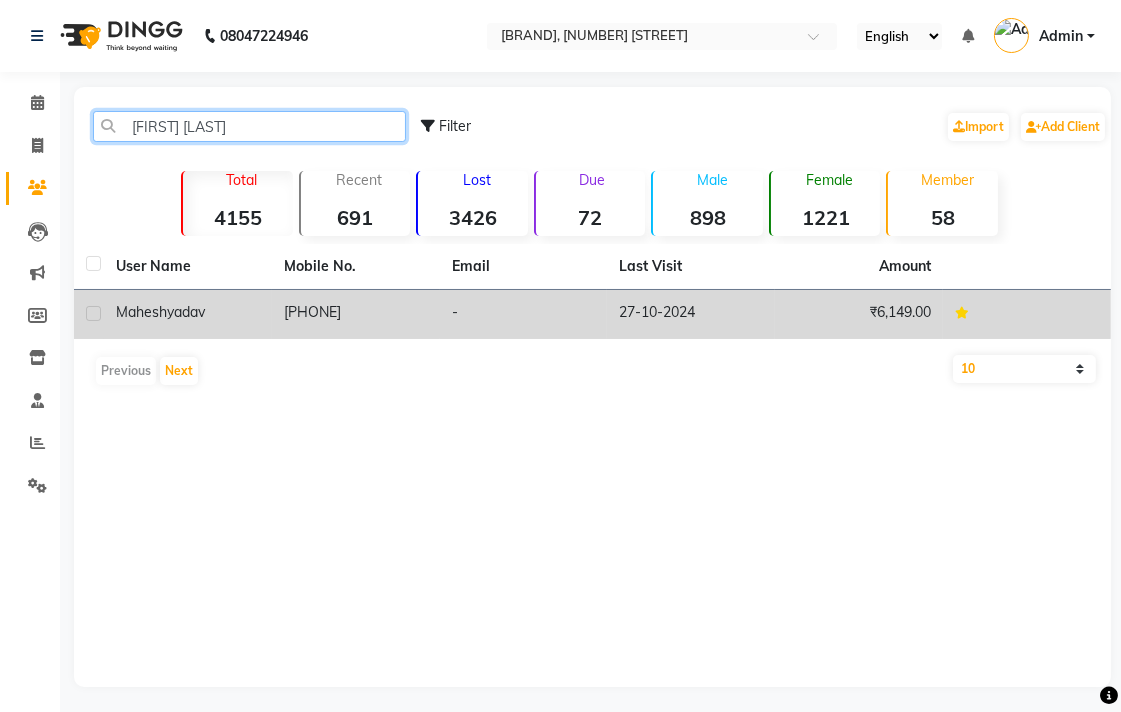 type on "[FIRST] [LAST]" 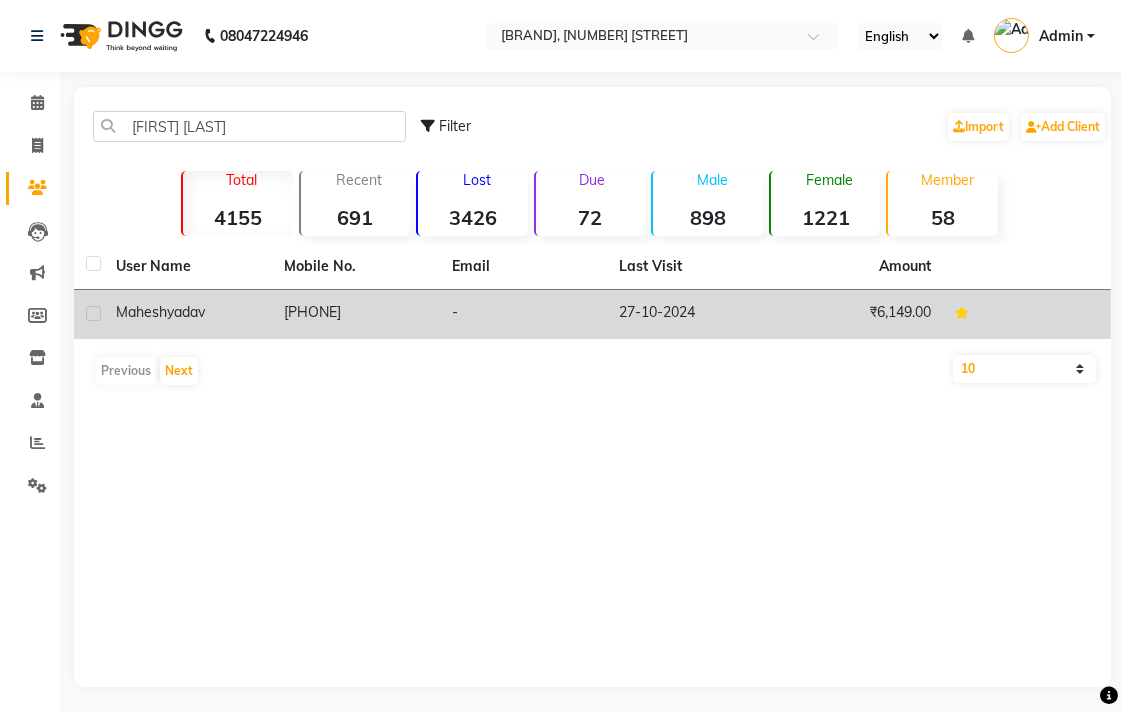 click on "yadav" 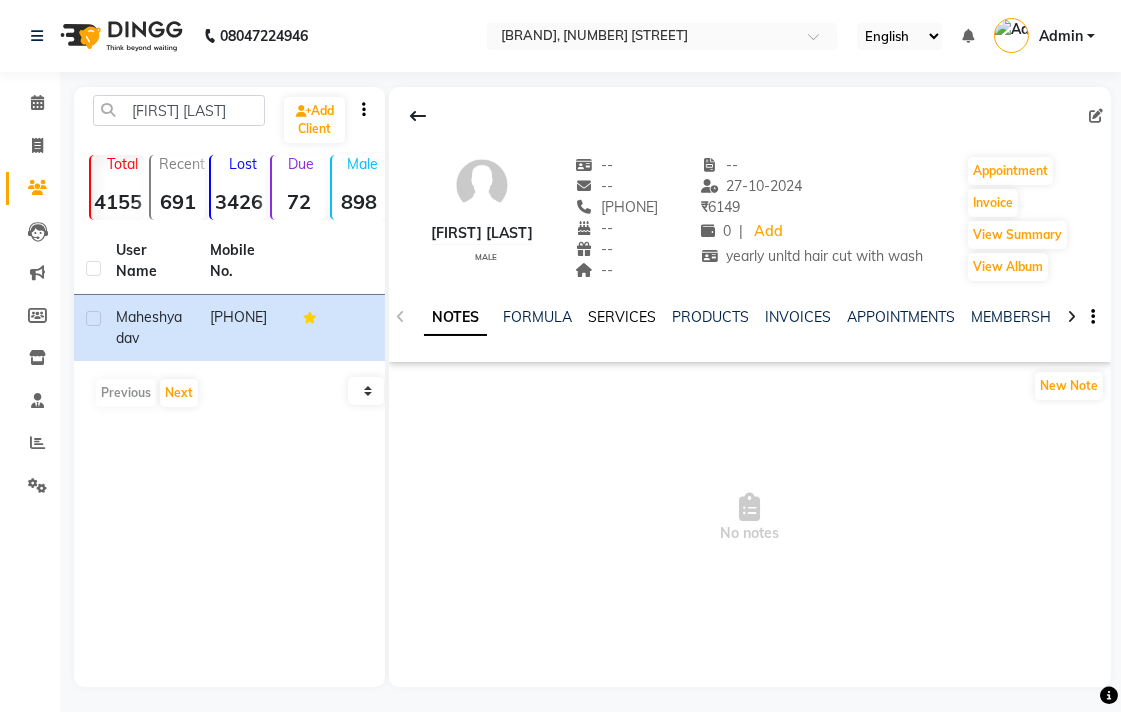 click on "SERVICES" 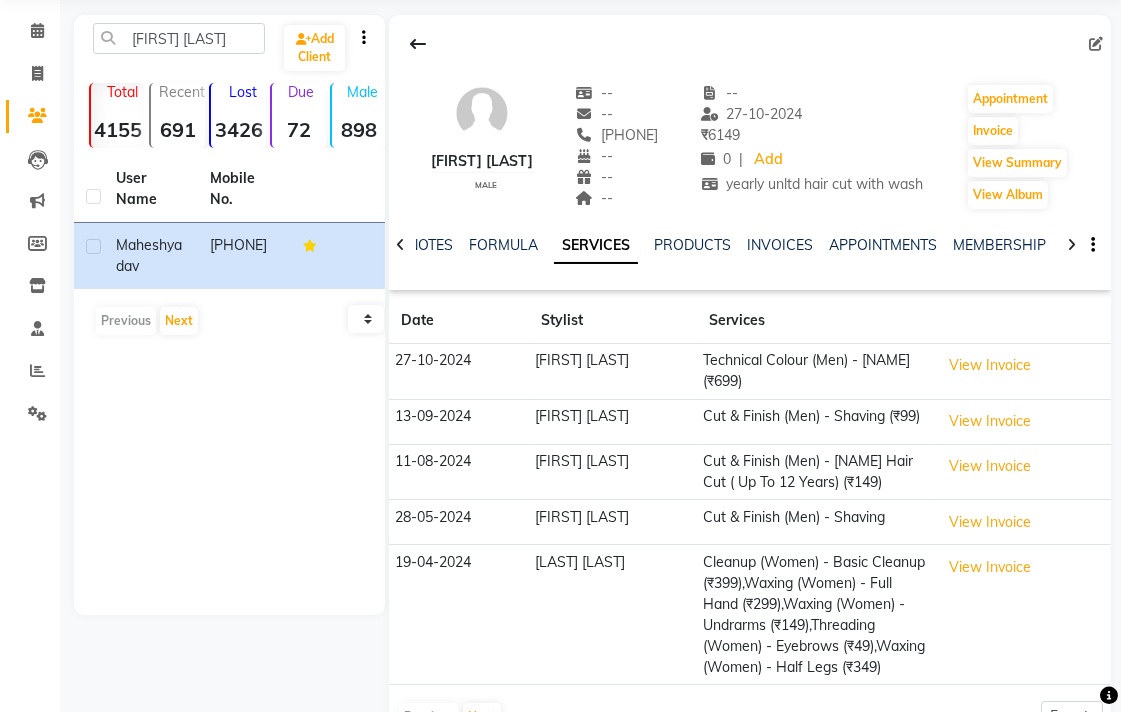 scroll, scrollTop: 111, scrollLeft: 0, axis: vertical 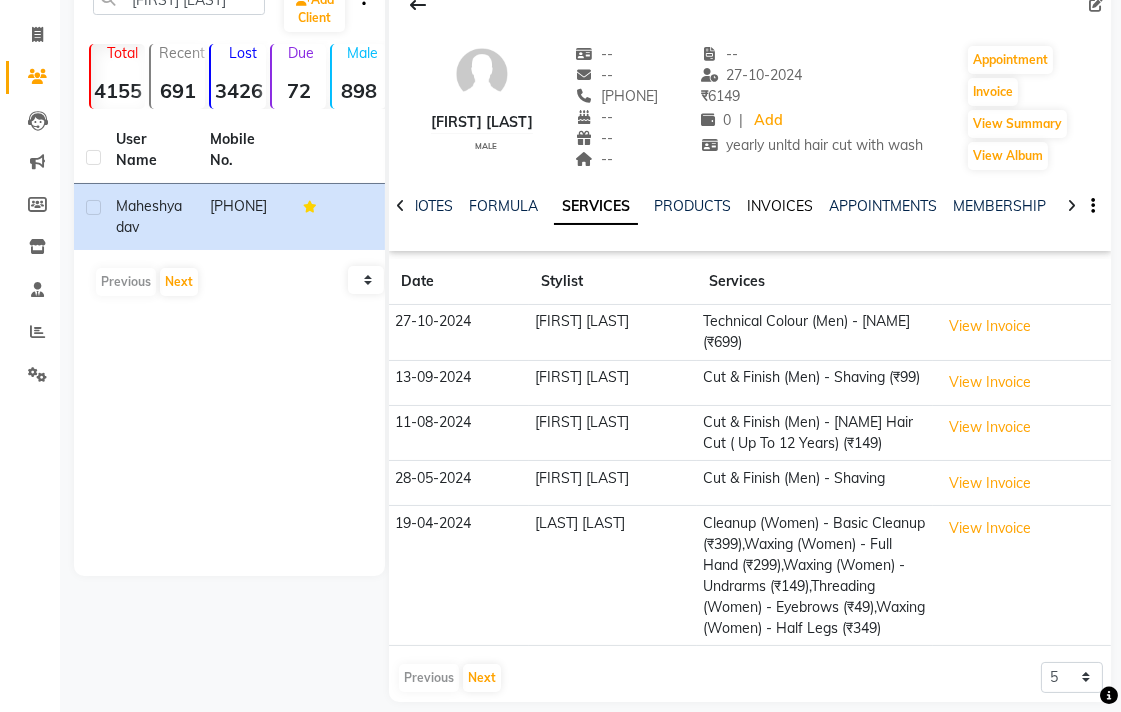 click on "INVOICES" 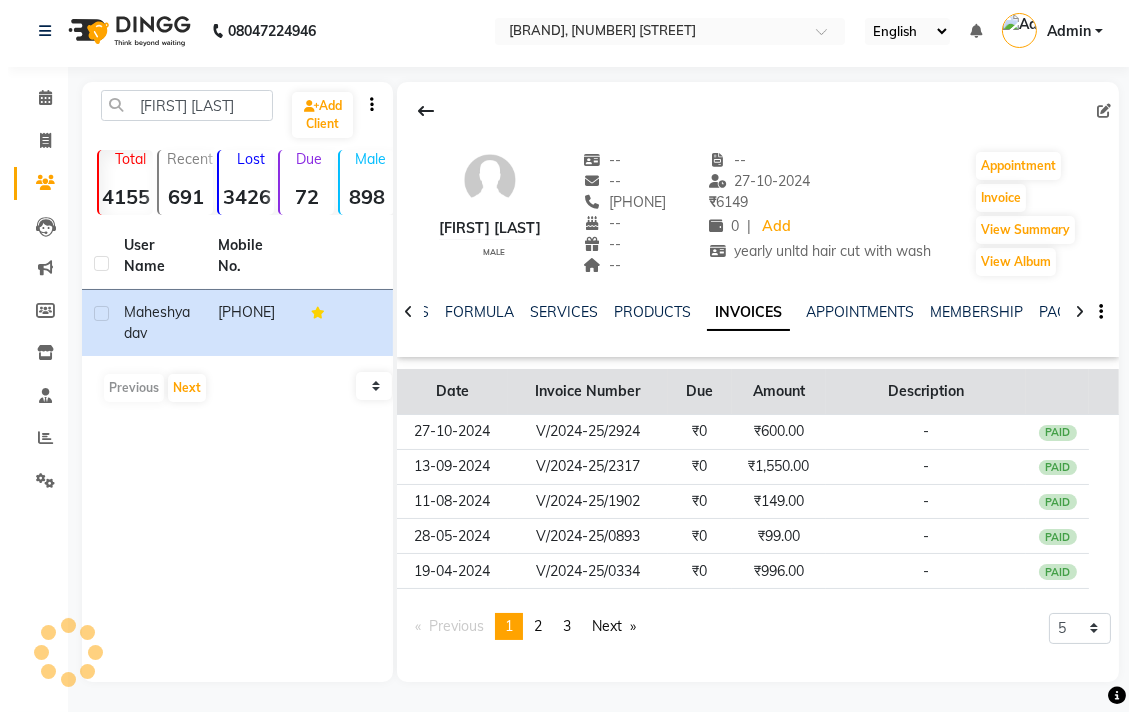 scroll, scrollTop: 4, scrollLeft: 0, axis: vertical 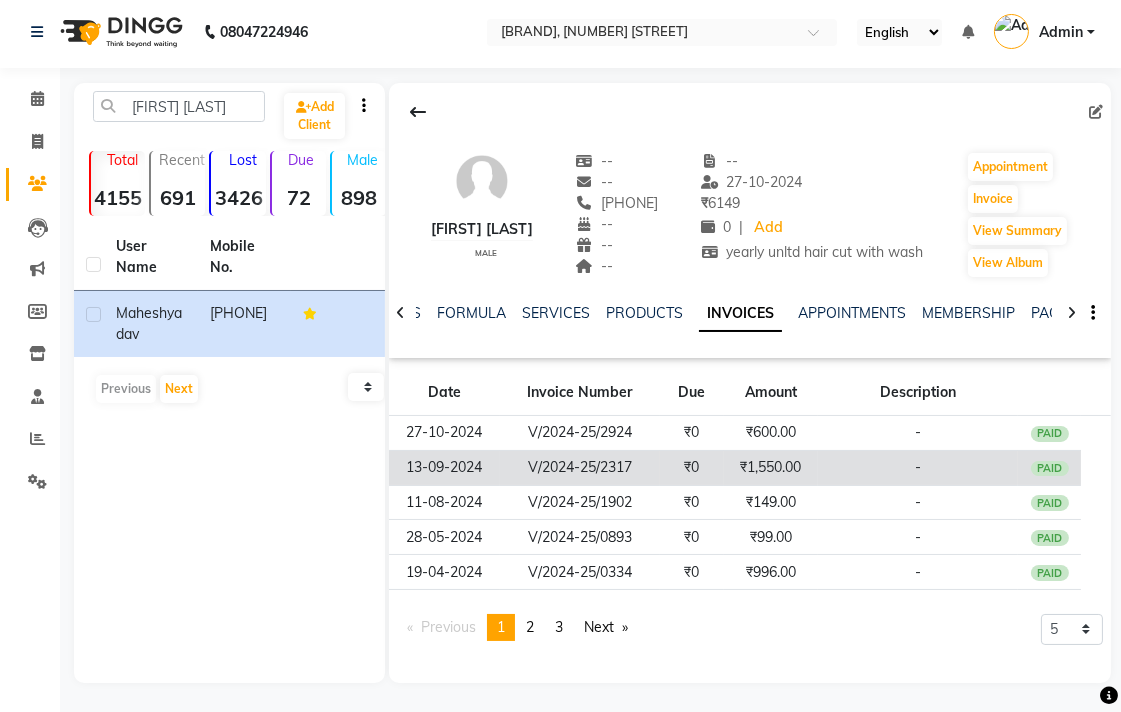 click on "₹0" 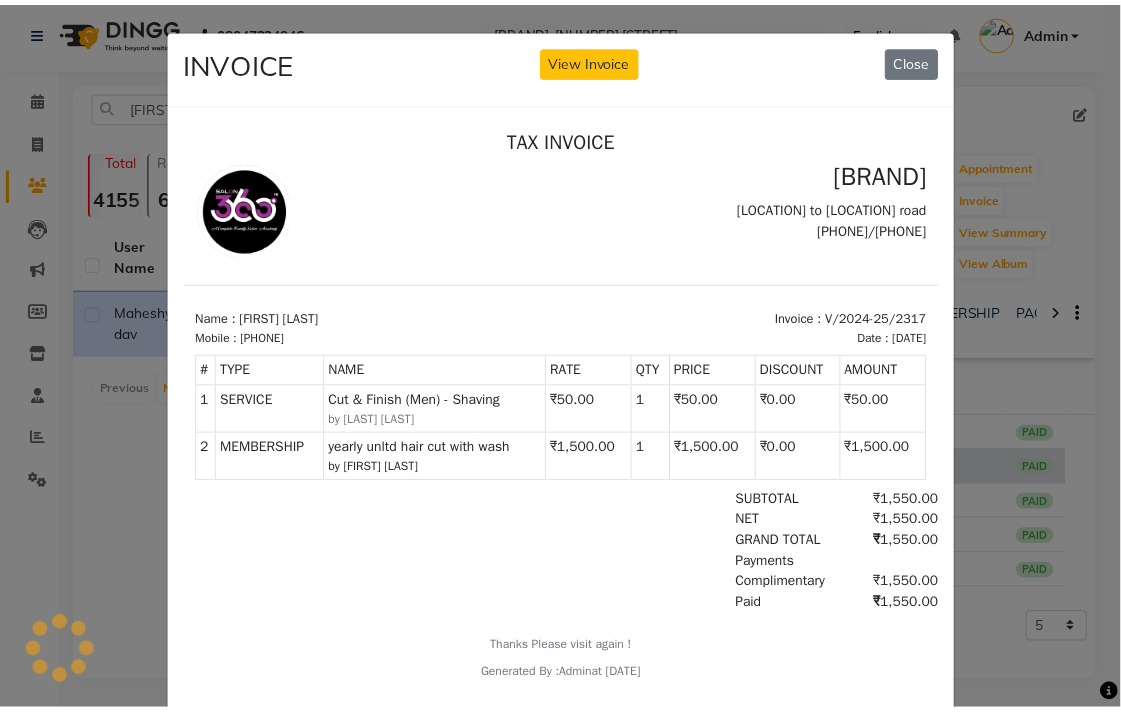 scroll, scrollTop: 0, scrollLeft: 0, axis: both 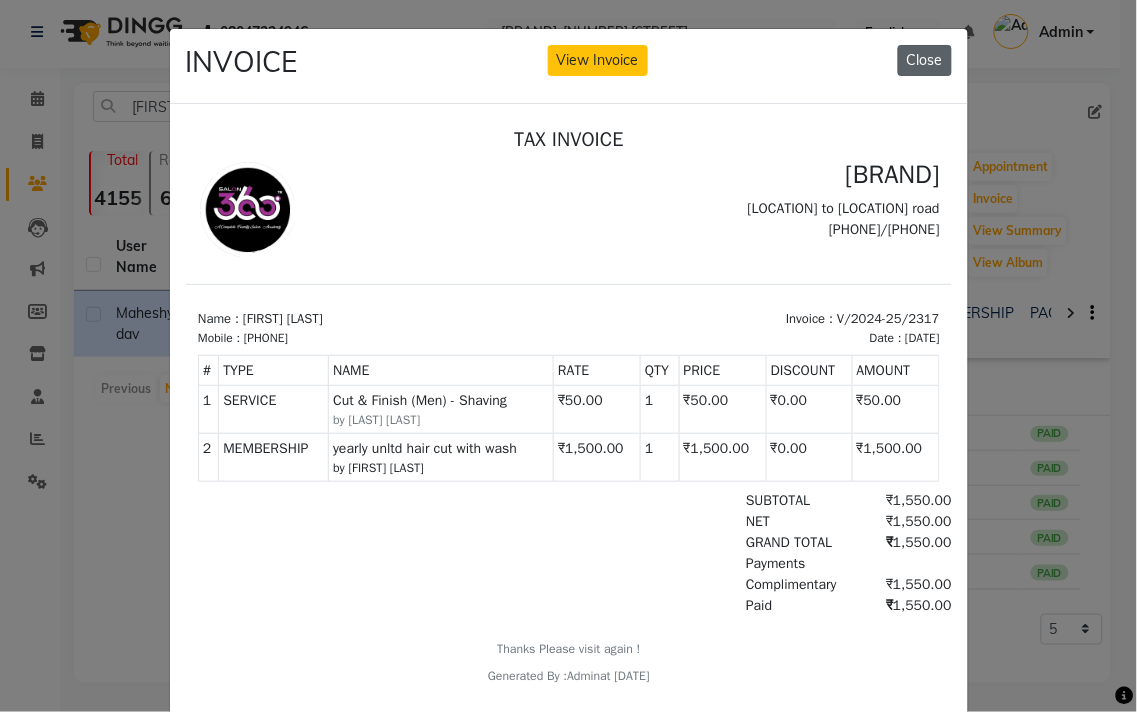 click on "Close" 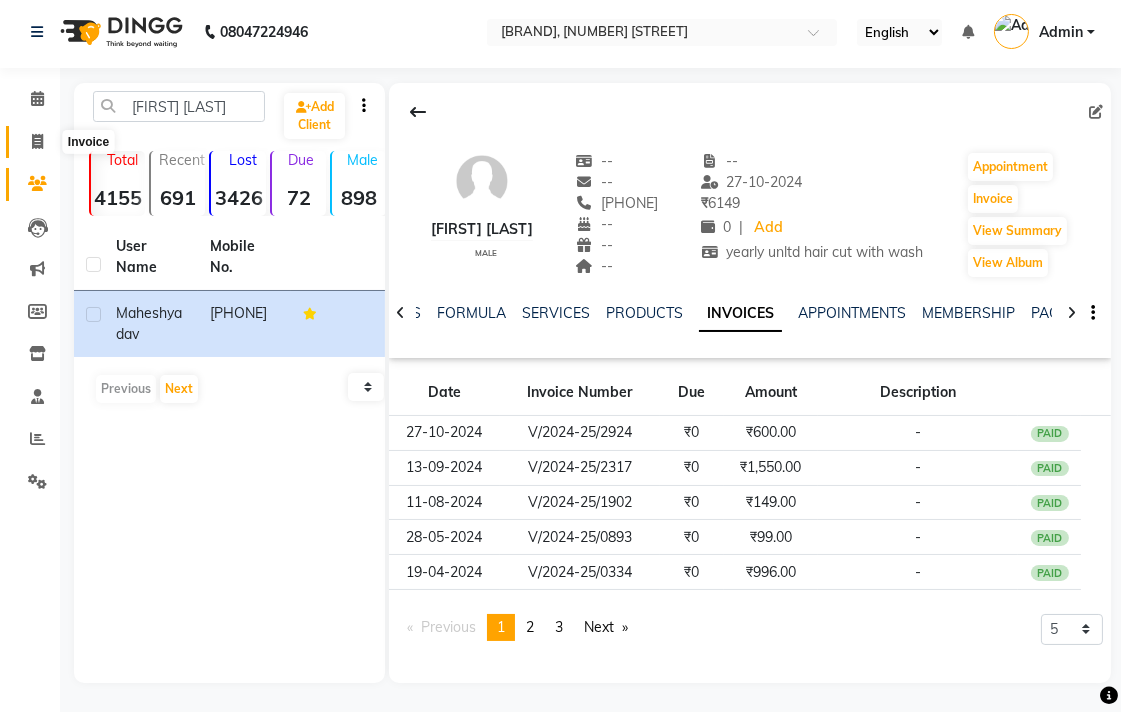 click 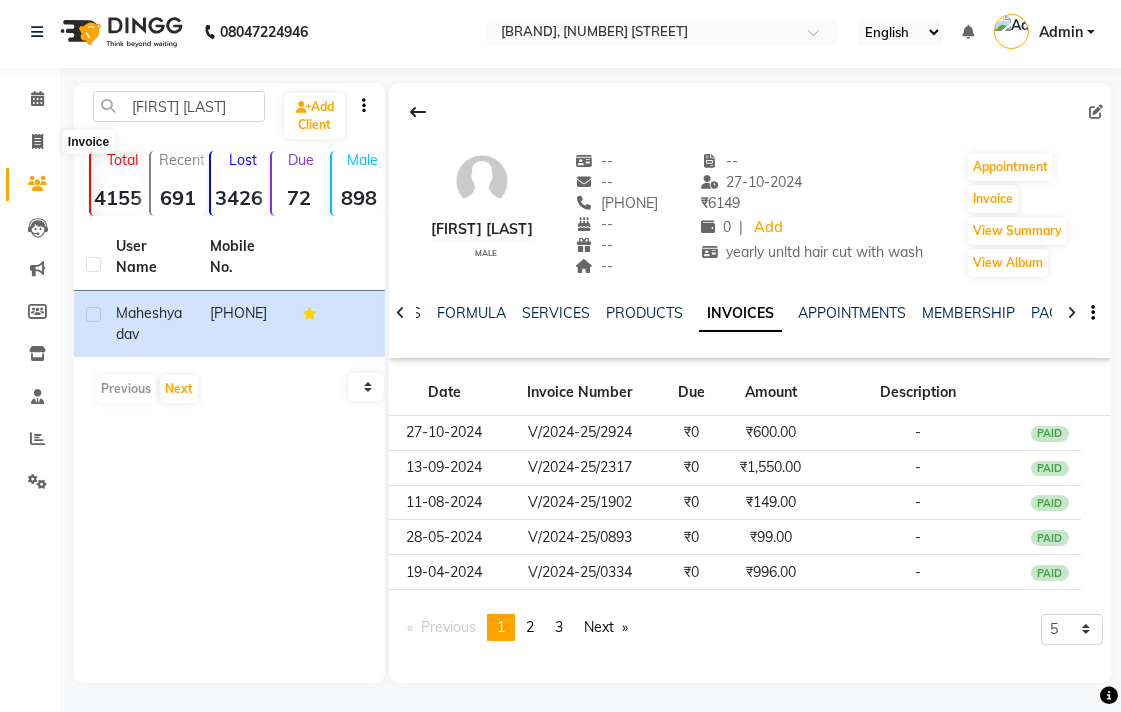 scroll, scrollTop: 0, scrollLeft: 0, axis: both 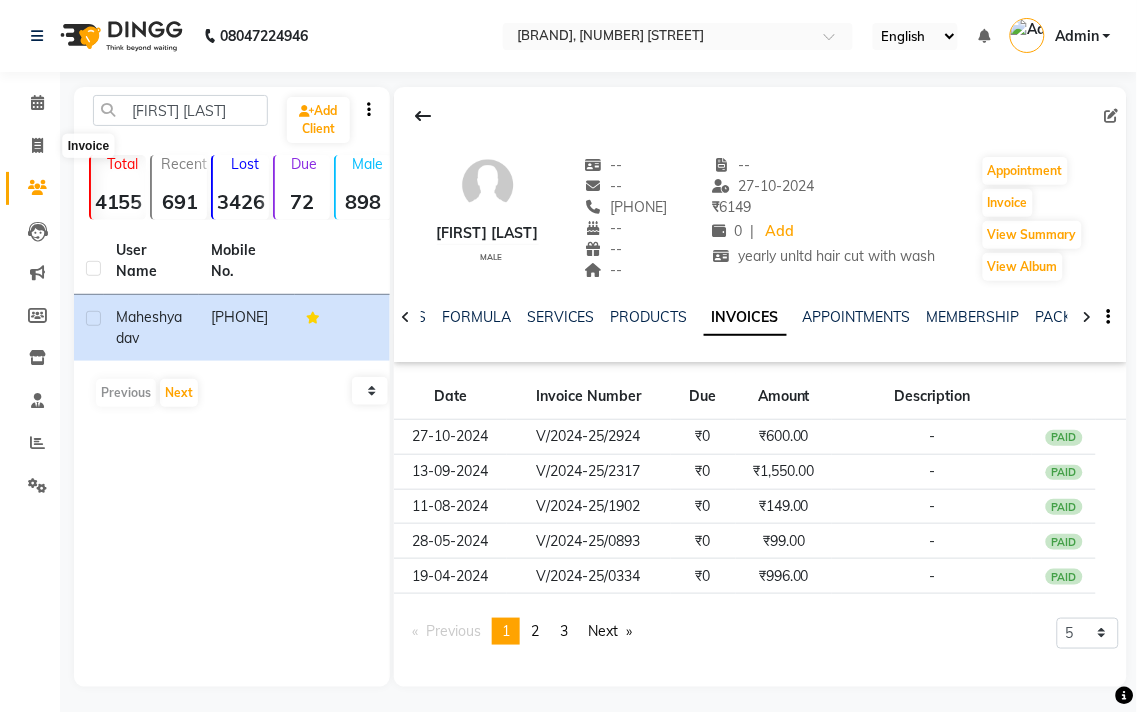 select on "5215" 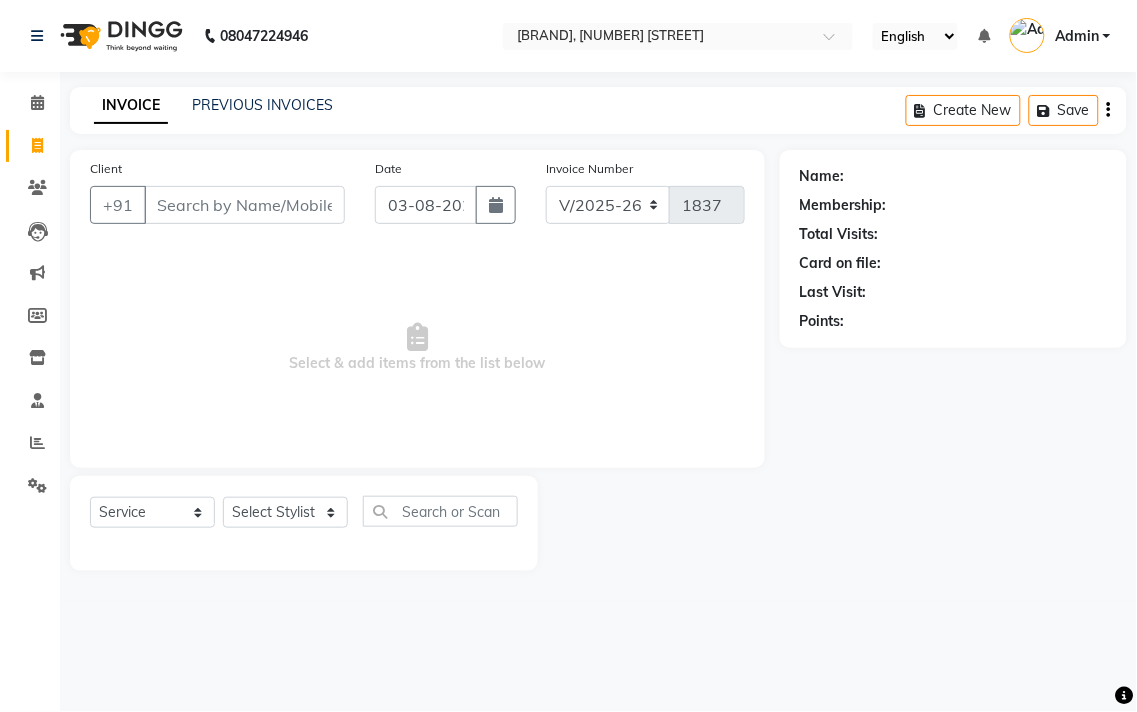 click on "Client" at bounding box center (244, 205) 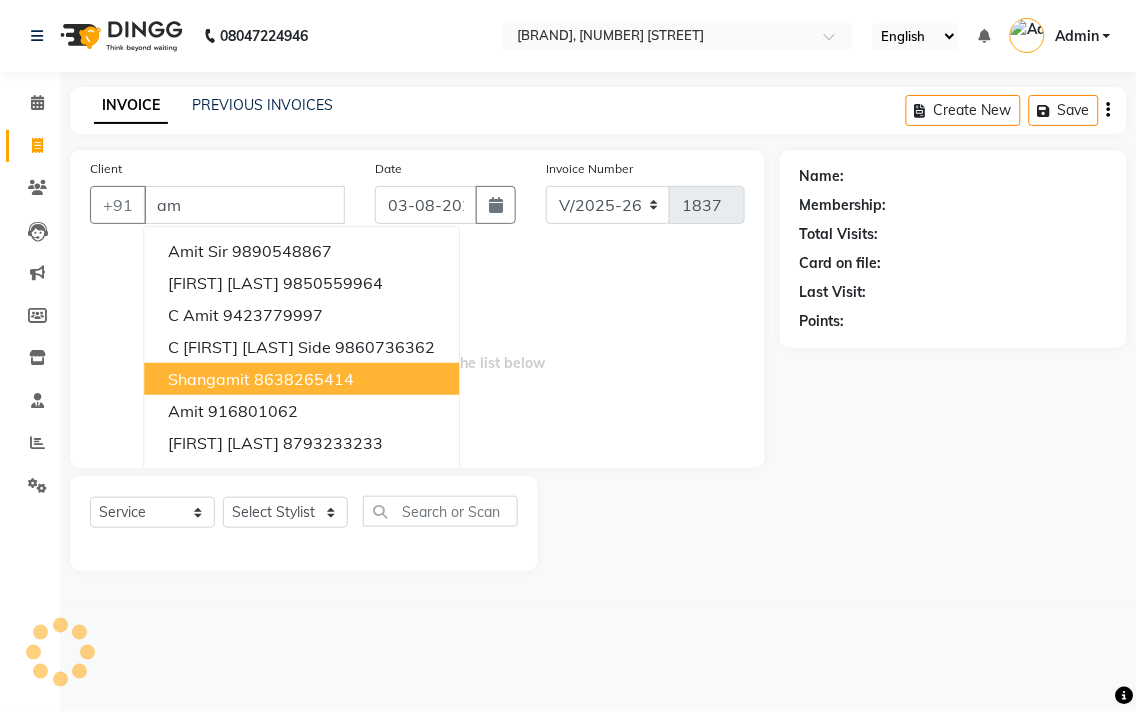 type on "a" 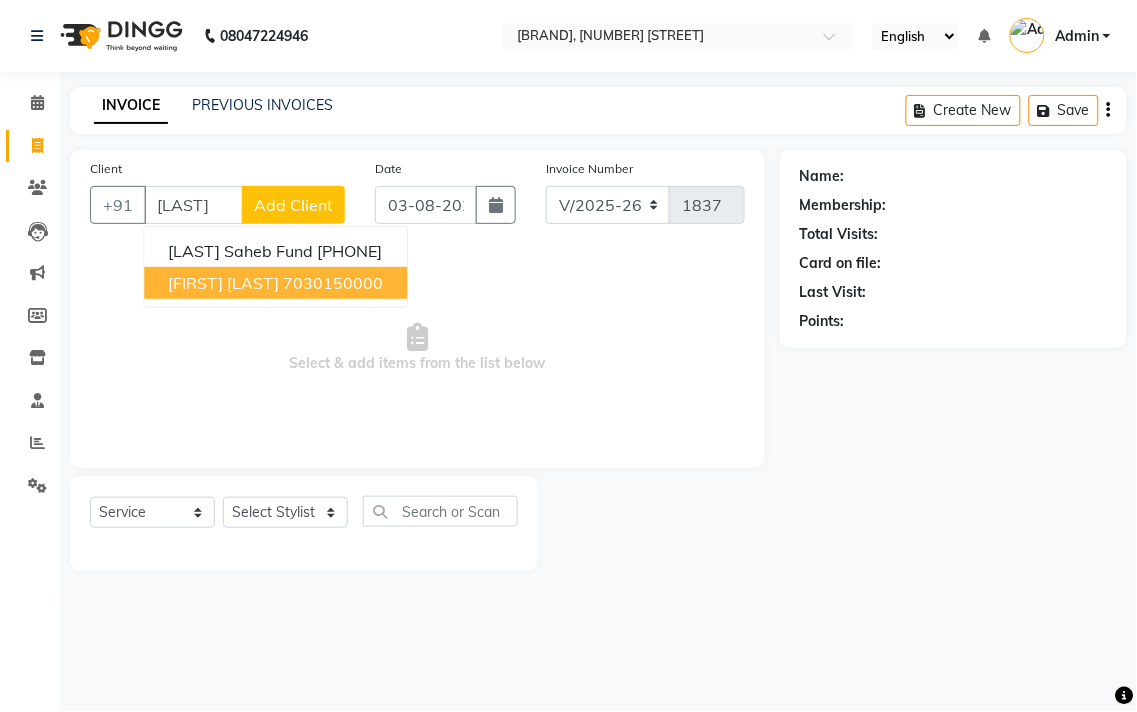 click on "[FIRST] [LAST]" at bounding box center [223, 283] 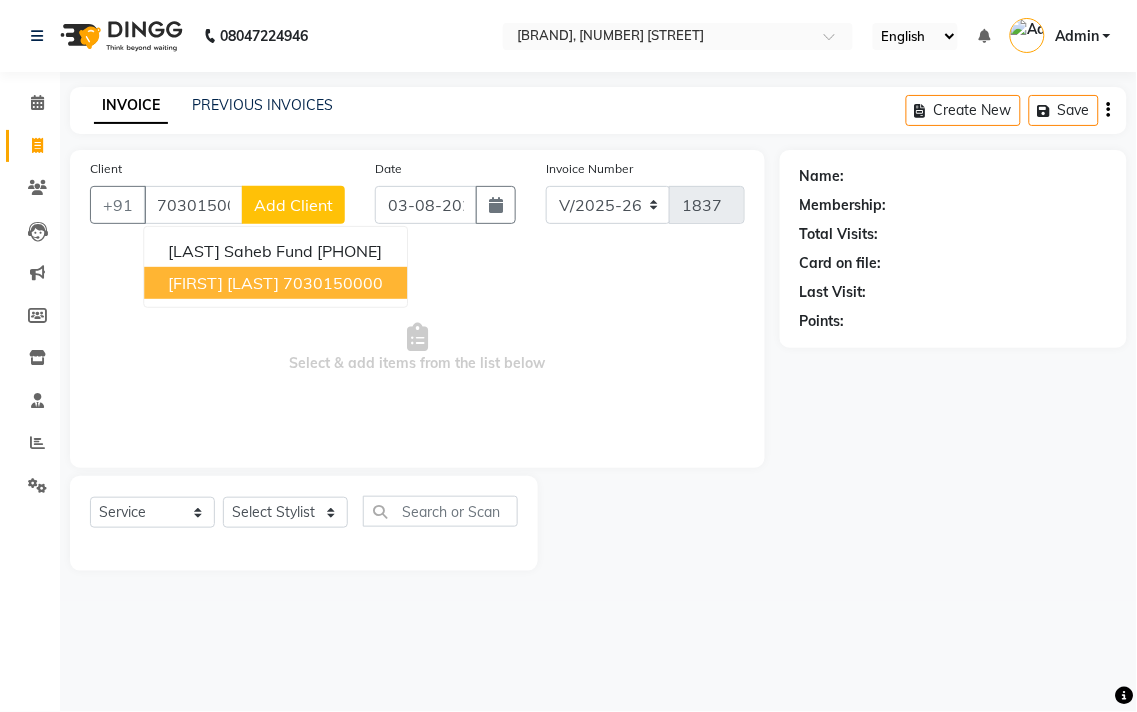 type on "7030150000" 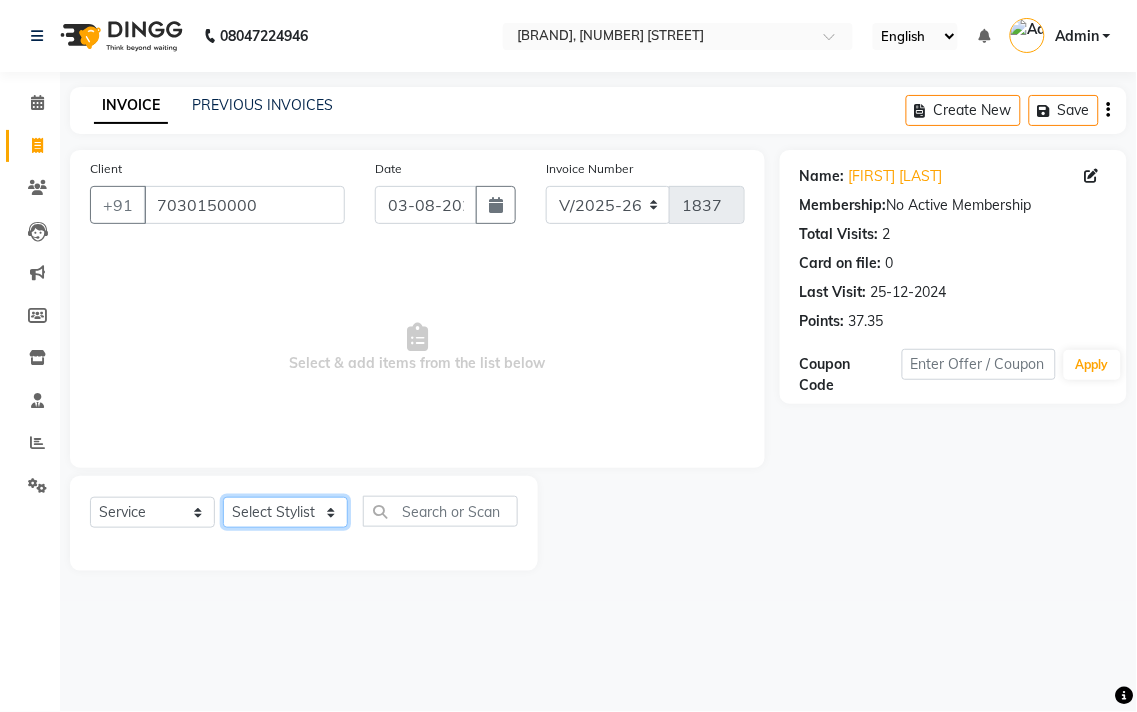 click on "Select Stylist [FIRST] [LAST] [FIRST] [LAST] [FIRST] [LAST] [FIRST] [LAST] [FIRST] [LAST] [FIRST] [LAST] [FIRST] [LAST] [FIRST] [LAST] [LAST] [LAST] [LAST] [LAST]" 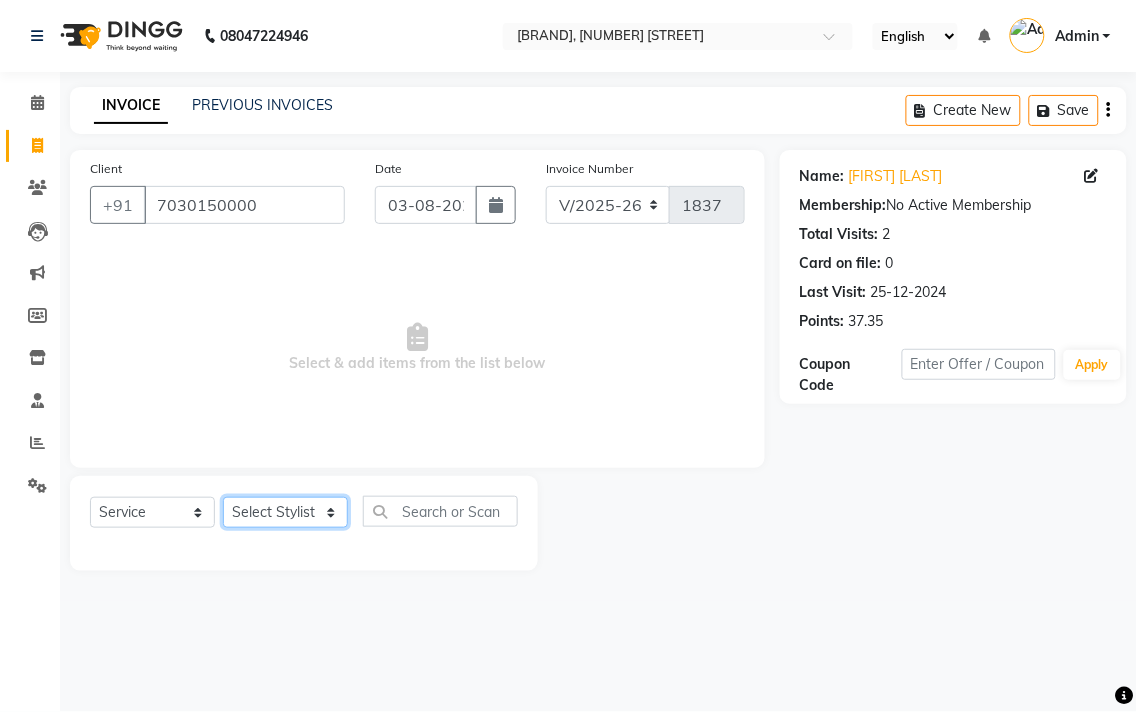 select on "33523" 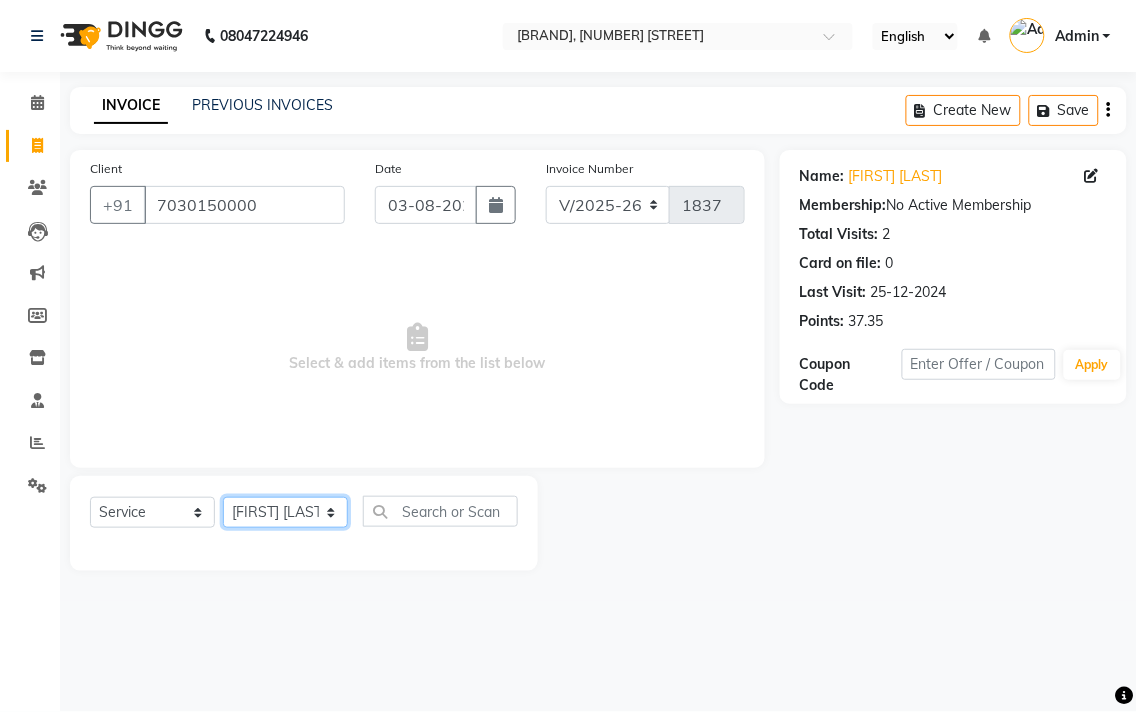 click on "Select Stylist [FIRST] [LAST] [FIRST] [LAST] [FIRST] [LAST] [FIRST] [LAST] [FIRST] [LAST] [FIRST] [LAST] [FIRST] [LAST] [FIRST] [LAST] [LAST] [LAST] [LAST] [LAST]" 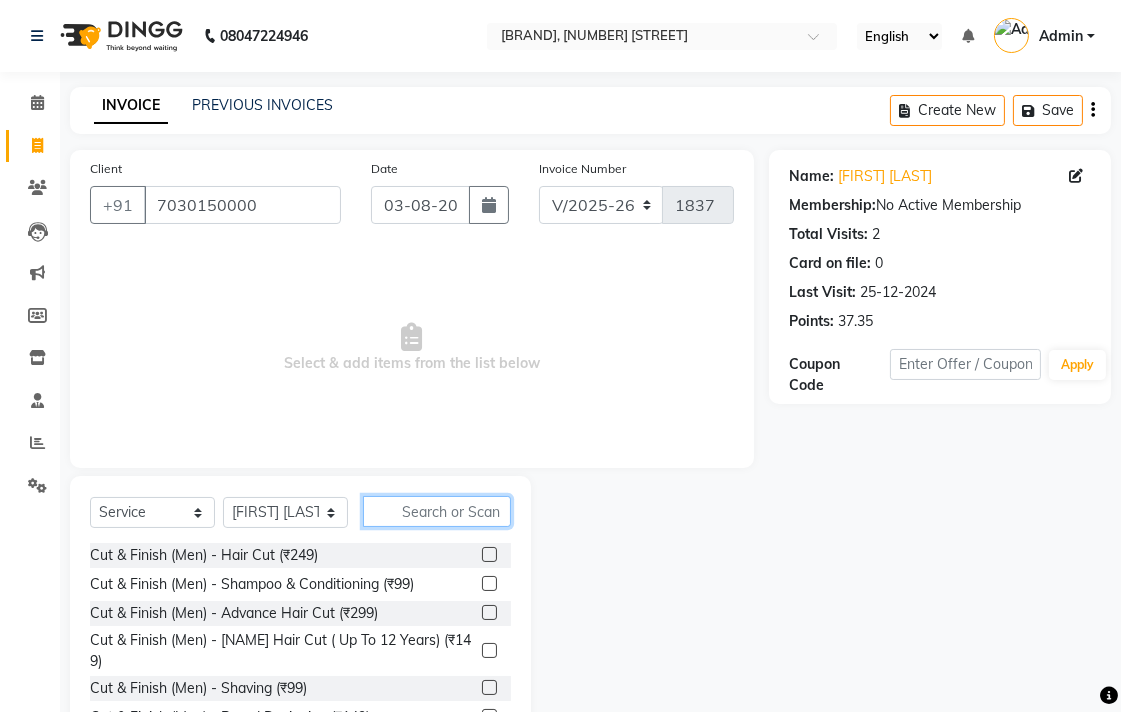 click 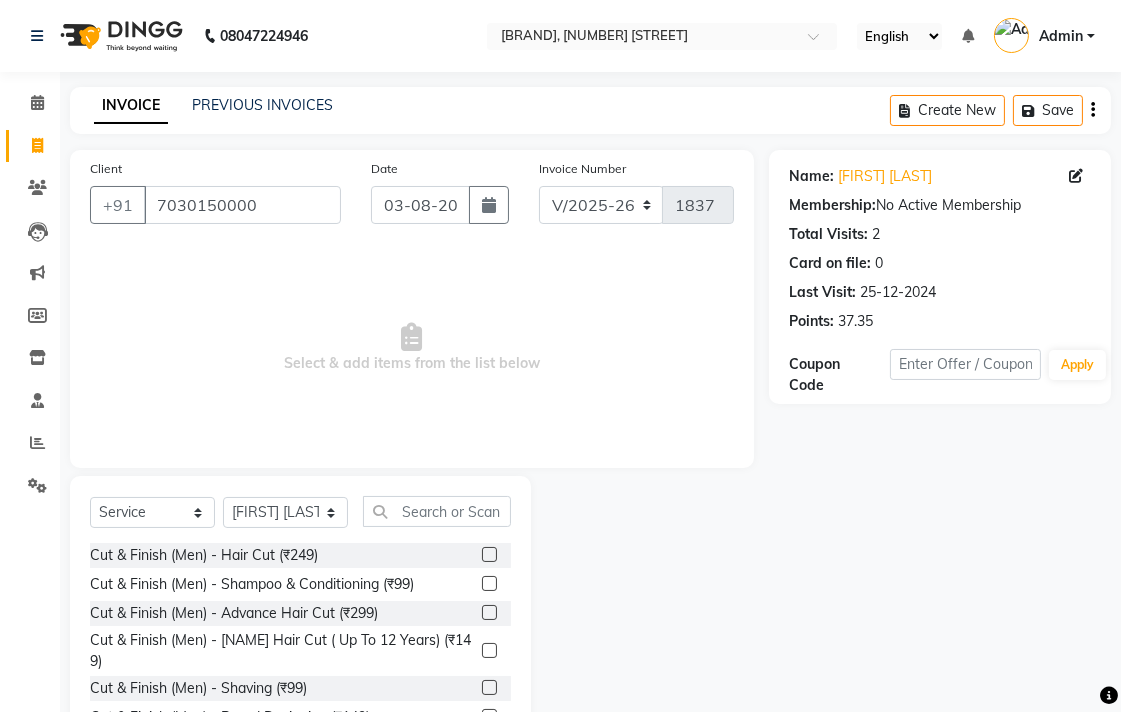 click 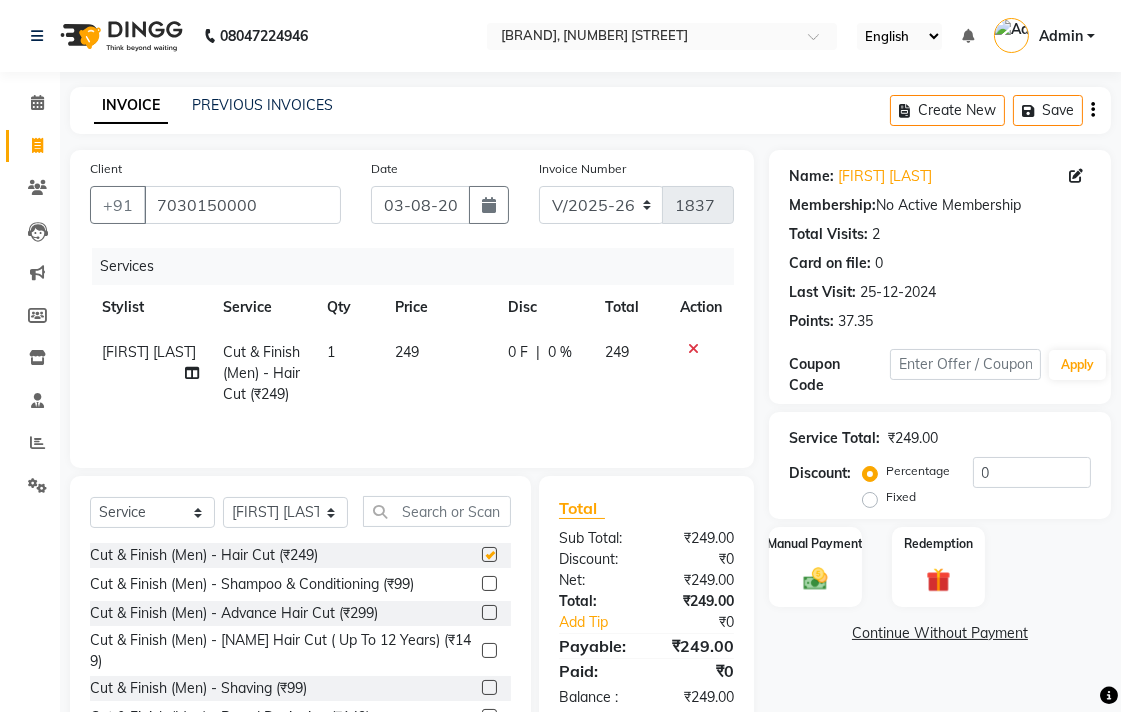 checkbox on "false" 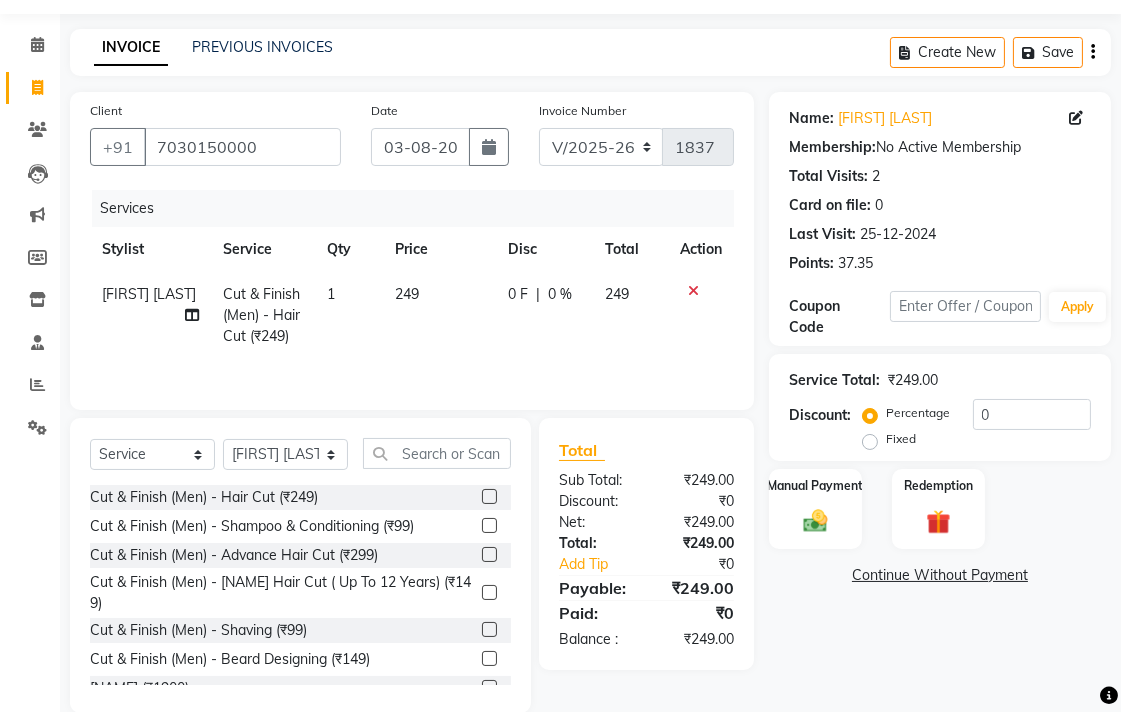 scroll, scrollTop: 91, scrollLeft: 0, axis: vertical 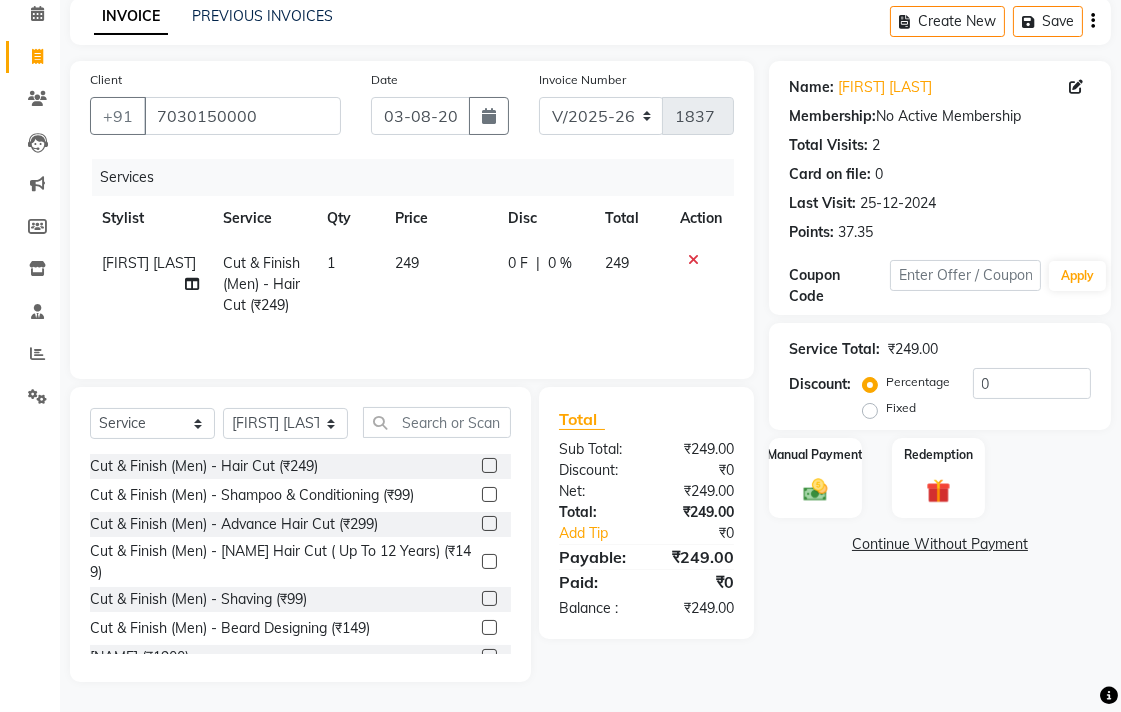 click 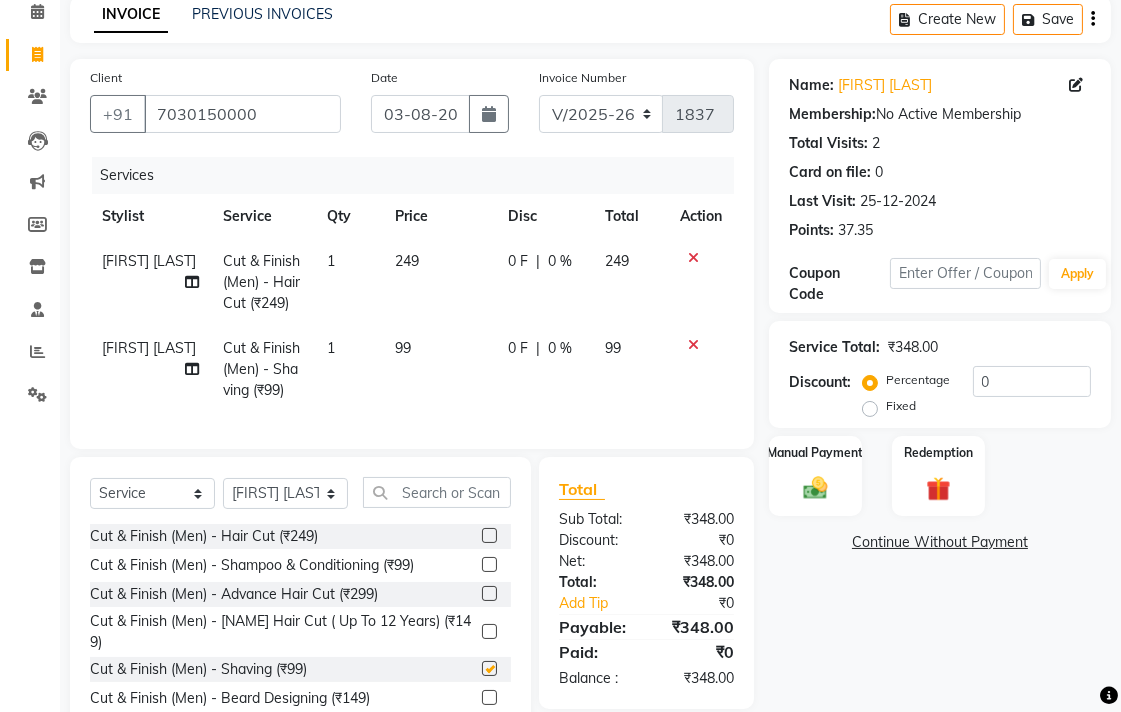 checkbox on "false" 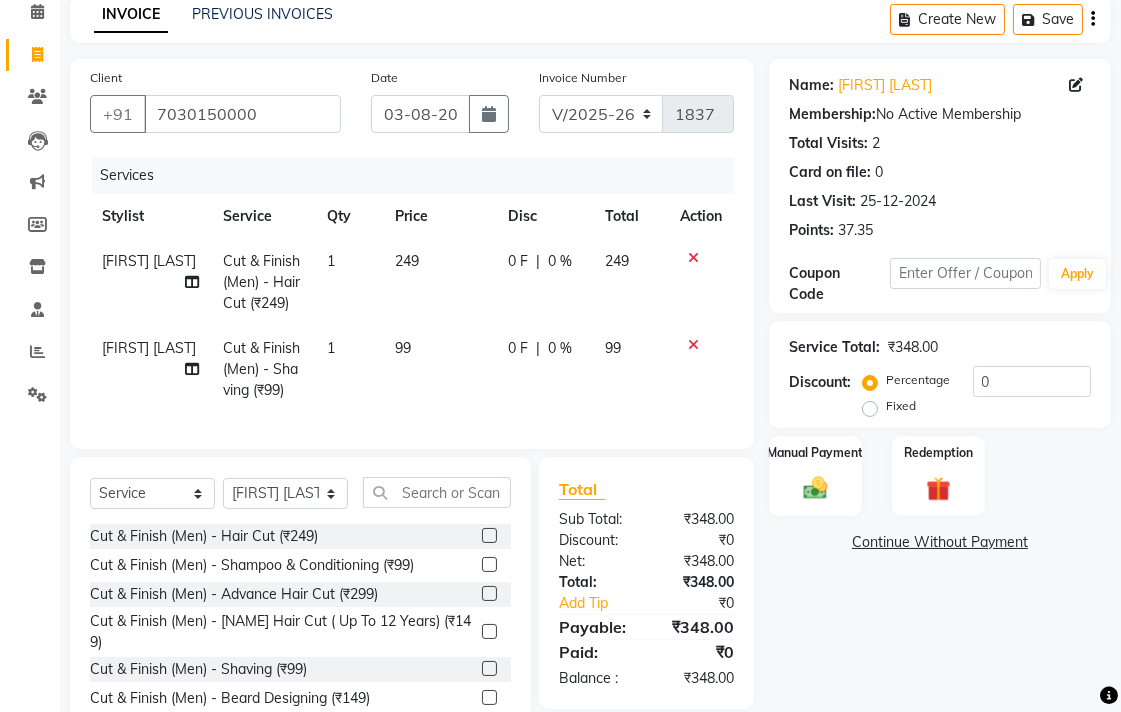 click 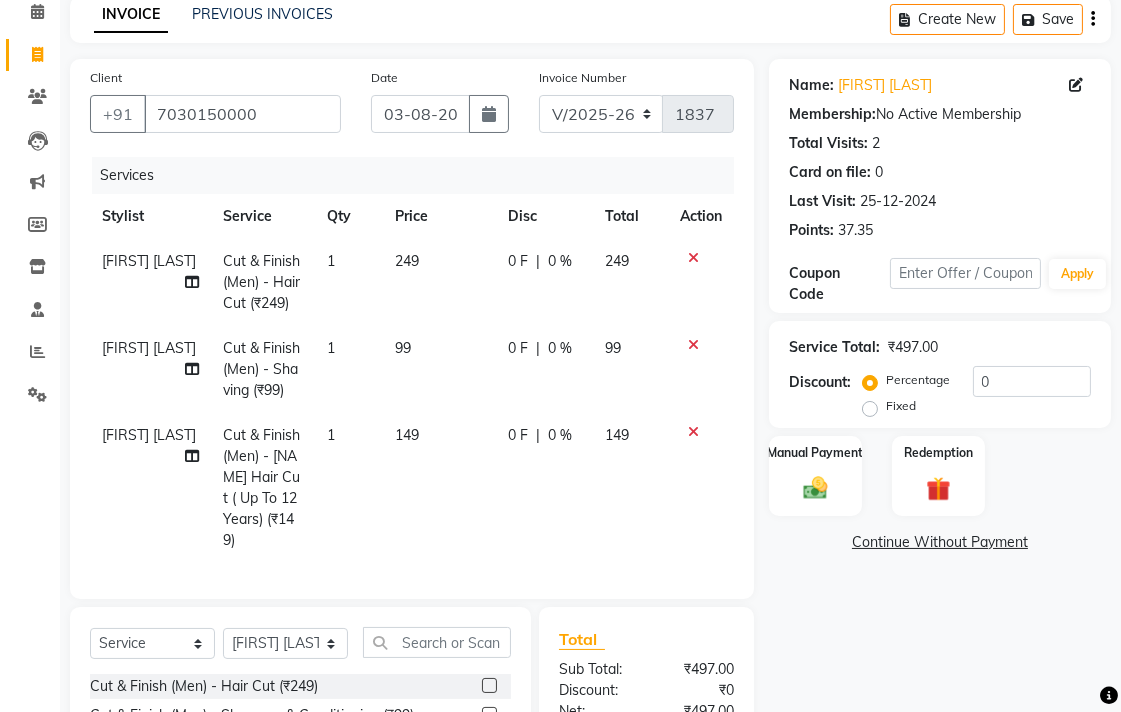 checkbox on "false" 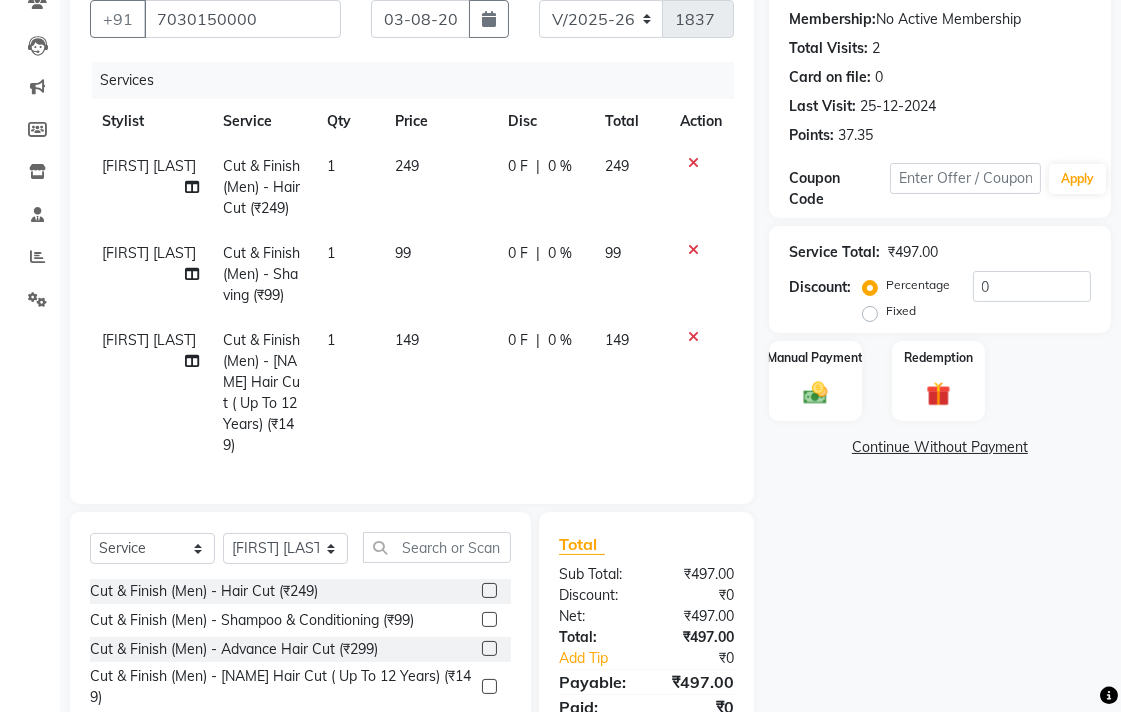 scroll, scrollTop: 306, scrollLeft: 0, axis: vertical 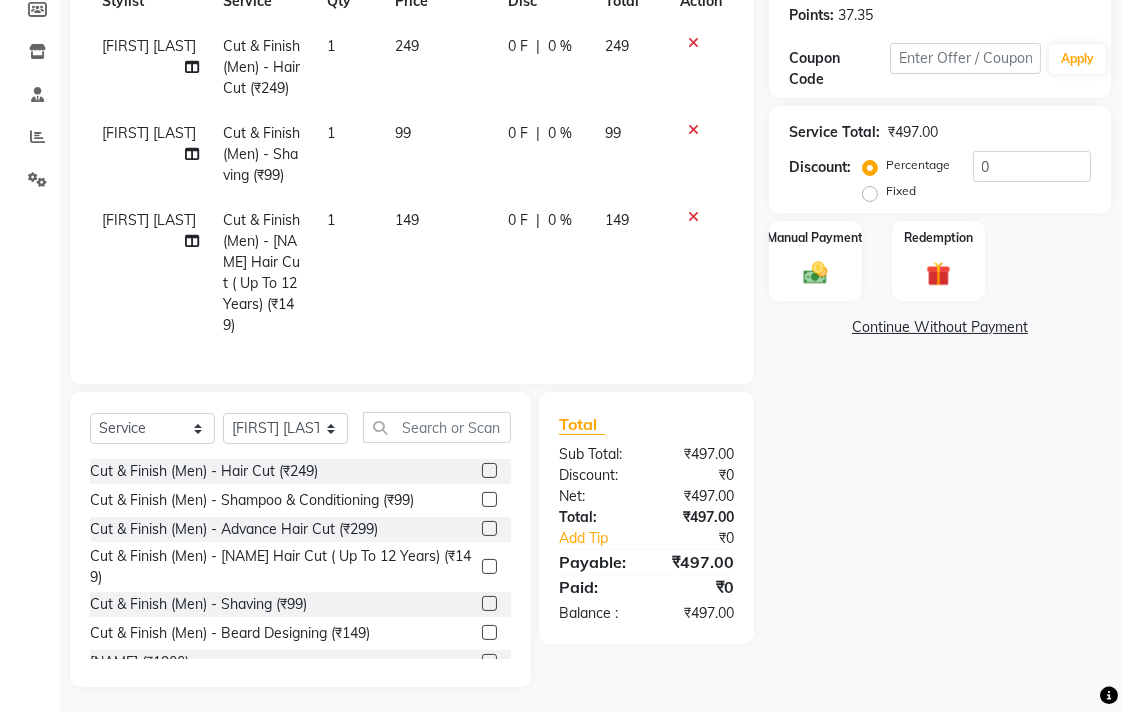 click on "Continue Without Payment" 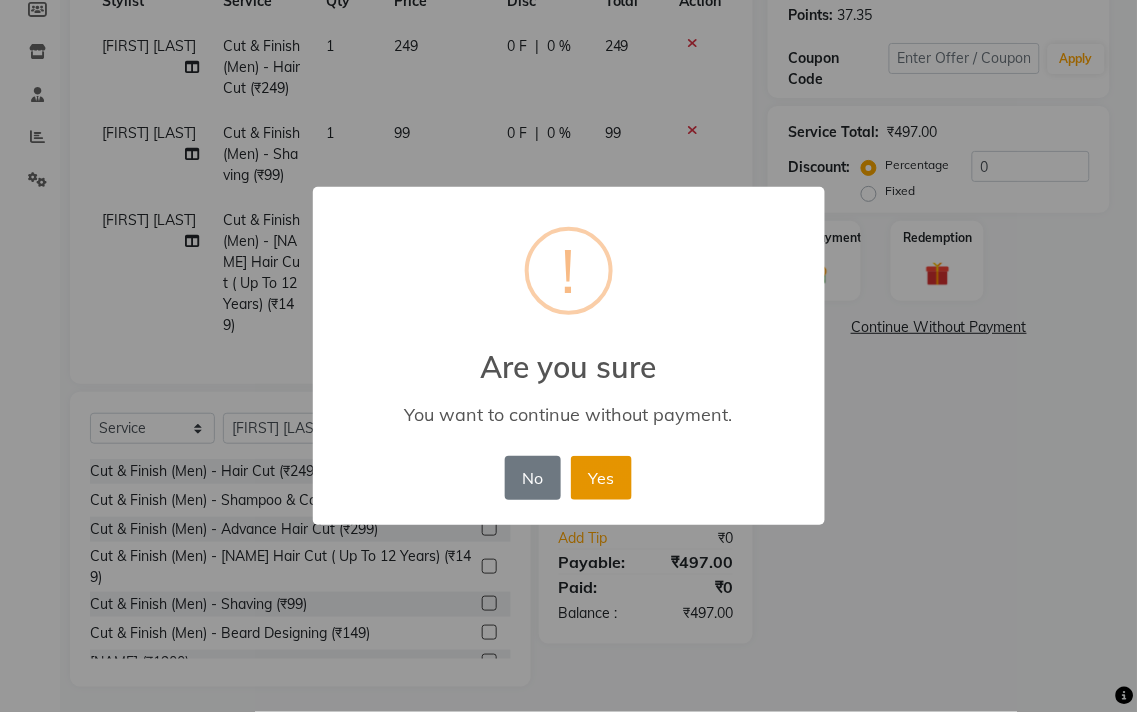 click on "Yes" at bounding box center [601, 478] 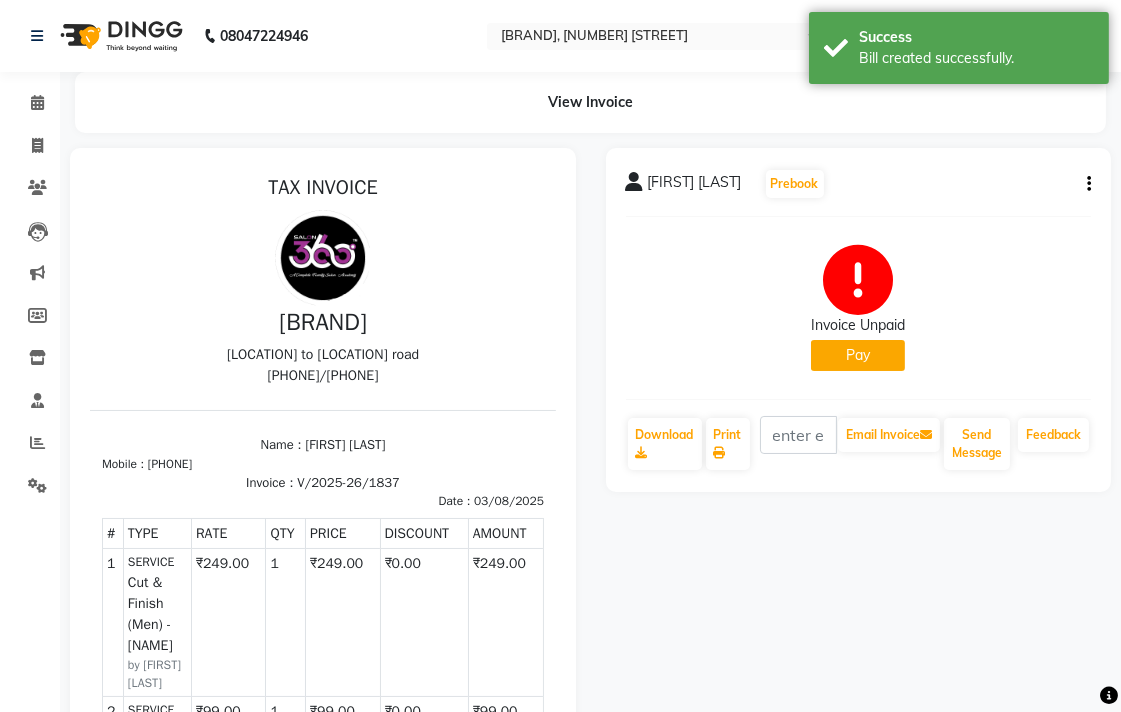 scroll, scrollTop: 0, scrollLeft: 0, axis: both 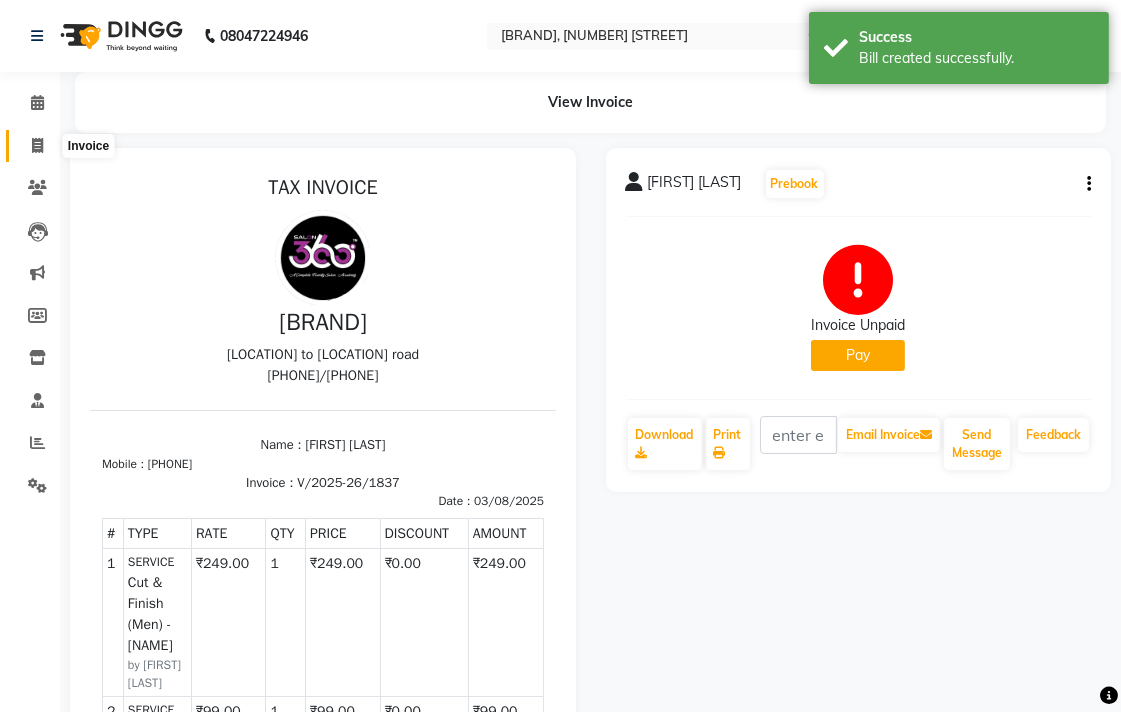 click 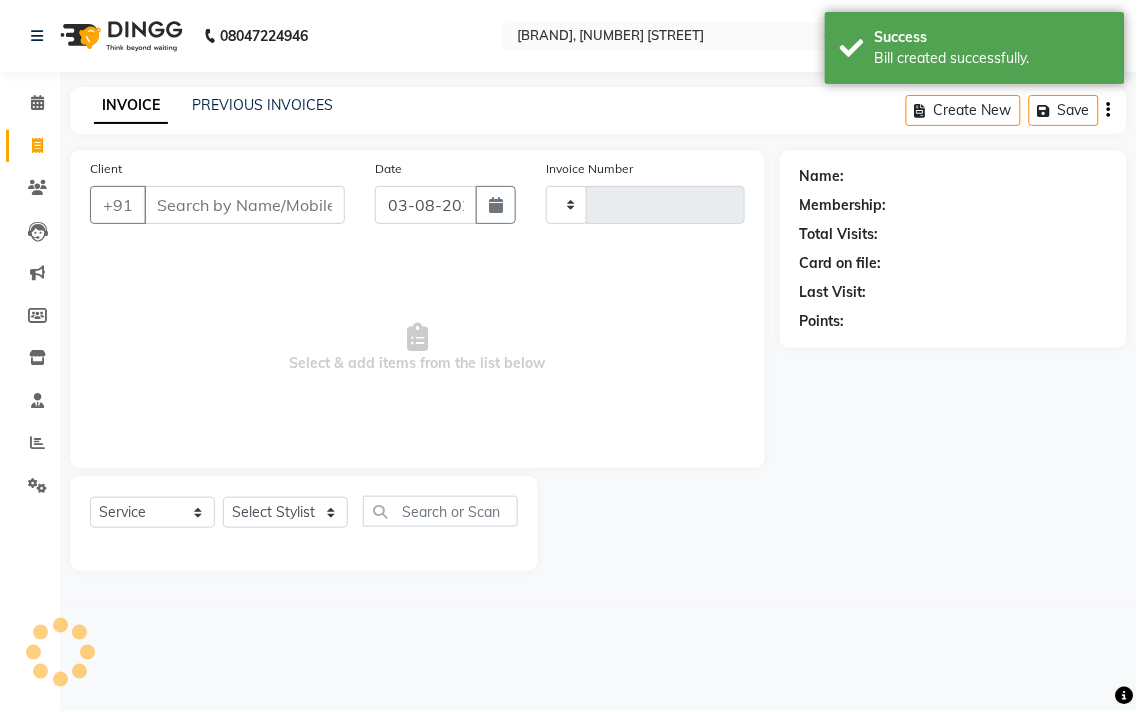 type on "1838" 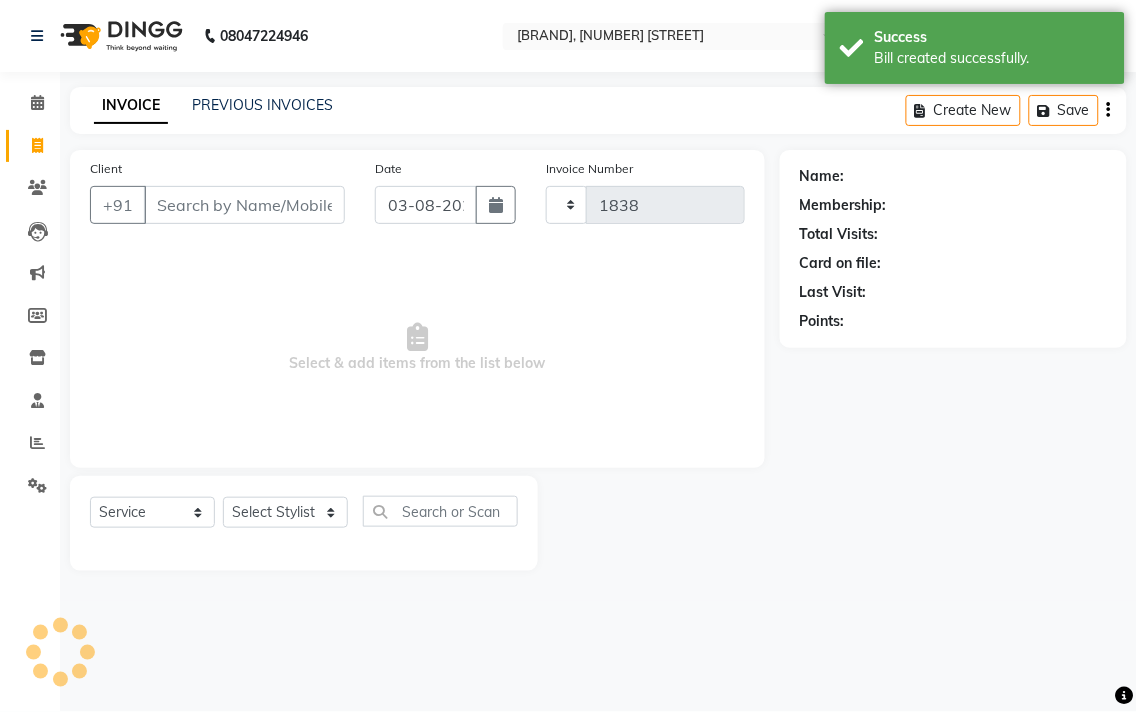 select on "5215" 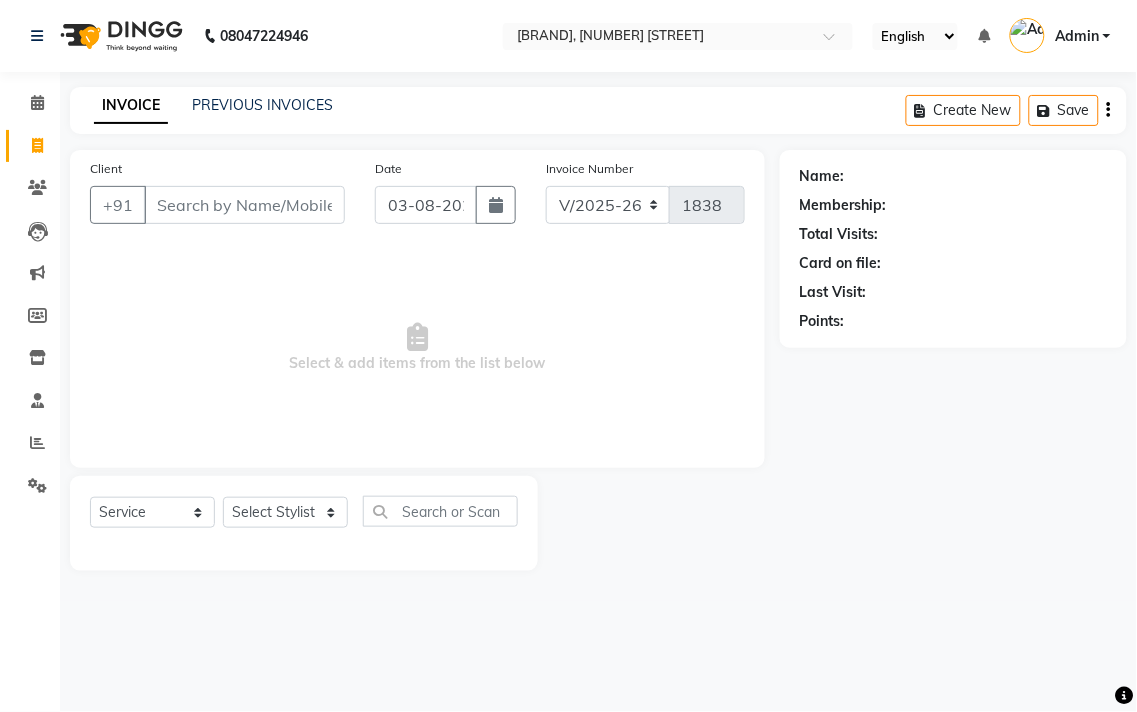 click on "Name: Membership: Total Visits: Card on file: Last Visit:  Points:" 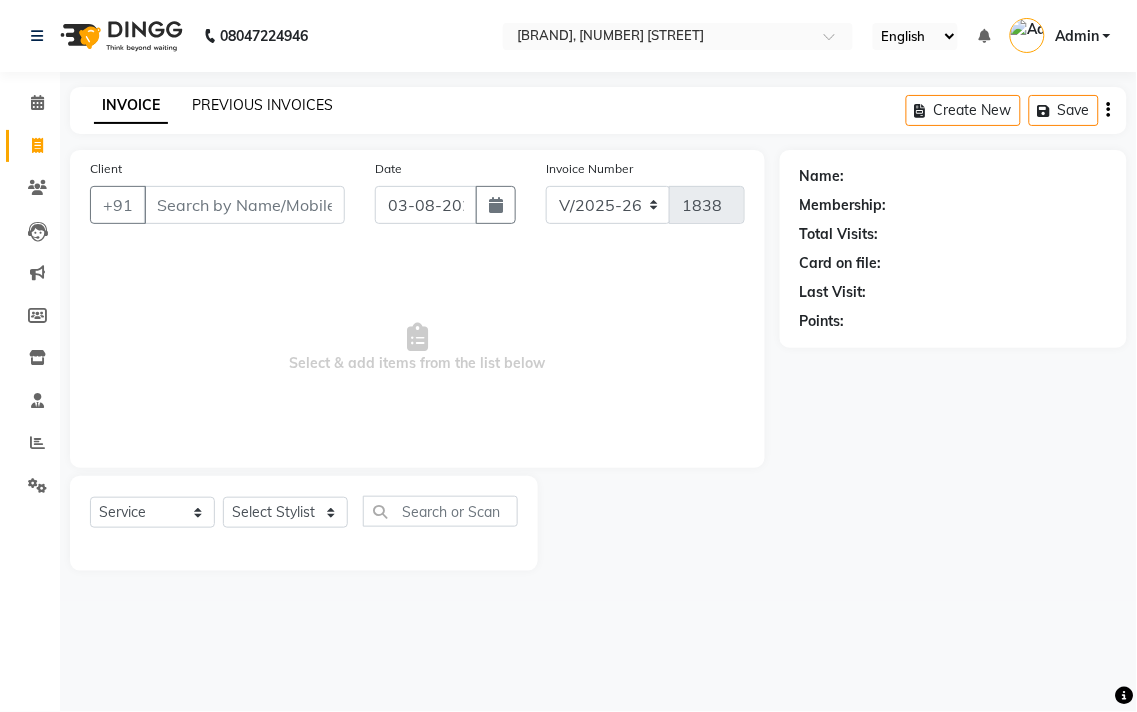 click on "PREVIOUS INVOICES" 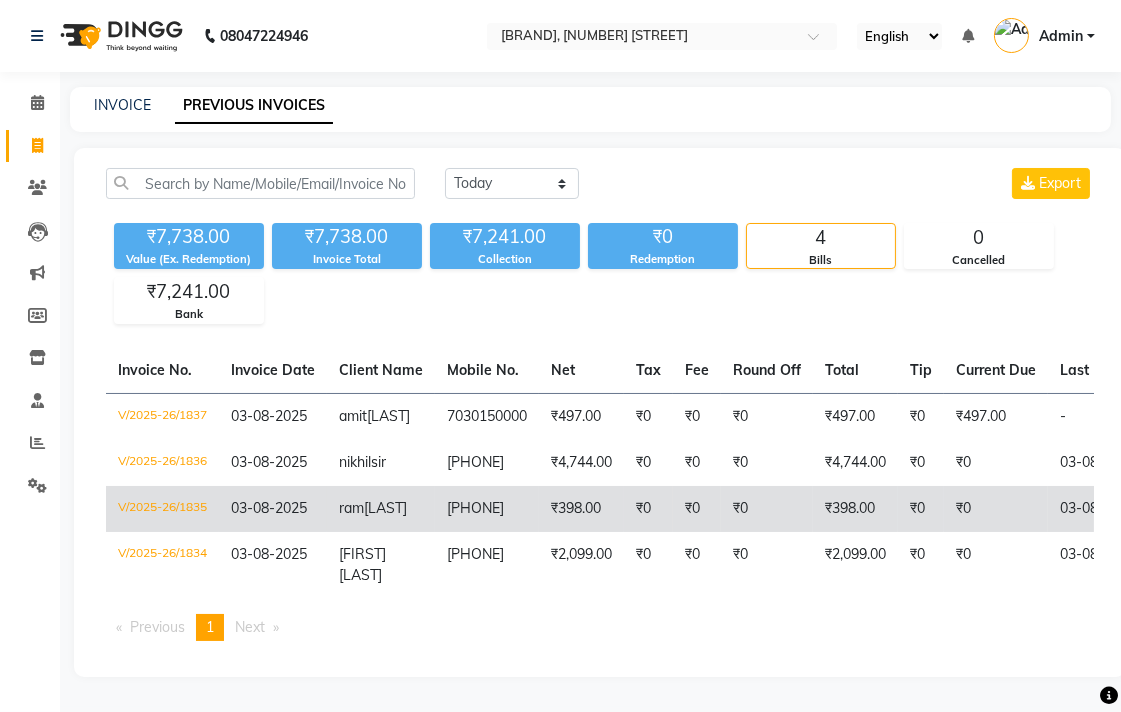 click on "ram" 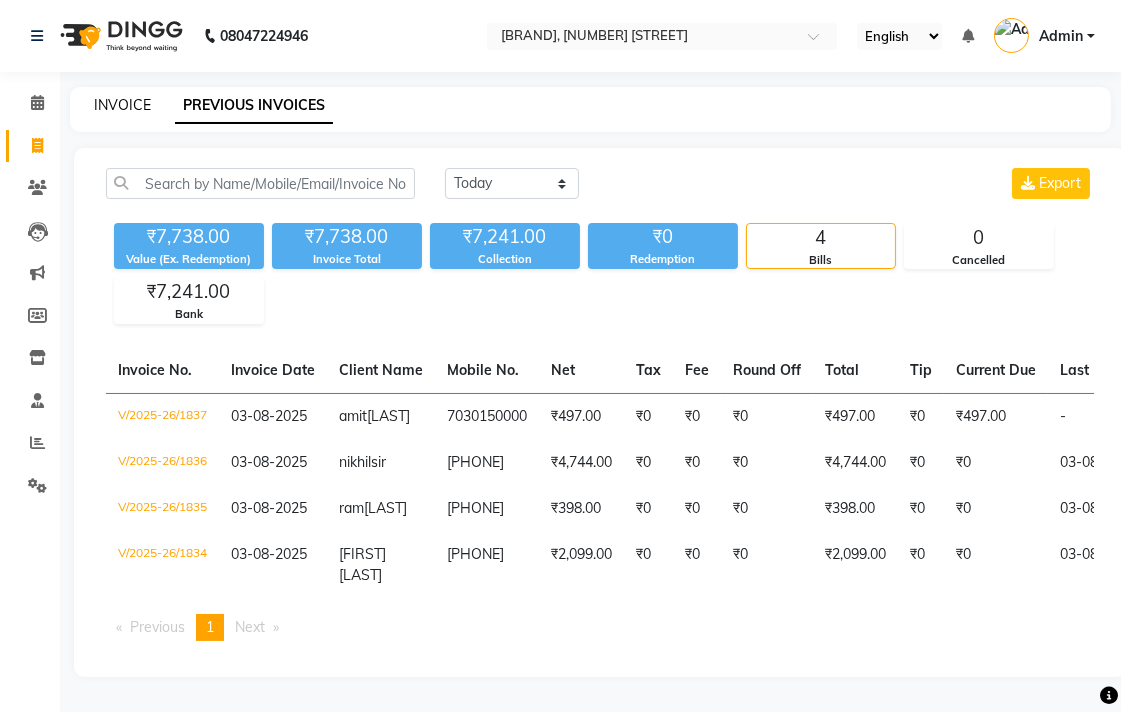 click on "INVOICE" 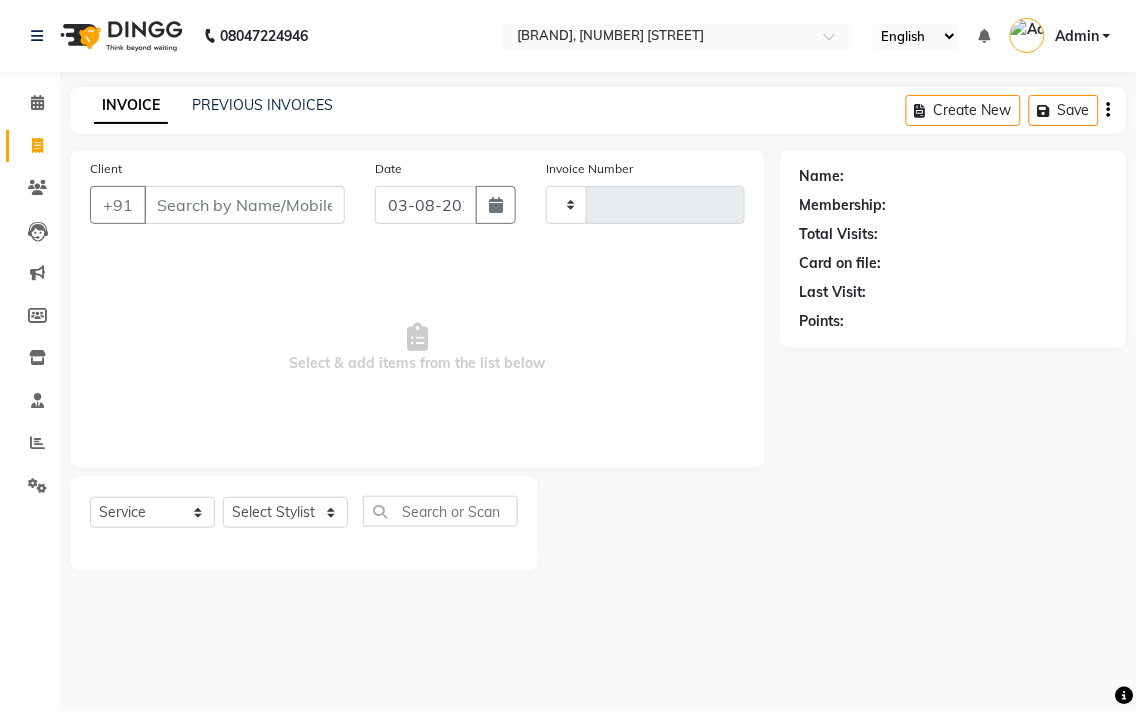 type on "1838" 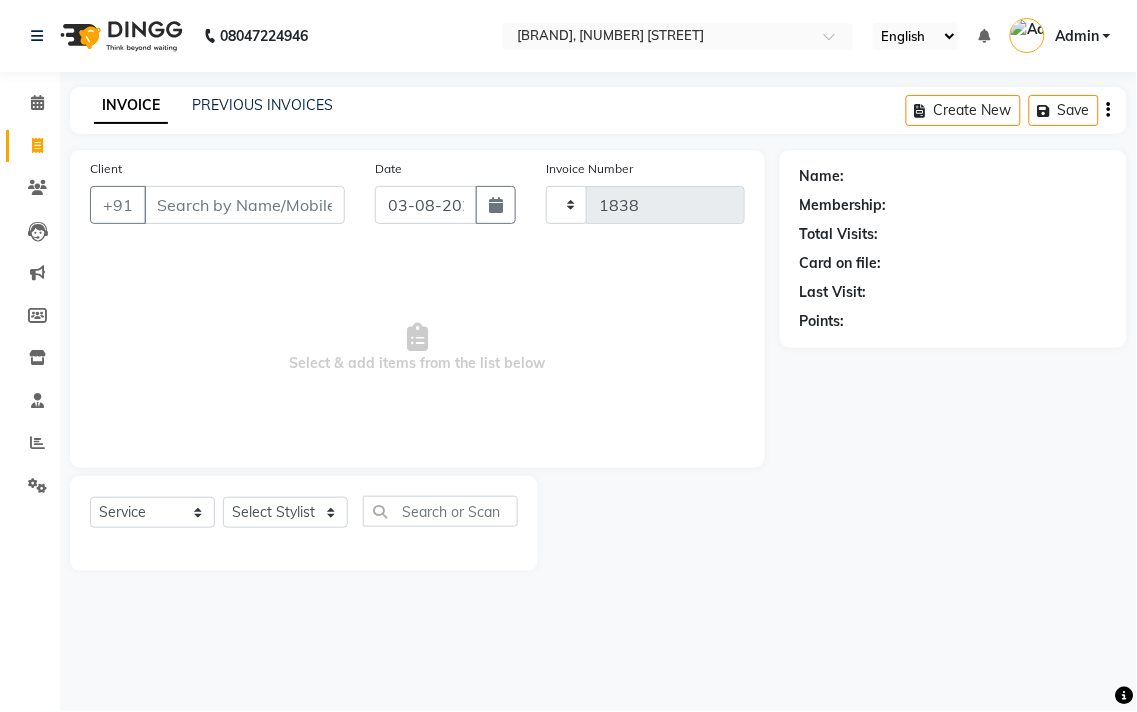 click on "Client" at bounding box center (244, 205) 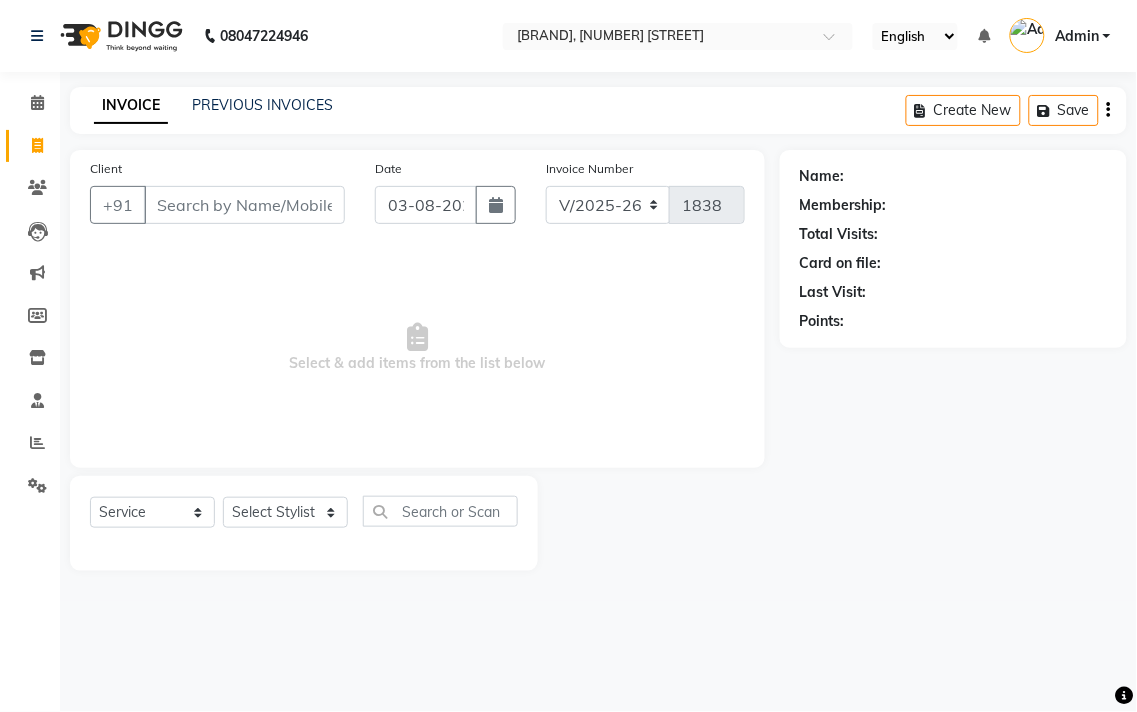 click on "Client" at bounding box center [244, 205] 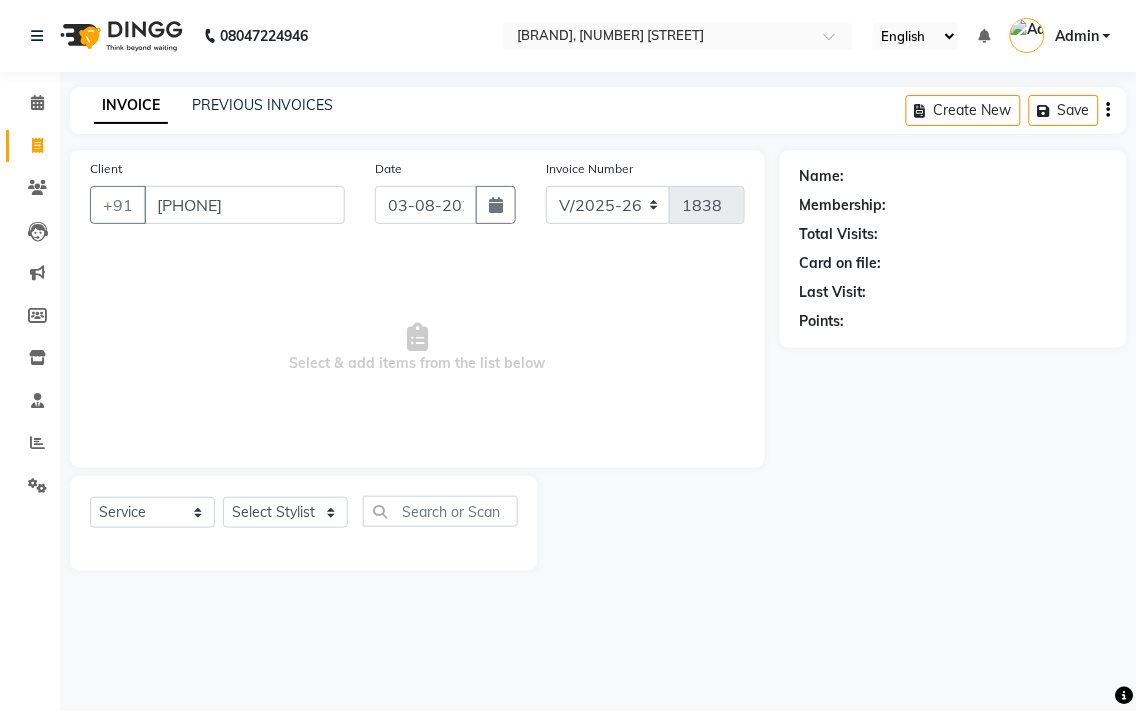 type on "[PHONE]" 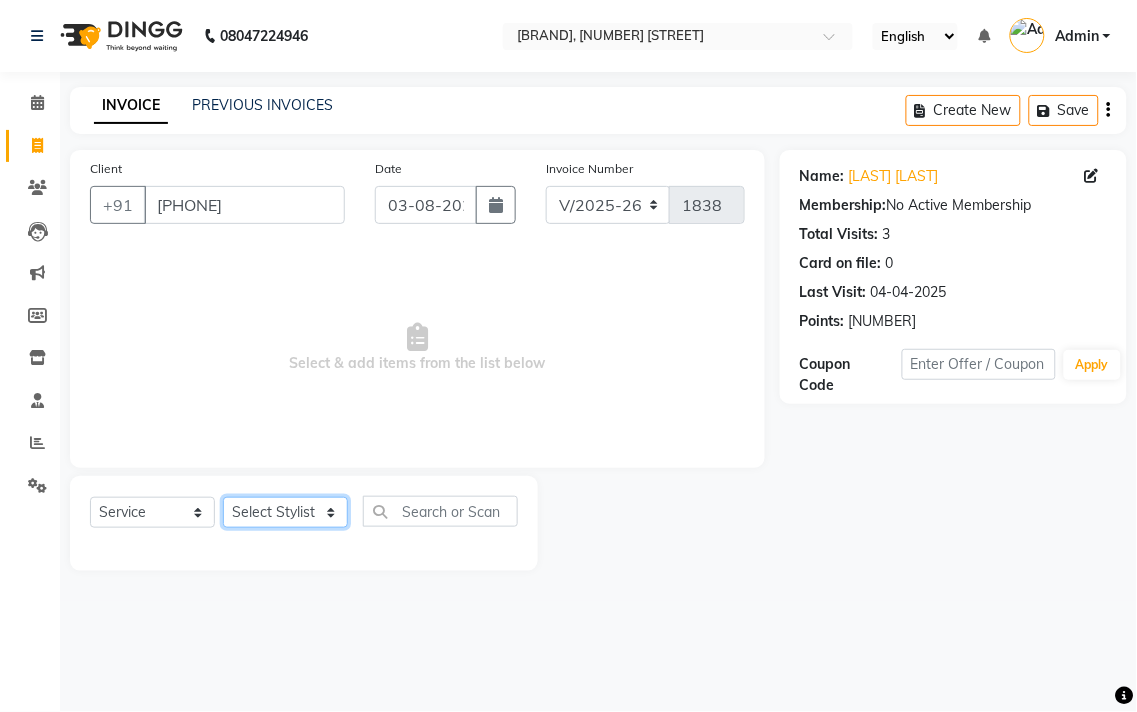 click on "Select Stylist [FIRST] [LAST] [FIRST] [LAST] [FIRST] [LAST] [FIRST] [LAST] [FIRST] [LAST] [FIRST] [LAST] [FIRST] [LAST] [FIRST] [LAST] [LAST] [LAST] [LAST] [LAST]" 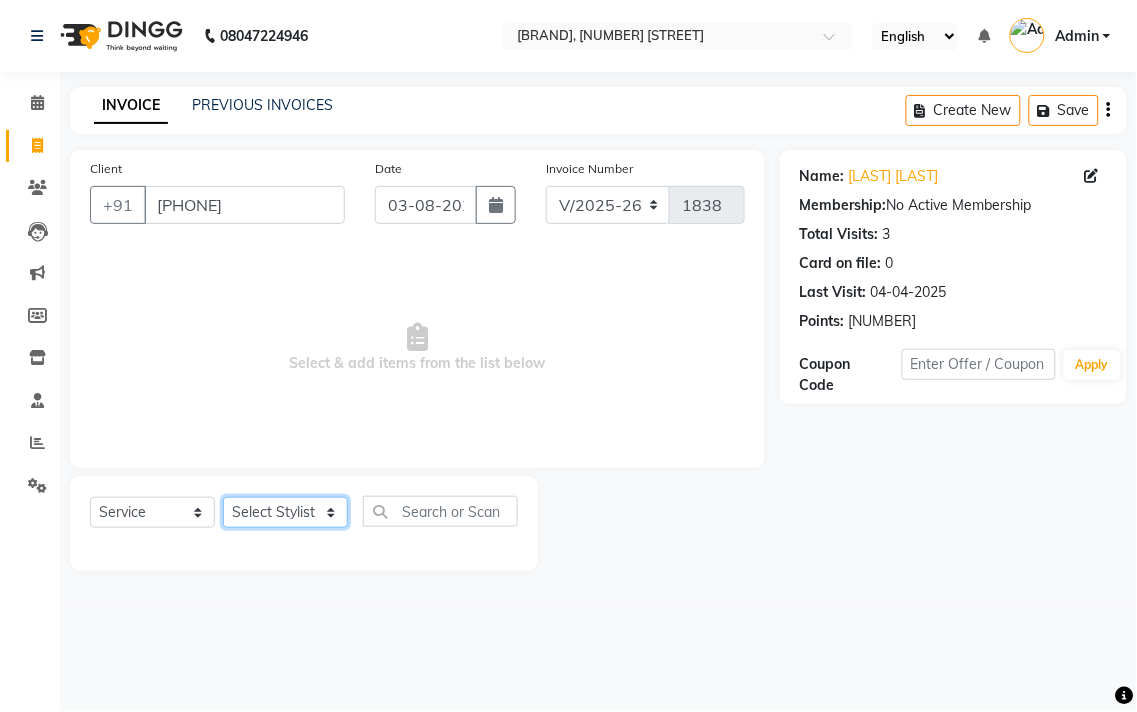 select on "33518" 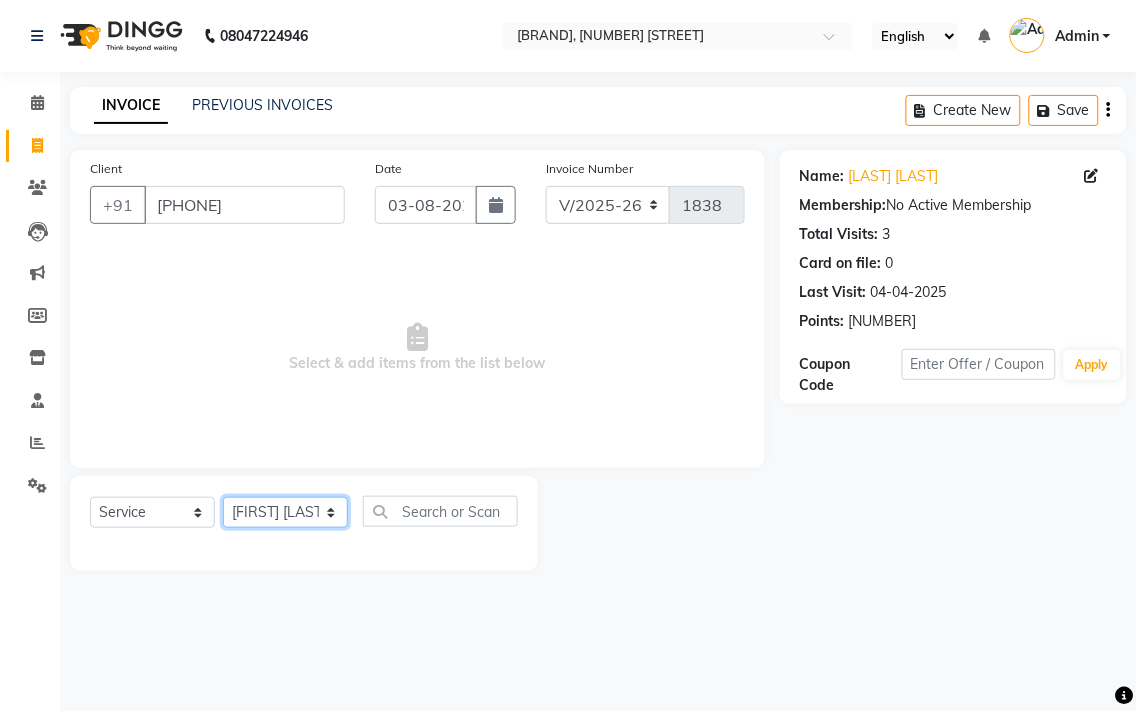click on "Select Stylist [FIRST] [LAST] [FIRST] [LAST] [FIRST] [LAST] [FIRST] [LAST] [FIRST] [LAST] [FIRST] [LAST] [FIRST] [LAST] [FIRST] [LAST] [LAST] [LAST] [LAST] [LAST]" 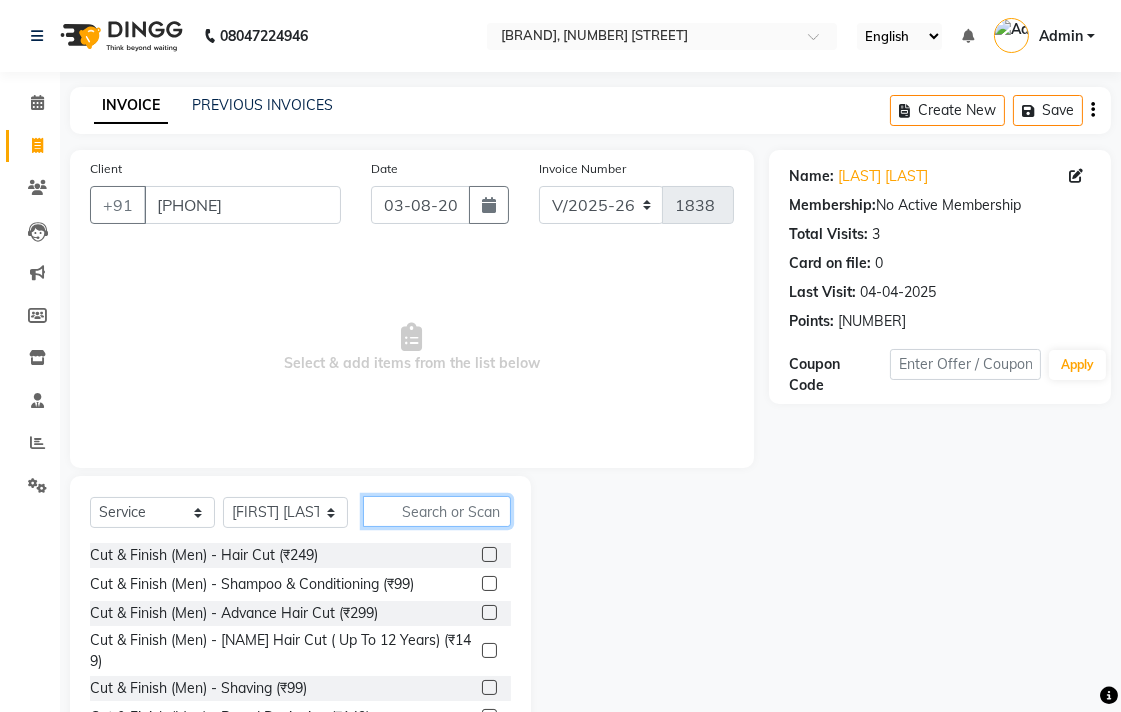 click 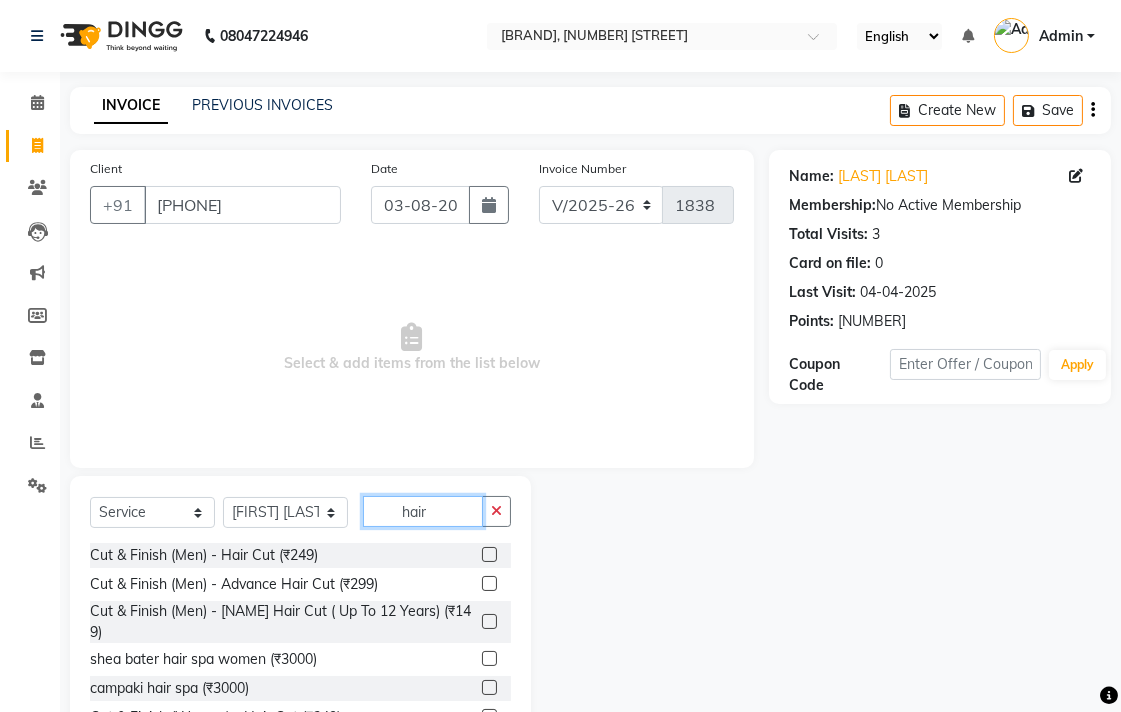type on "hair" 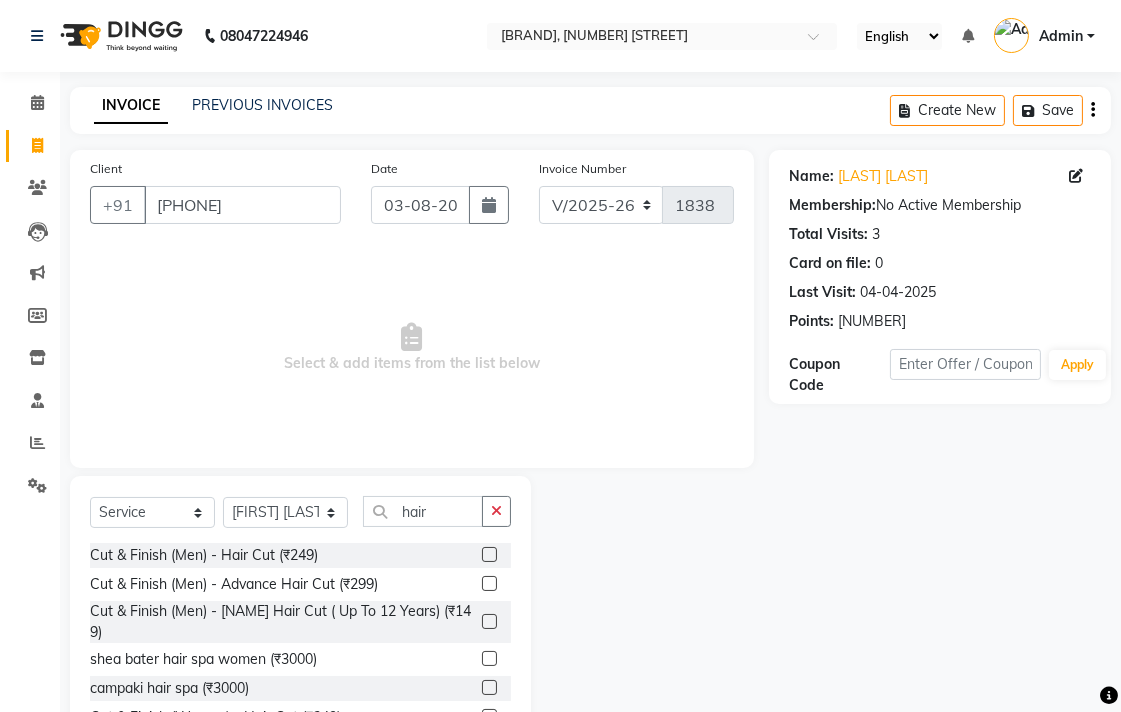 click 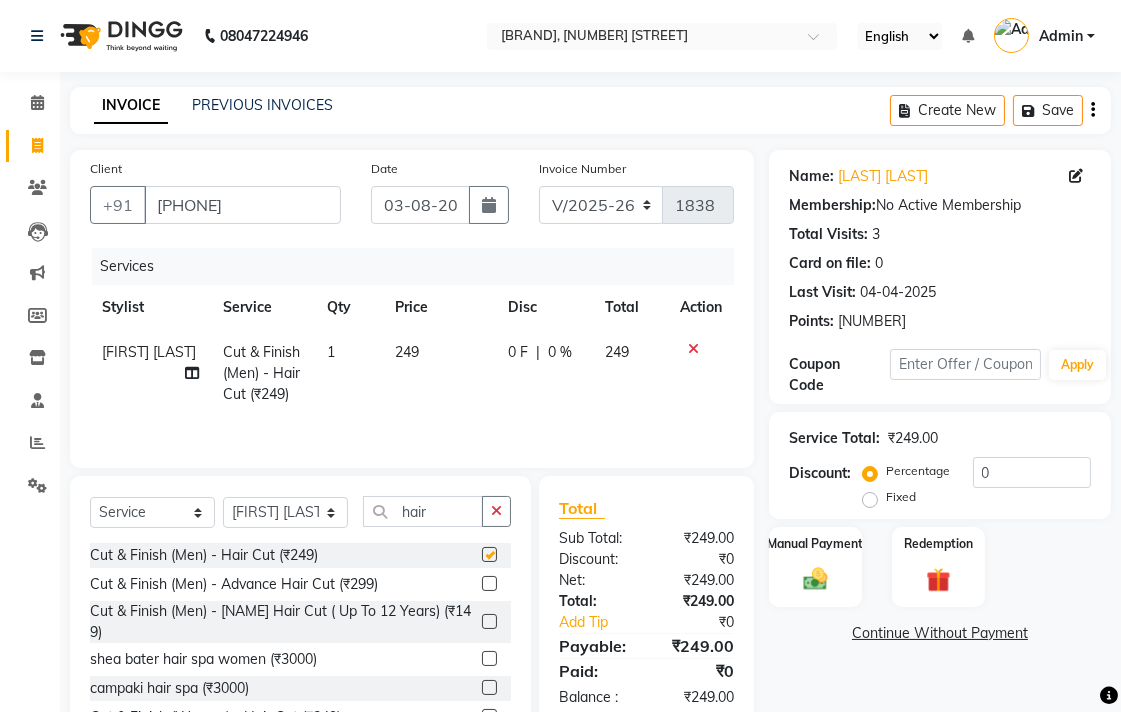 checkbox on "false" 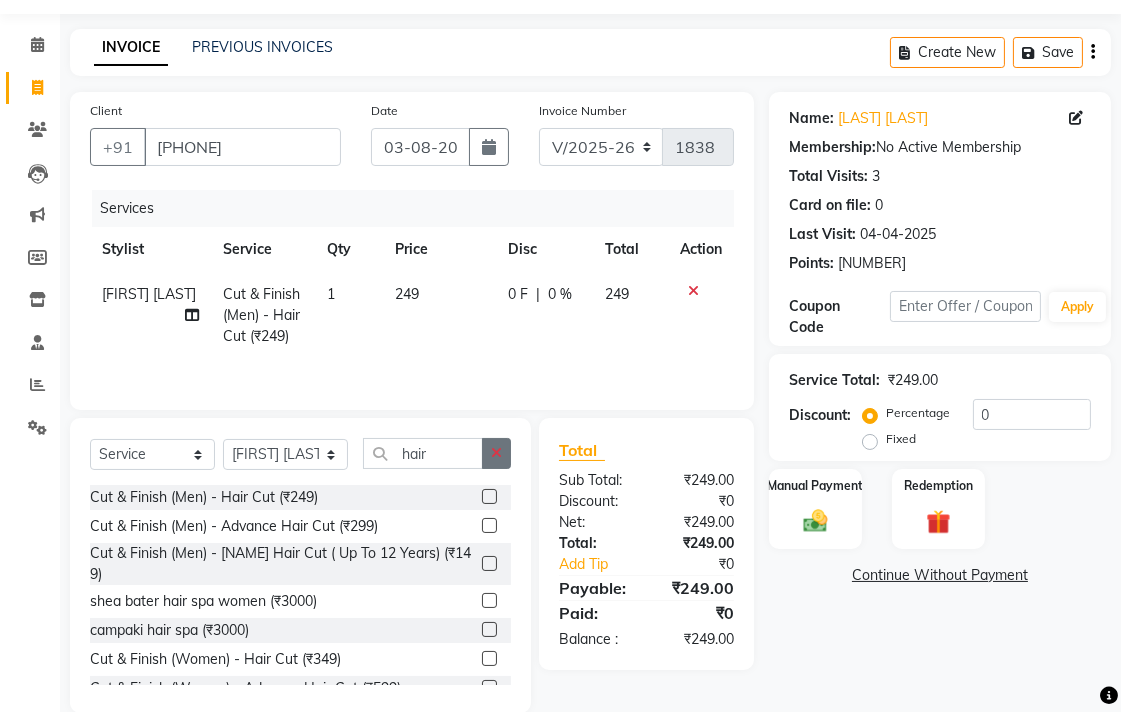 scroll, scrollTop: 91, scrollLeft: 0, axis: vertical 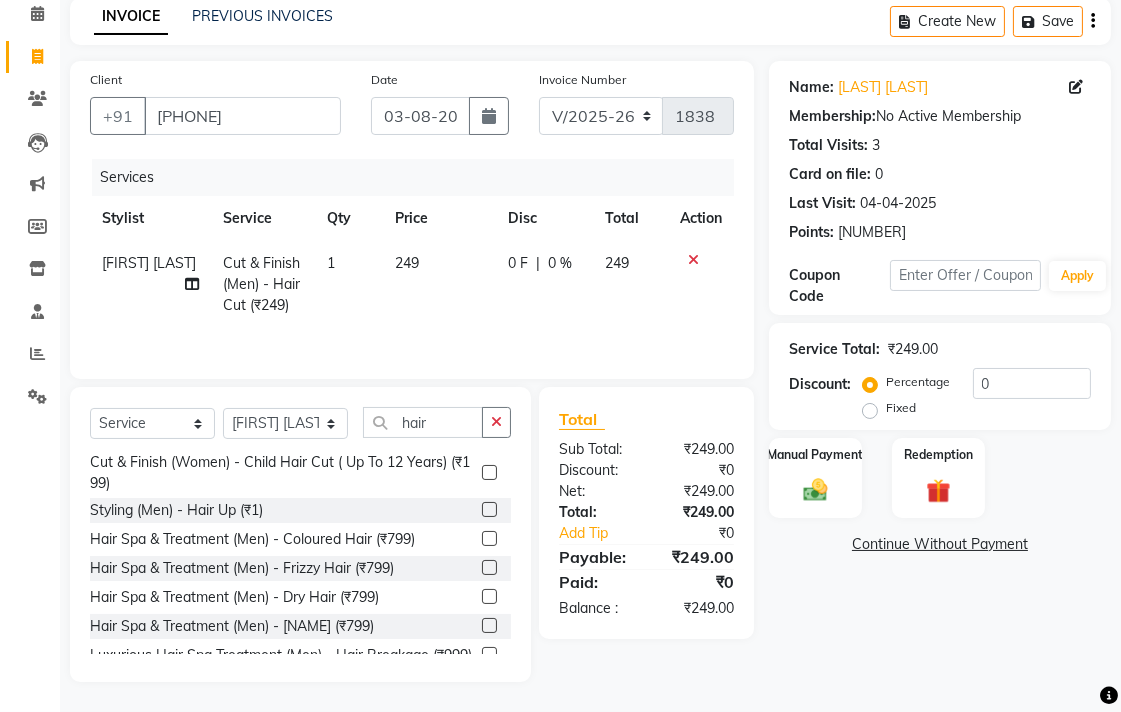 click 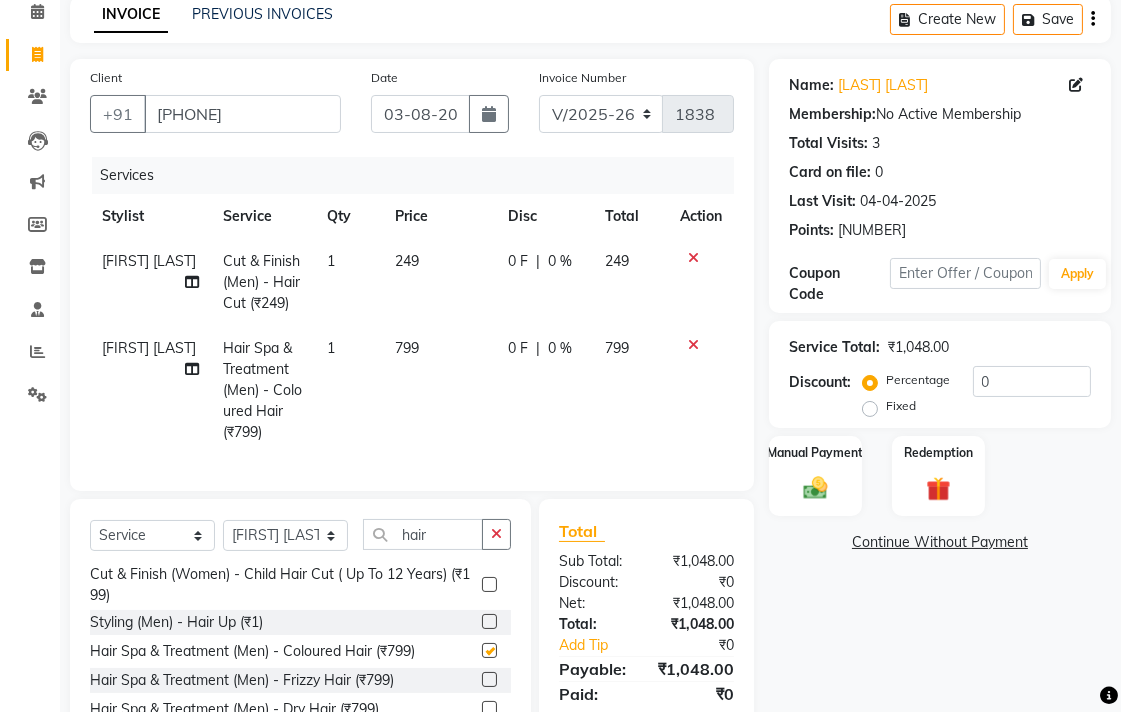checkbox on "false" 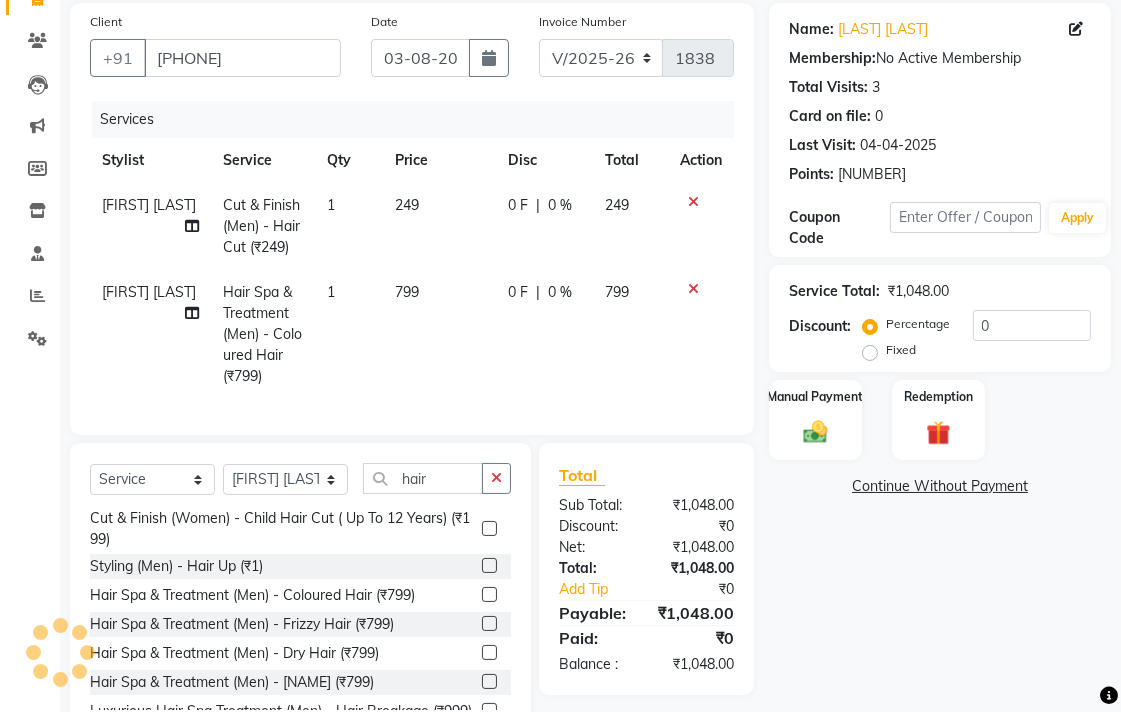 scroll, scrollTop: 108, scrollLeft: 0, axis: vertical 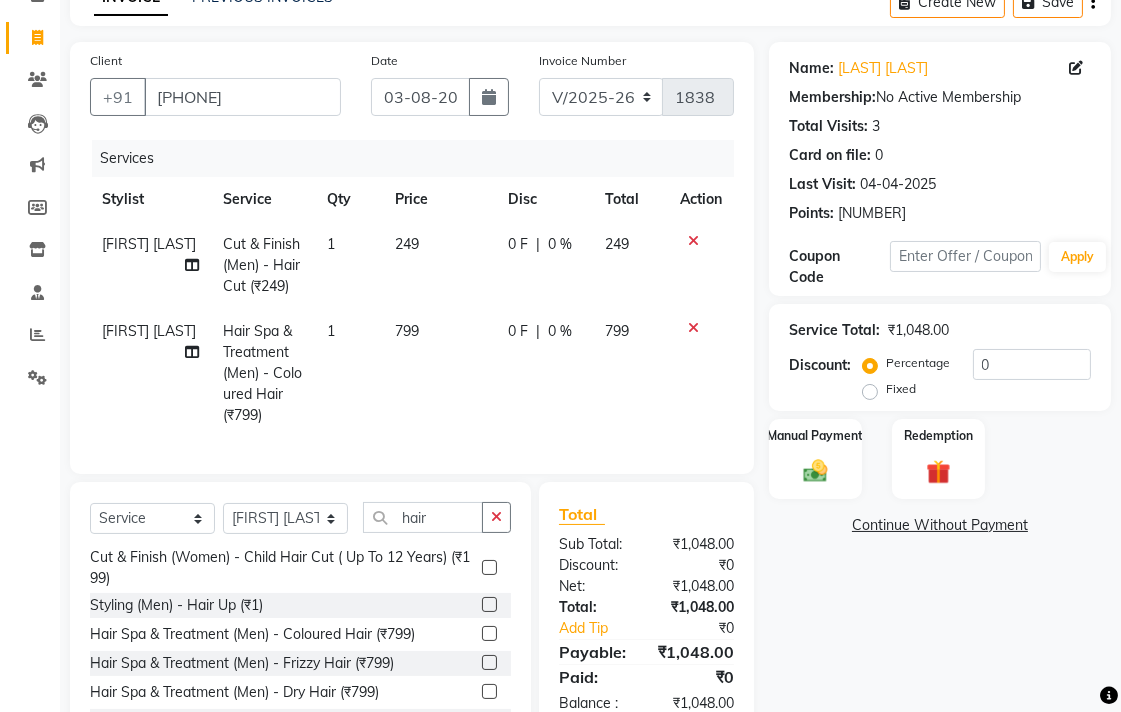 click on "249" 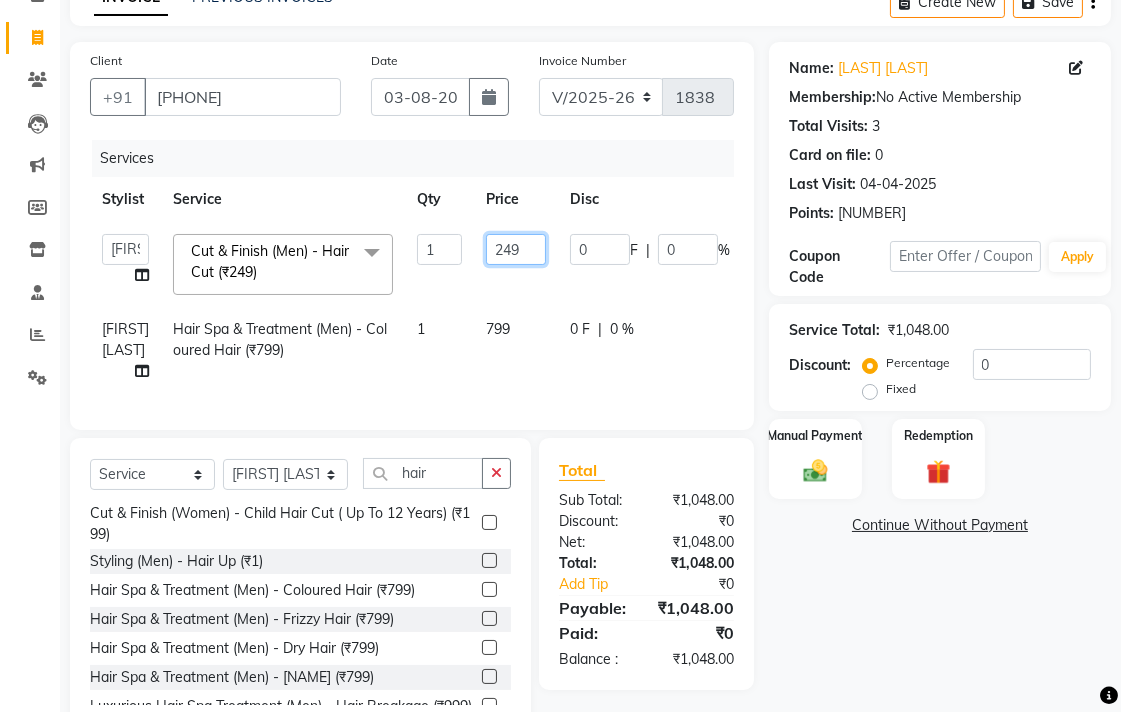 click on "249" 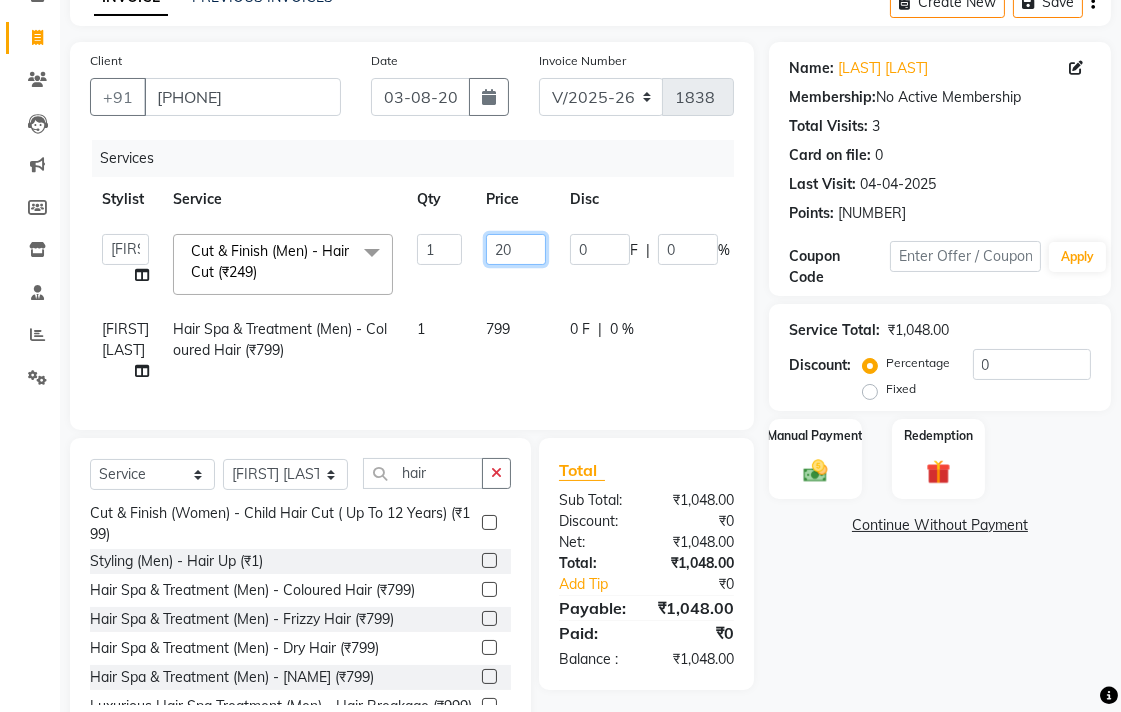type on "200" 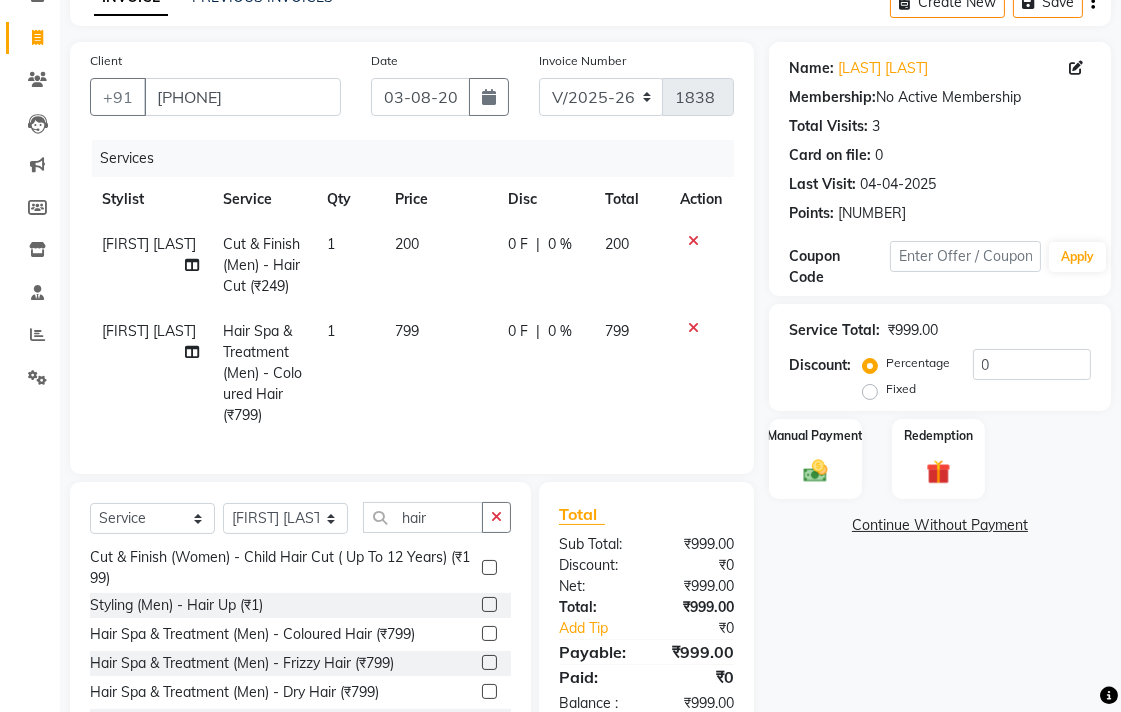 click on "[FIRST] [LAST] Hair Spa & Treatment (Men) - Coloured Hair (₹799) 1 799 0 F | 0 % 799" 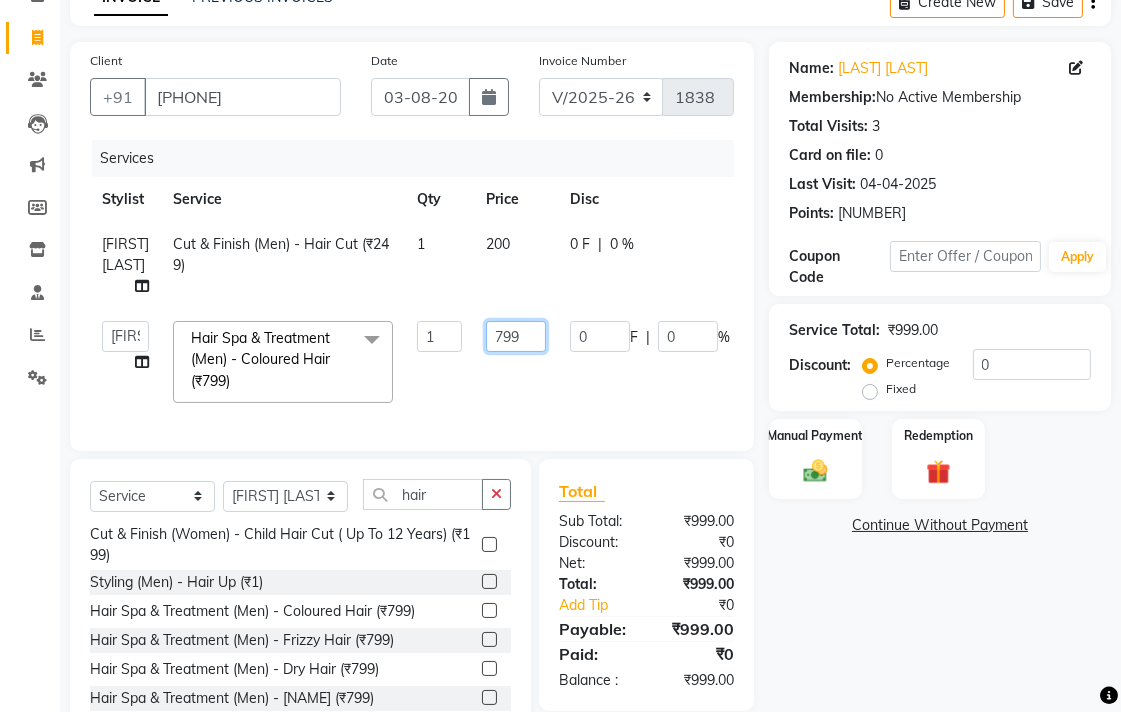 click on "799" 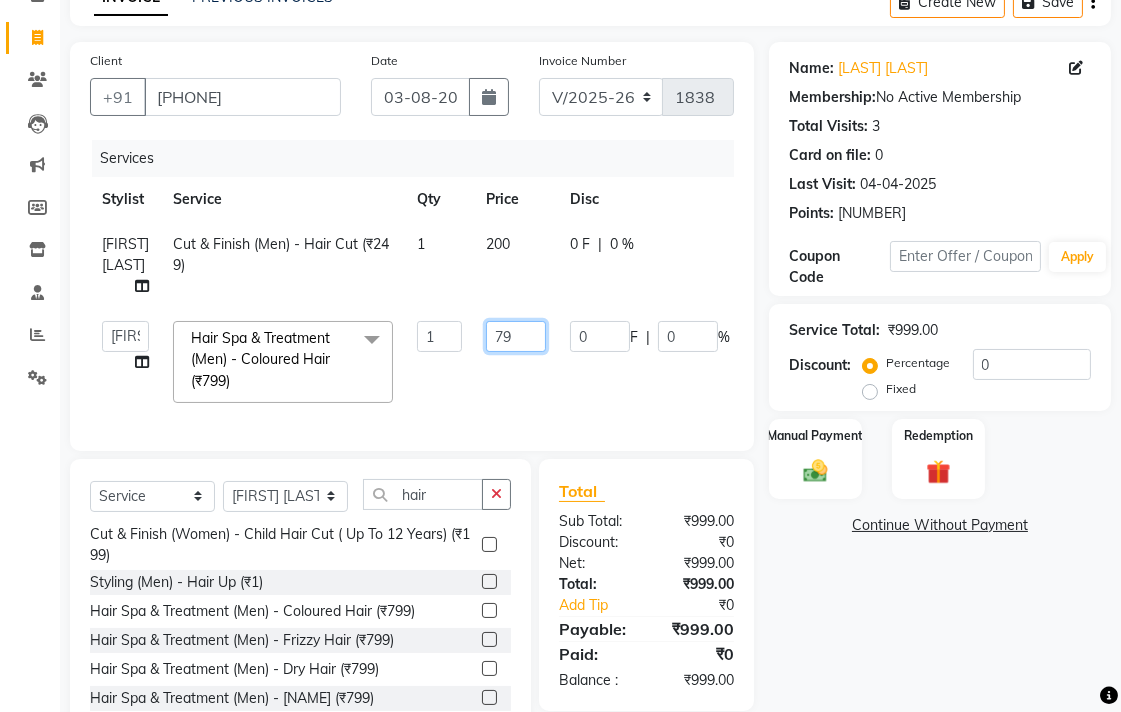 type on "7" 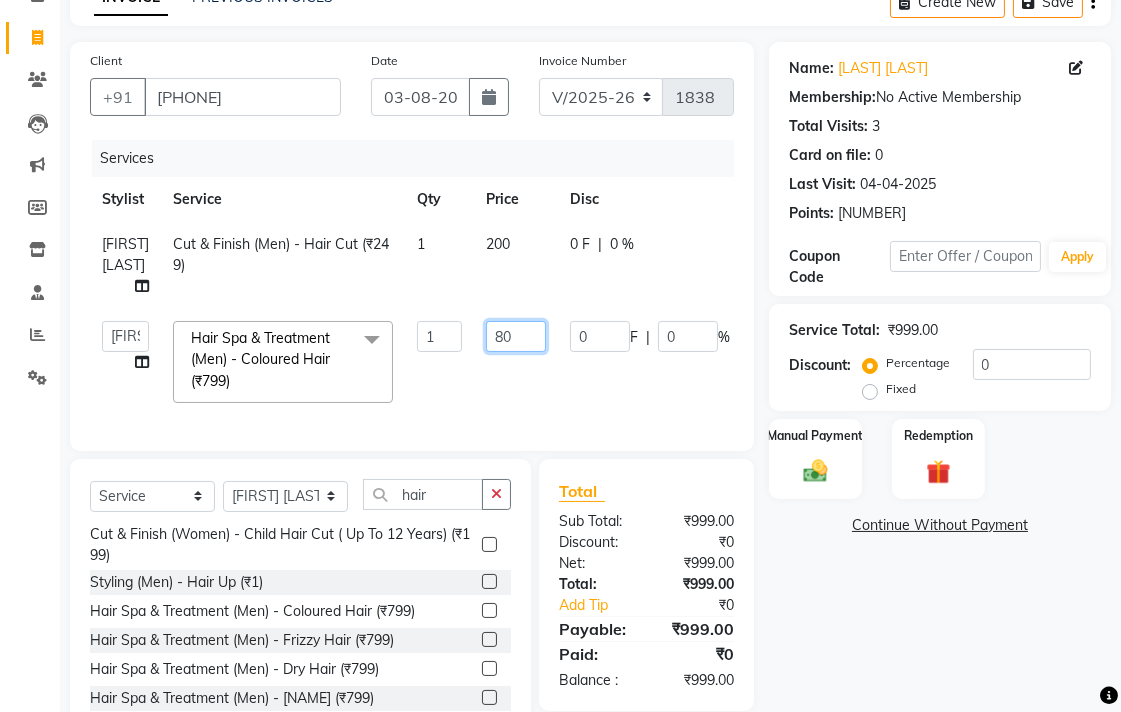 type on "800" 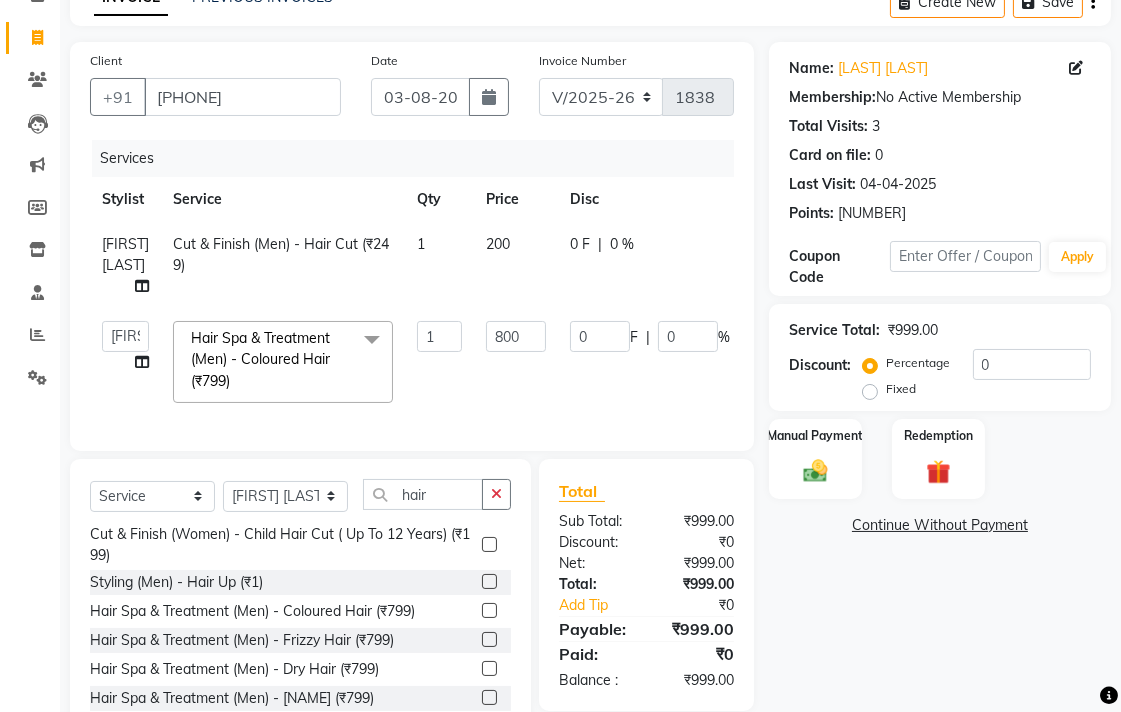 click on "[FIRST] [LAST]   [FIRST] [LAST]   [FIRST] [LAST]   [FIRST] [LAST]   [FIRST] [LAST]   [FIRST] [LAST]   [FIRST] [LAST]   [FIRST] [LAST]   [FIRST] [LAST]   [FIRST] [LAST]  Hair Spa & Treatment (Men) - Coloured Hair (₹799)  x Cut & Finish (Men) - Hair Cut (₹249) Cut & Finish (Men) - Shampoo & Conditioning (₹99) Cut & Finish (Men) - Advance Hair Cut (₹299) Cut & Finish (Men) - Child Hair Cut ( Up To 12 Years) (₹149) Cut & Finish (Men) - Shaving (₹99) Cut & Finish (Men) - Beard Designing (₹149) nail art (₹1900) FREE EYEBRO (₹0) FACE SCARBING (₹100) pearsing (₹400) beard color (₹199) mustace color (₹99) Fiber complex tretment (₹3500) eyerpeirsing par pear (₹300) shea bater spa men (₹2000) shea bater hair spa women (₹3000) color aply only (₹300) bio plstia (₹6000) campaki hair spa (₹3000) Cut & Finish (Women) - Hair Cut (₹349) Cut & Finish (Women) - Shampoo & Conditioning (₹199) Cut & Finish (Women) - Advance Hair Cut (₹599) mustache color (men) (₹100) [PHONE]" 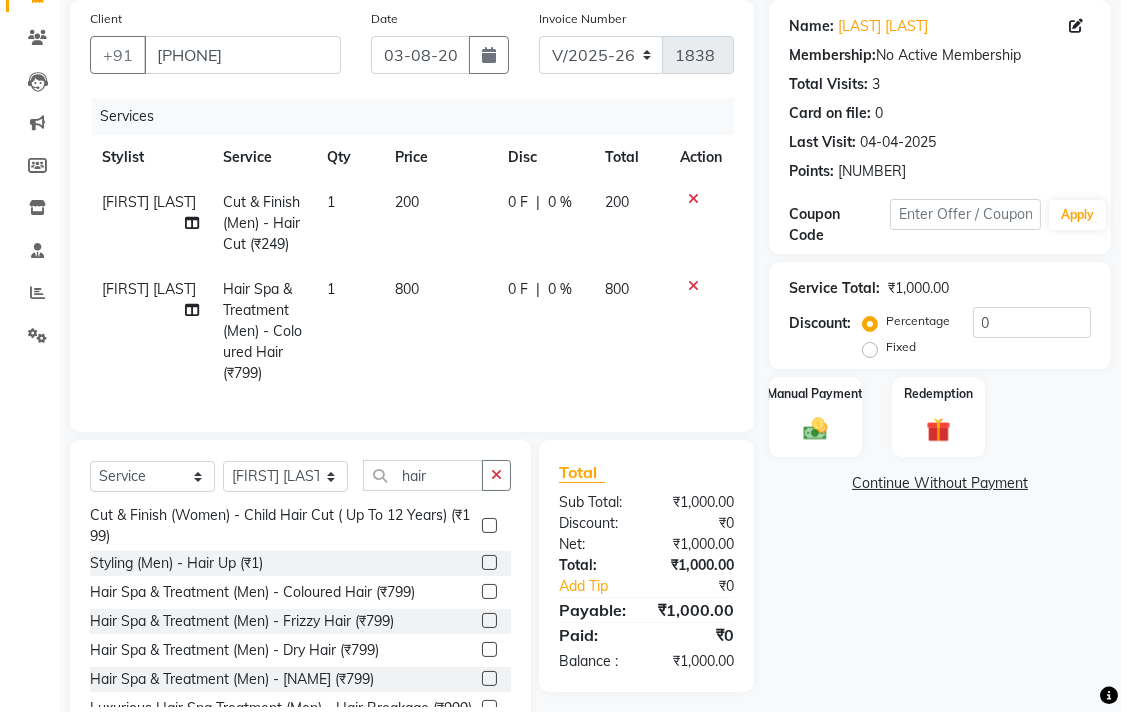 scroll, scrollTop: 220, scrollLeft: 0, axis: vertical 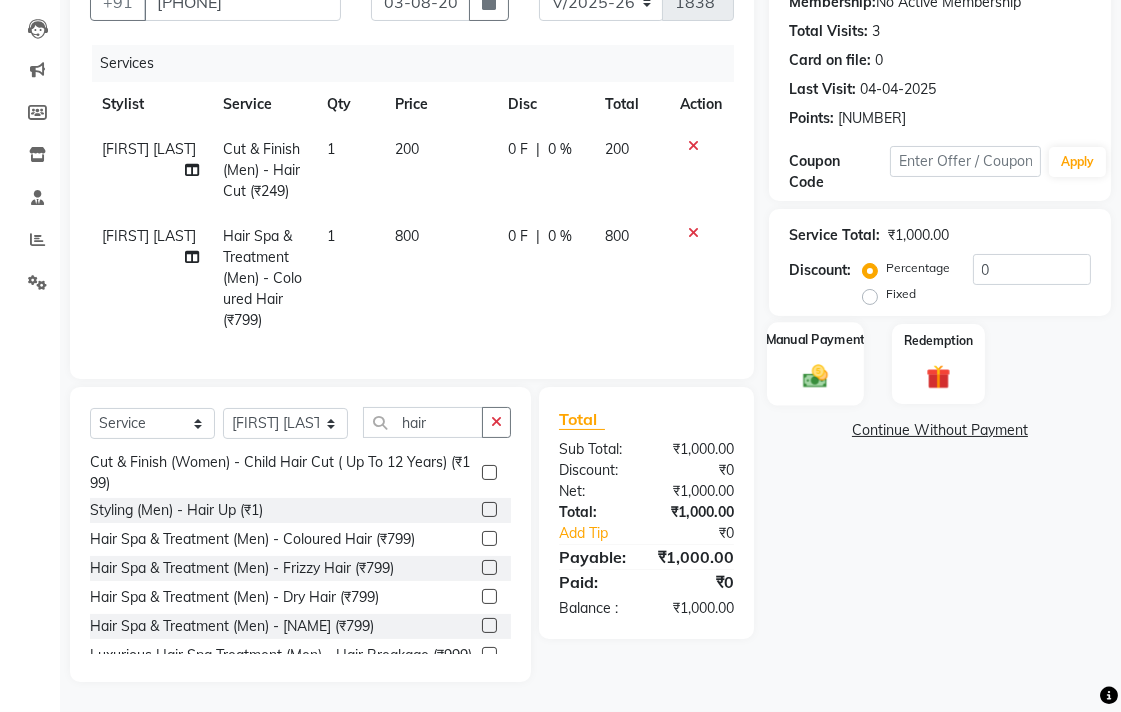 click 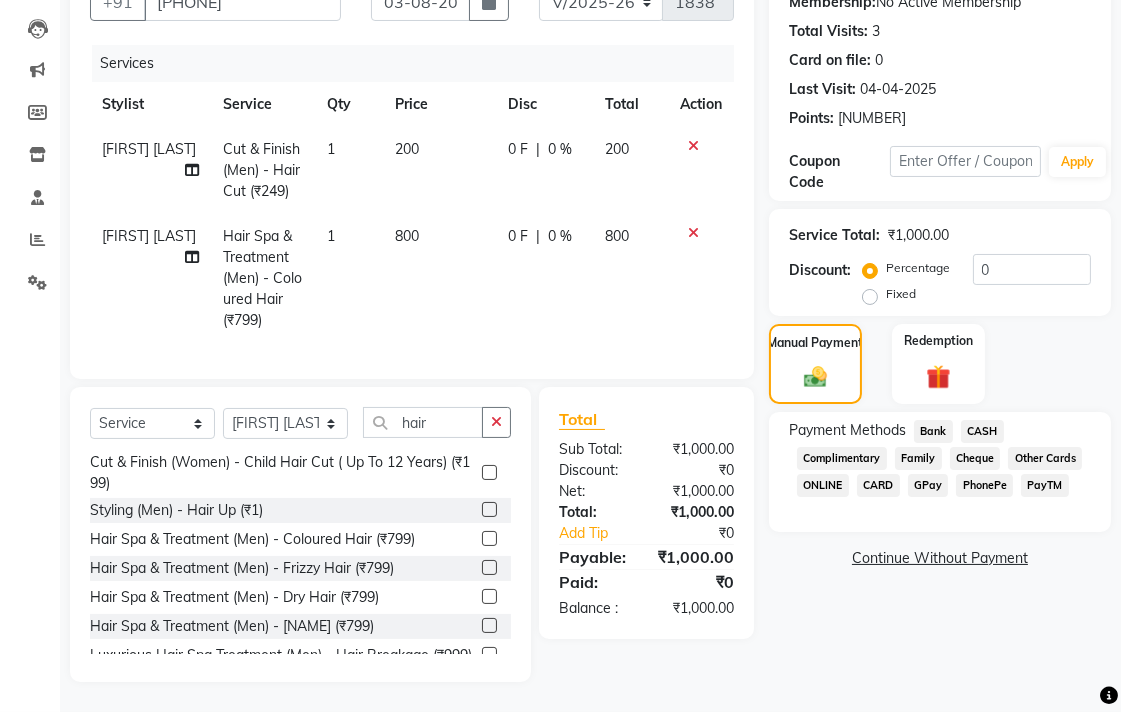 click on "CASH" 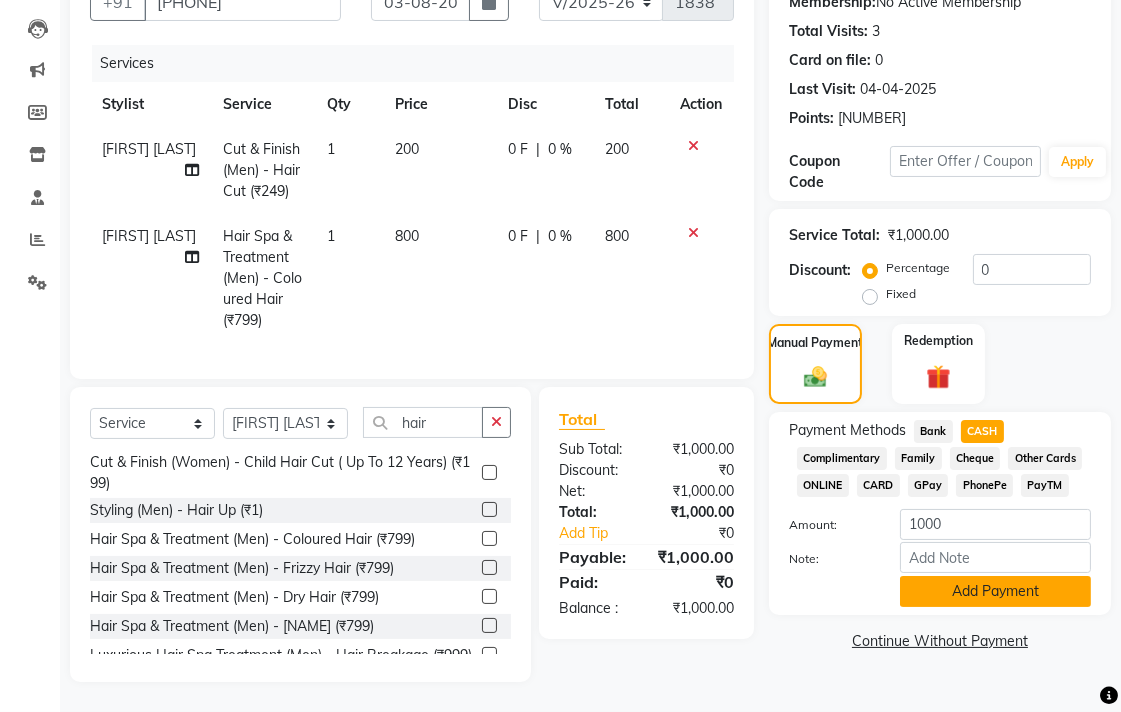 click on "Add Payment" 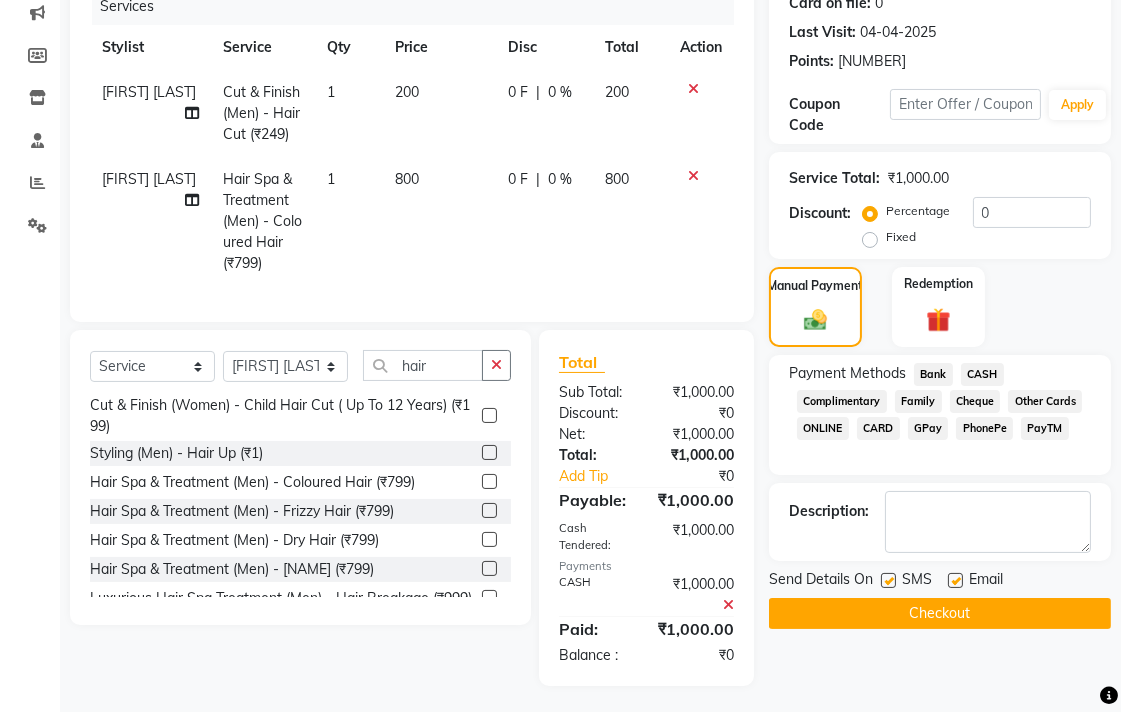 scroll, scrollTop: 281, scrollLeft: 0, axis: vertical 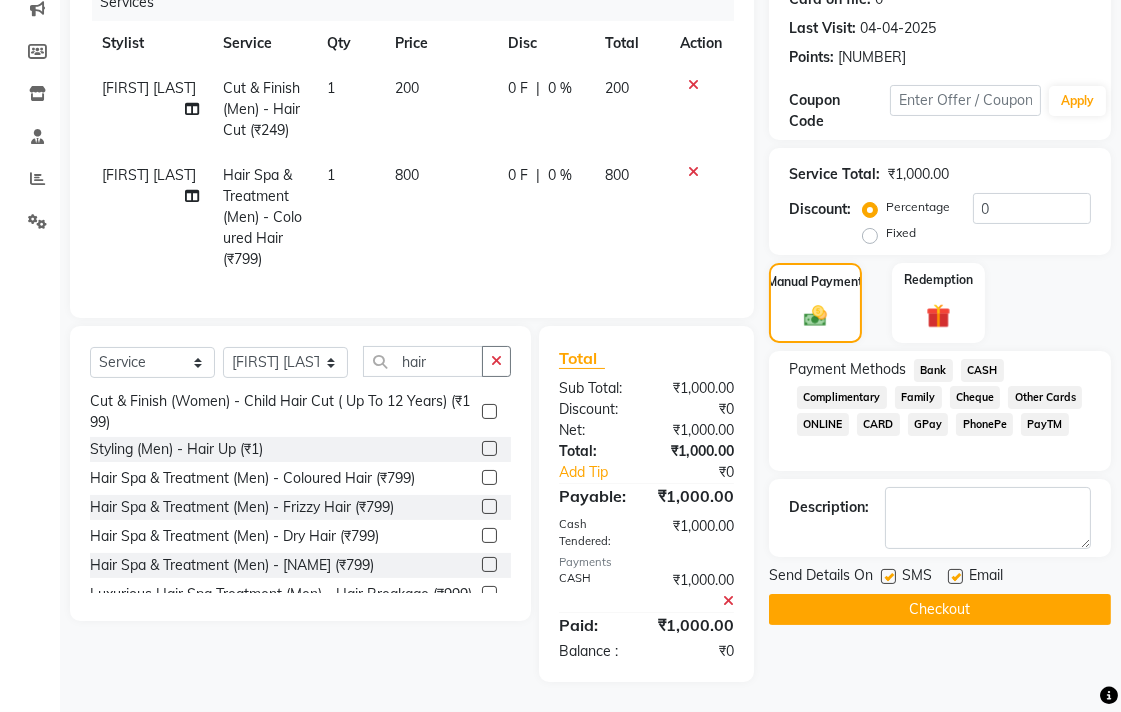 click on "Checkout" 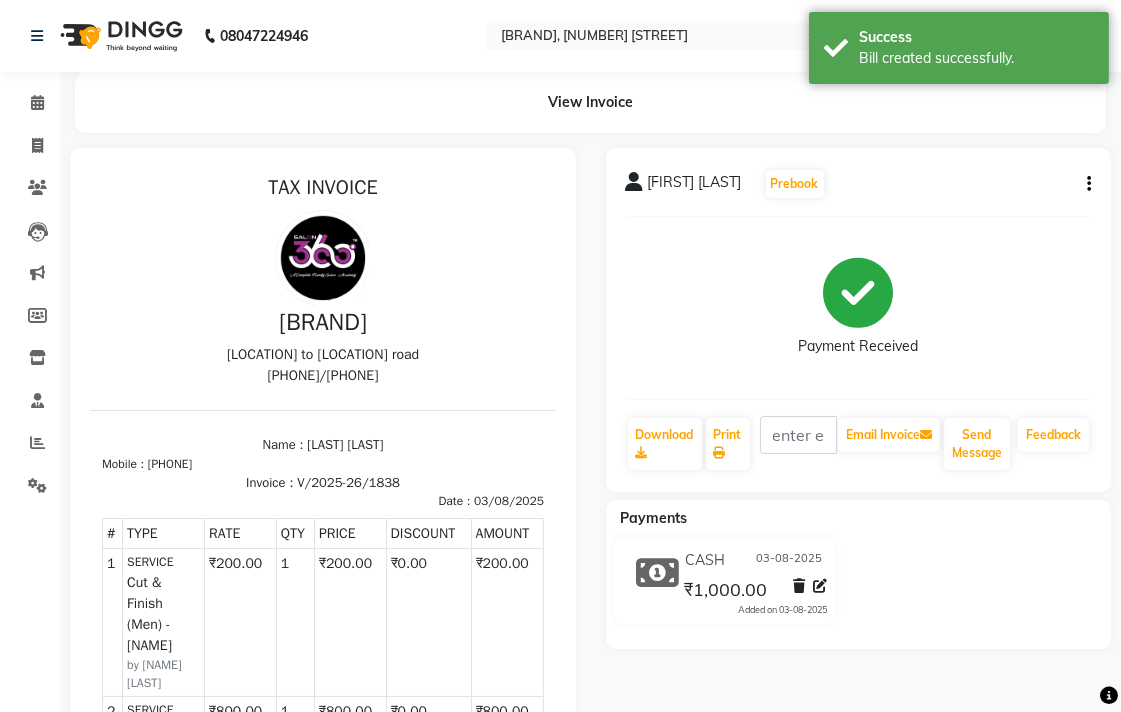 scroll, scrollTop: 0, scrollLeft: 0, axis: both 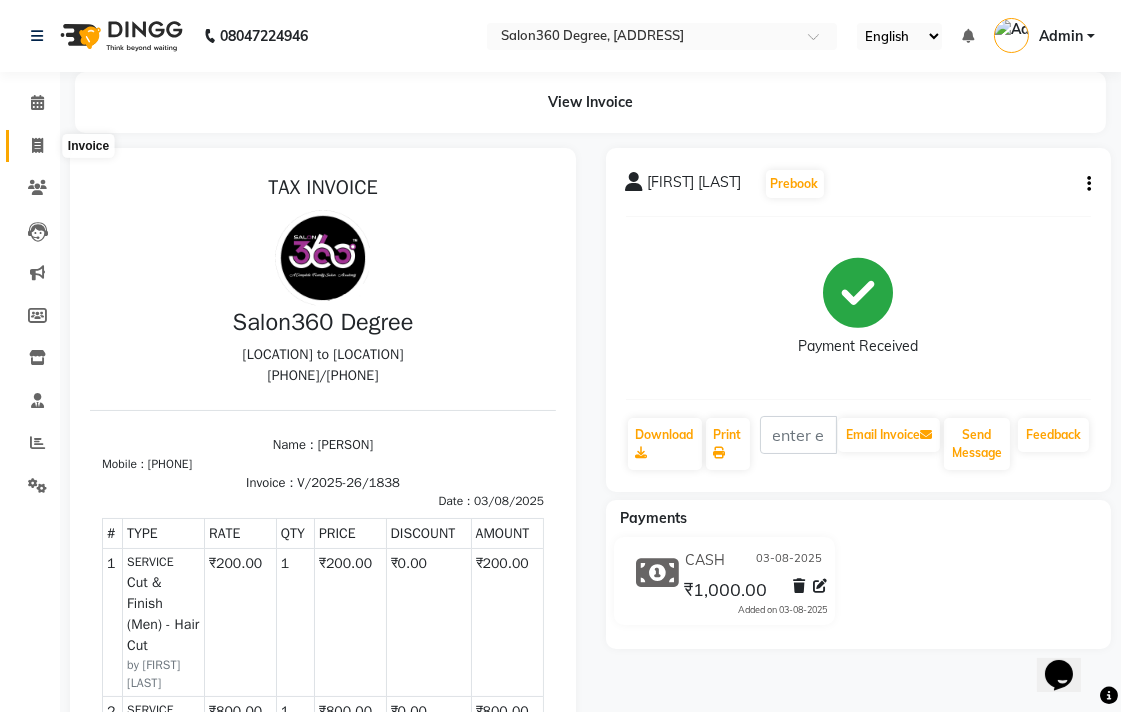 click 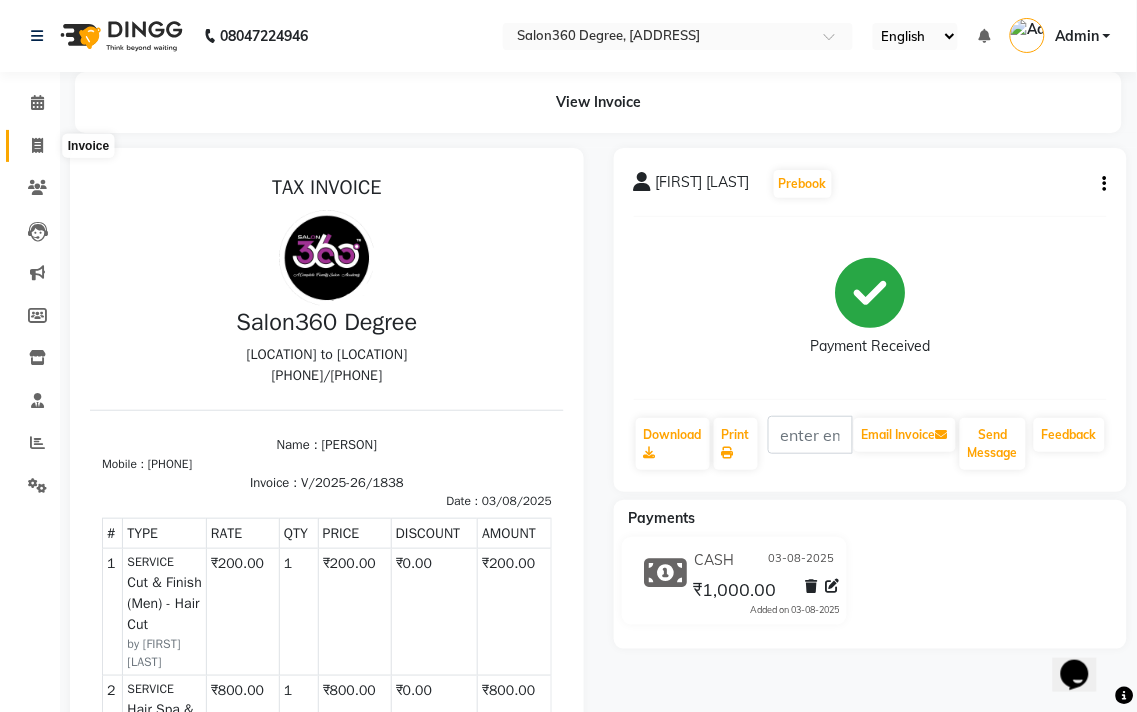 select on "5215" 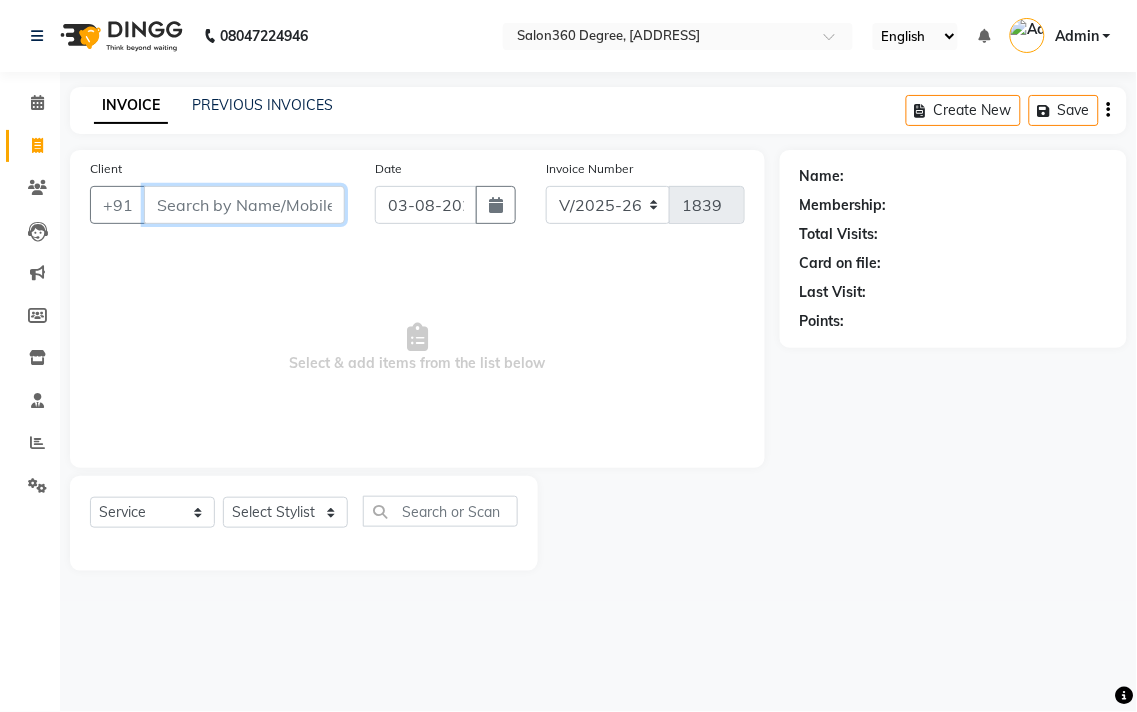 click on "Client" at bounding box center [244, 205] 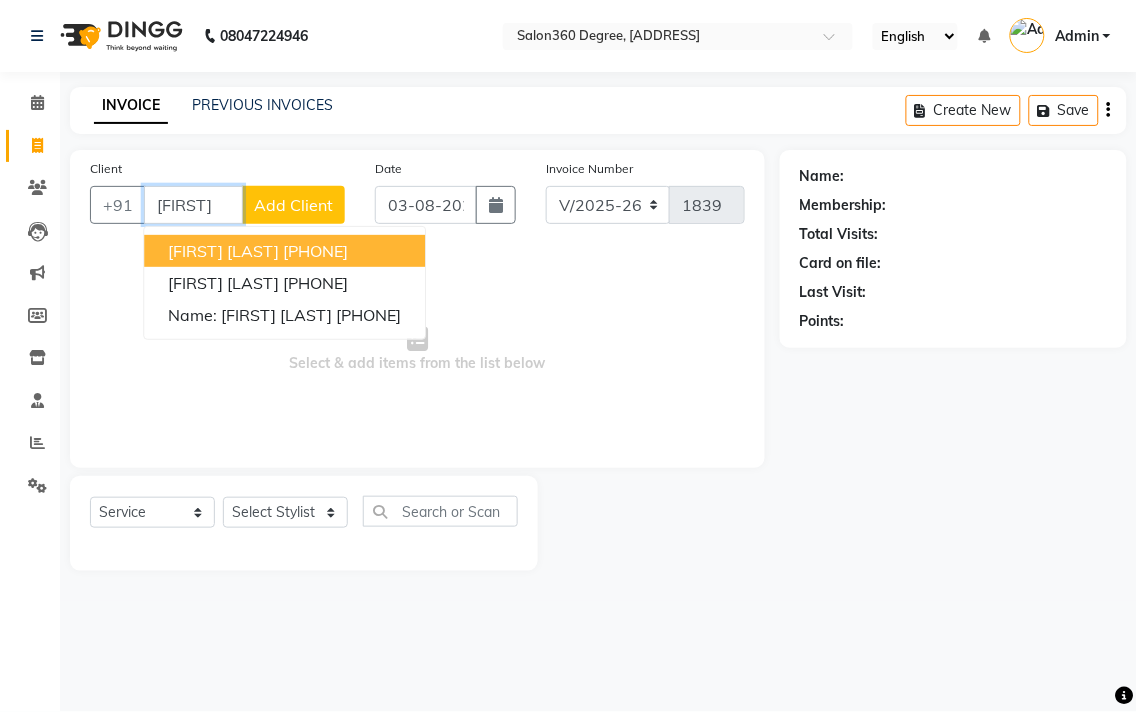 click on "kamles" at bounding box center (193, 205) 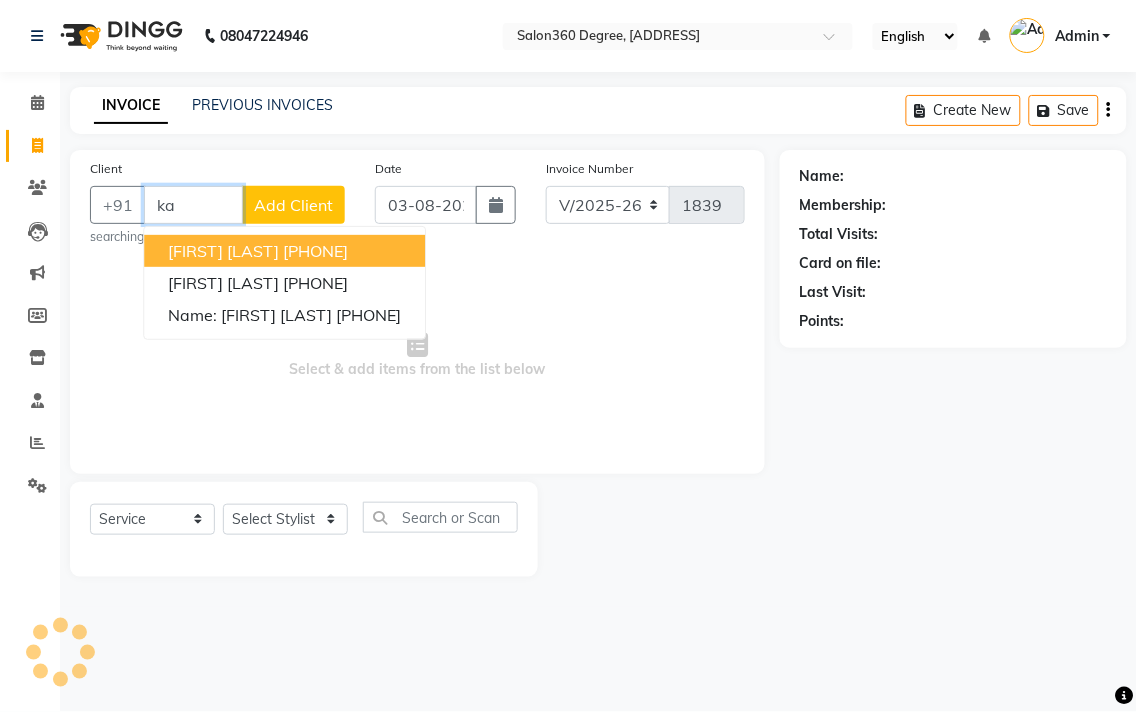 type on "k" 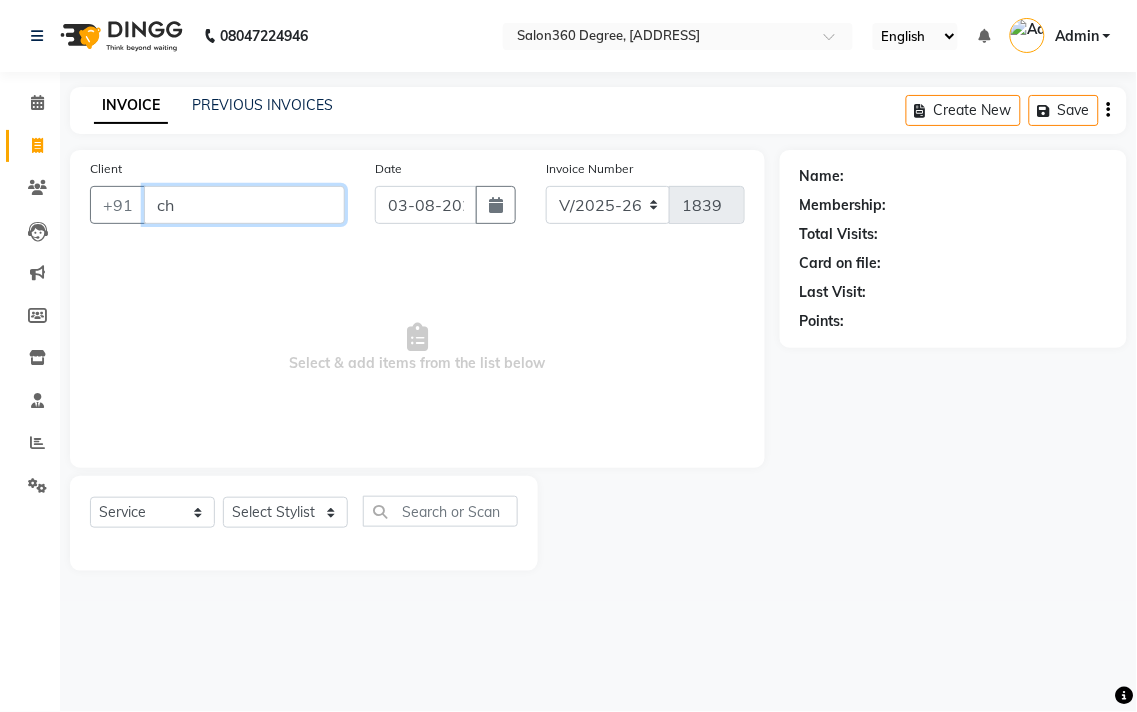 type on "c" 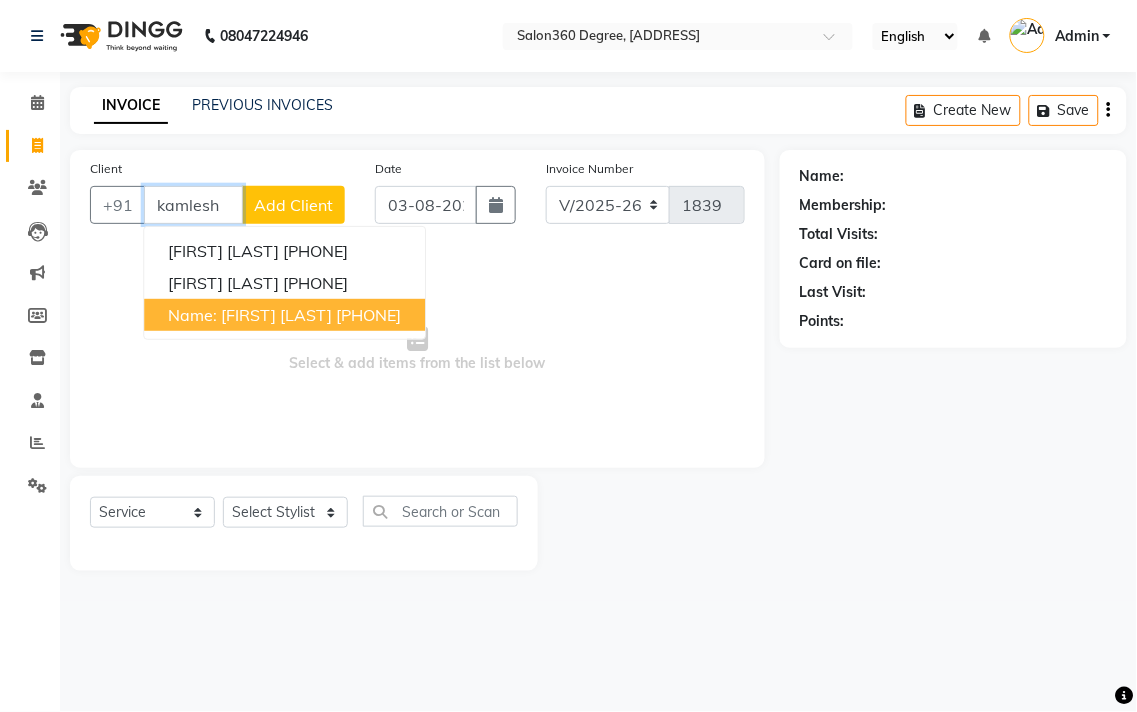 click on "9405304050" at bounding box center (368, 315) 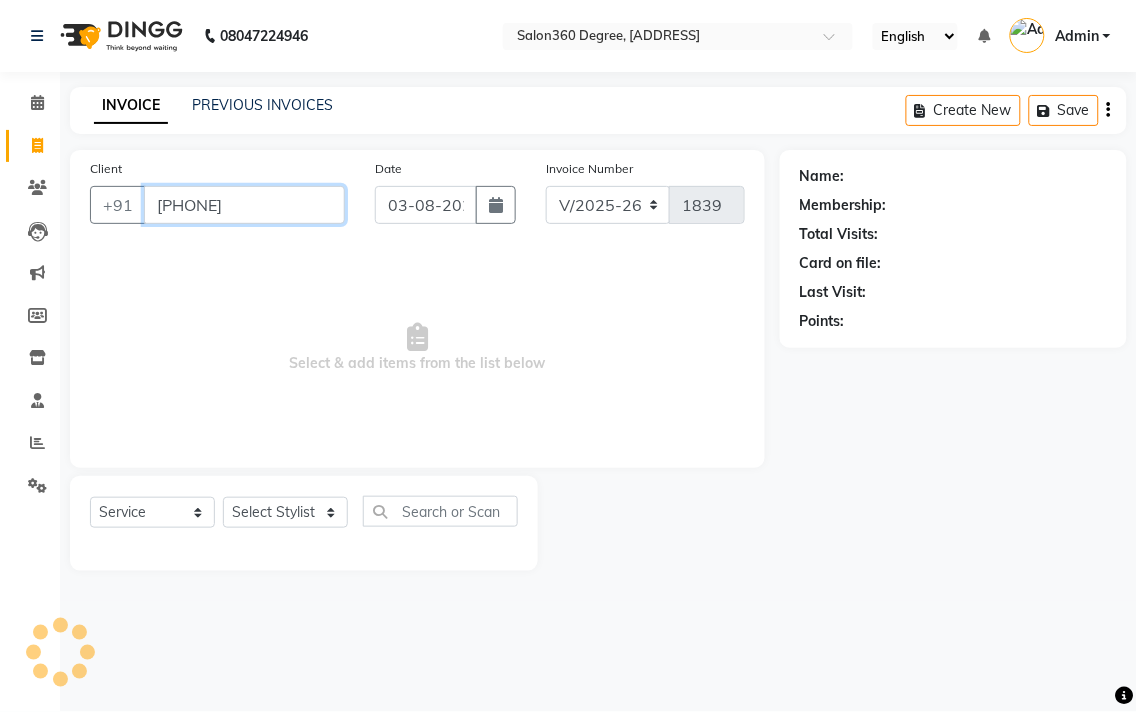 type on "9405304050" 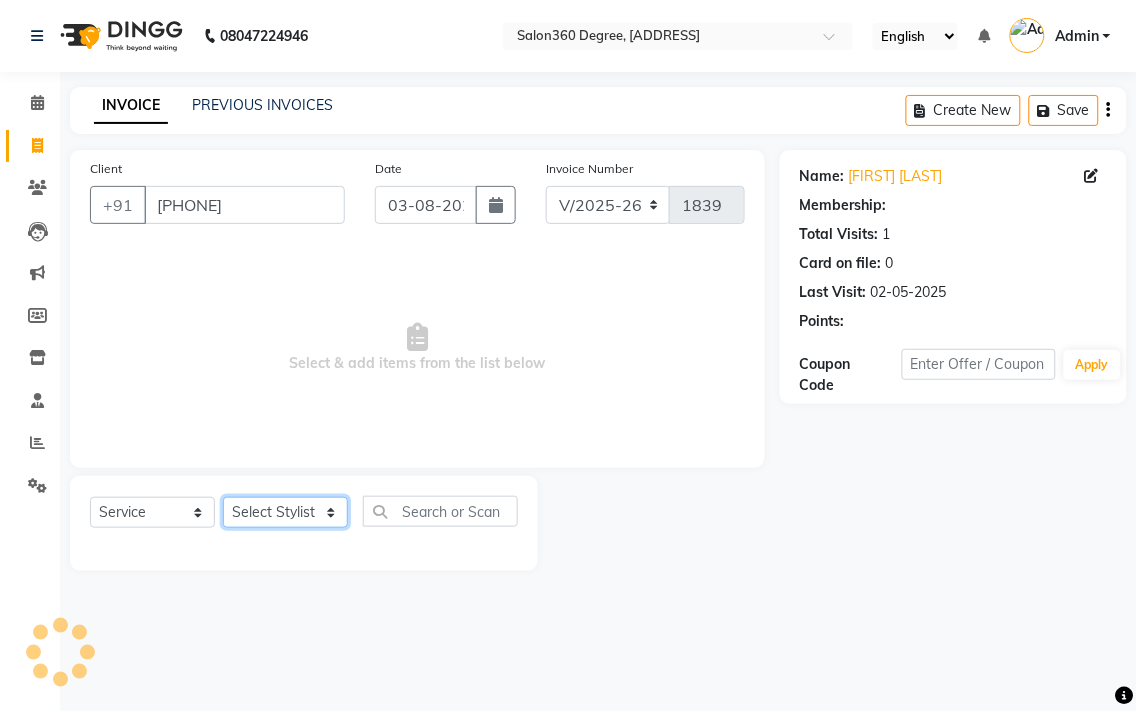 click on "Select Stylist [FIRST] [LAST] [FIRST] [LAST] [FIRST] [LAST] [FIRST] [LAST] [FIRST] [LAST] [FIRST] [LAST] [FIRST] [LAST] [FIRST] [LAST] [LAST] [LAST] [LAST] [LAST]" 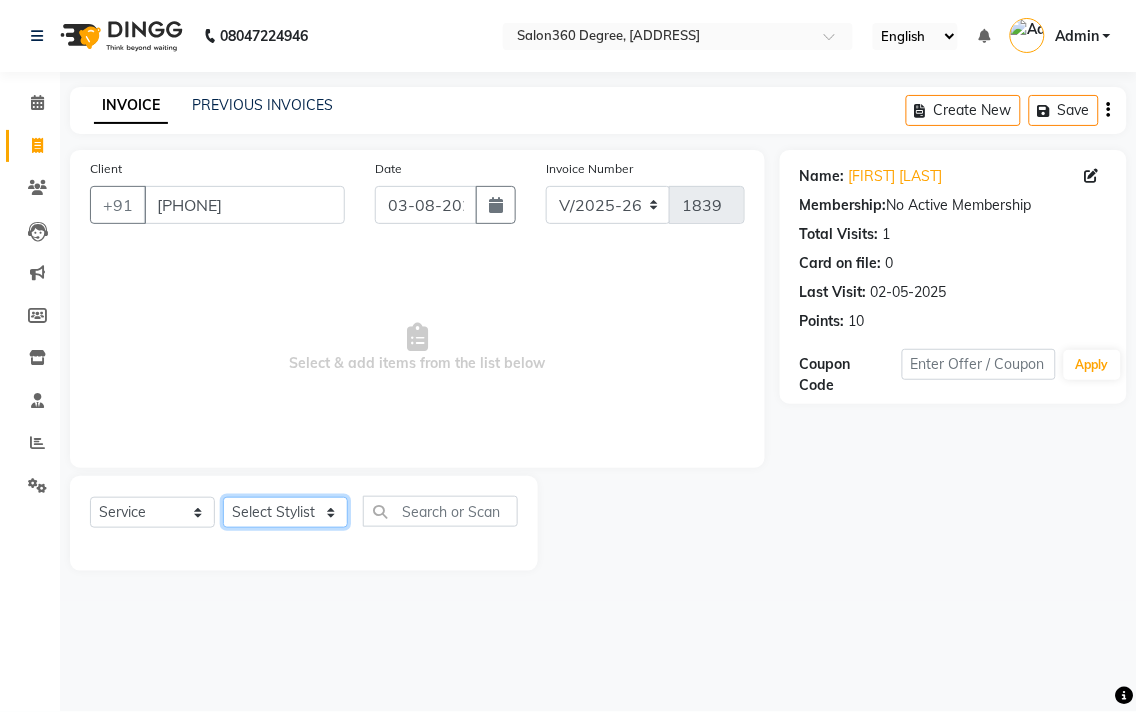 select on "33518" 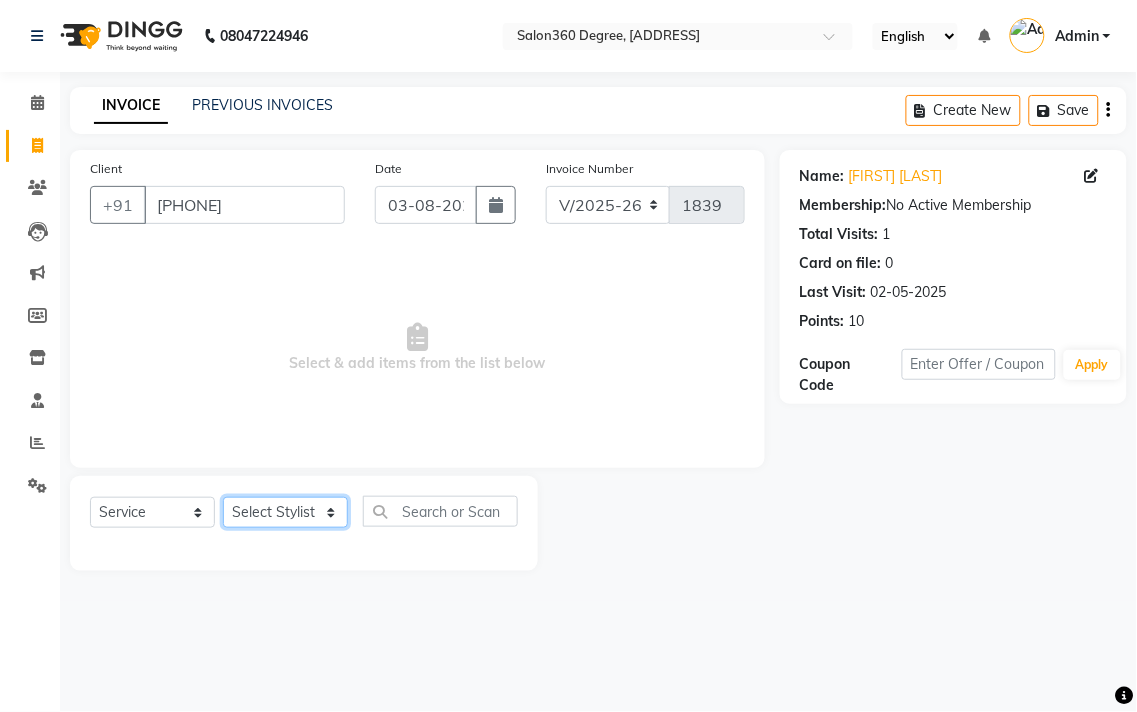 click on "Select Stylist [FIRST] [LAST] [FIRST] [LAST] [FIRST] [LAST] [FIRST] [LAST] [FIRST] [LAST] [FIRST] [LAST] [FIRST] [LAST] [FIRST] [LAST] [LAST] [LAST] [LAST] [LAST]" 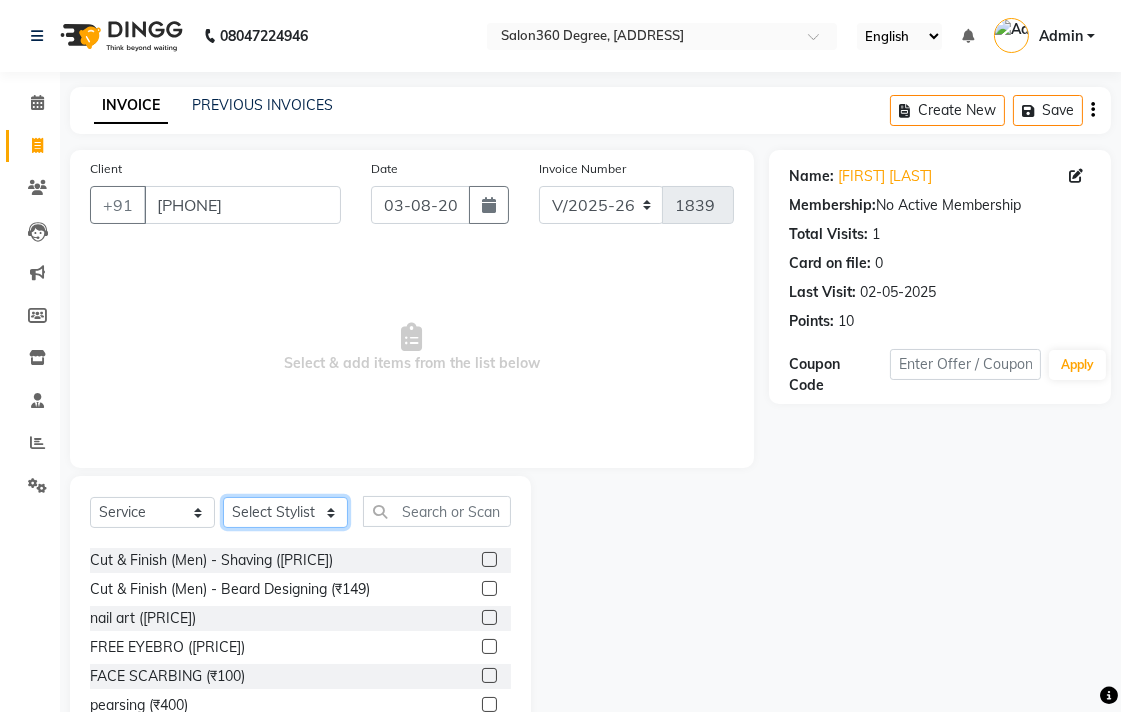 scroll, scrollTop: 0, scrollLeft: 0, axis: both 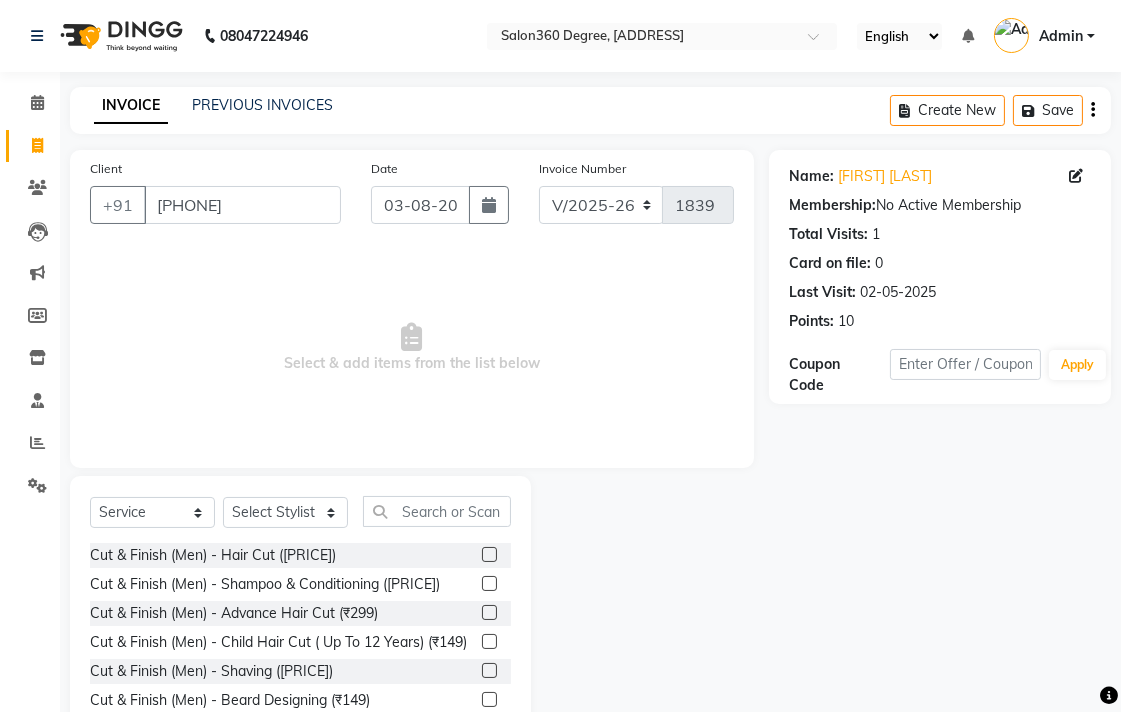 click 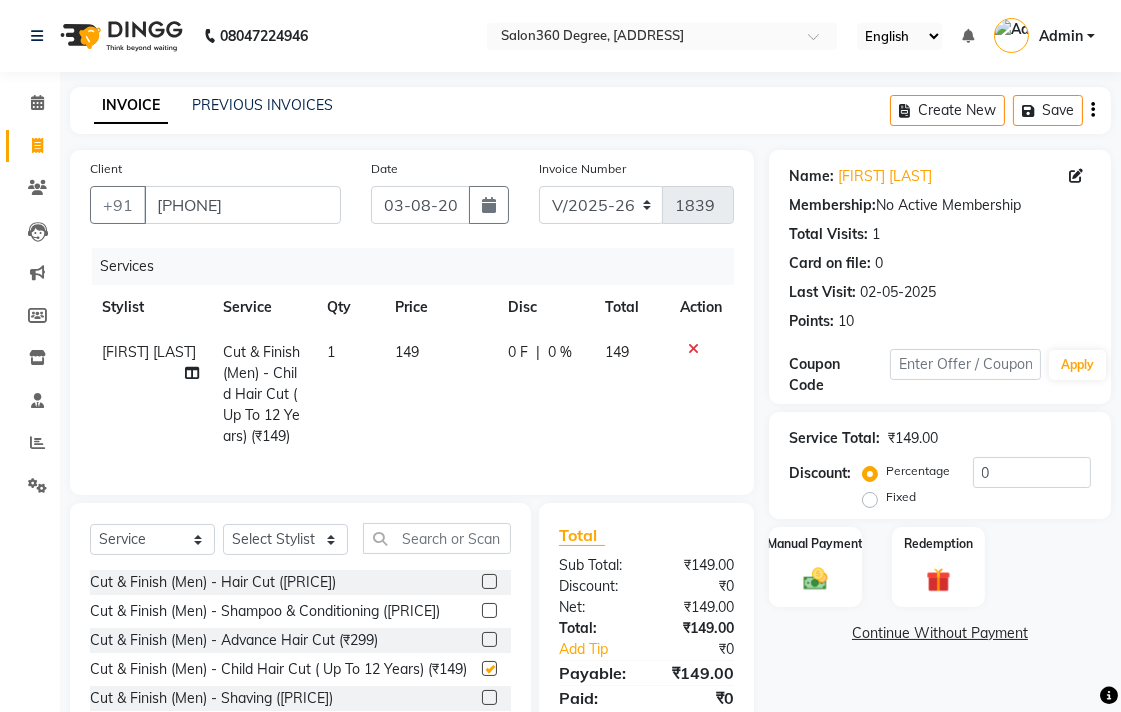 checkbox on "false" 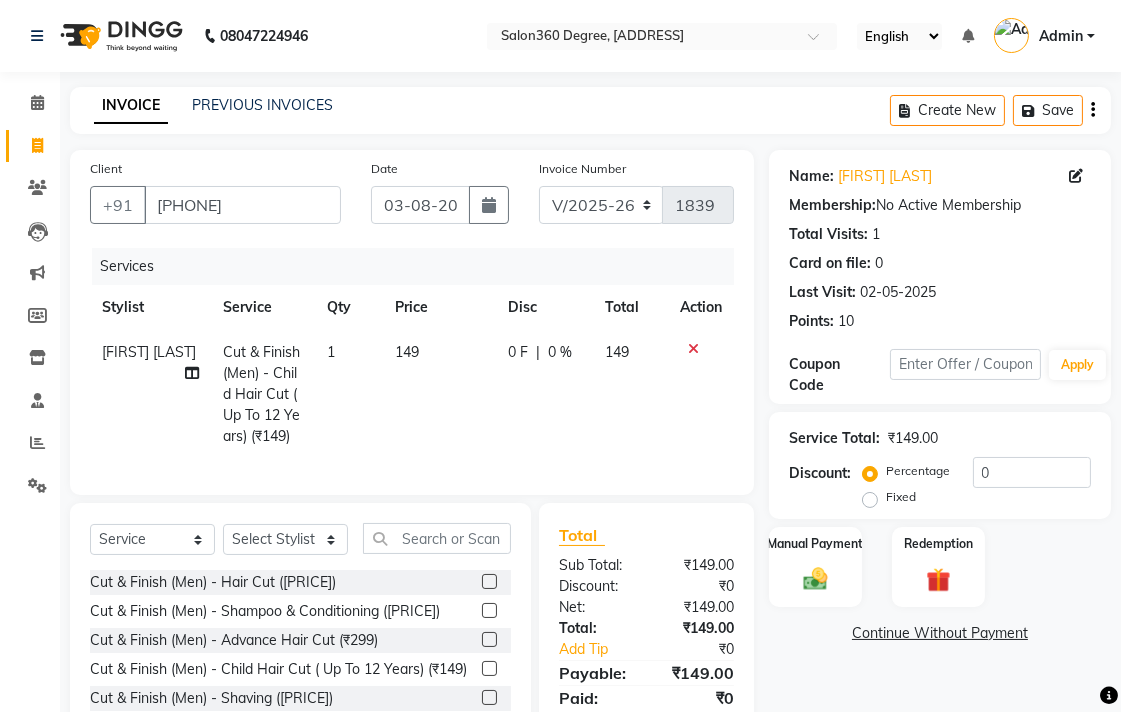 click on "149" 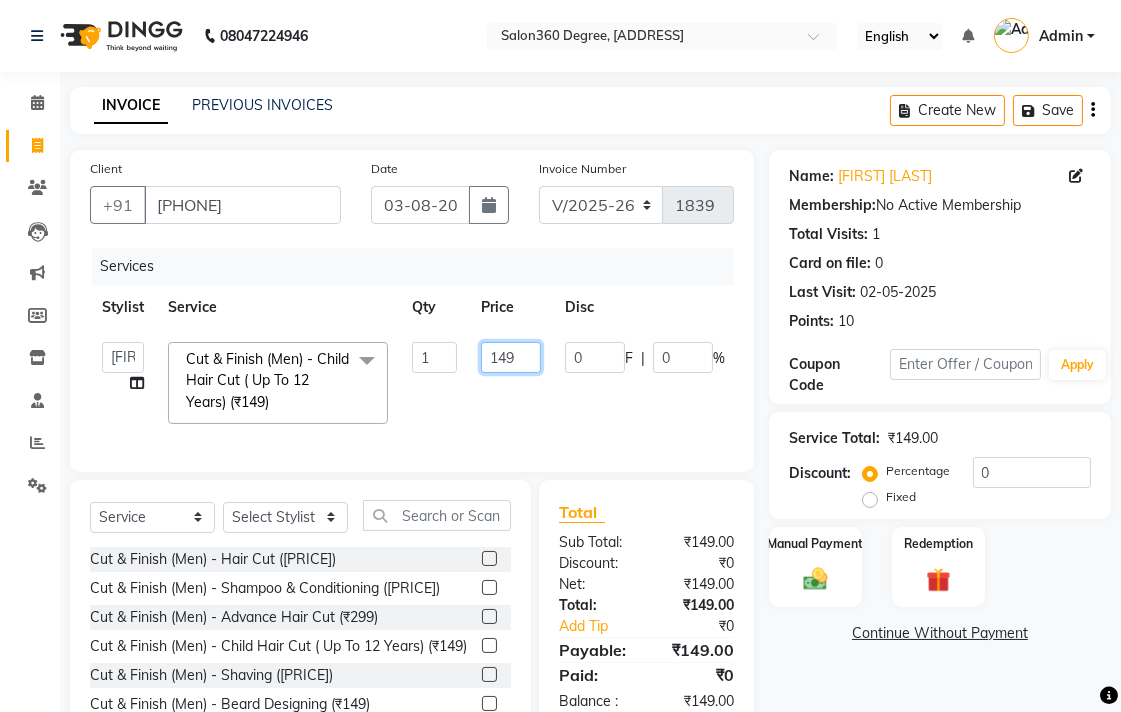 click on "149" 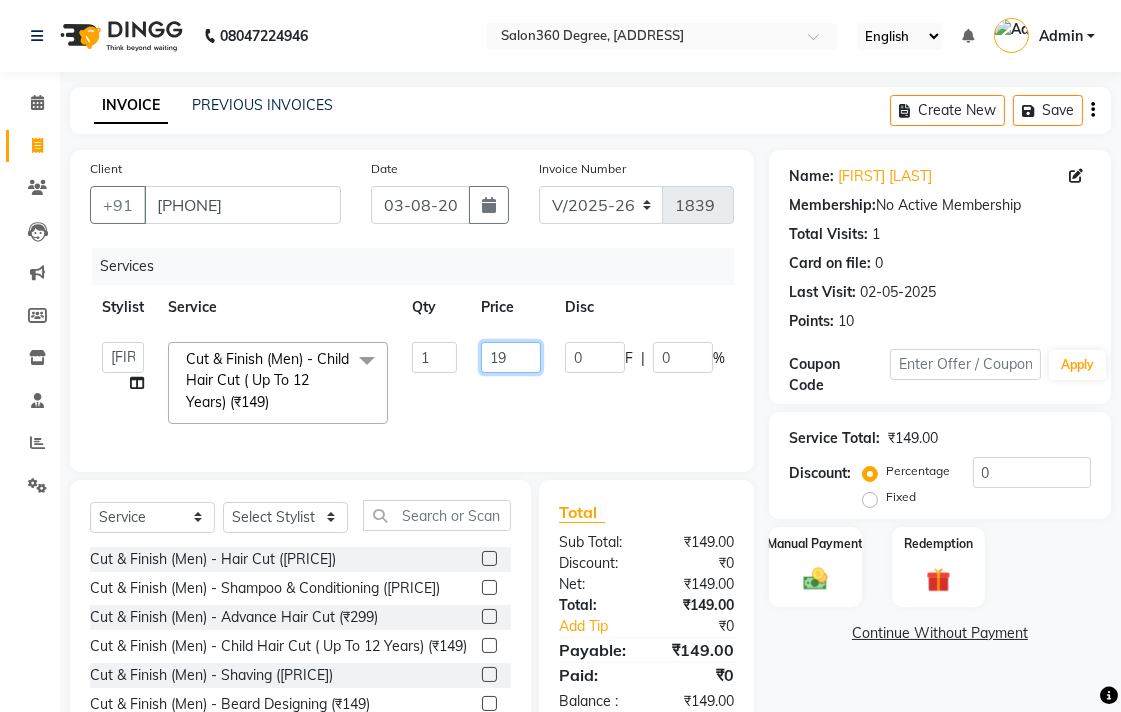 type on "199" 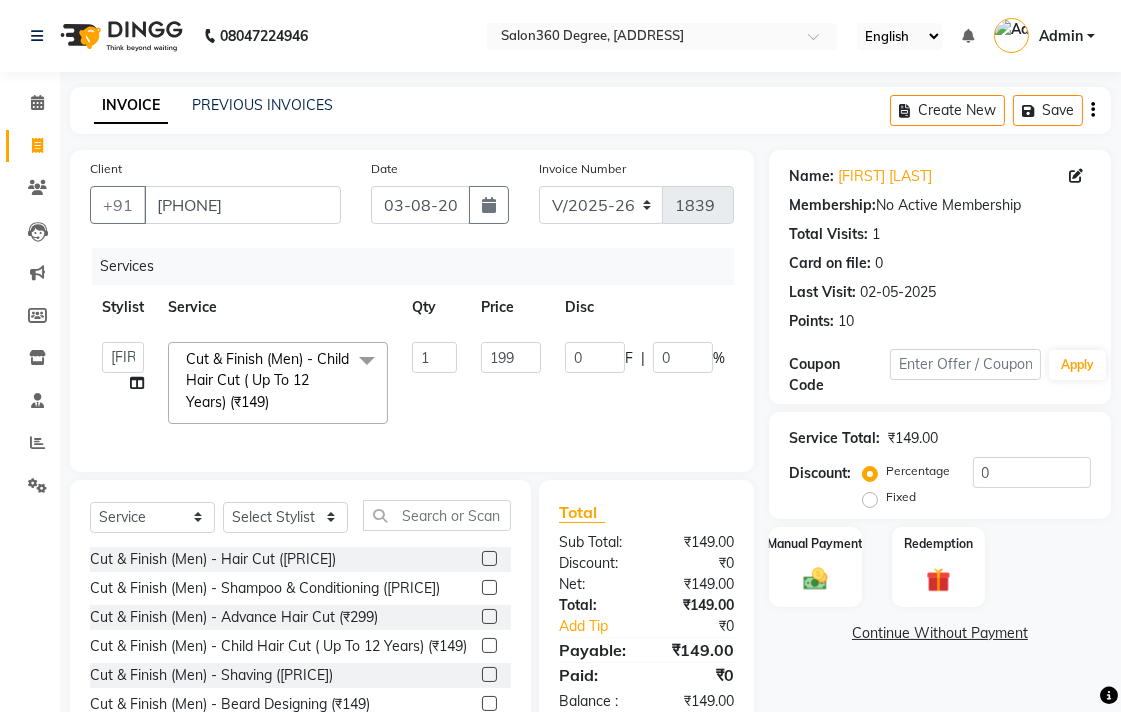 click on "Ankush Warpe   Arati Garol   dwarka panchal   gaju khde   Ganesh Harane   Mahesh Kanore   pooja pansai   Rahul Motewar   Sachin Kale   sakshi vishal sawant   savli hiwale  Cut & Finish (Men) - Child Hair Cut ( Up To 12 Years) (₹149)  x Cut & Finish (Men) - Hair Cut (₹249) Cut & Finish (Men) - Shampoo & Conditioning (₹99) Cut & Finish (Men) - Advance Hair Cut (₹299) Cut & Finish (Men) - Child Hair Cut ( Up To 12 Years) (₹149) Cut & Finish (Men) - Shaving (₹99) Cut & Finish (Men) - Beard Designing (₹149) nail art (₹1900) FREE EYEBRO  (₹0) FACE SCARBING (₹100) pearsing (₹400) beard color (₹199) mustace color (₹99) Fiber complex tretment (₹3500) eyerpeirsing par pear (₹300) shea bater spa men (₹2000) shea bater hair spa women (₹3000) color aply only (₹300) bio plstia  (₹6000) campaki hair spa  (₹3000) Cut & Finish (Women) - Hair Cut (₹349) Cut & Finish (Women) - Shampoo & Conditioning (₹199) Cut & Finish (Women) - Advance Hair Cut (₹599) beard color(men) (₹250) 1" 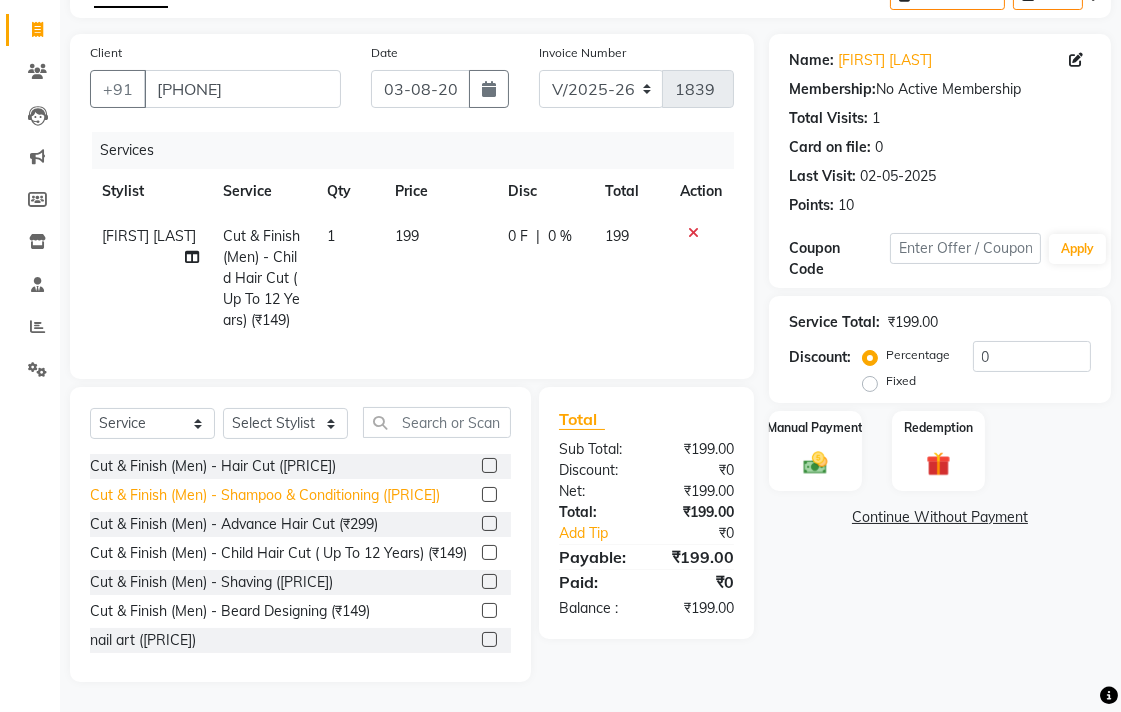 scroll, scrollTop: 132, scrollLeft: 0, axis: vertical 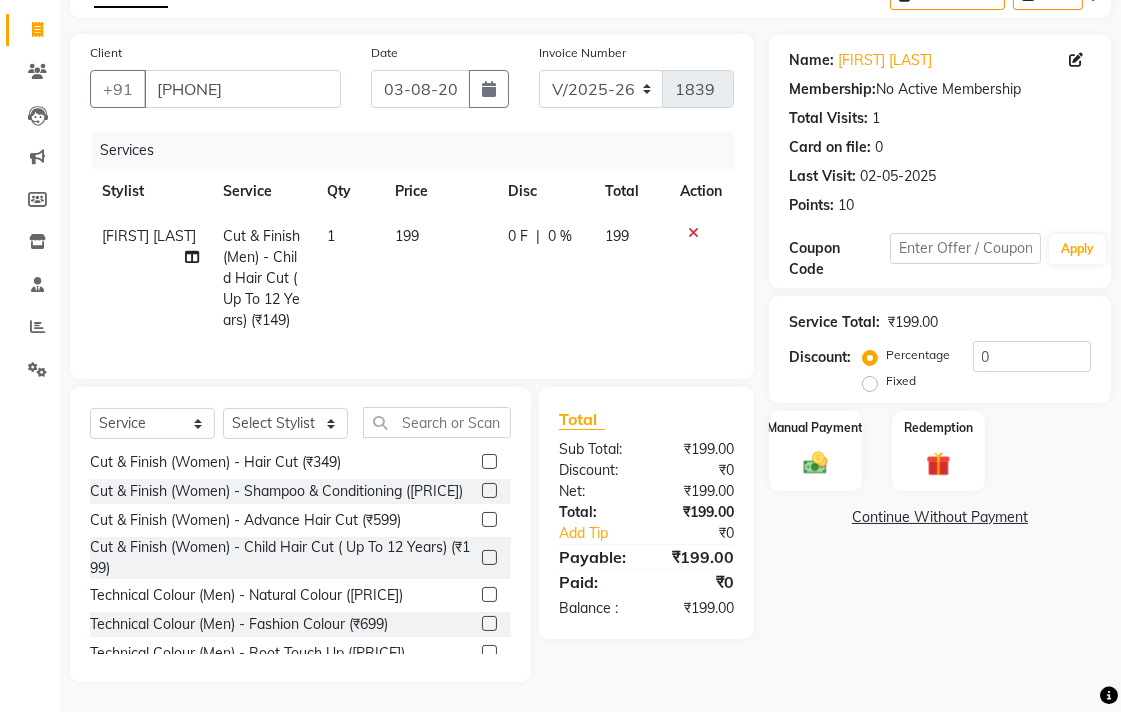 click 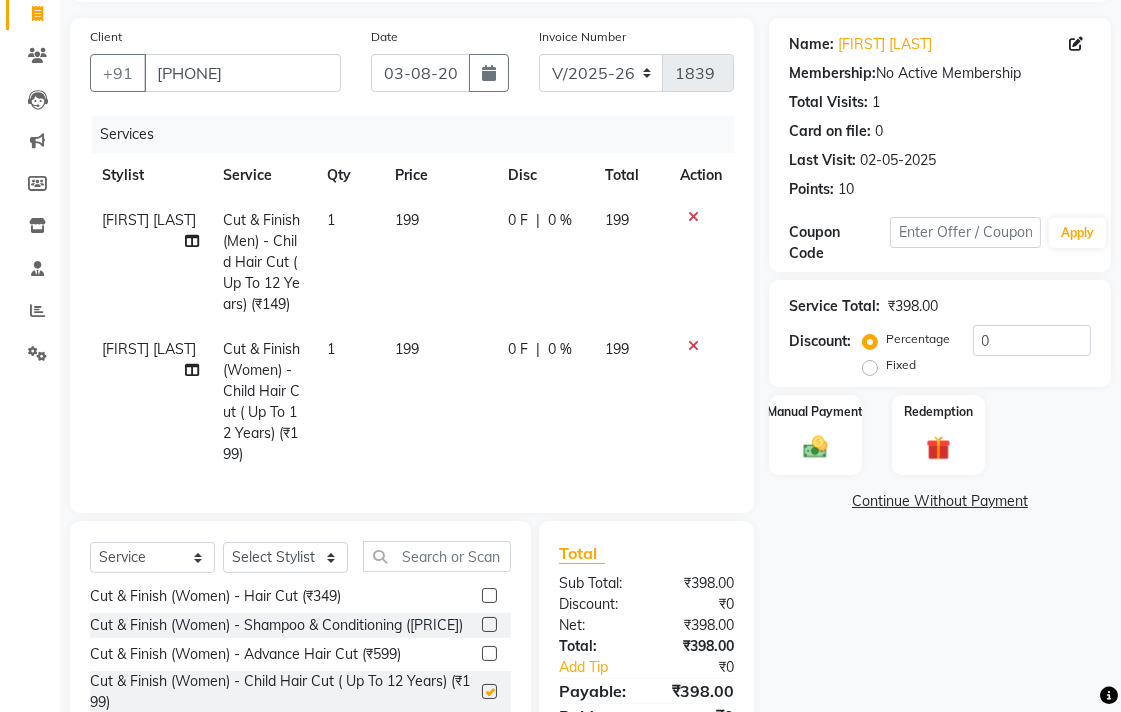 checkbox on "false" 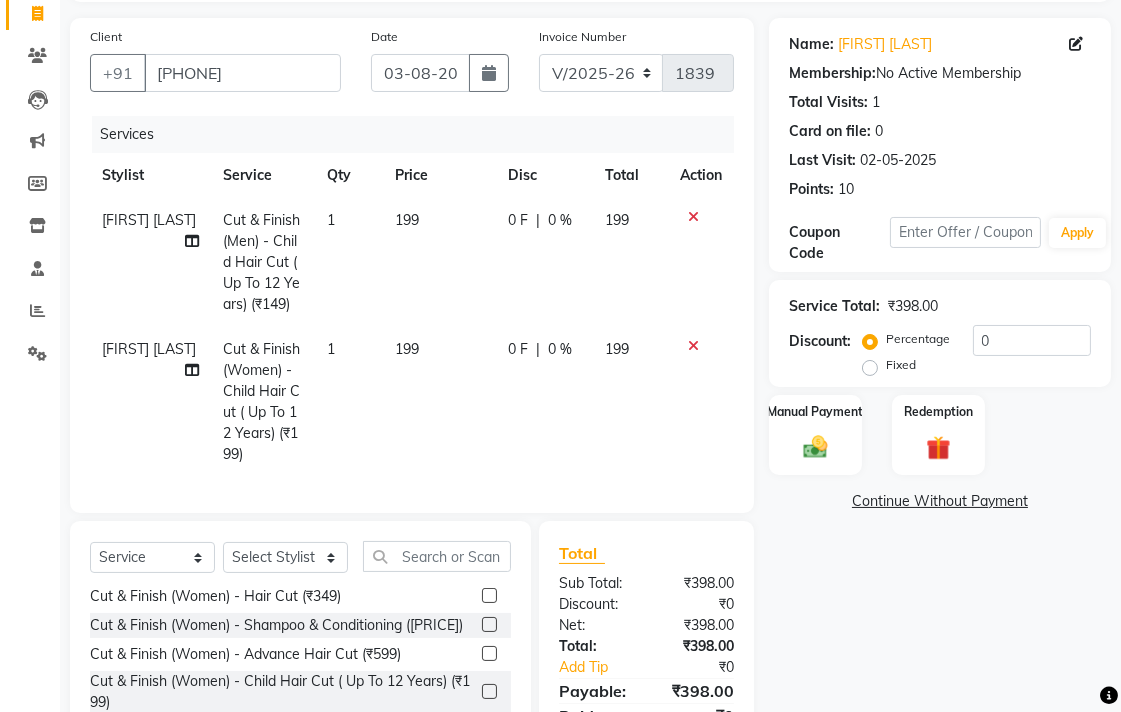 click on "199" 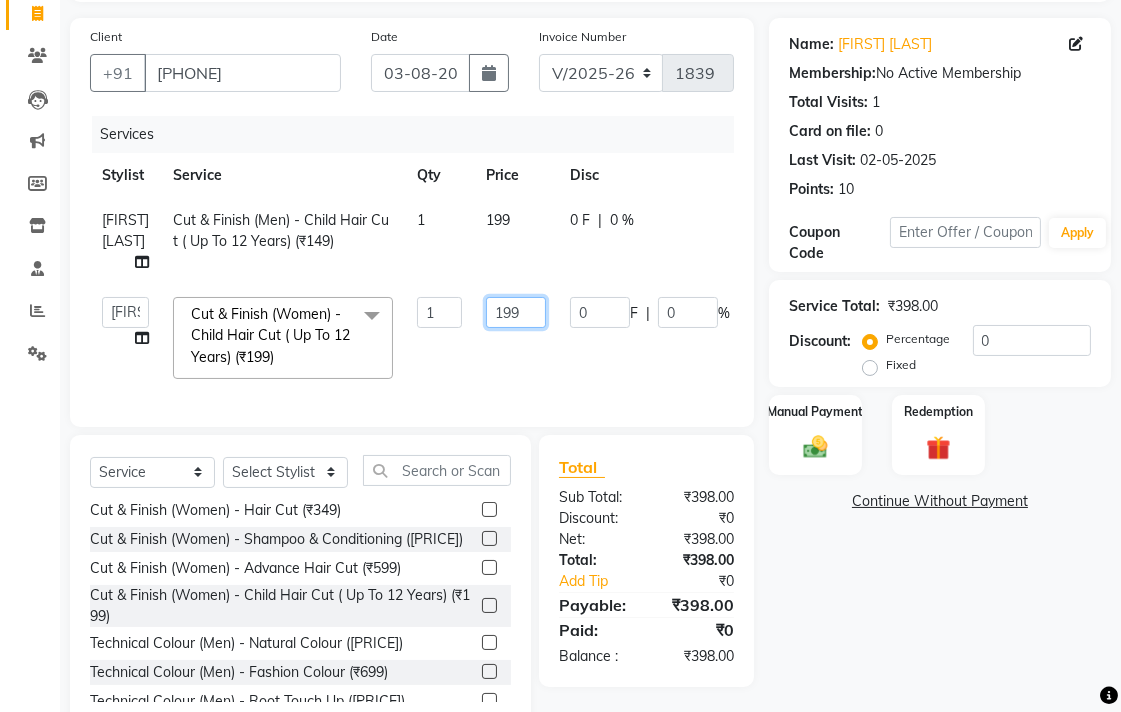 click on "199" 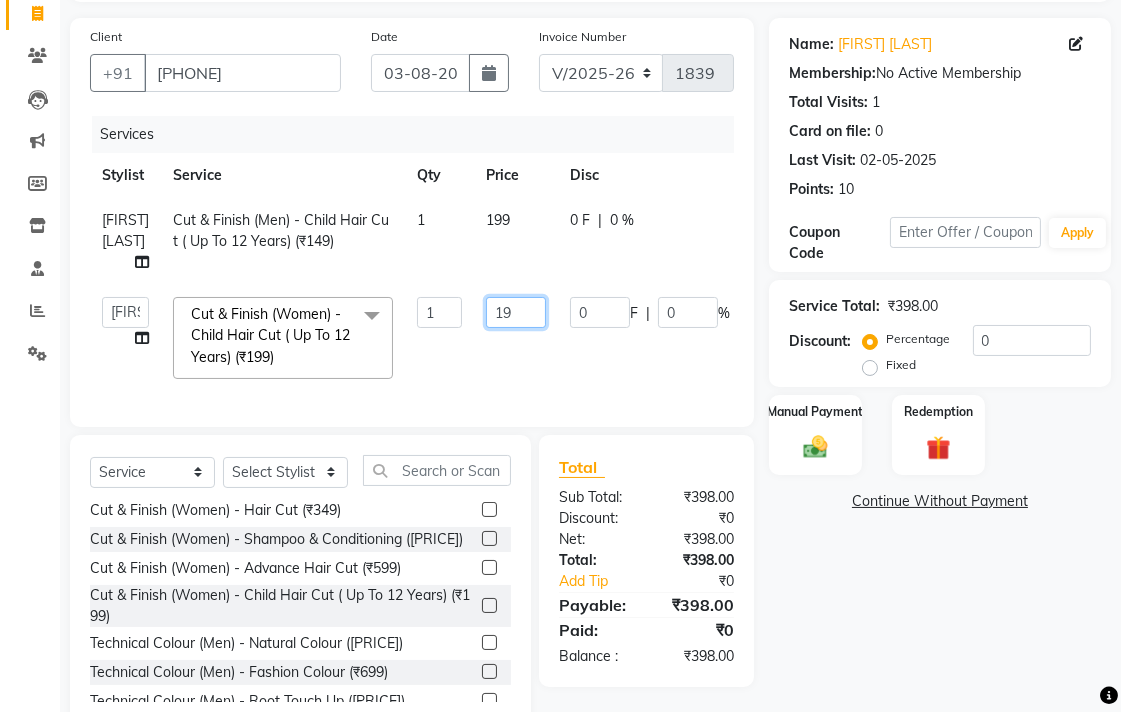 type on "1" 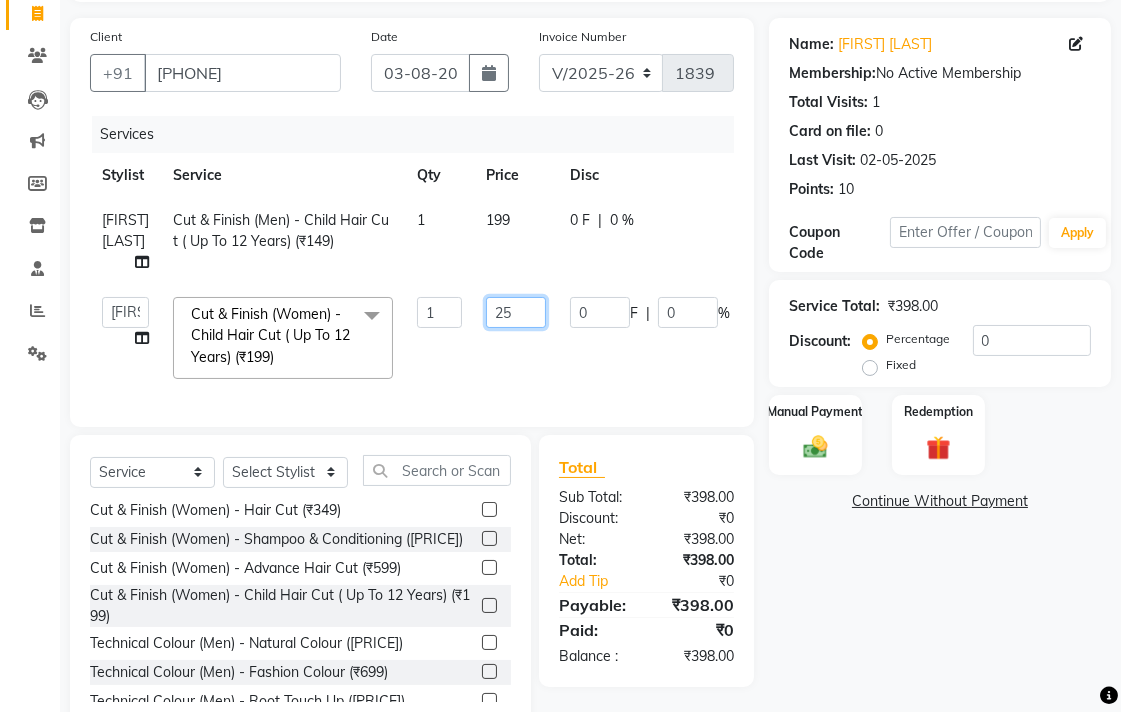 type on "250" 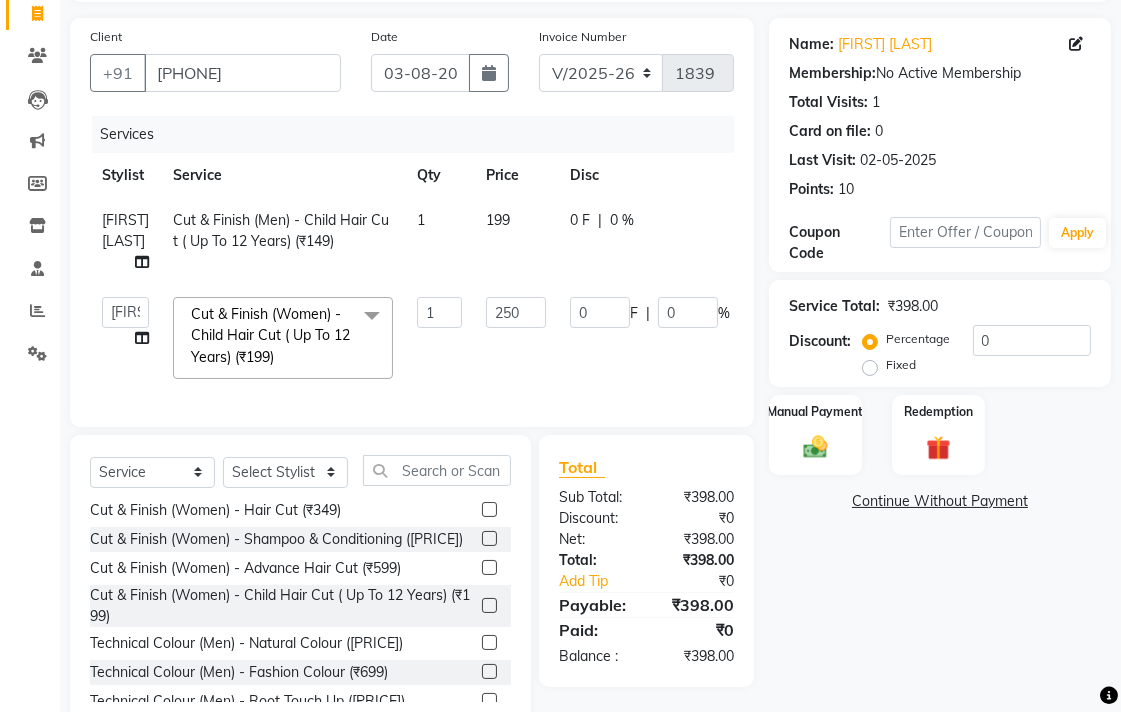click on "Ankush Warpe   Arati Garol   dwarka panchal   gaju khde   Ganesh Harane   Mahesh Kanore   pooja pansai   Rahul Motewar   Sachin Kale   sakshi vishal sawant   savli hiwale  Cut & Finish (Women) - Child Hair Cut ( Up To 12 Years) (₹199)  x Cut & Finish (Men) - Hair Cut (₹249) Cut & Finish (Men) - Shampoo & Conditioning (₹99) Cut & Finish (Men) - Advance Hair Cut (₹299) Cut & Finish (Men) - Child Hair Cut ( Up To 12 Years) (₹149) Cut & Finish (Men) - Shaving (₹99) Cut & Finish (Men) - Beard Designing (₹149) nail art (₹1900) FREE EYEBRO  (₹0) FACE SCARBING (₹100) pearsing (₹400) beard color (₹199) mustace color (₹99) Fiber complex tretment (₹3500) eyerpeirsing par pear (₹300) shea bater spa men (₹2000) shea bater hair spa women (₹3000) color aply only (₹300) bio plstia  (₹6000) campaki hair spa  (₹3000) Cut & Finish (Women) - Hair Cut (₹349) Cut & Finish (Women) - Shampoo & Conditioning (₹199) Cut & Finish (Women) - Advance Hair Cut (₹599) beard color(men) (₹250)" 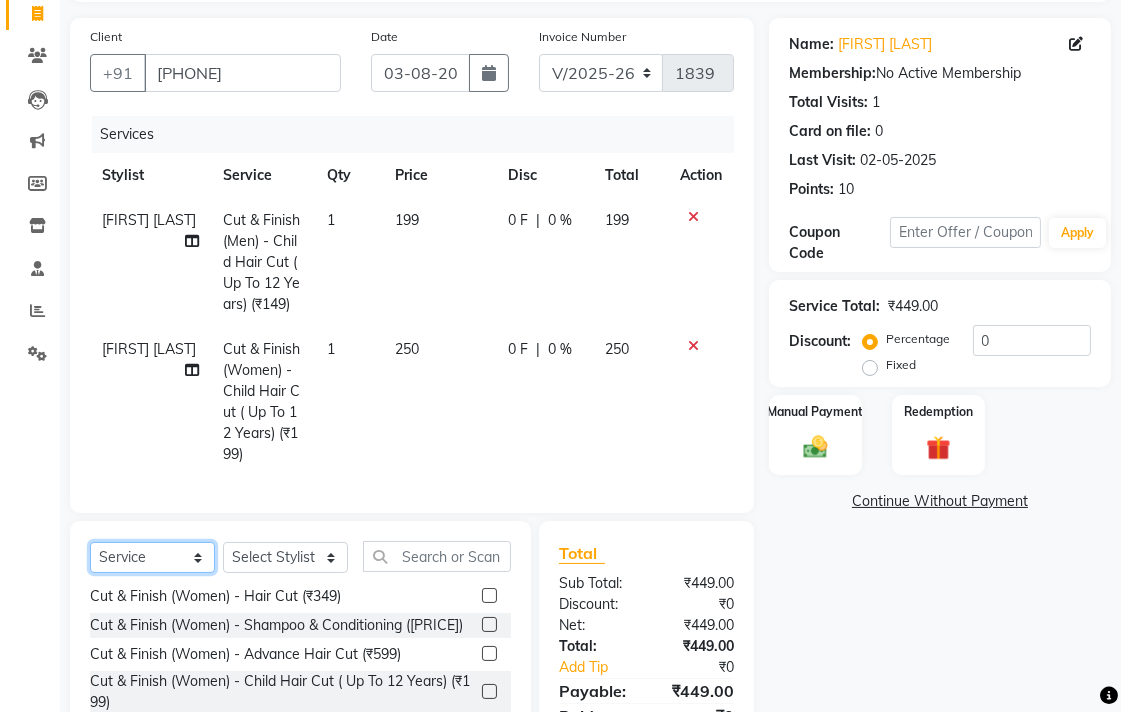 click on "Select  Service  Product  Membership  Package Voucher Prepaid Gift Card" 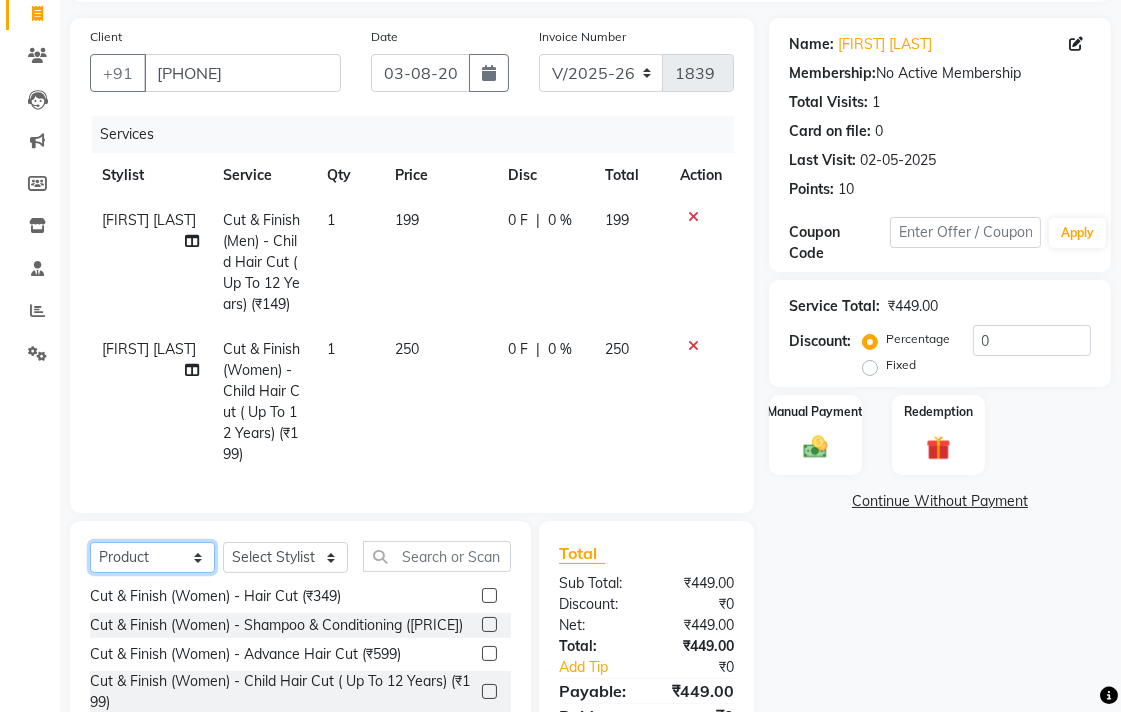 click on "Select  Service  Product  Membership  Package Voucher Prepaid Gift Card" 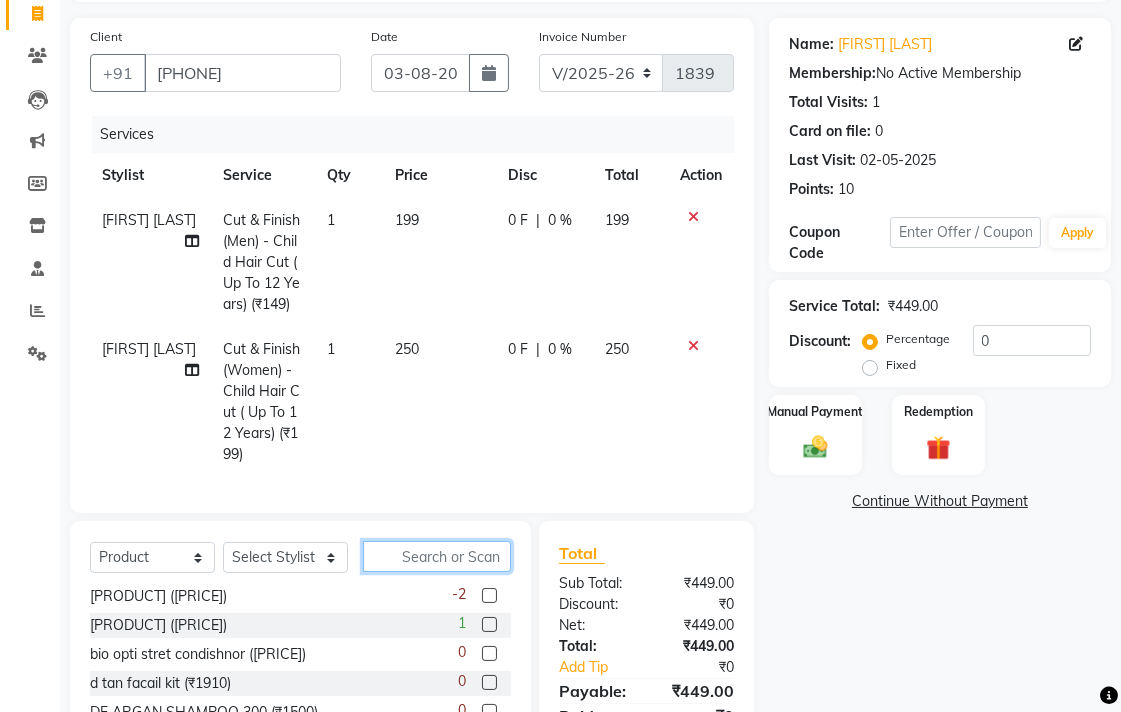 click 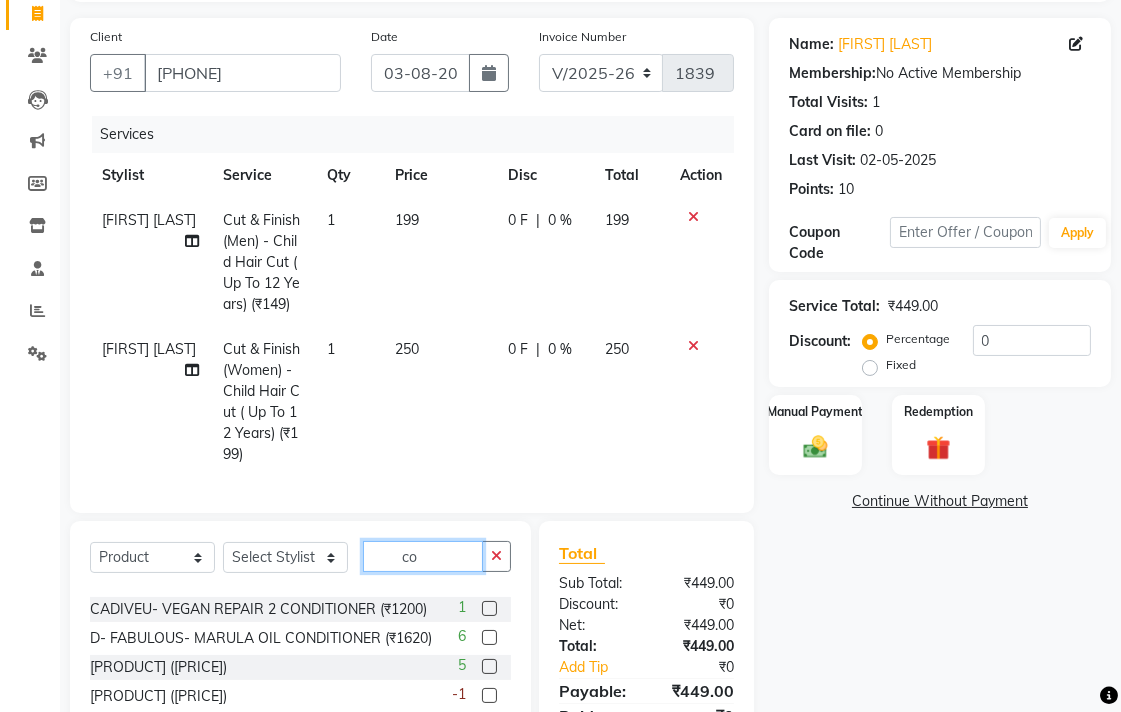 scroll, scrollTop: 266, scrollLeft: 0, axis: vertical 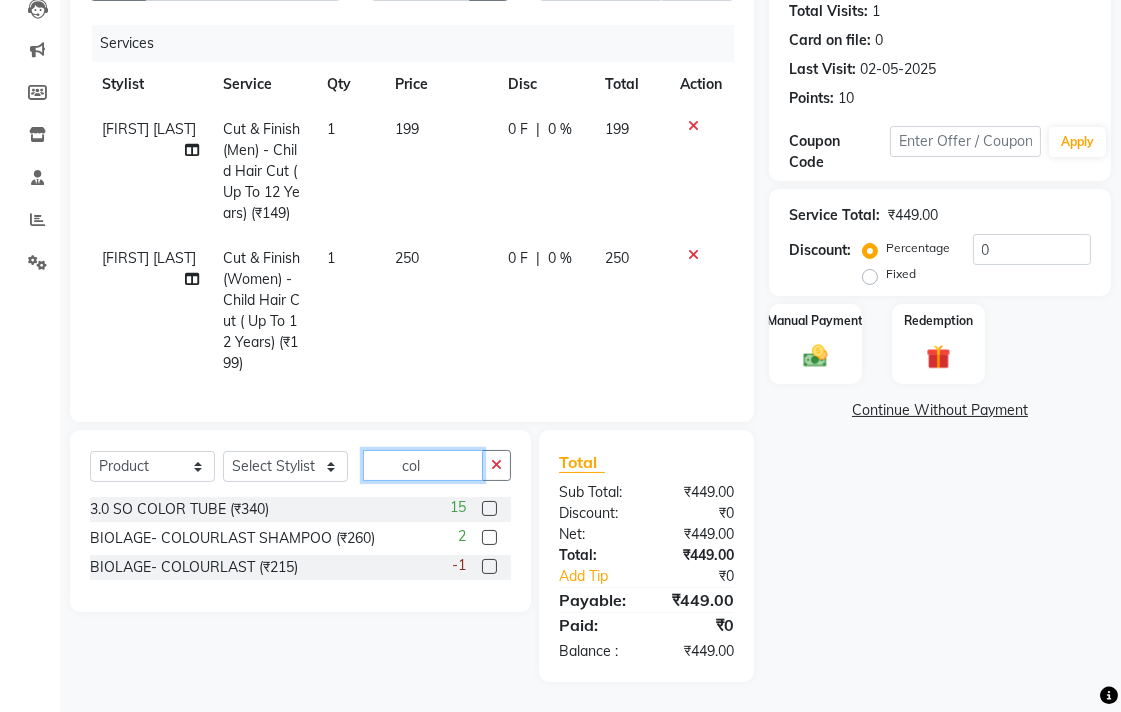 type on "col" 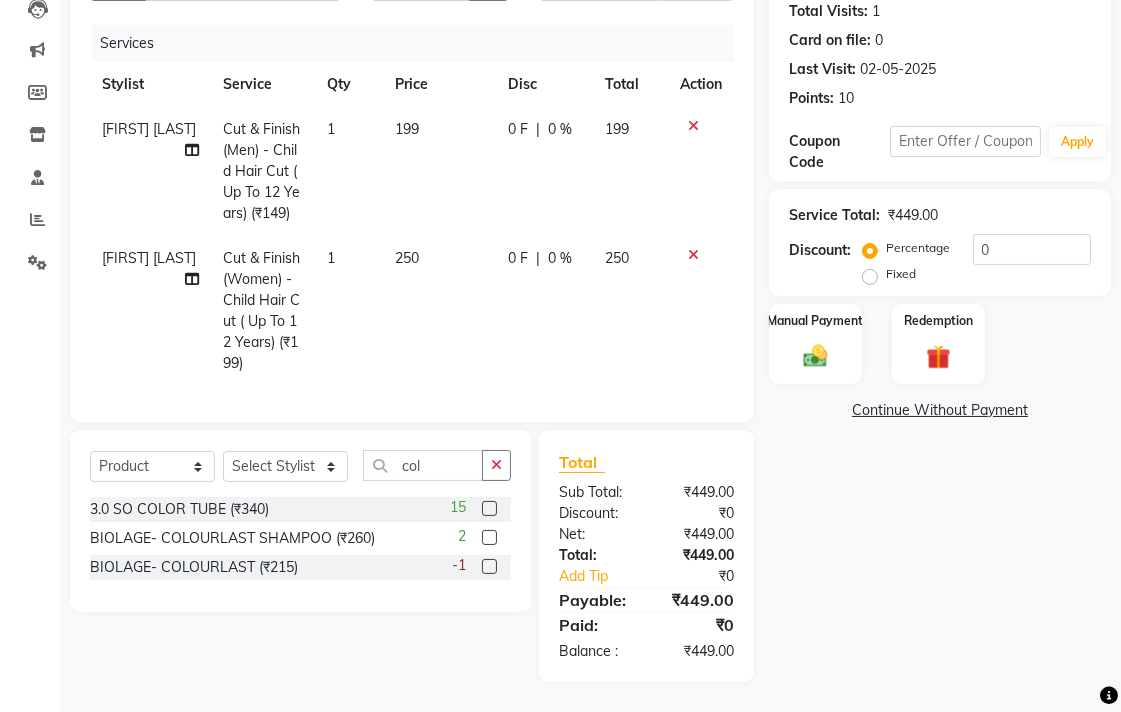 click 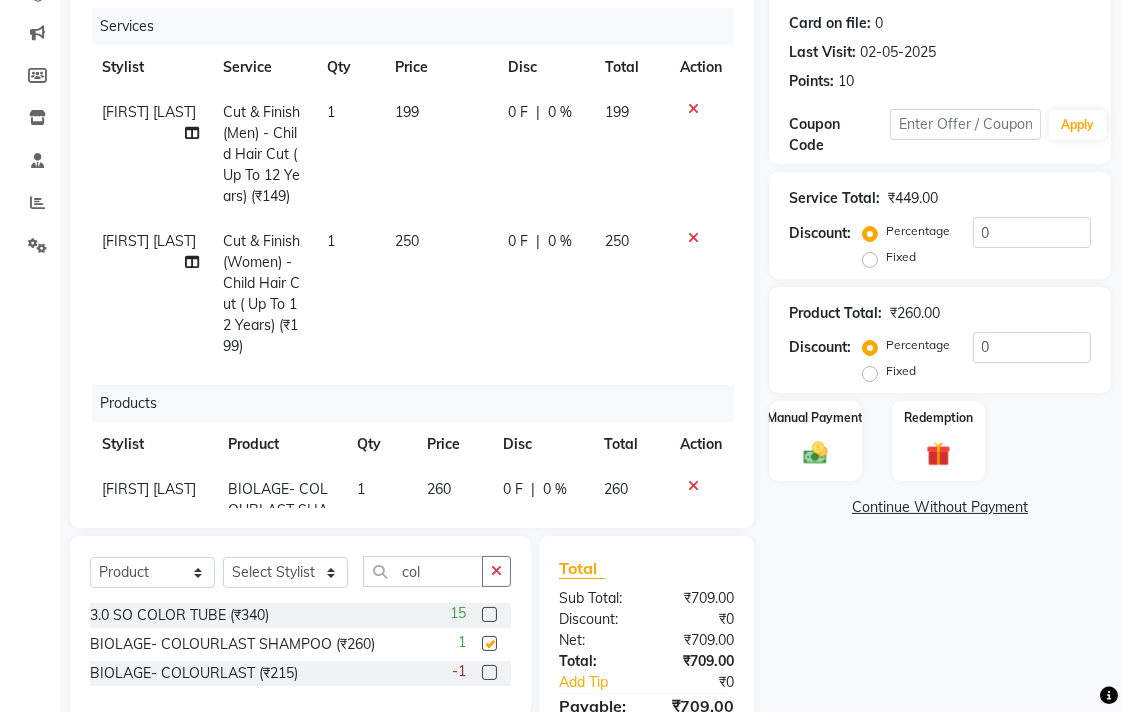 checkbox on "false" 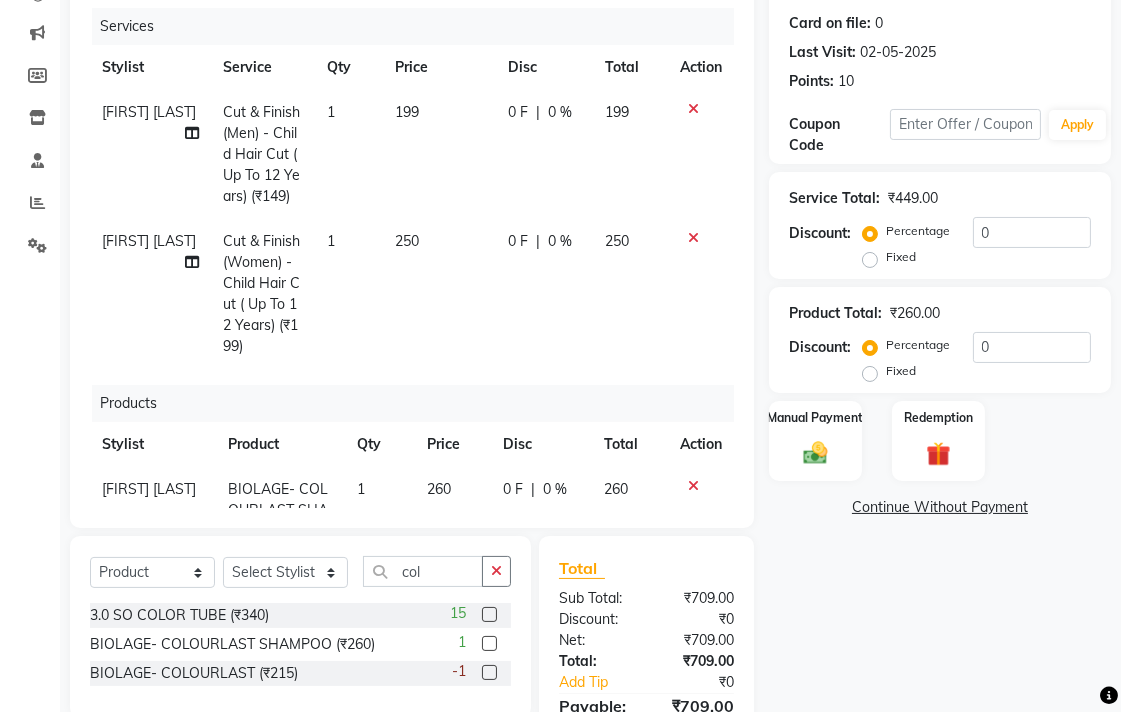 click on "250" 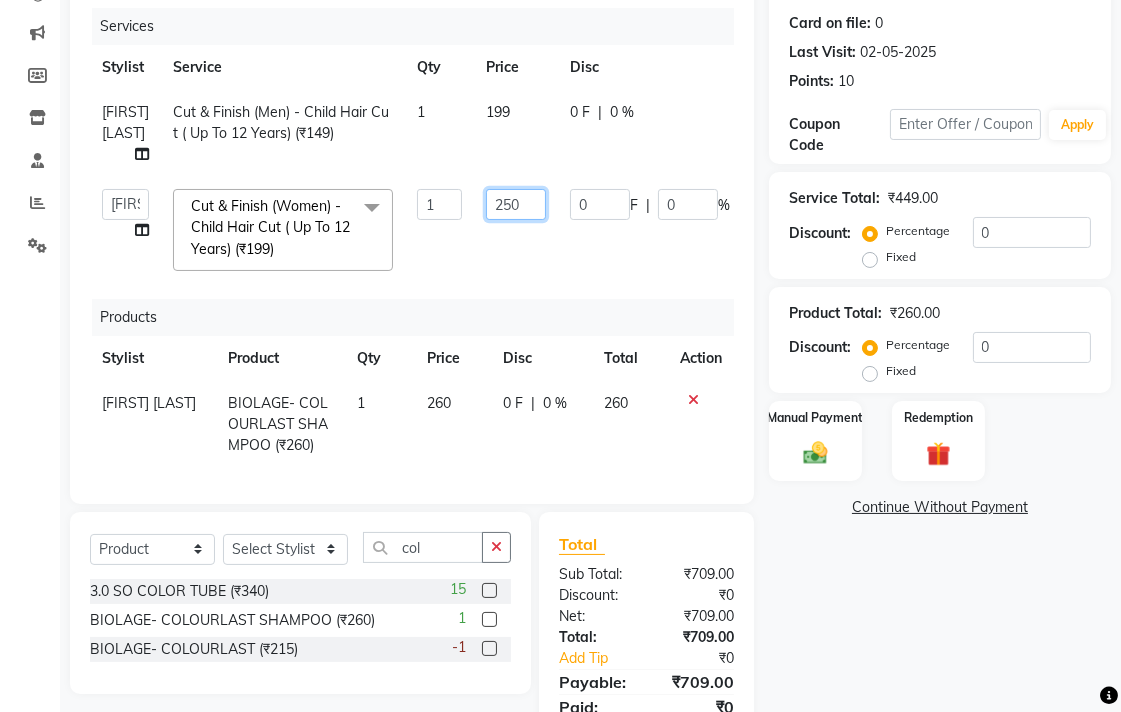click on "250" 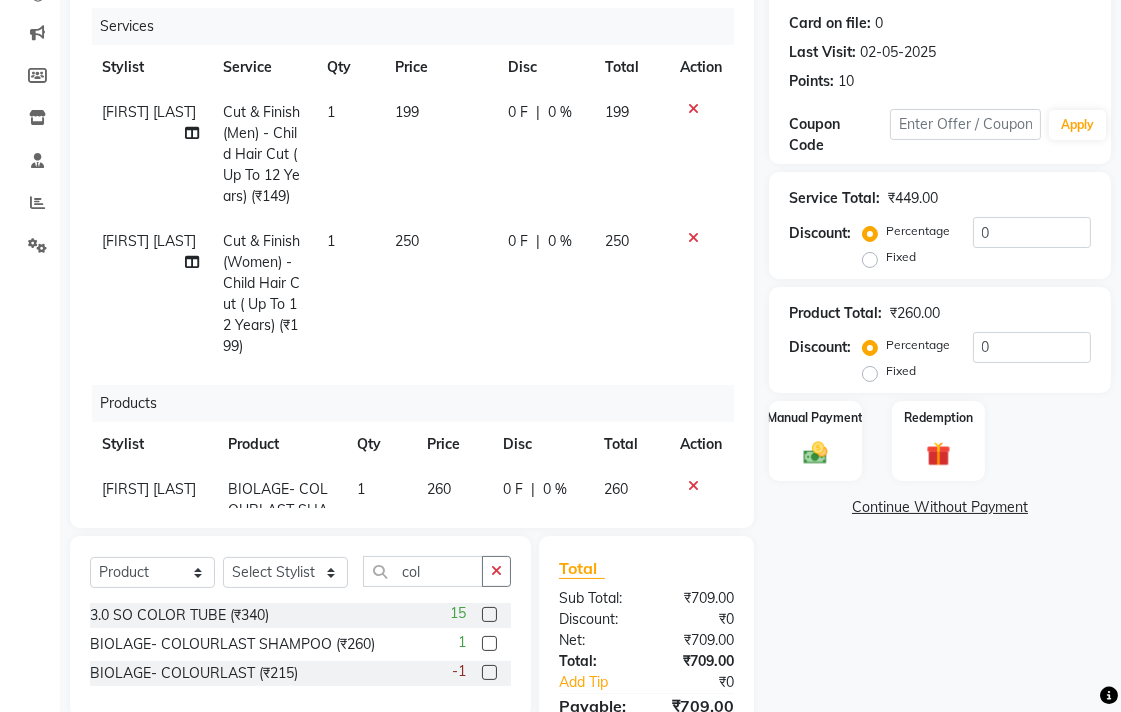 click on "Services Stylist Service Qty Price Disc Total Action Ganesh Harane Cut & Finish (Men) - Child Hair Cut ( Up To 12 Years) (₹149) 1 199 0 F | 0 % 199 Ganesh Harane Cut & Finish (Women) - Child Hair Cut ( Up To 12 Years) (₹199) 1 250 0 F | 0 % 250 Products Stylist Product Qty Price Disc Total Action Ganesh Harane BIOLAGE- COLOURLAST SHAMPOO (₹260) 1 260 0 F | 0 % 260" 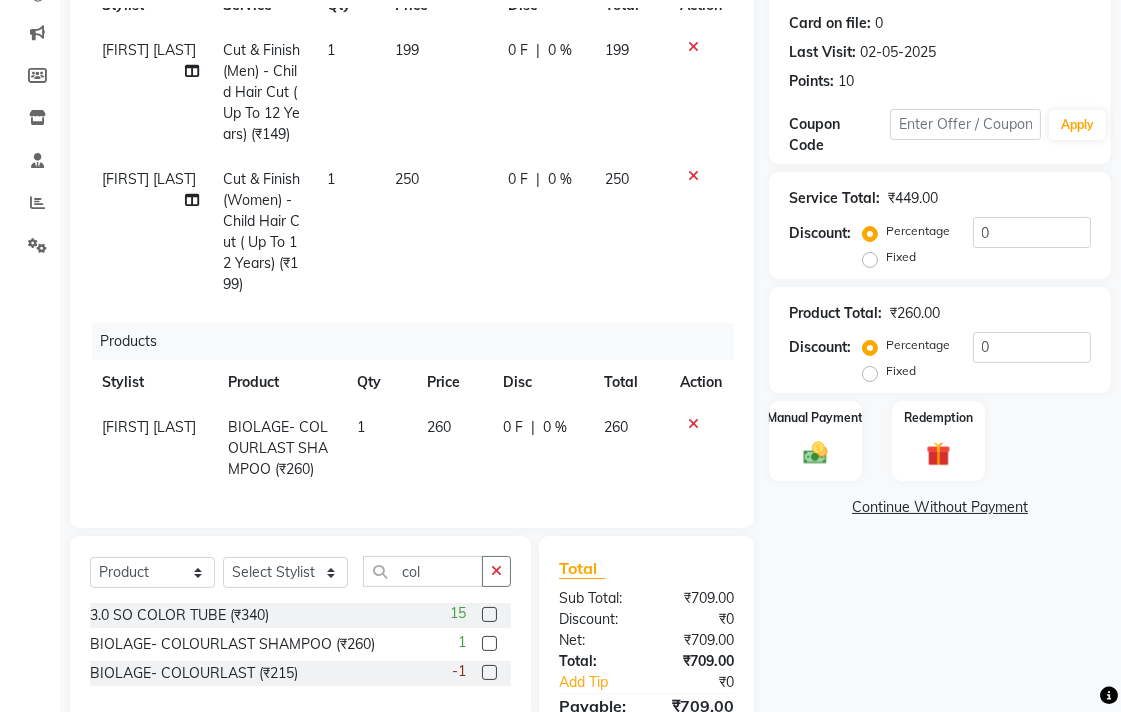 scroll, scrollTop: 98, scrollLeft: 0, axis: vertical 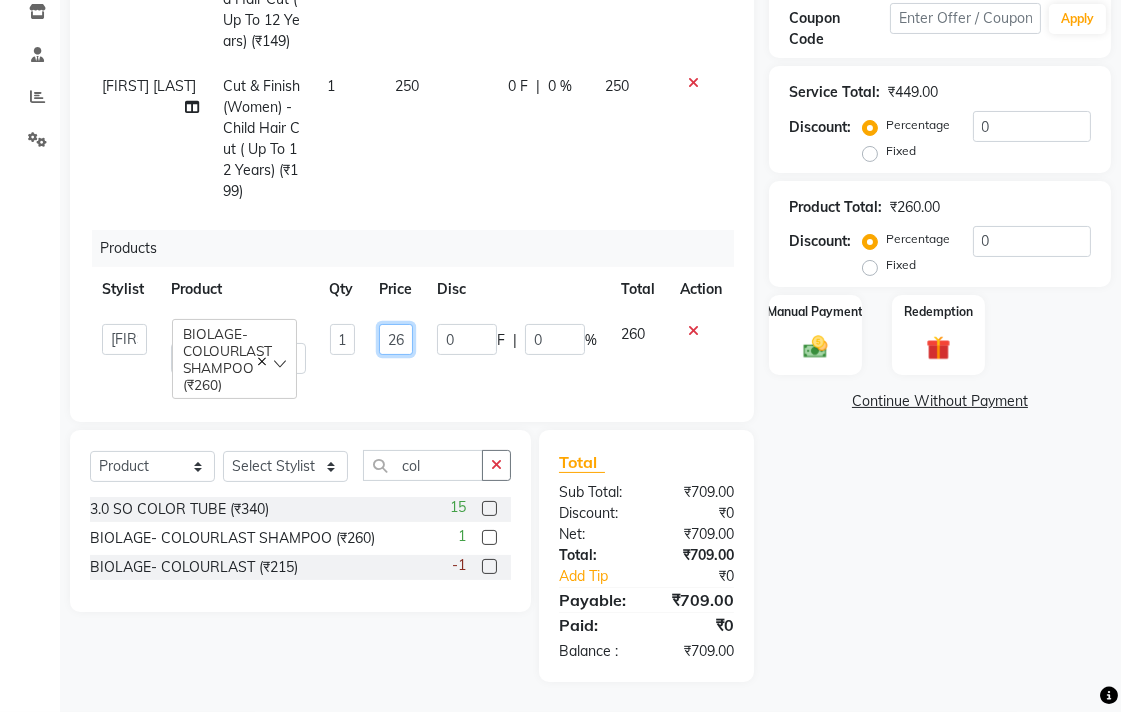 click on "260" 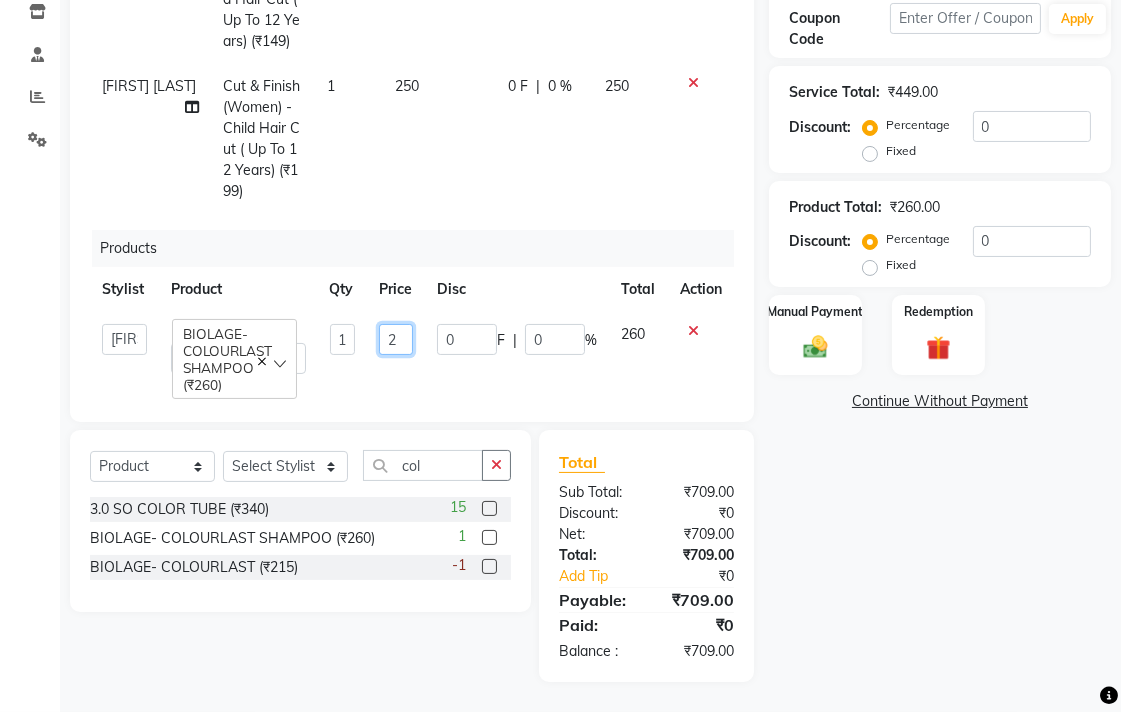 scroll, scrollTop: 0, scrollLeft: 0, axis: both 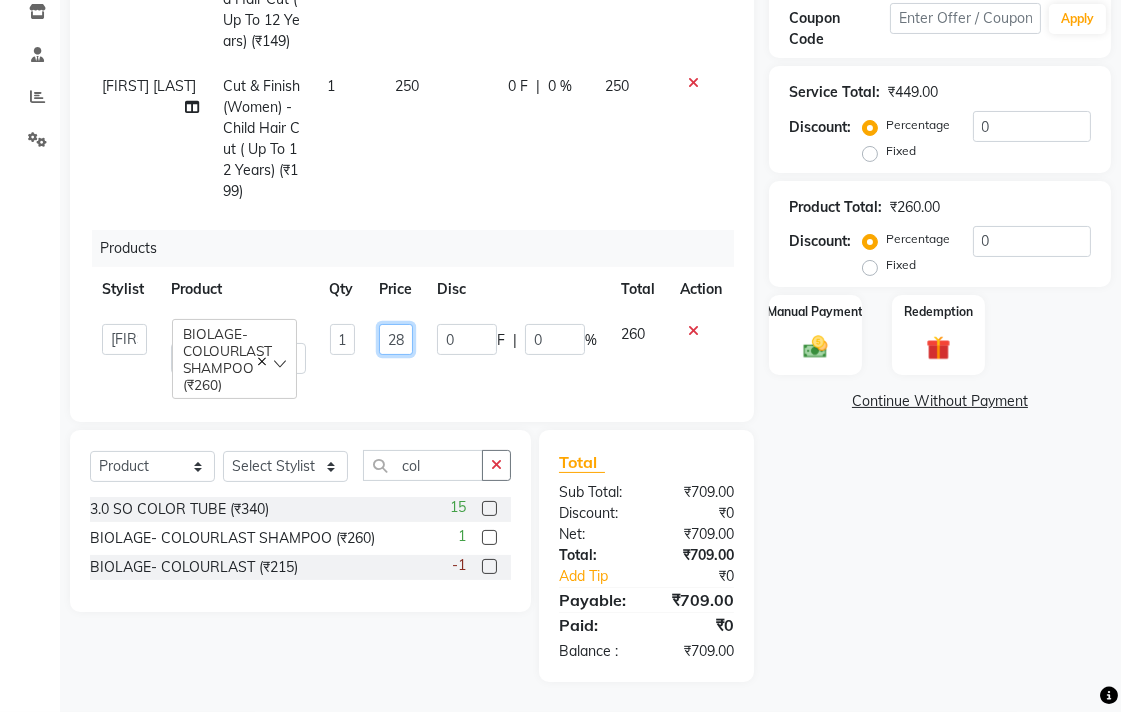 type on "285" 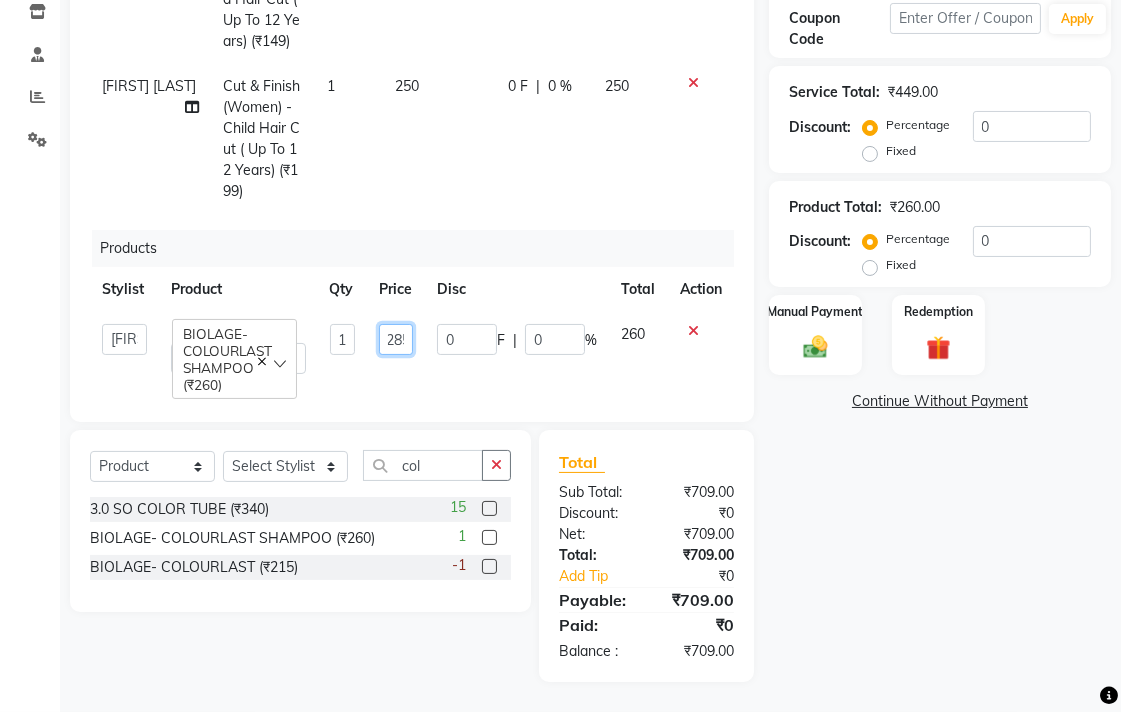scroll, scrollTop: 0, scrollLeft: 10, axis: horizontal 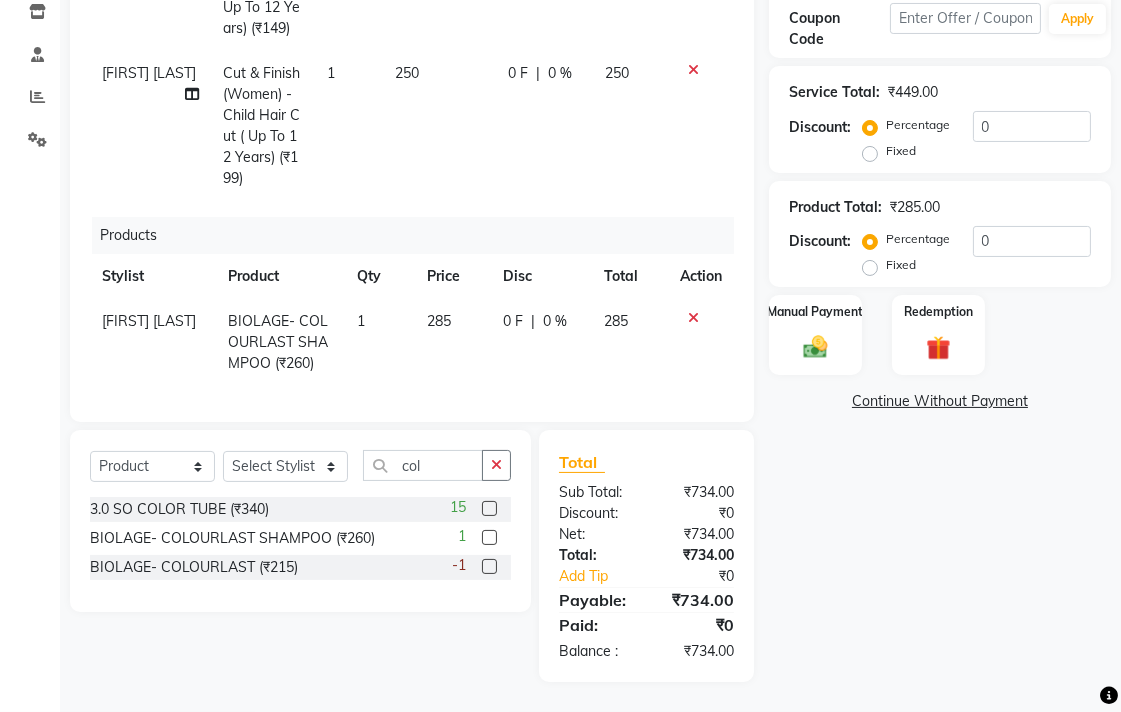 click on "Name: Kamlesh Sir Membership:  No Active Membership  Total Visits:  1 Card on file:  0 Last Visit:   02-05-2025 Points:   10  Coupon Code Apply Service Total:  ₹449.00  Discount:  Percentage   Fixed  0 Product Total:  ₹285.00  Discount:  Percentage   Fixed  0 Manual Payment Redemption  Continue Without Payment" 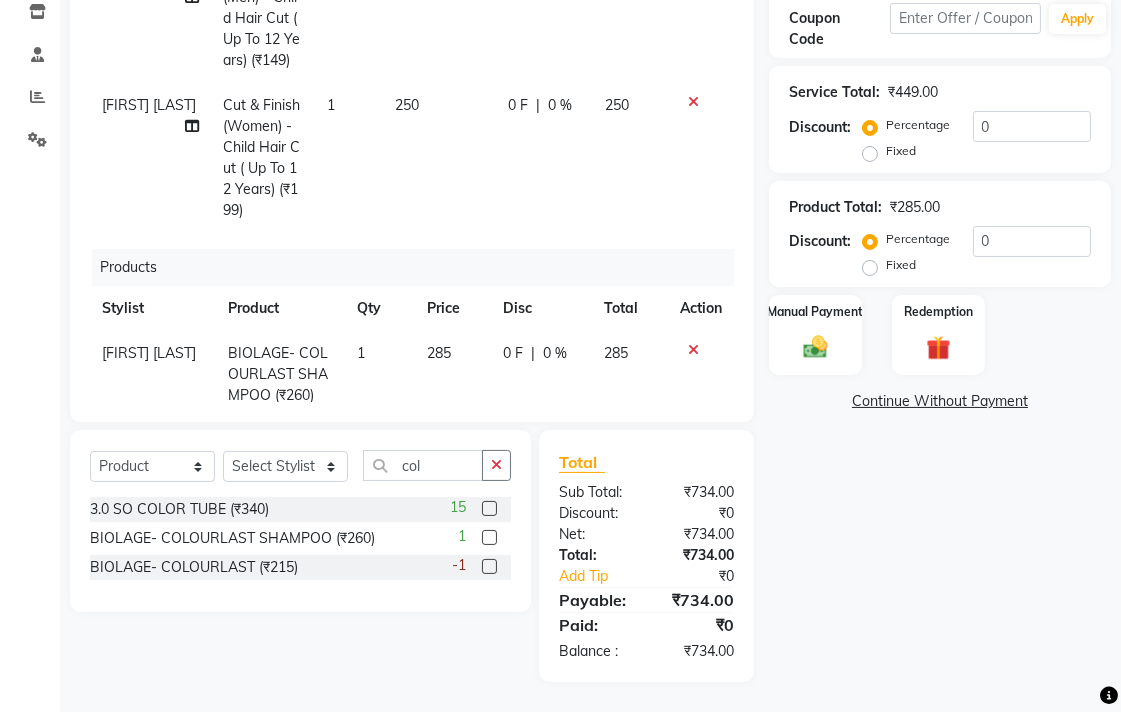 scroll, scrollTop: 0, scrollLeft: 0, axis: both 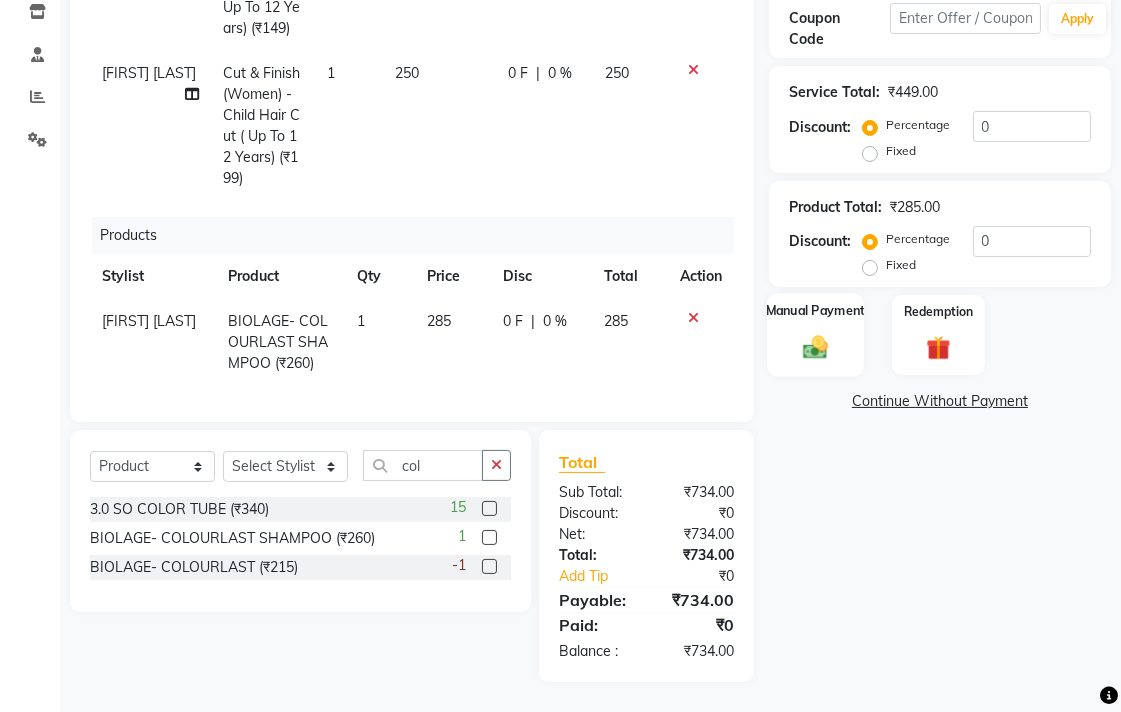 drag, startPoint x: 823, startPoint y: 353, endPoint x: 835, endPoint y: 376, distance: 25.942244 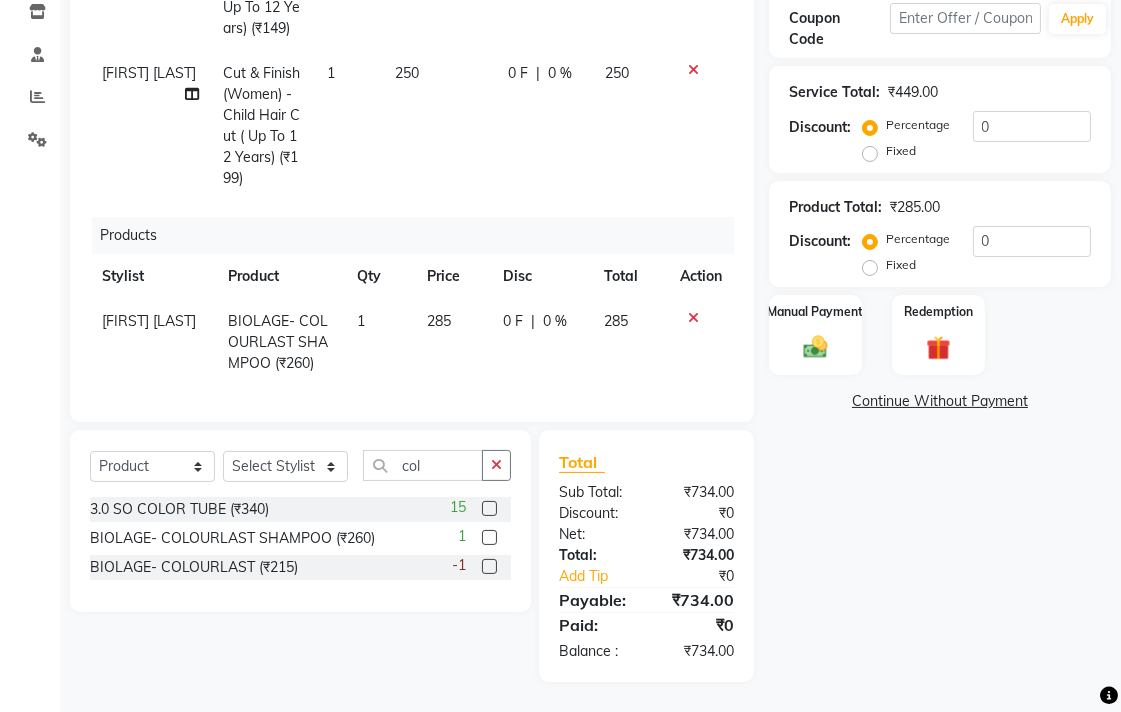 click 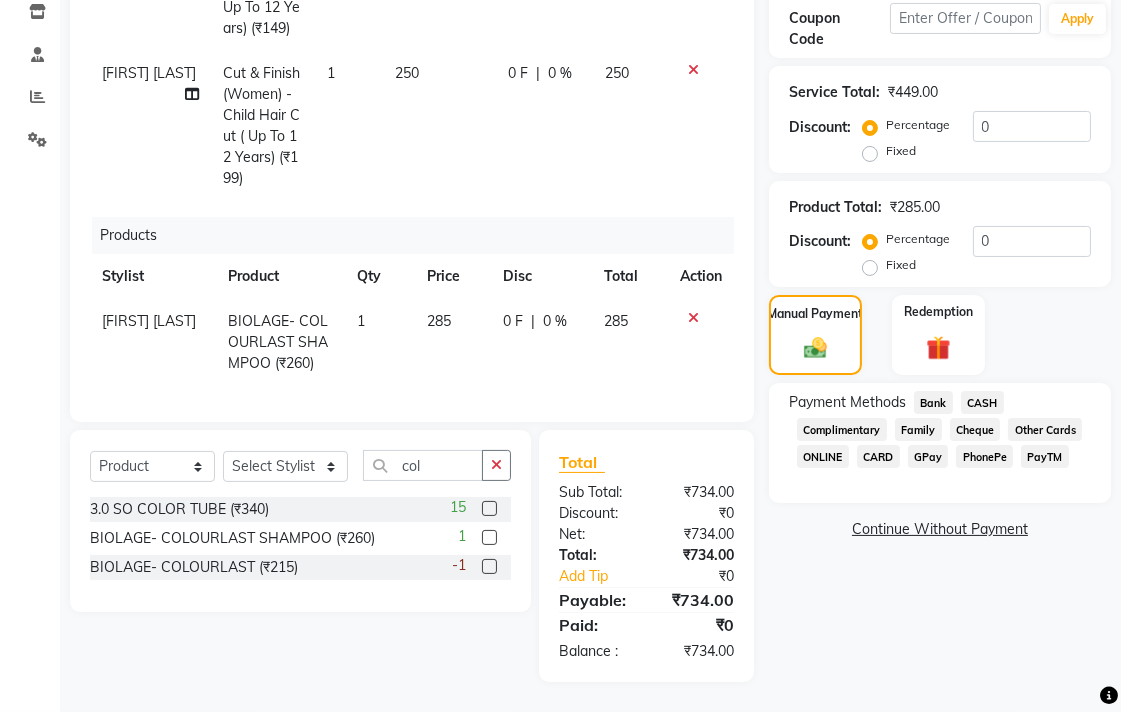 click on "Bank" 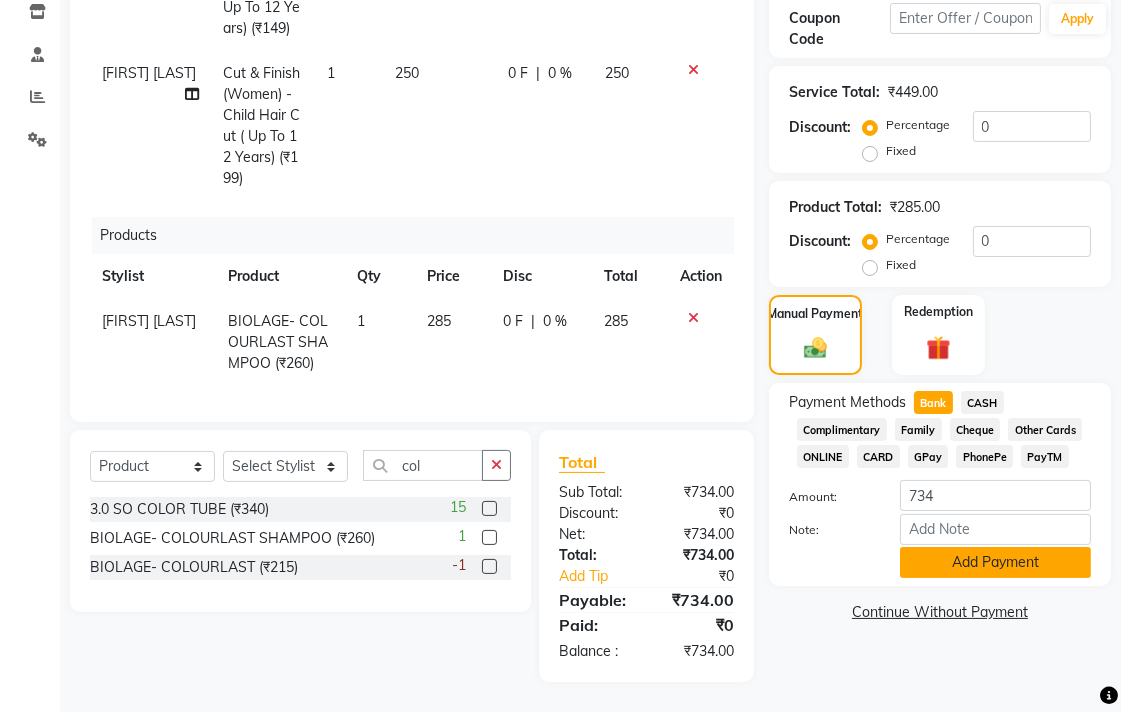 click on "Add Payment" 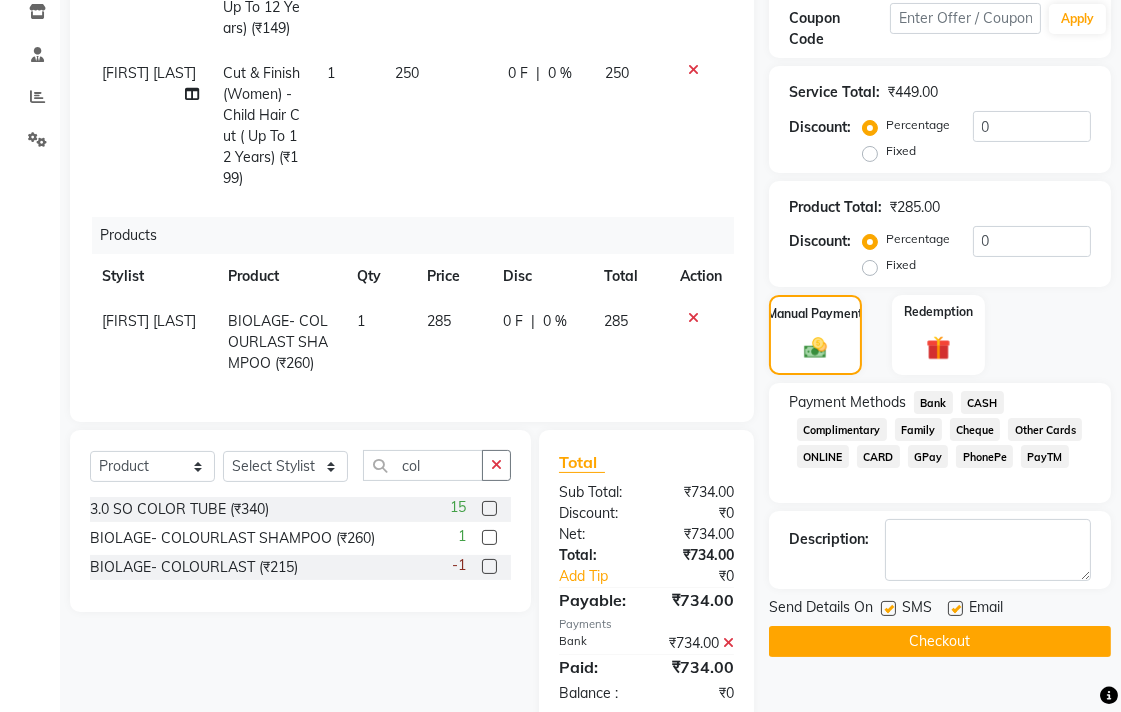 click on "Checkout" 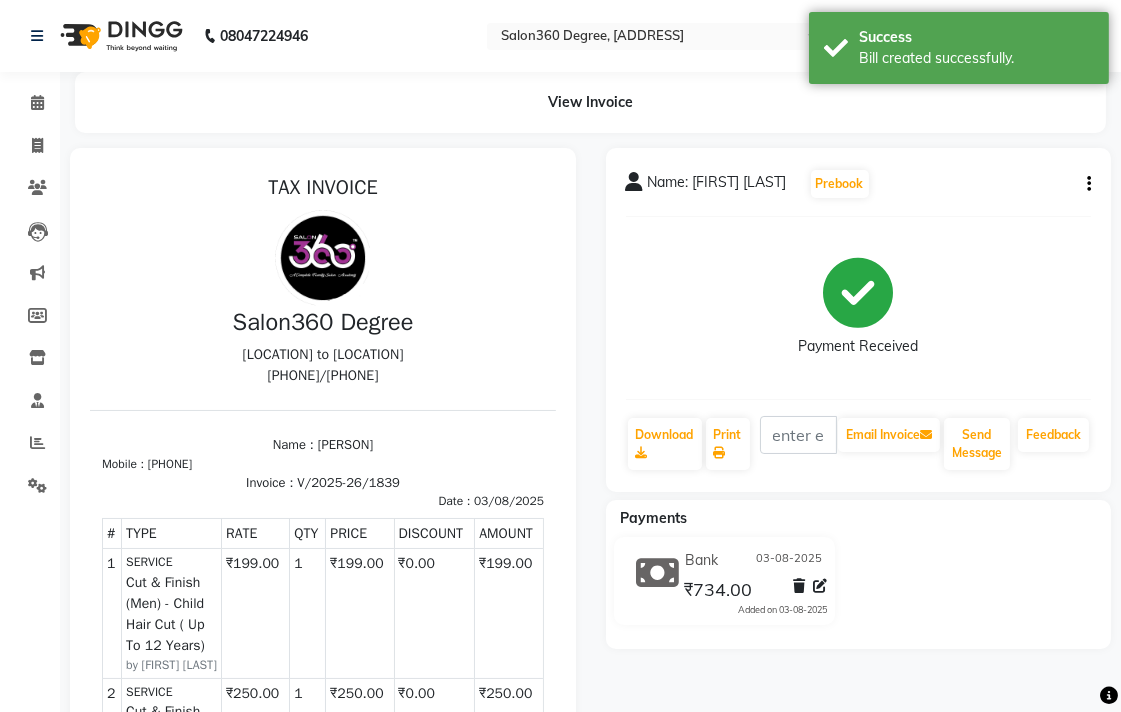 scroll, scrollTop: 0, scrollLeft: 0, axis: both 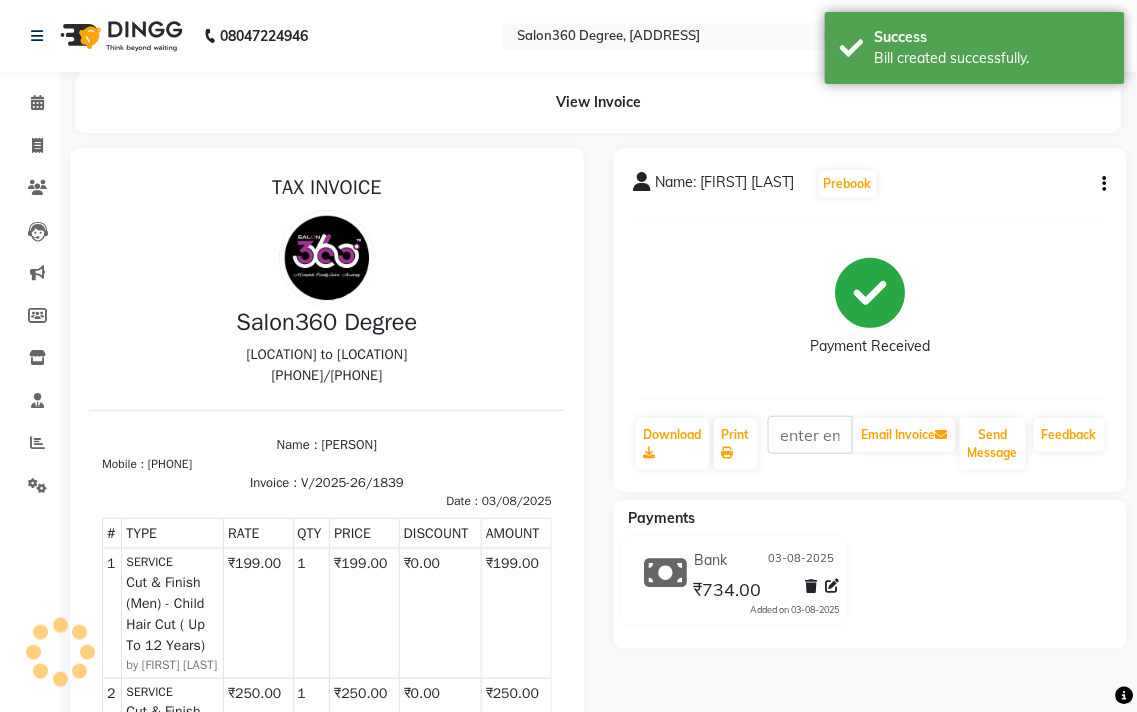 select on "5215" 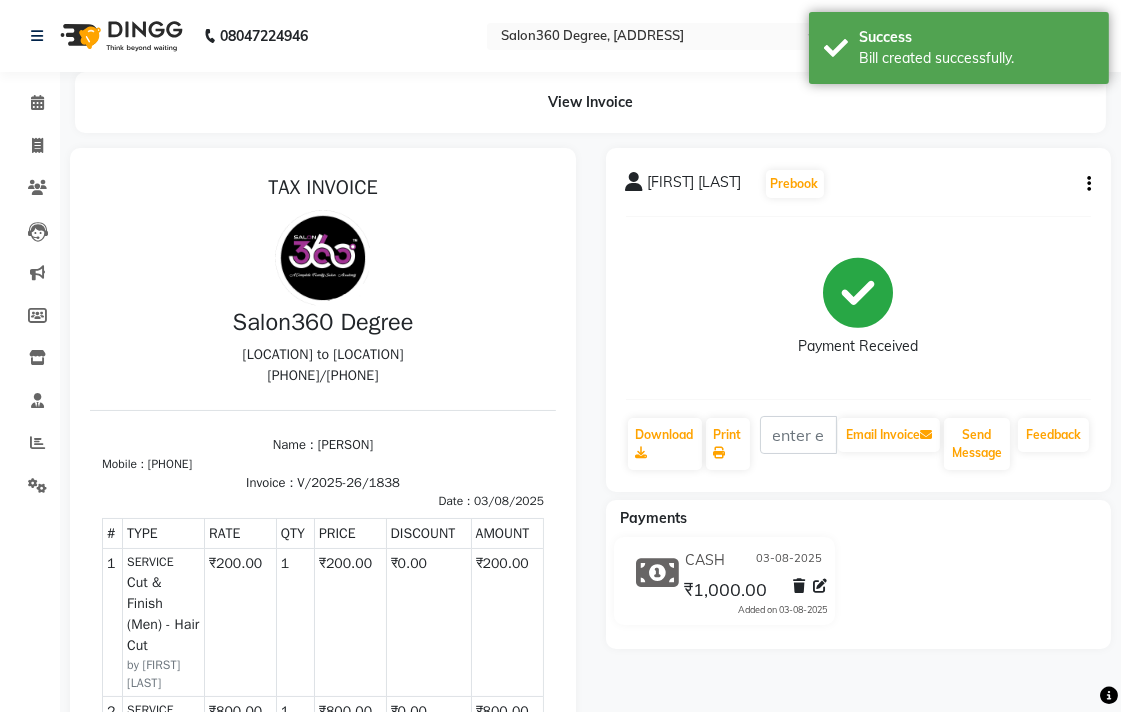 scroll, scrollTop: 0, scrollLeft: 0, axis: both 